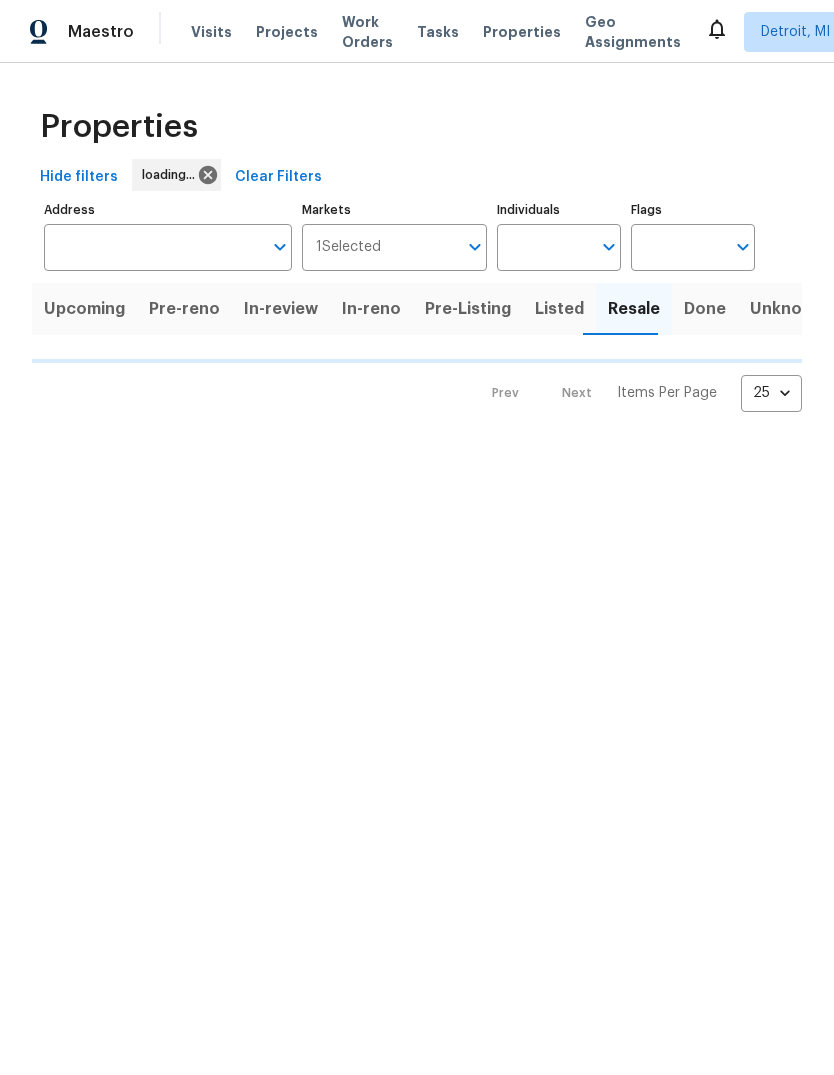 scroll, scrollTop: 0, scrollLeft: 0, axis: both 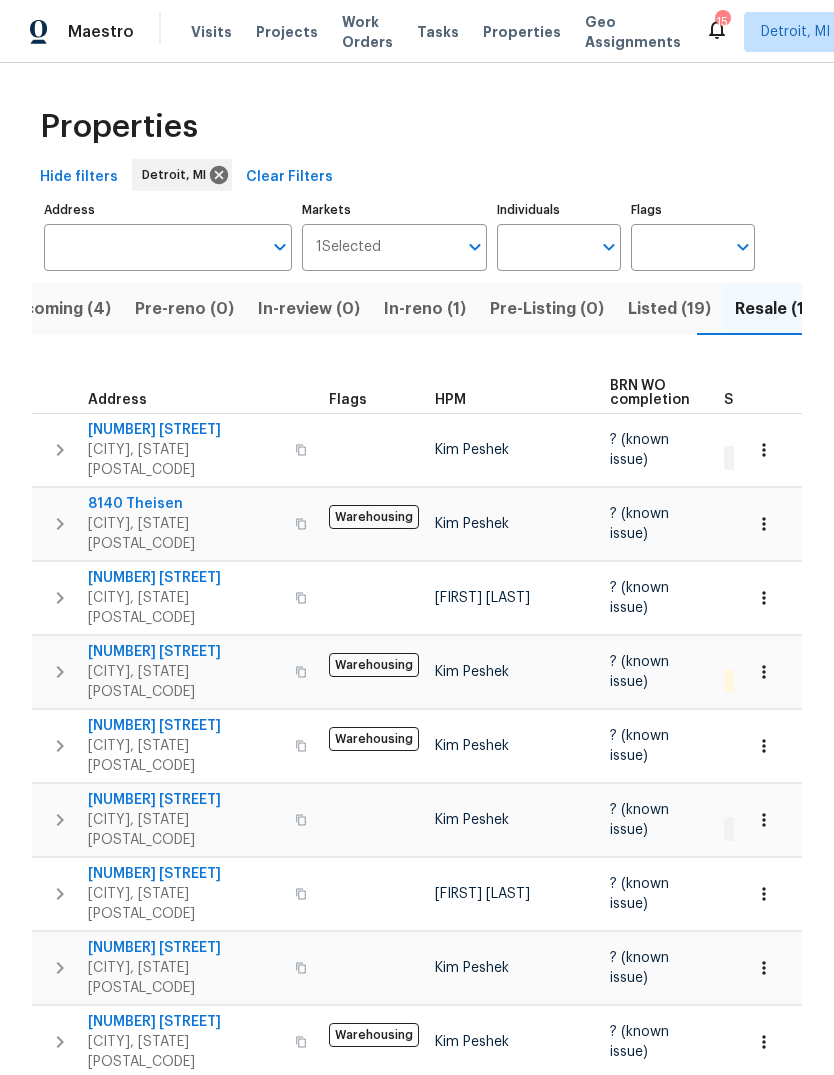 click on "Listed (19)" at bounding box center [669, 309] 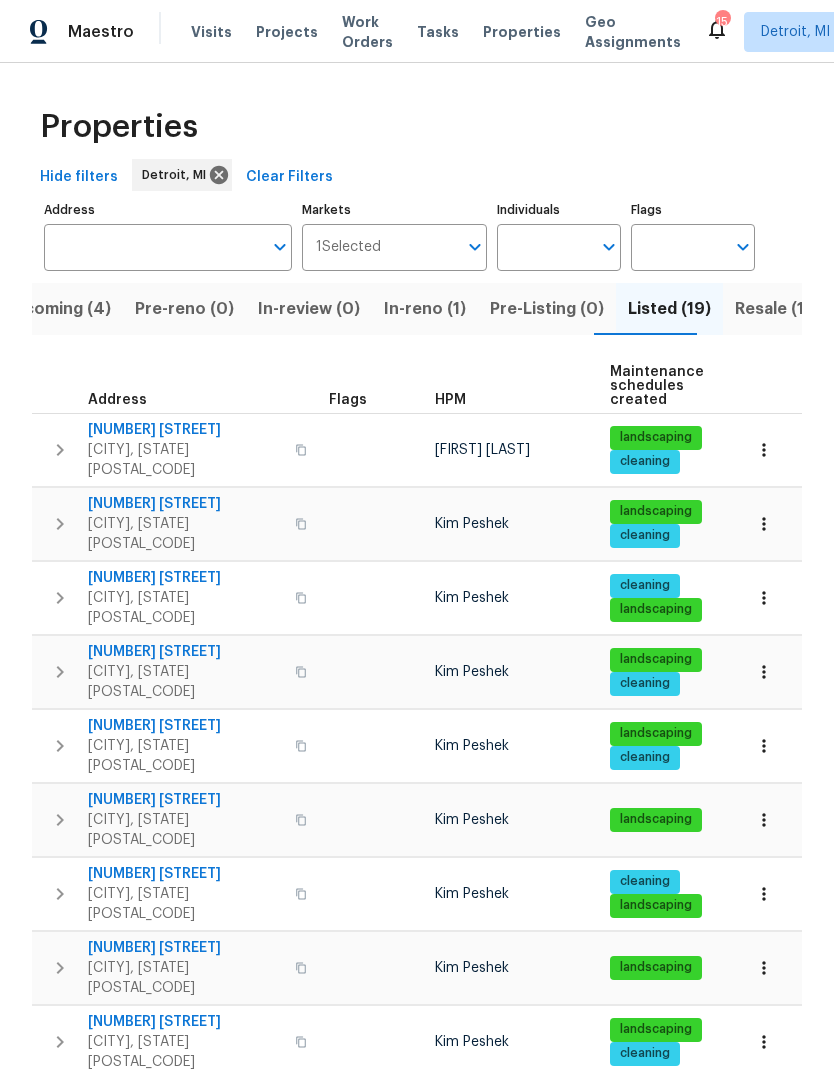 click on "Resale (12)" at bounding box center [777, 309] 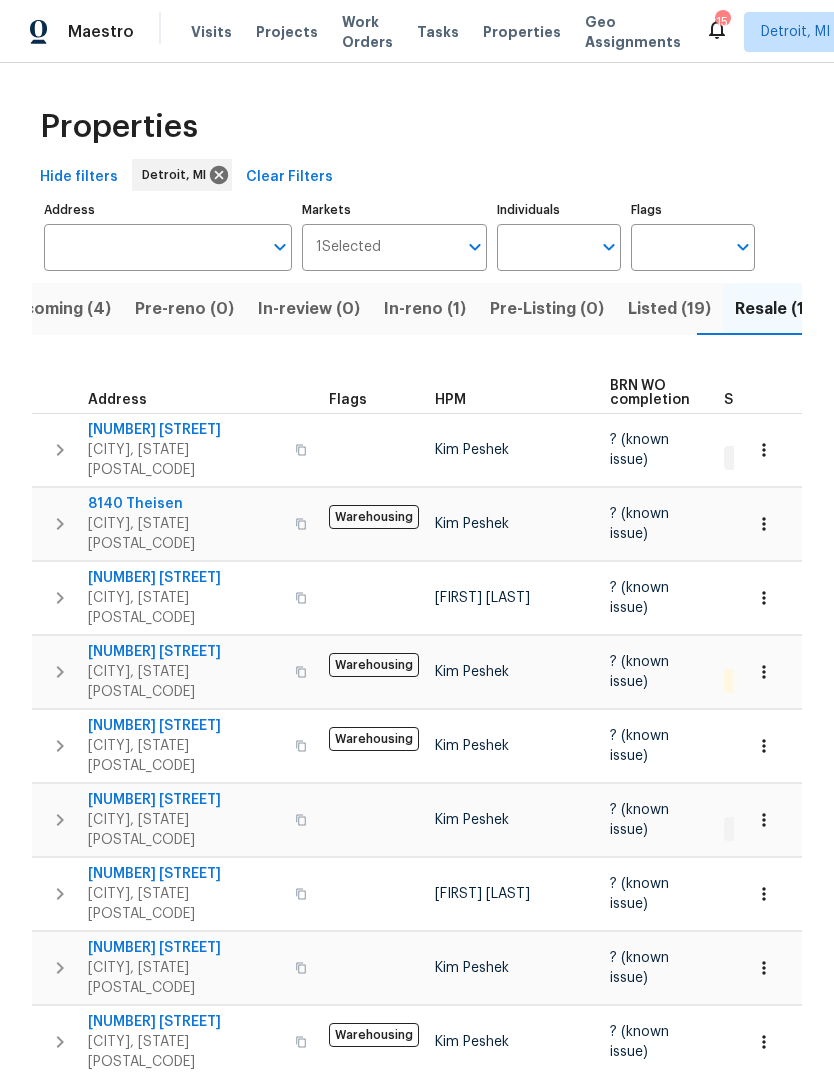 scroll, scrollTop: -1, scrollLeft: 0, axis: vertical 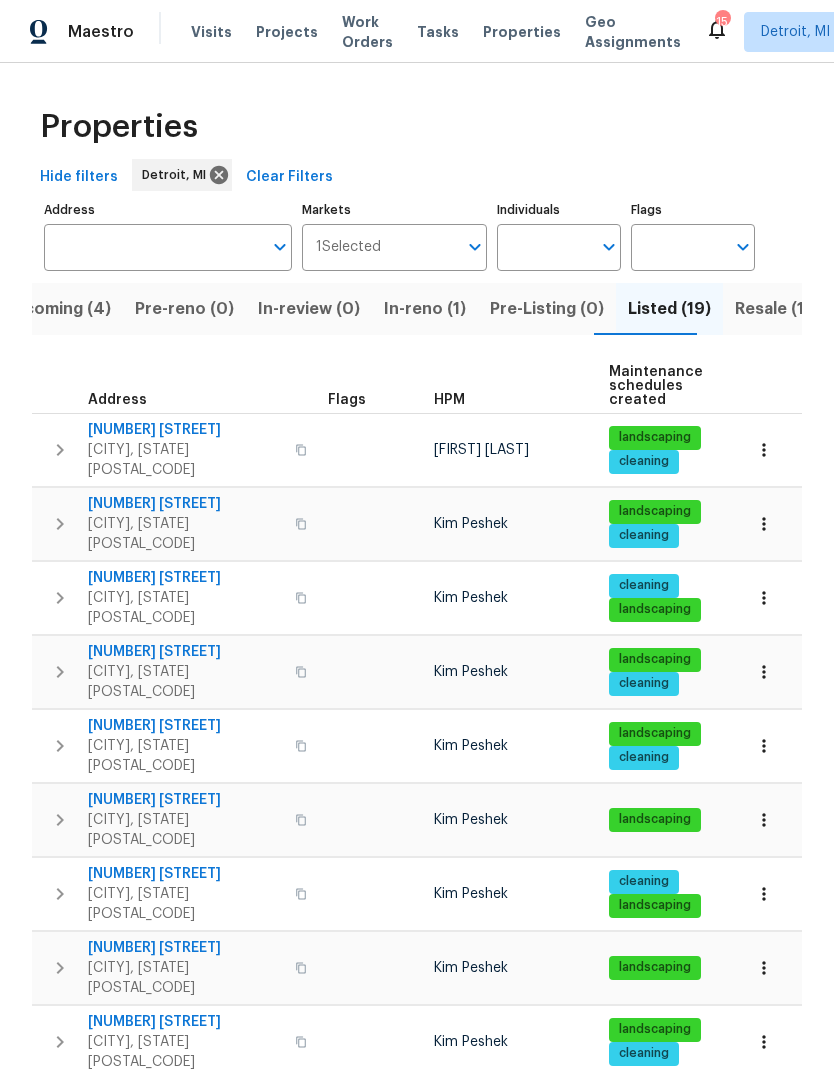 click on "26018 Whipple St" at bounding box center (185, 430) 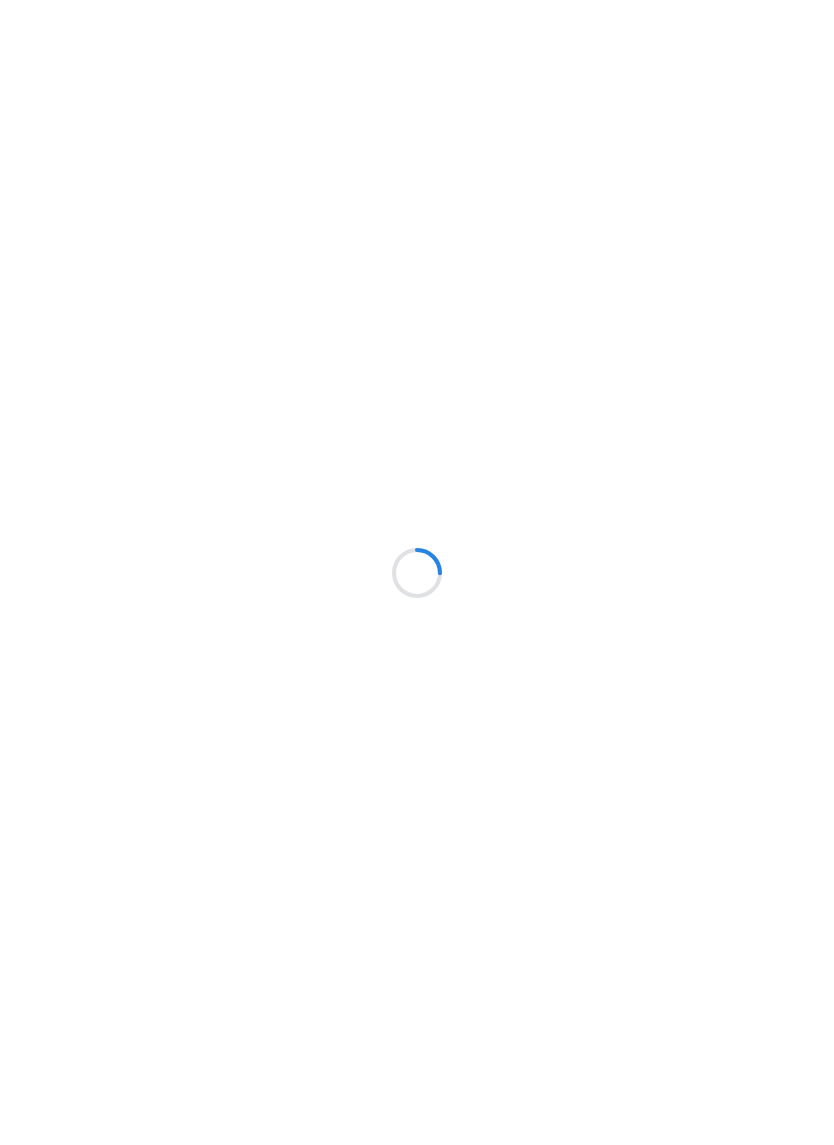 scroll, scrollTop: 0, scrollLeft: 0, axis: both 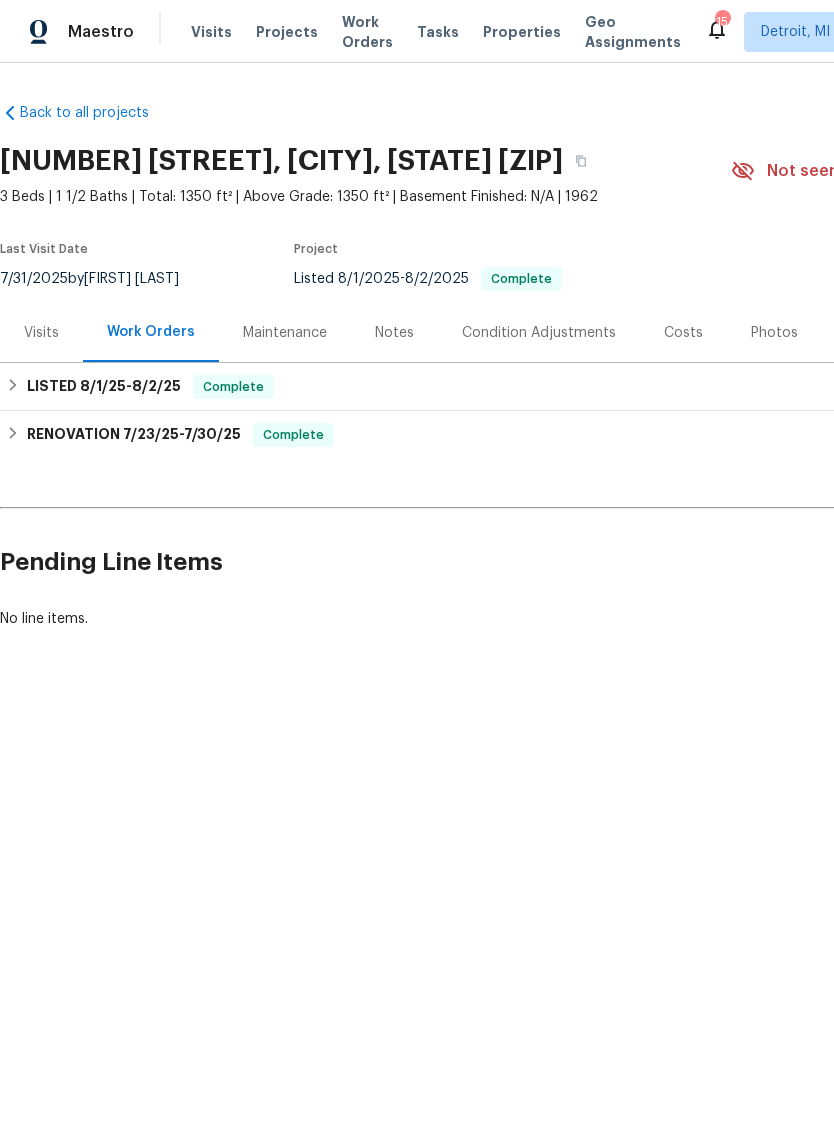 click on "Photos" at bounding box center [774, 333] 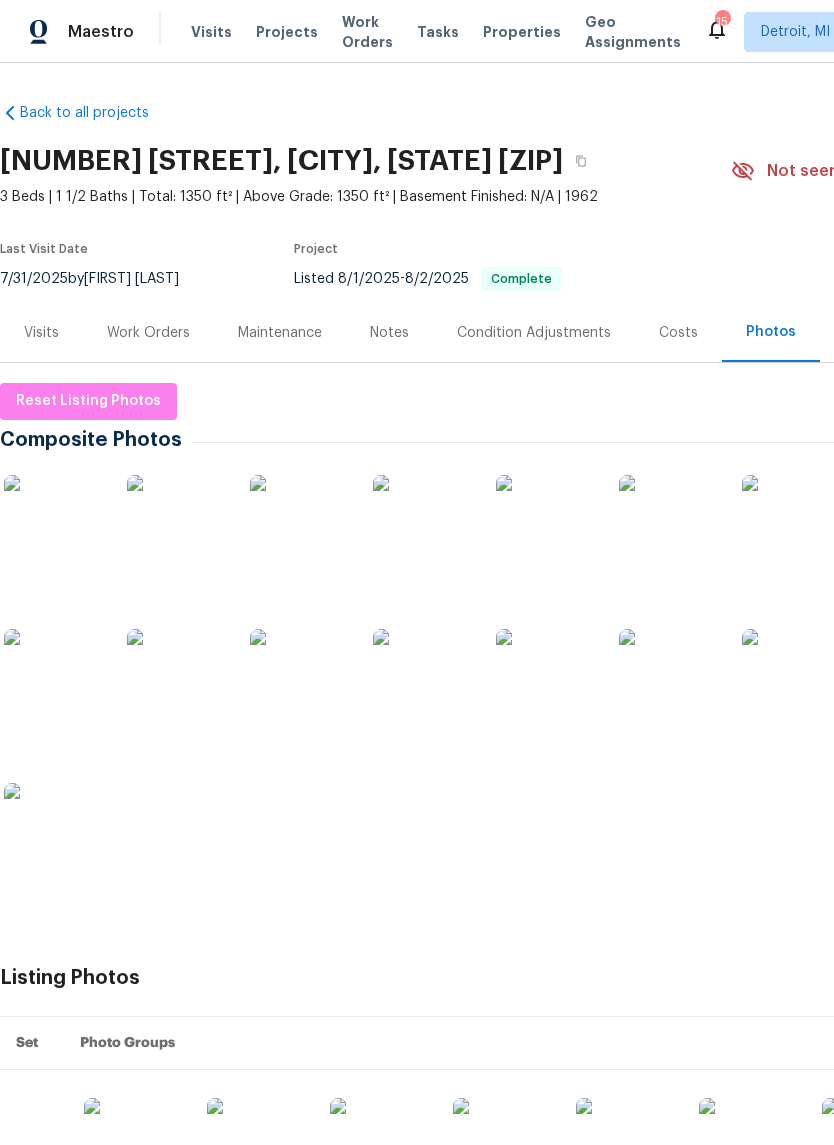 click at bounding box center [177, 525] 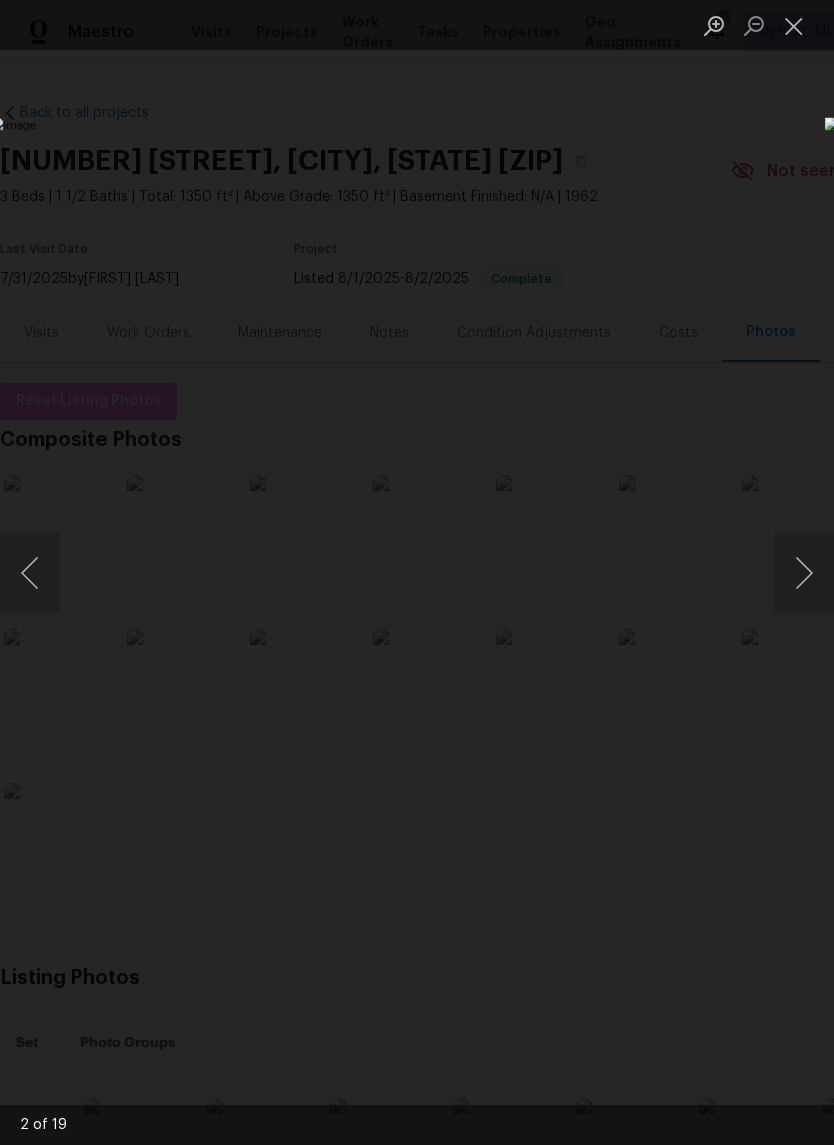 click at bounding box center [804, 573] 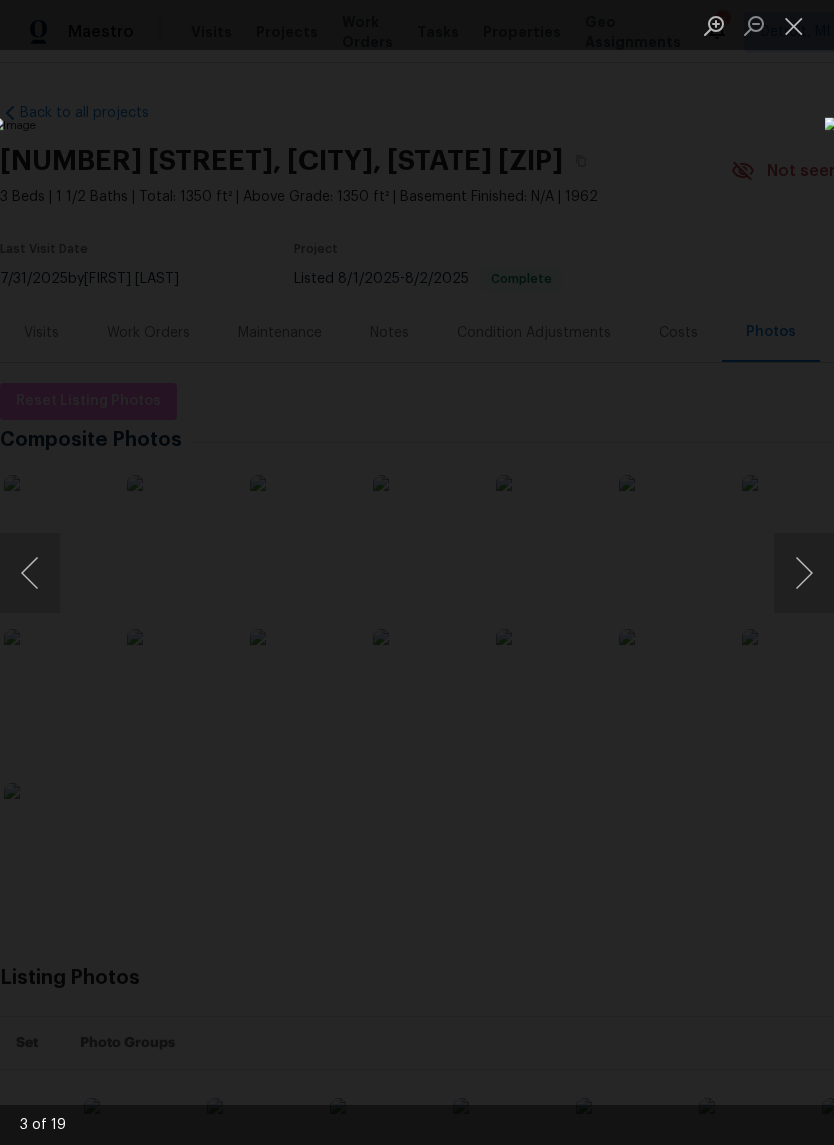 click at bounding box center (804, 573) 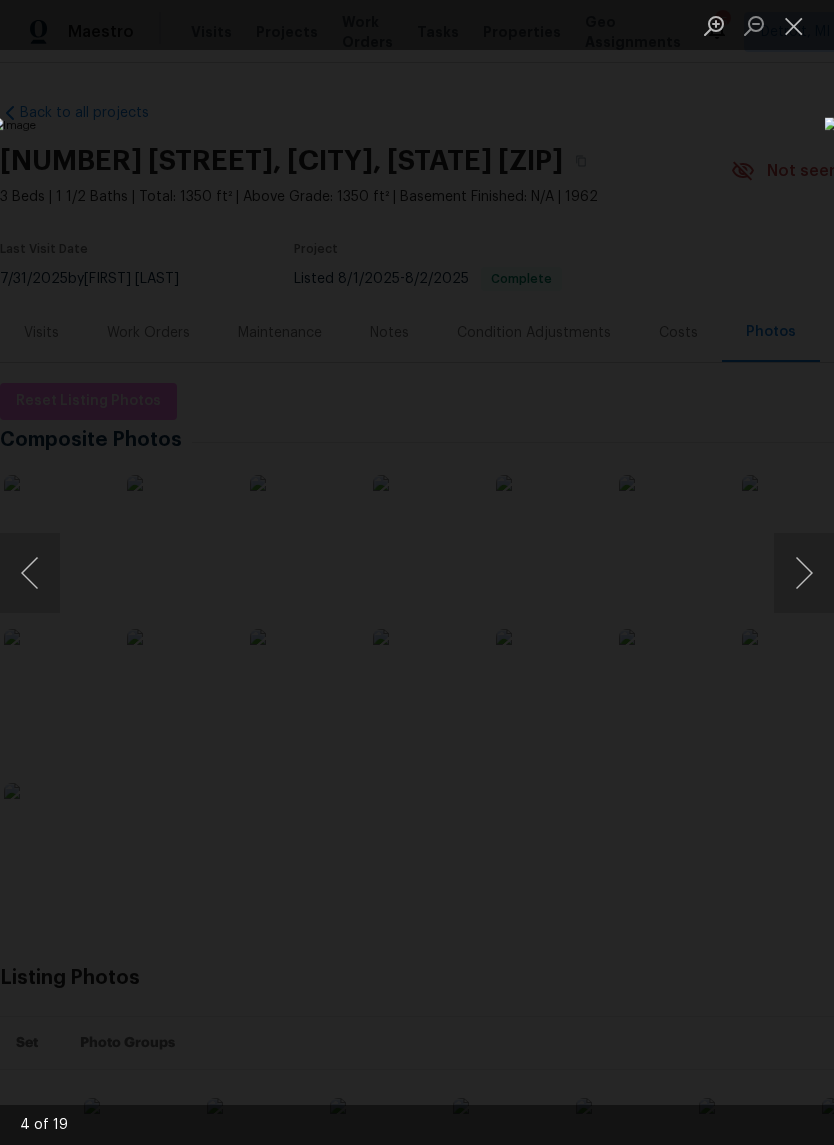 click at bounding box center [804, 573] 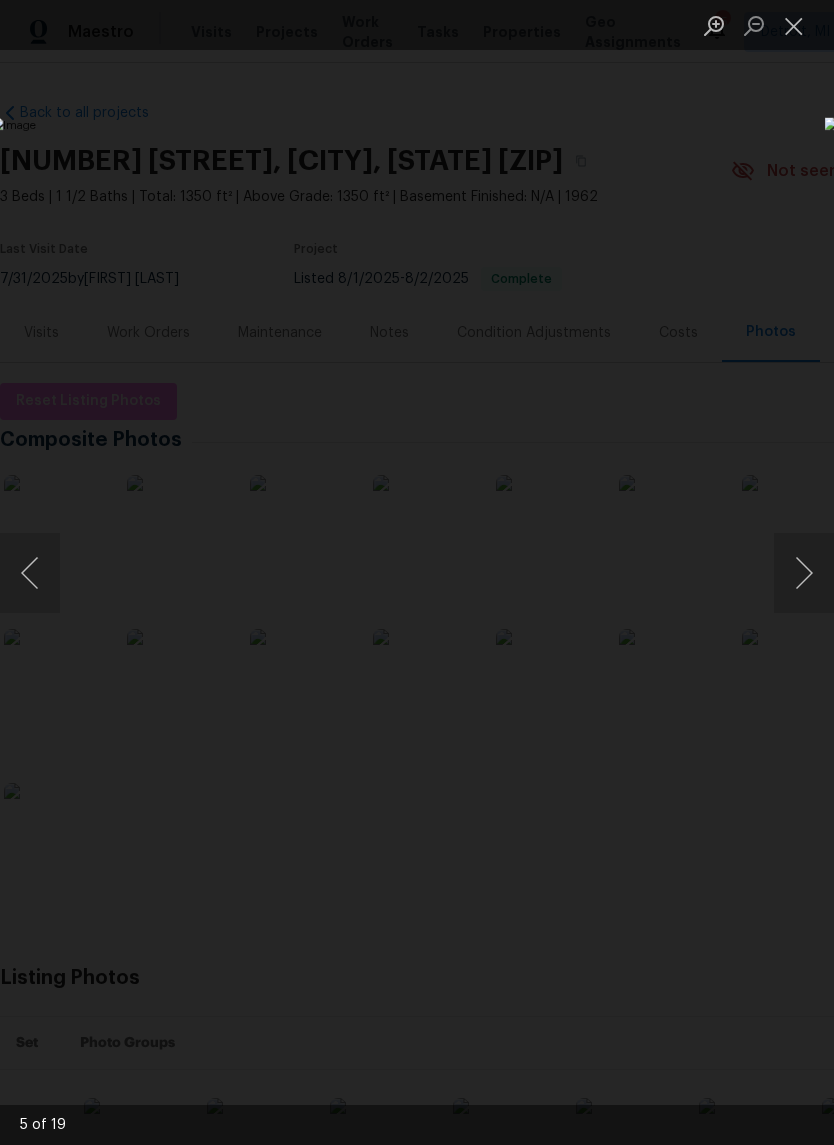 click at bounding box center [804, 573] 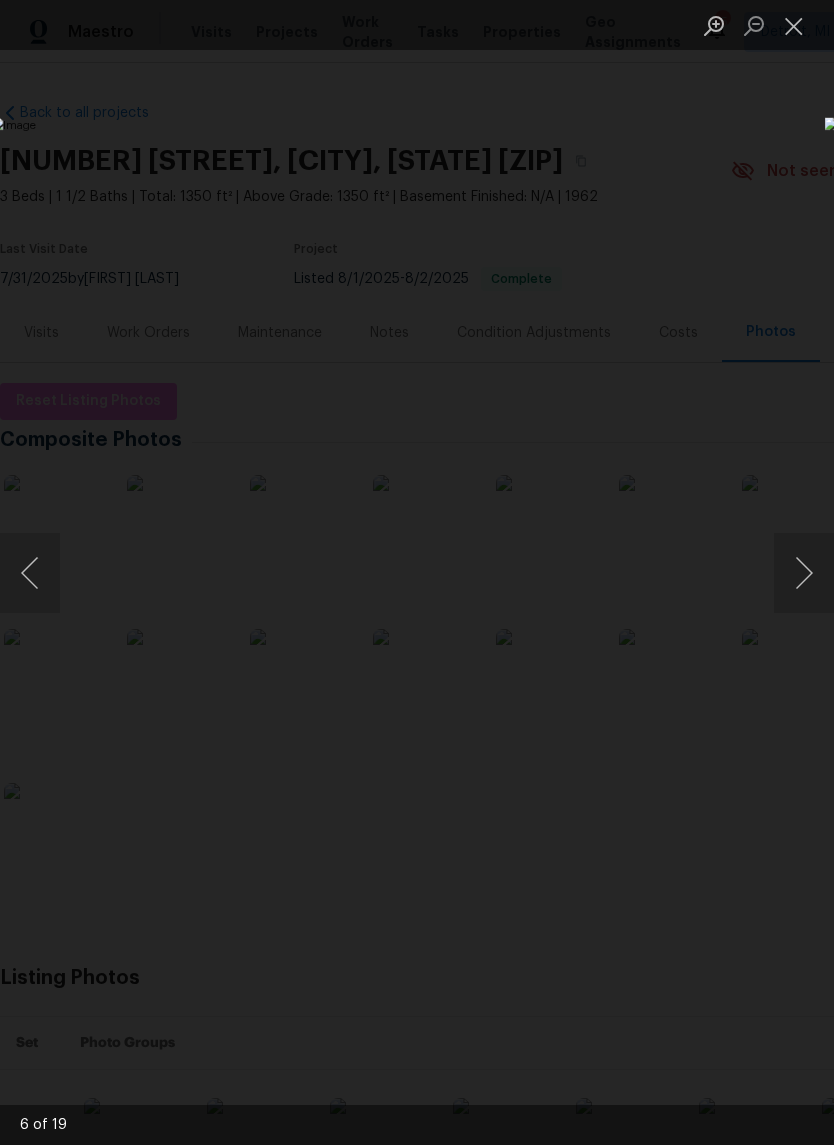 click at bounding box center (804, 573) 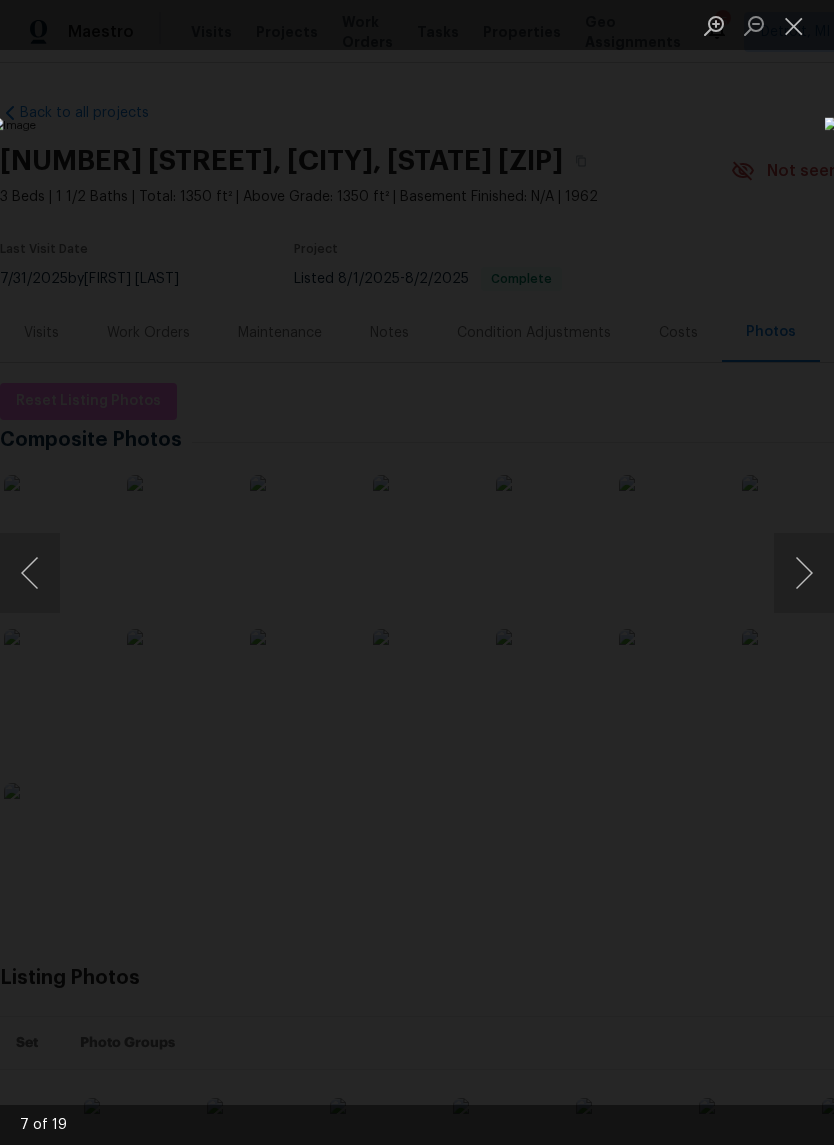click at bounding box center (804, 573) 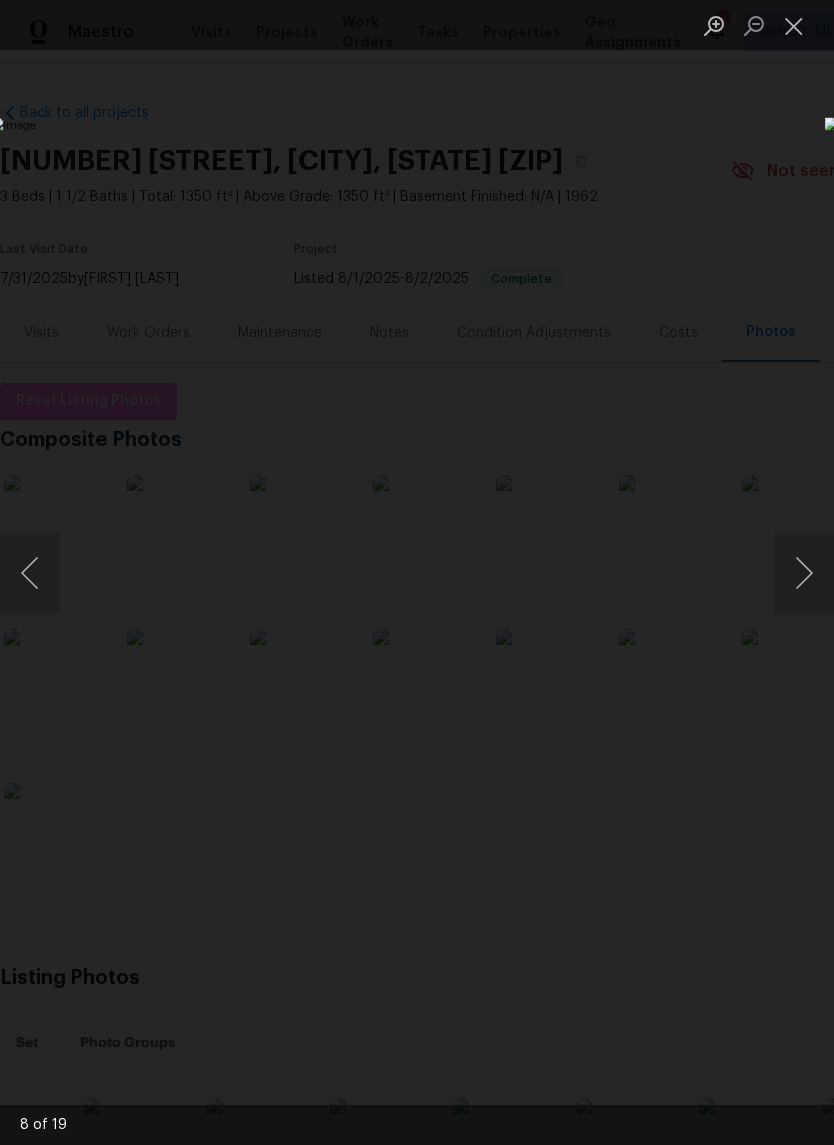 click at bounding box center (804, 573) 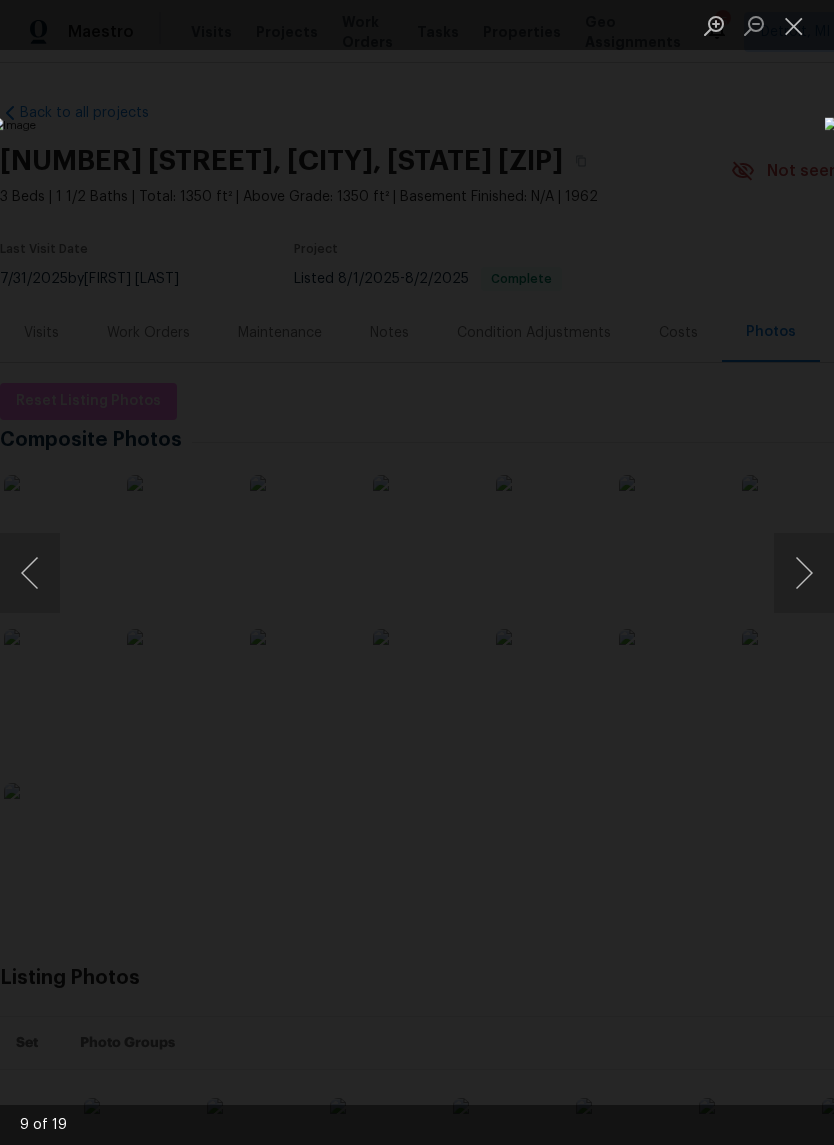 click at bounding box center (804, 573) 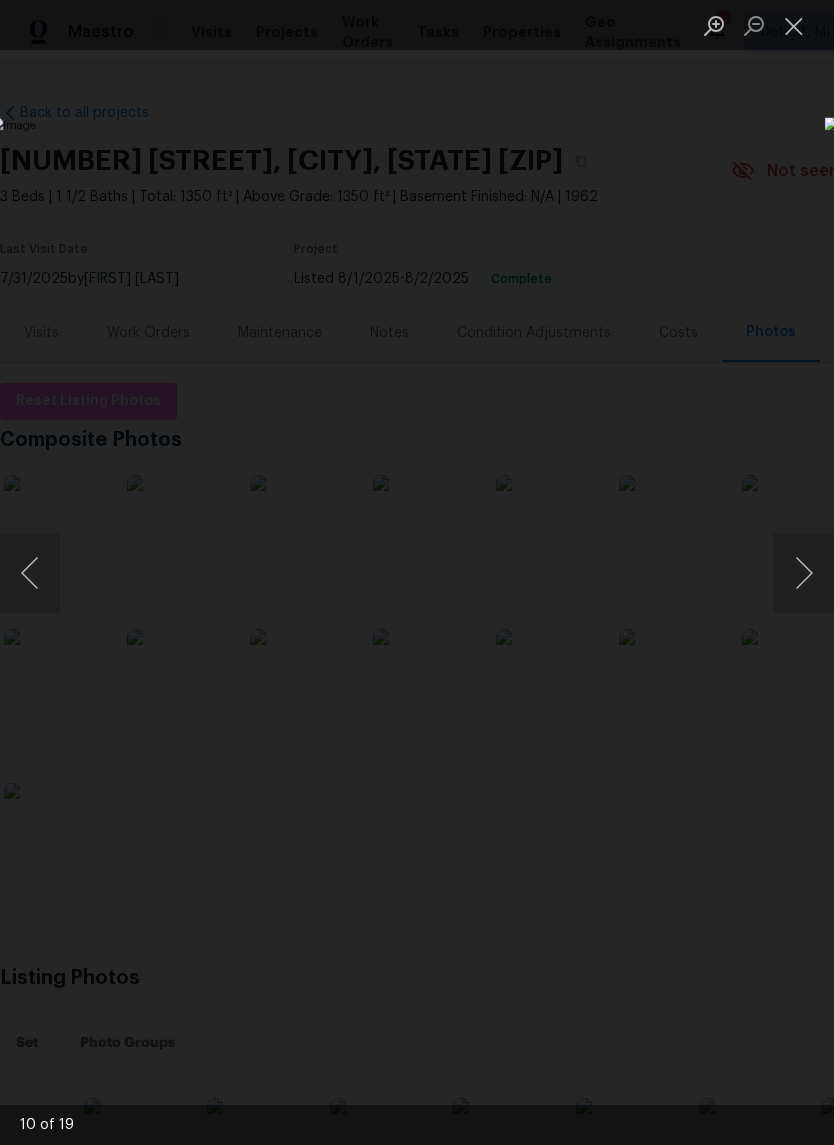 click at bounding box center [804, 573] 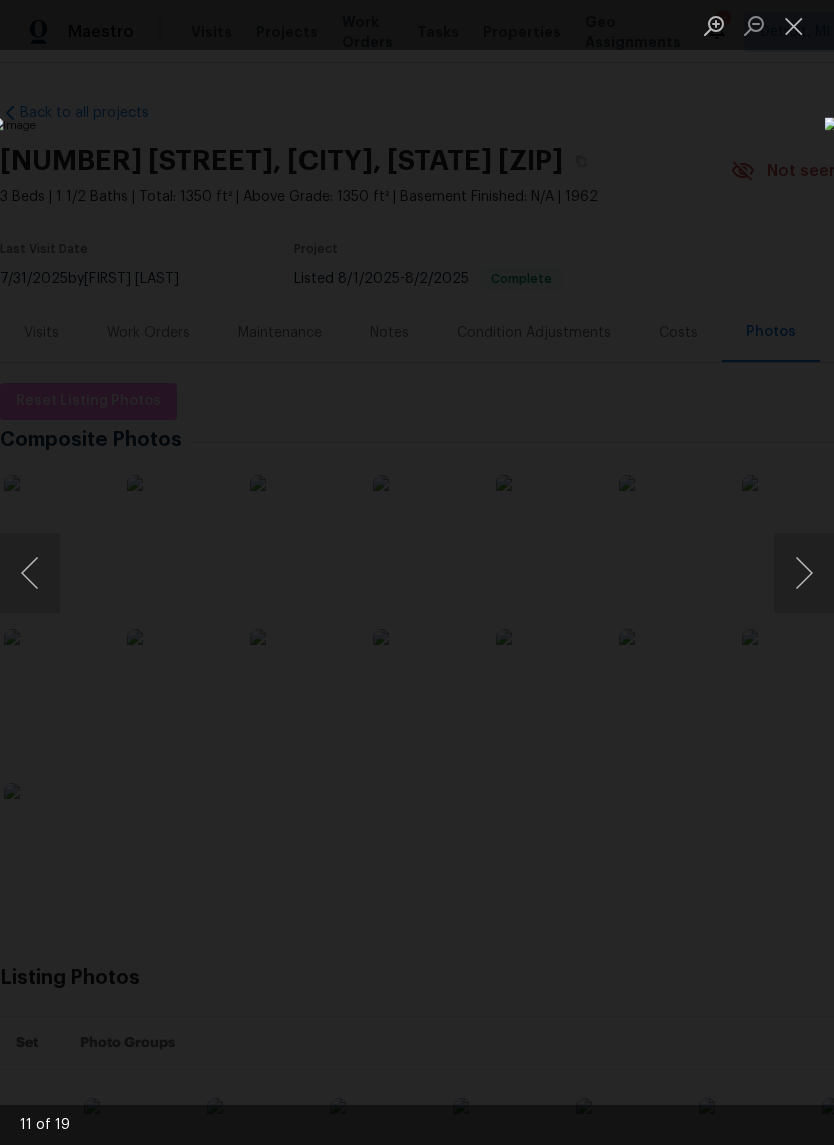click at bounding box center [804, 573] 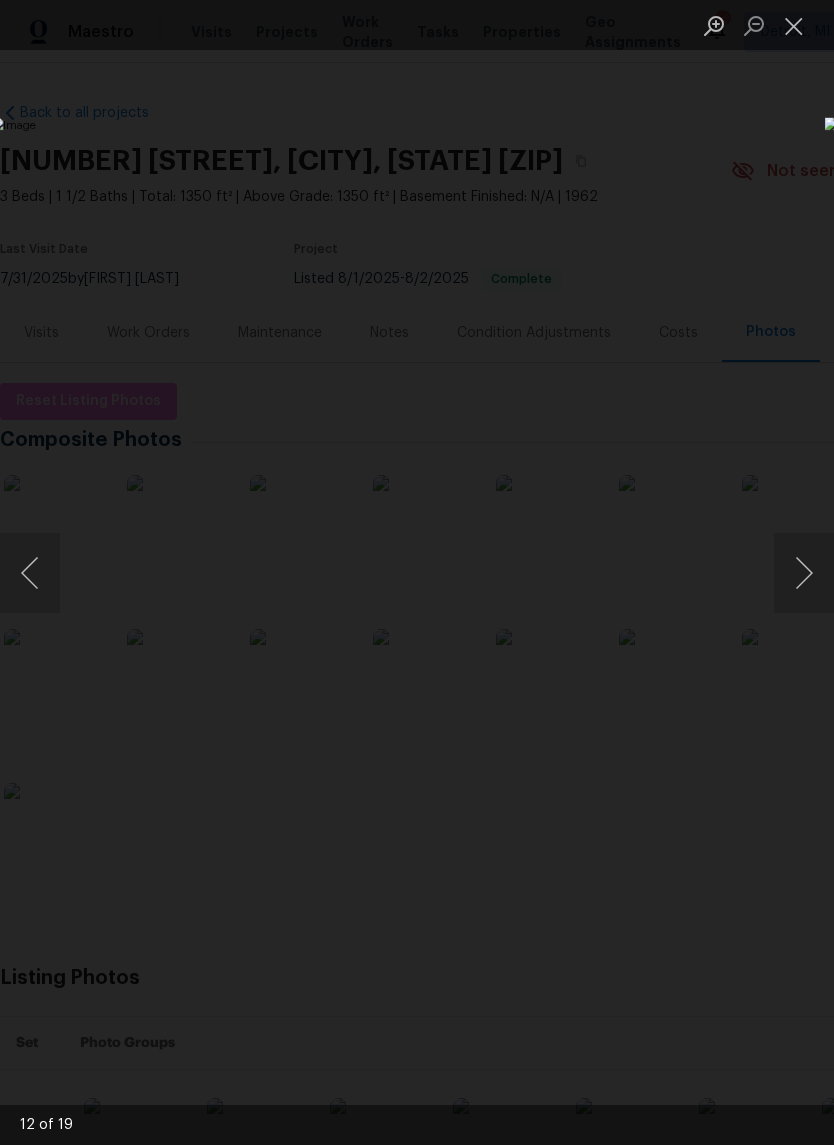 click at bounding box center (804, 573) 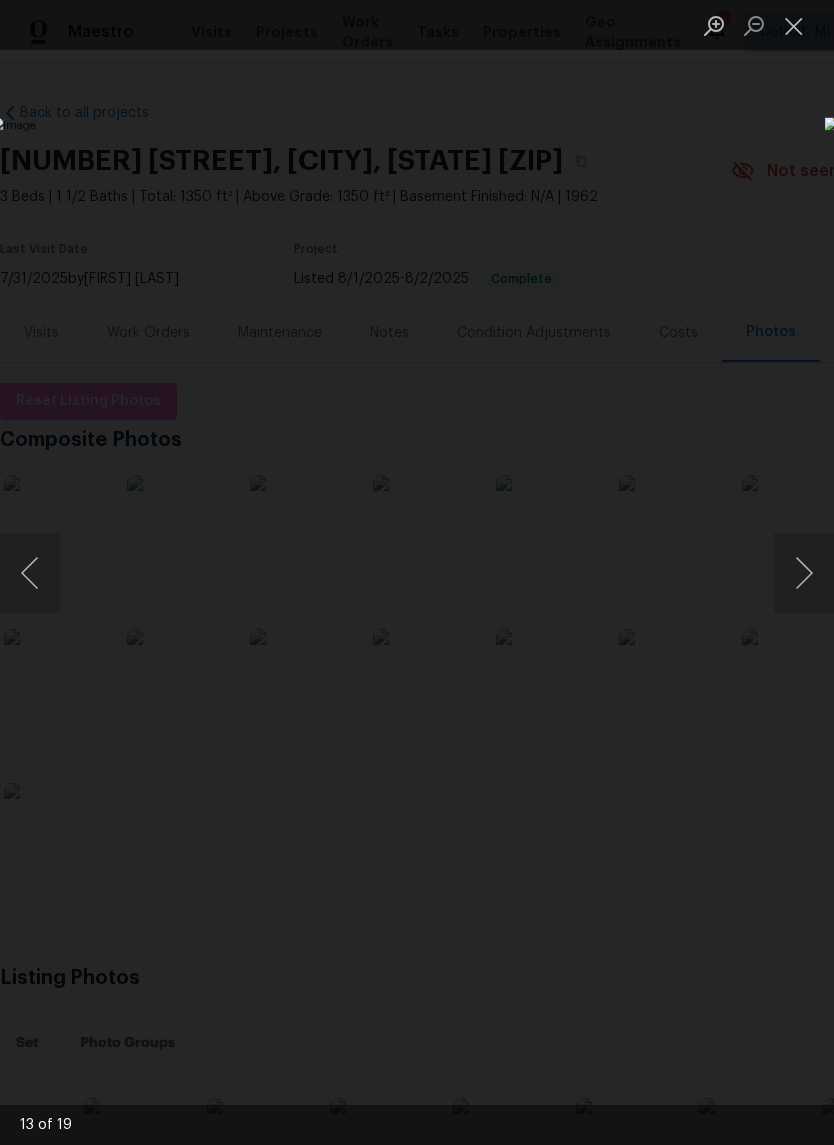 click at bounding box center [804, 573] 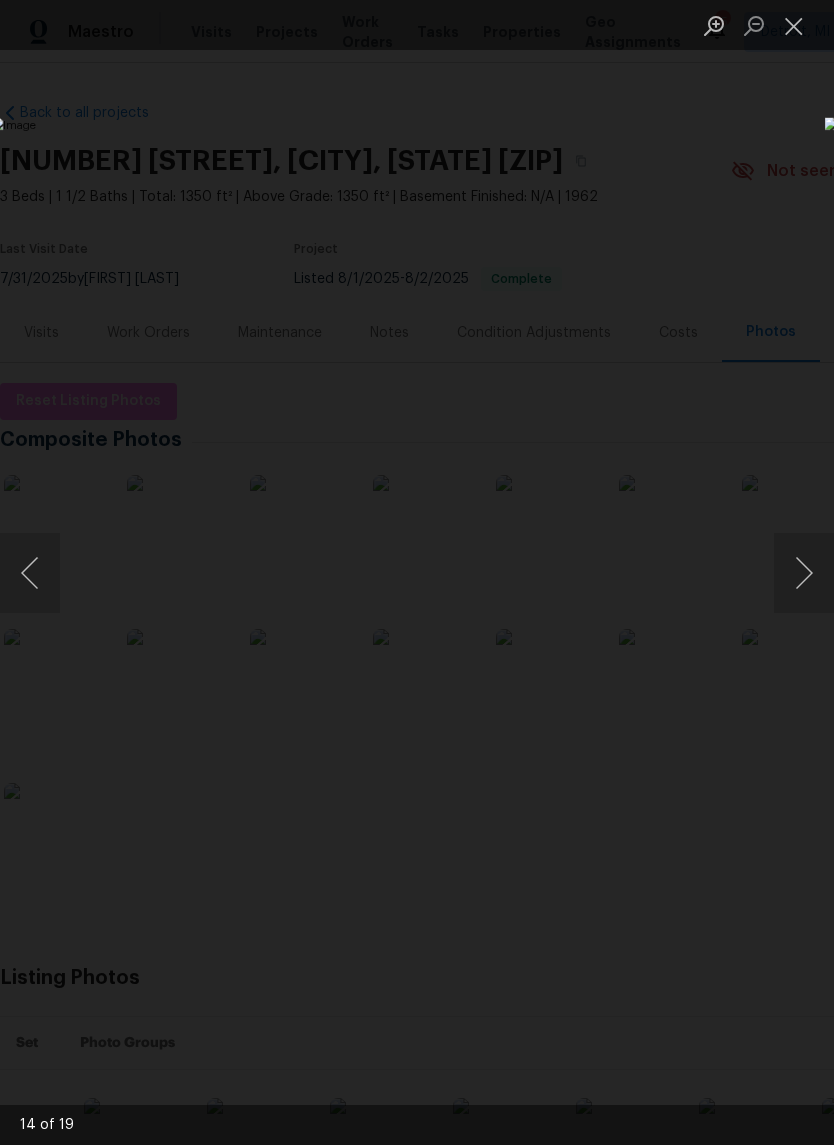 click at bounding box center [804, 573] 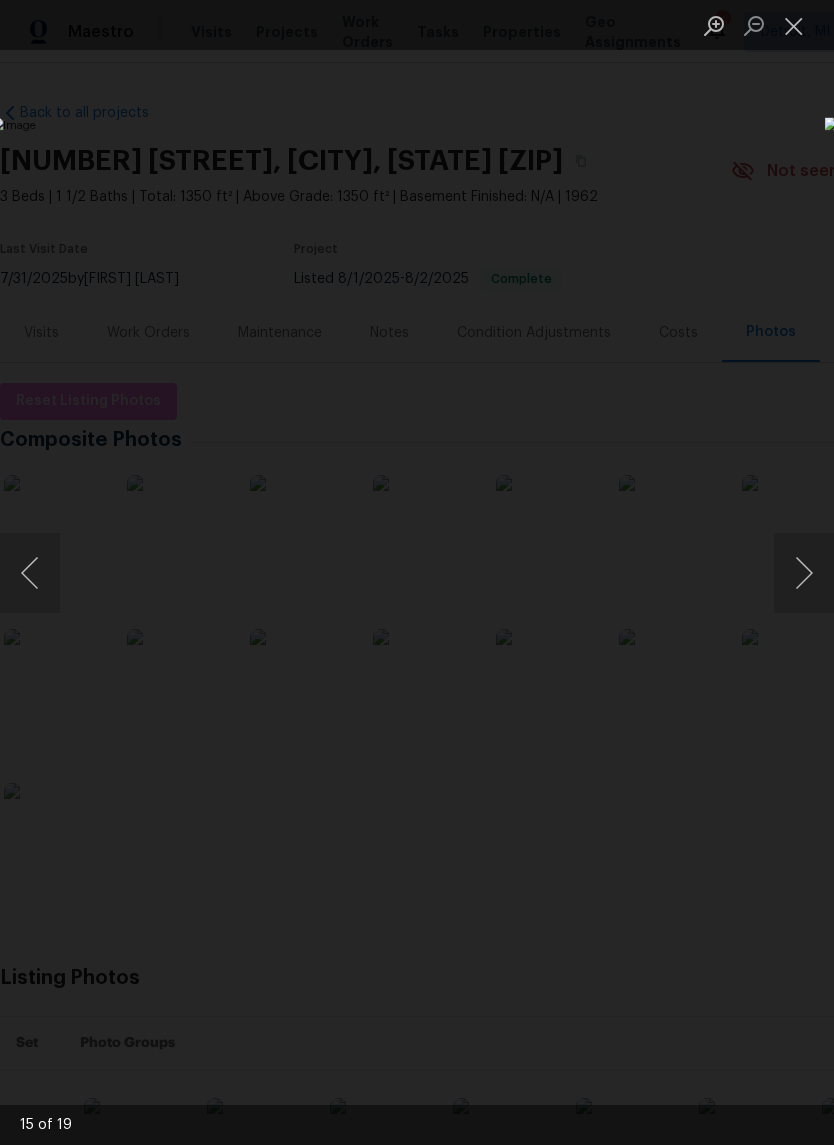 click at bounding box center (804, 573) 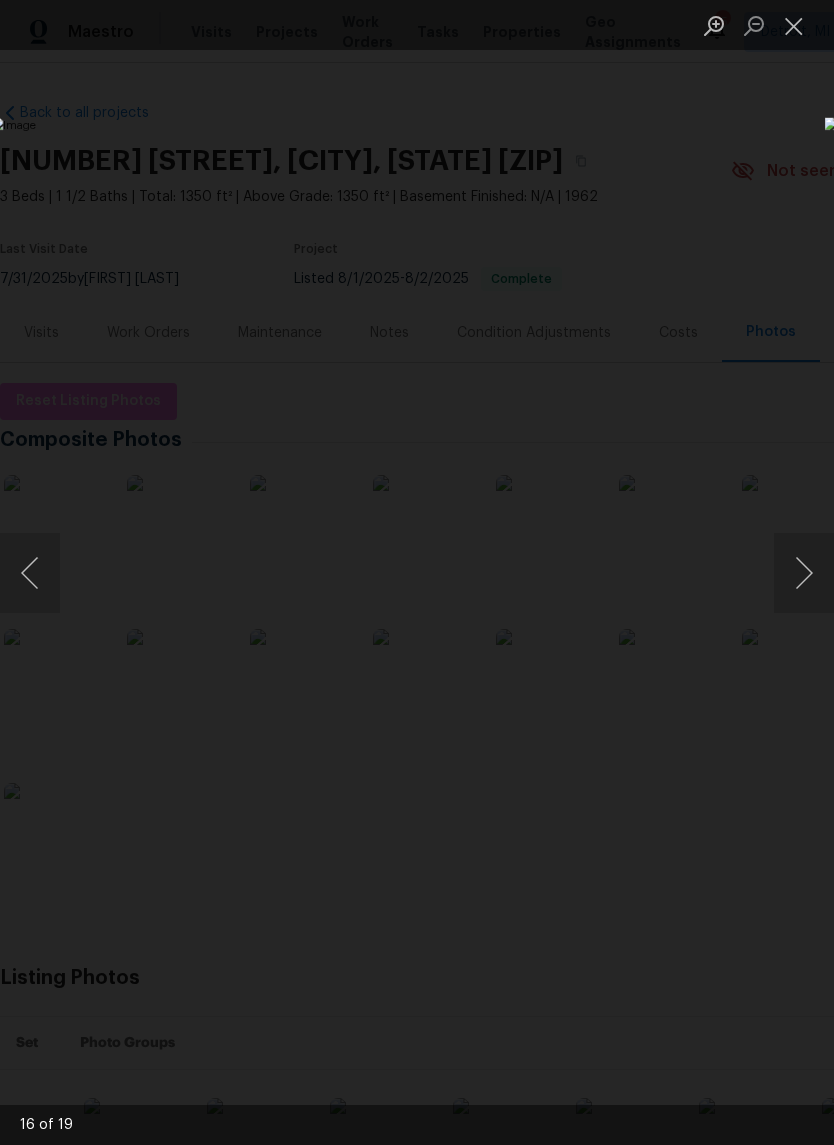click at bounding box center [804, 573] 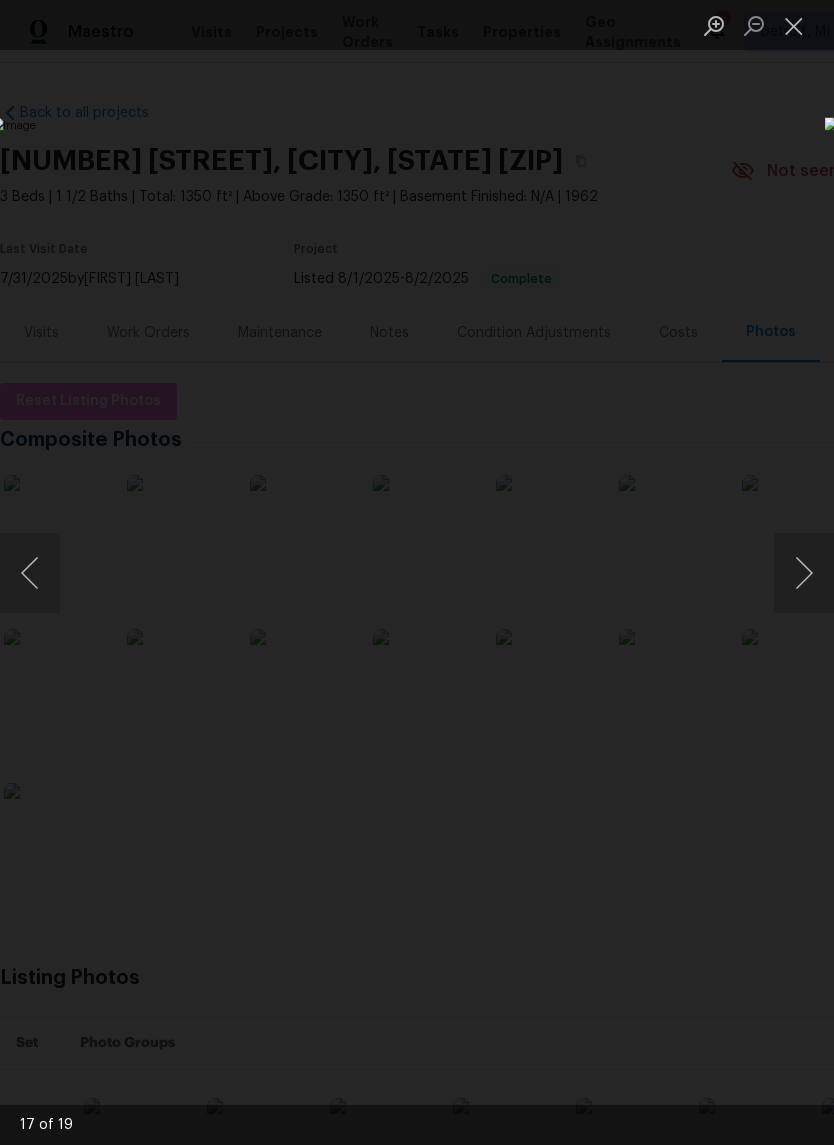 click at bounding box center (804, 573) 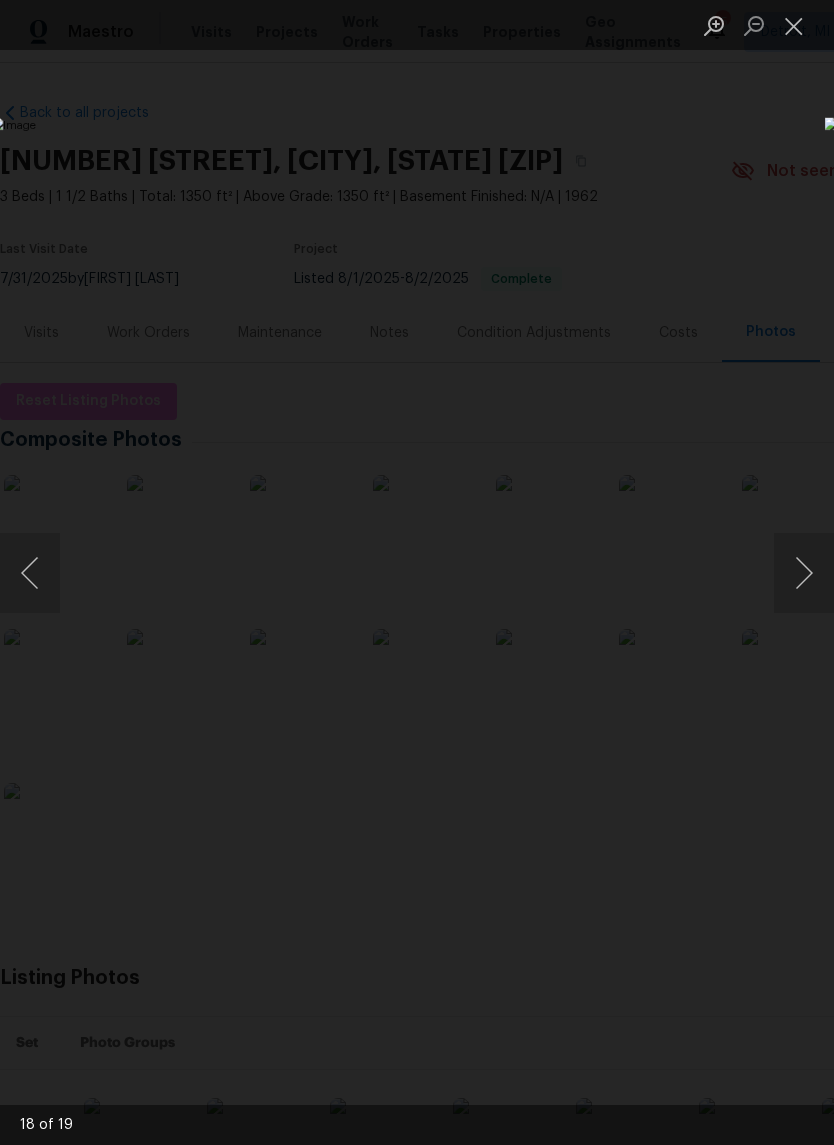 click at bounding box center [804, 573] 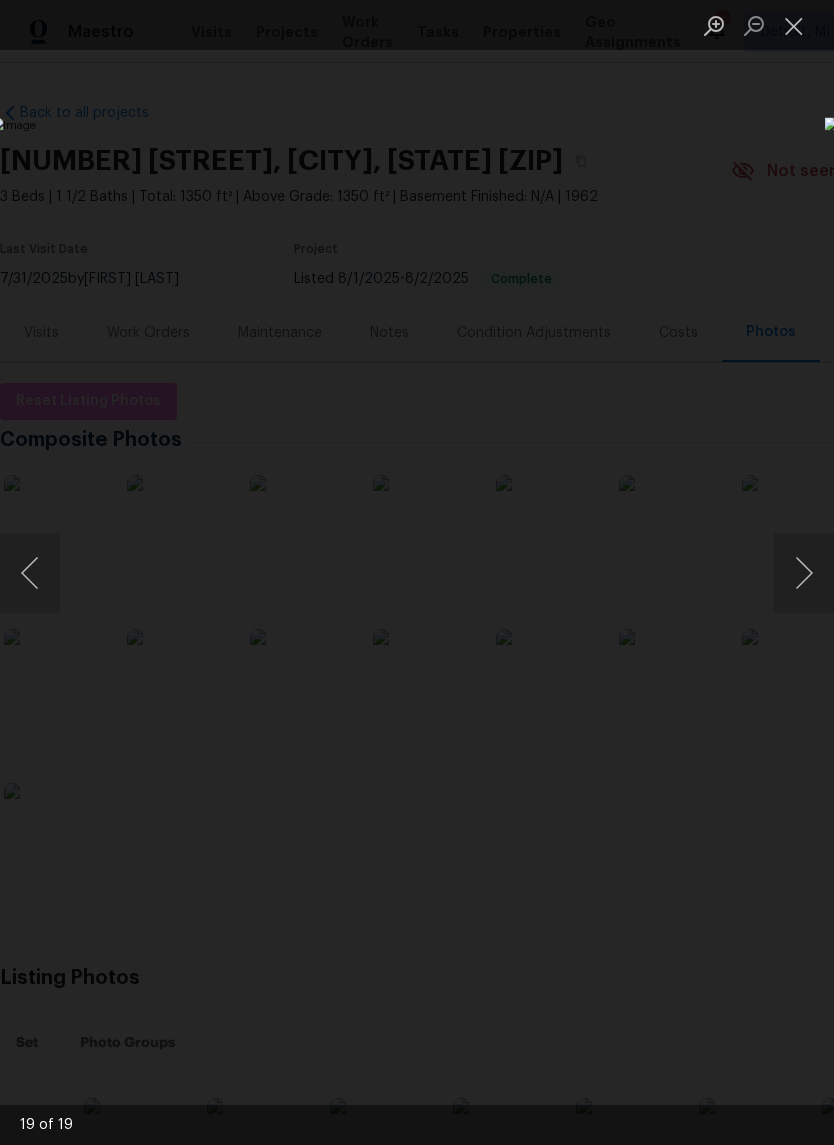 click at bounding box center (804, 573) 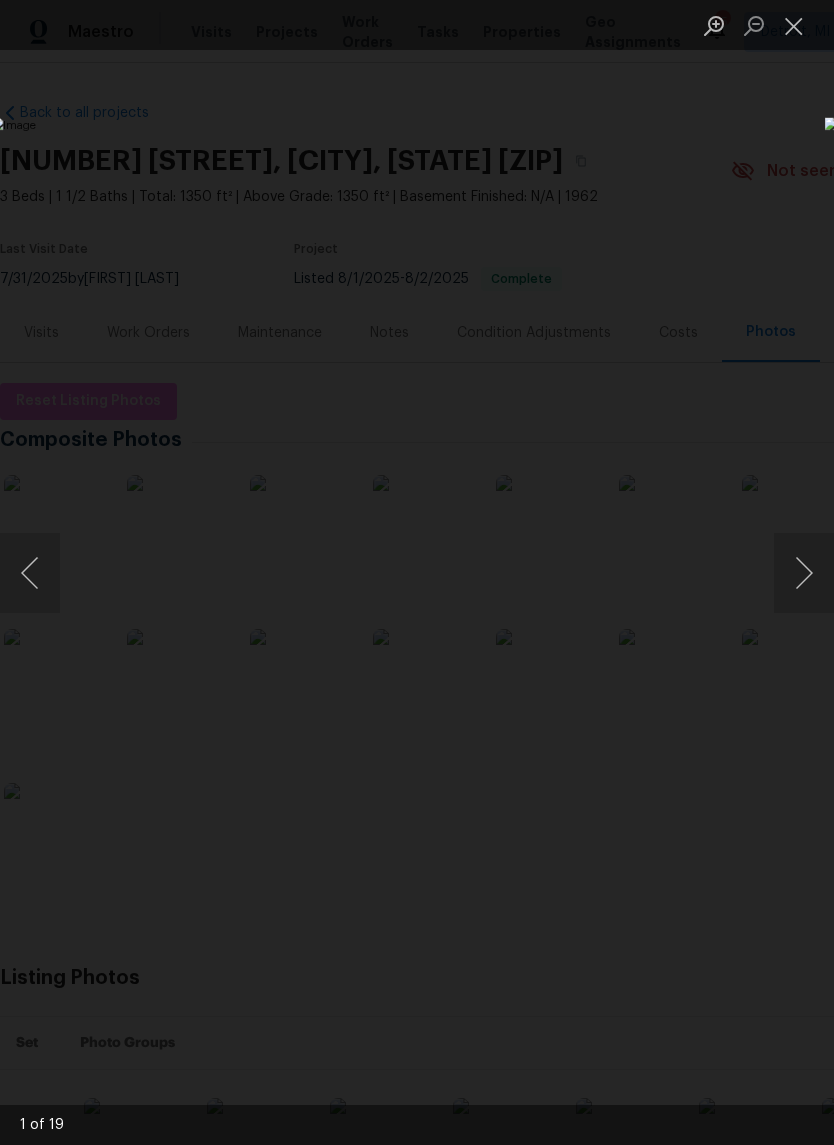 click at bounding box center [804, 573] 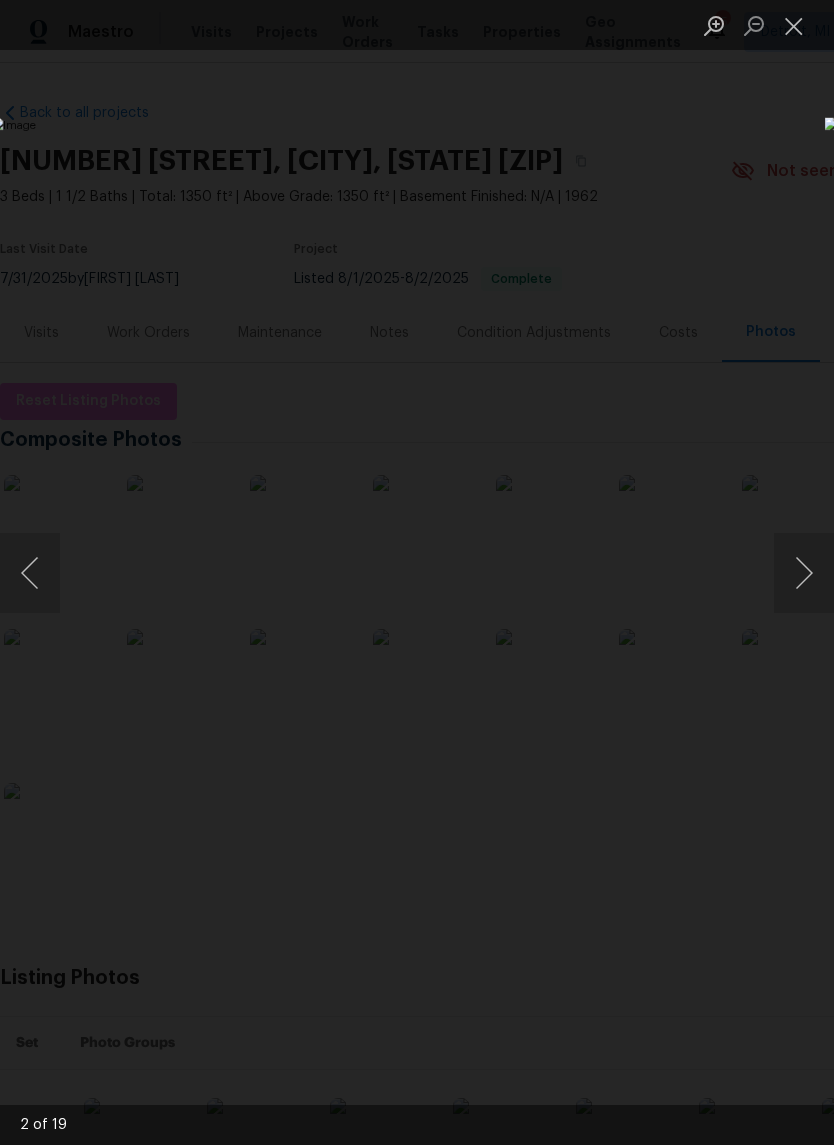 click at bounding box center [794, 25] 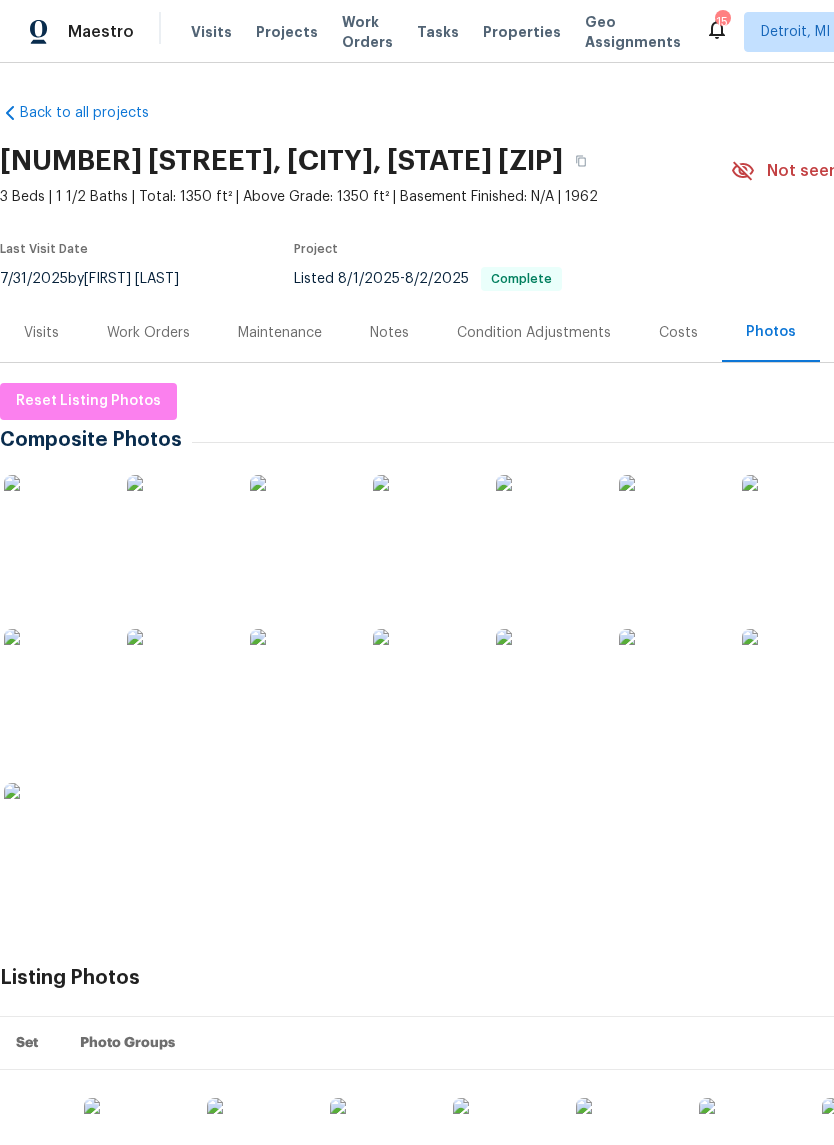 click on "15" at bounding box center [722, 22] 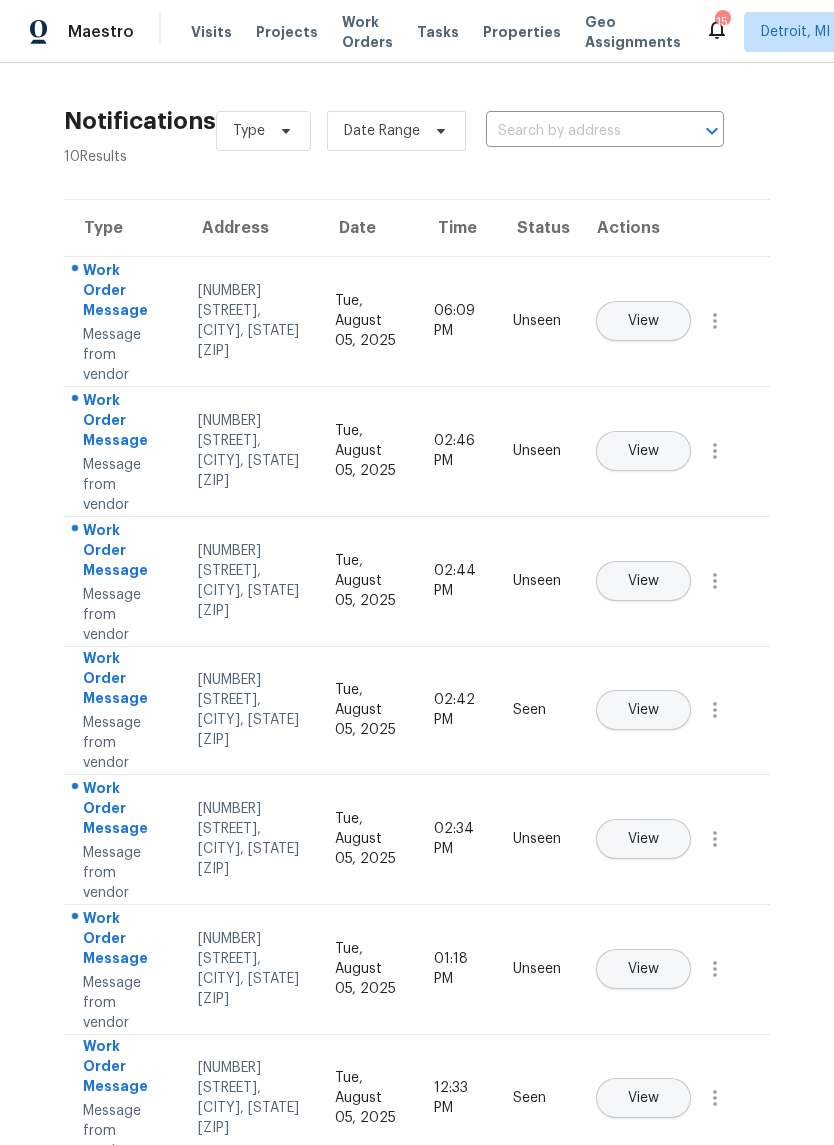click on "View" at bounding box center [643, 321] 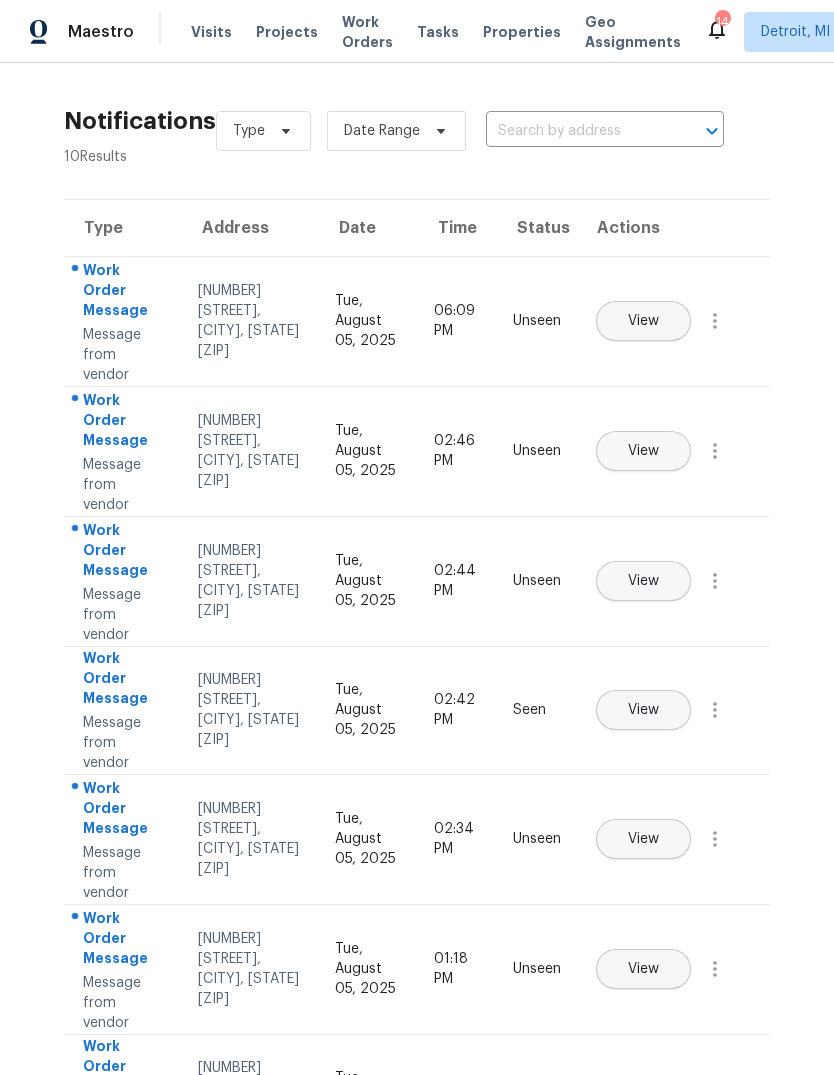 click on "View" at bounding box center [643, 451] 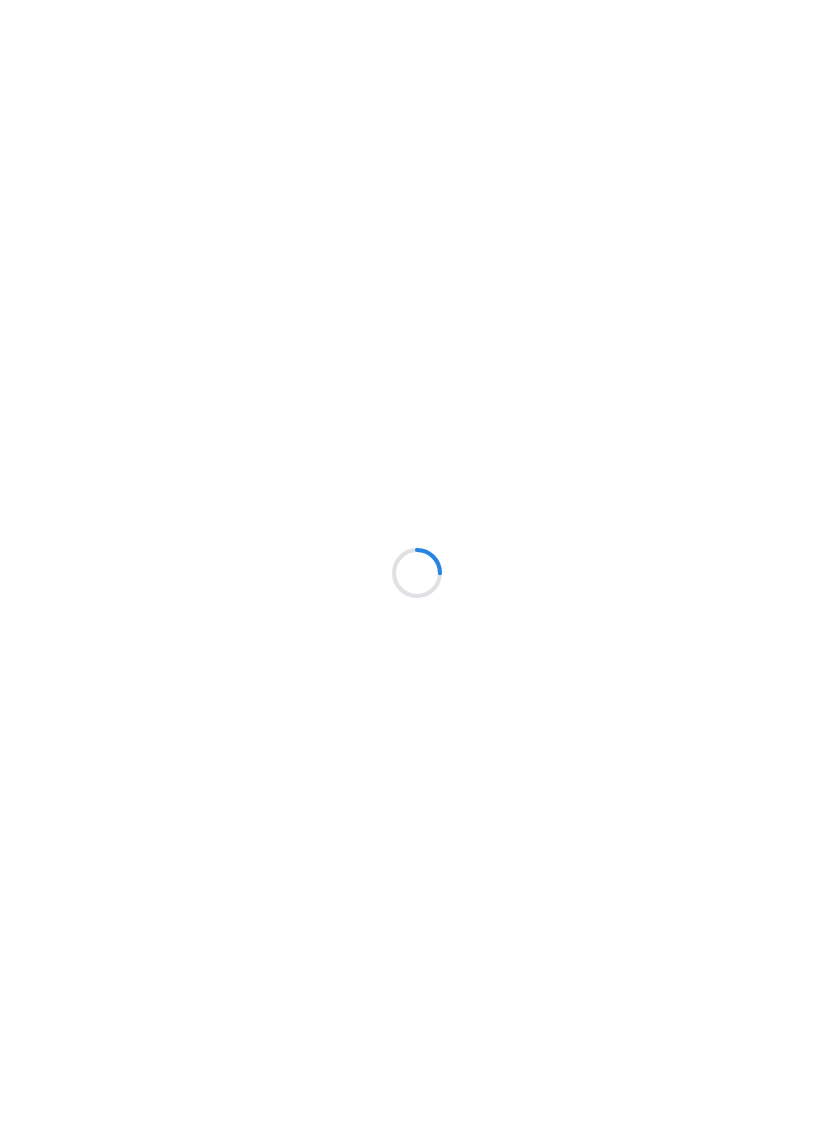 scroll, scrollTop: 0, scrollLeft: 0, axis: both 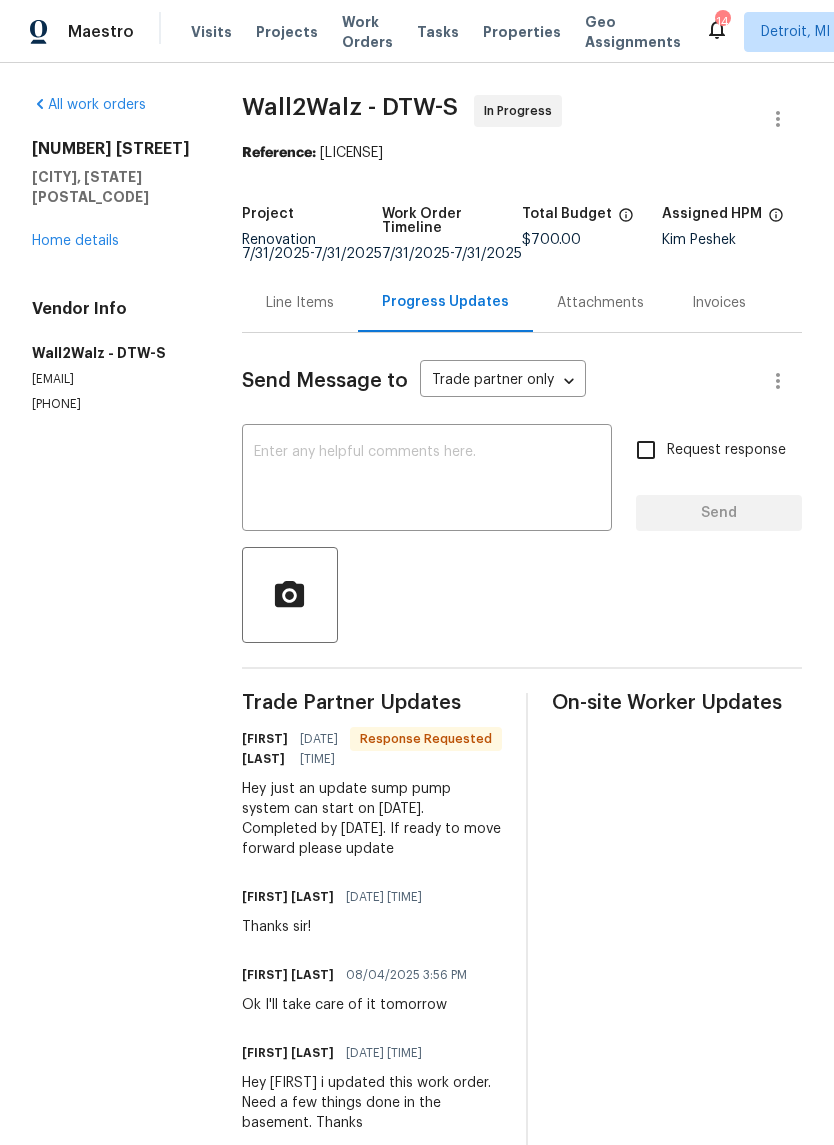 click at bounding box center (427, 480) 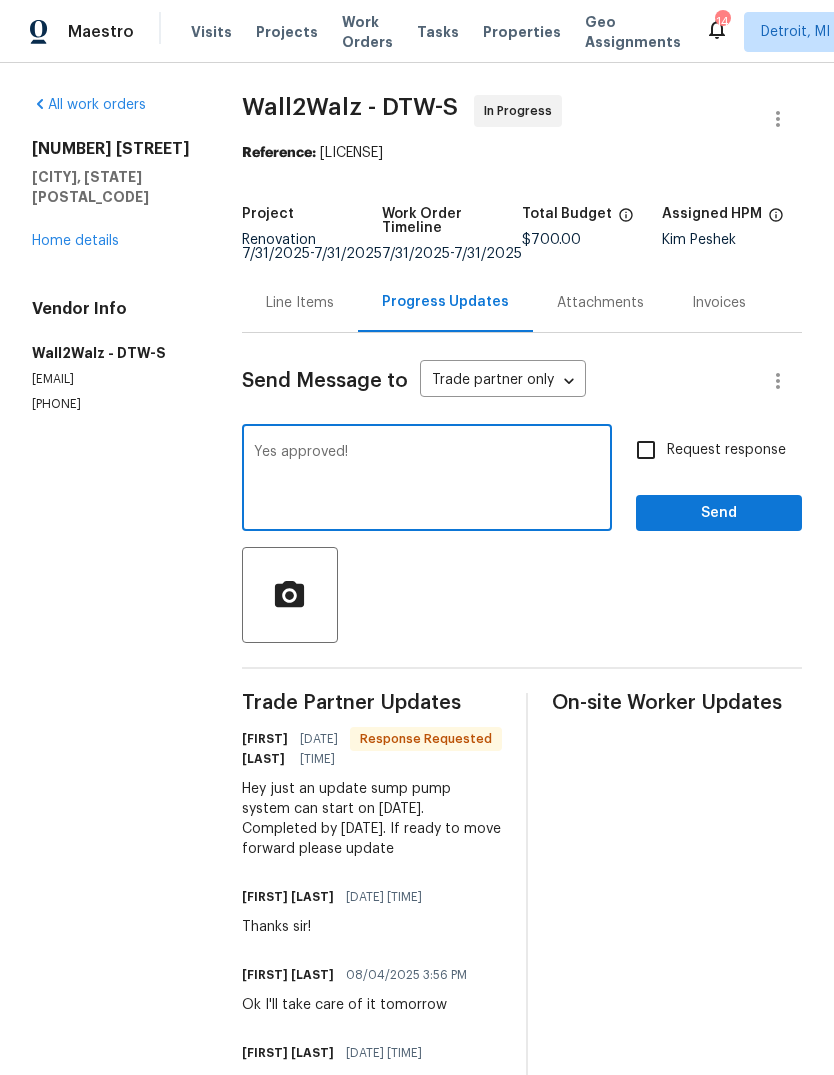 type on "Yes approved!" 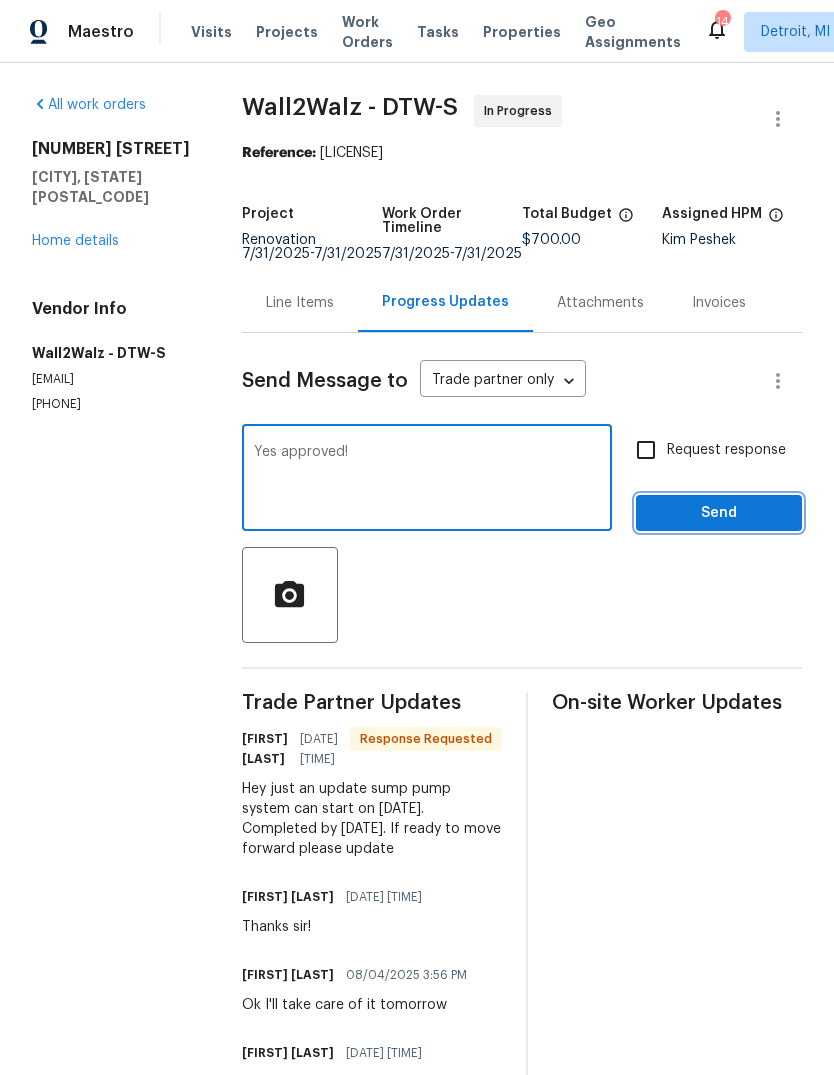 click on "Send" at bounding box center (719, 513) 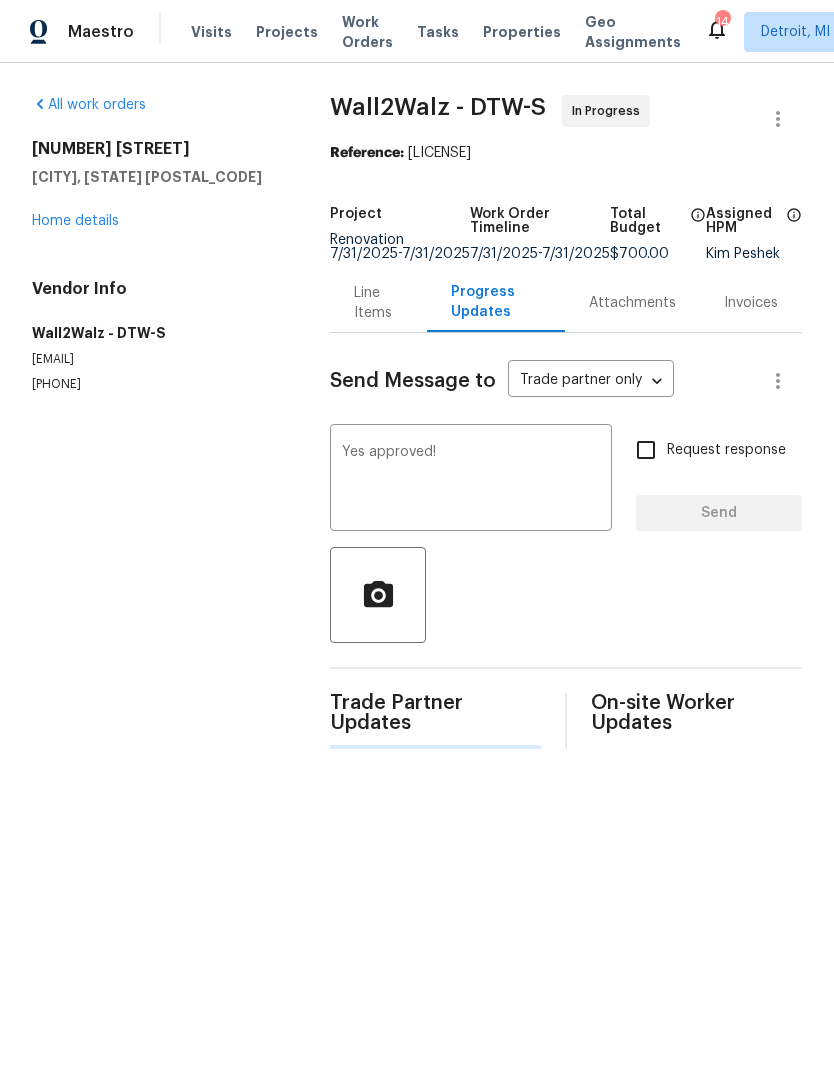 type 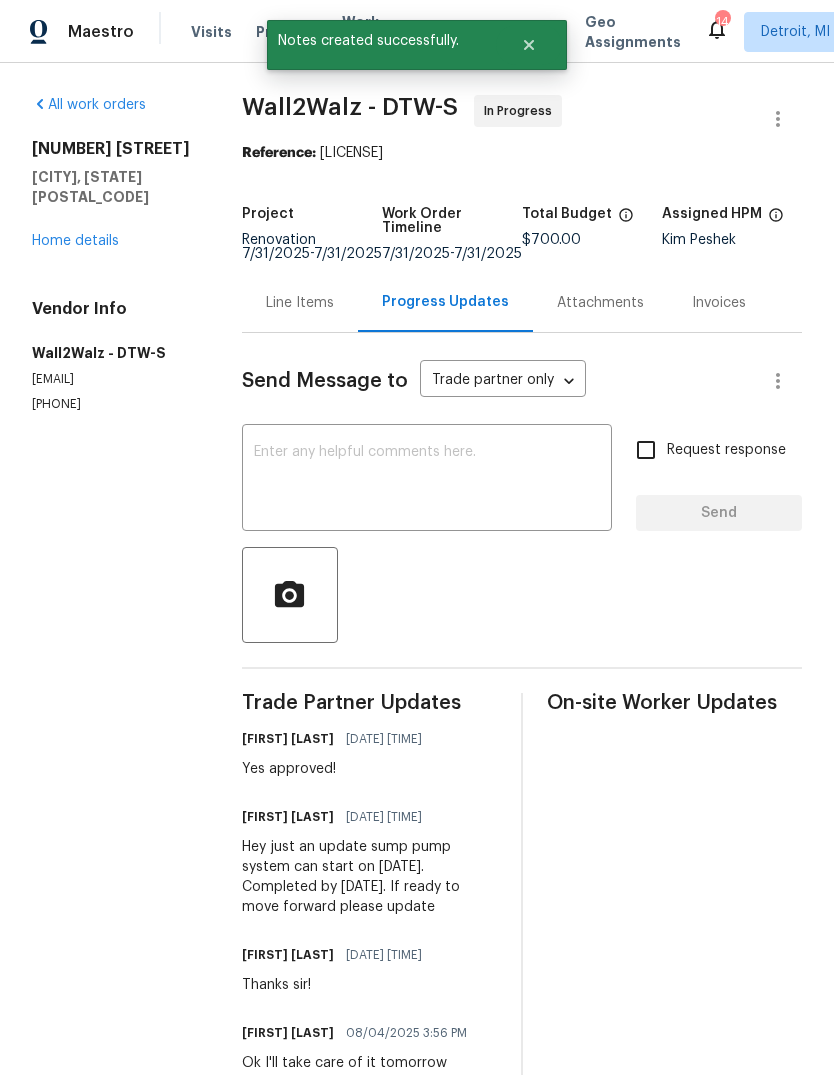 click on "14" at bounding box center (722, 22) 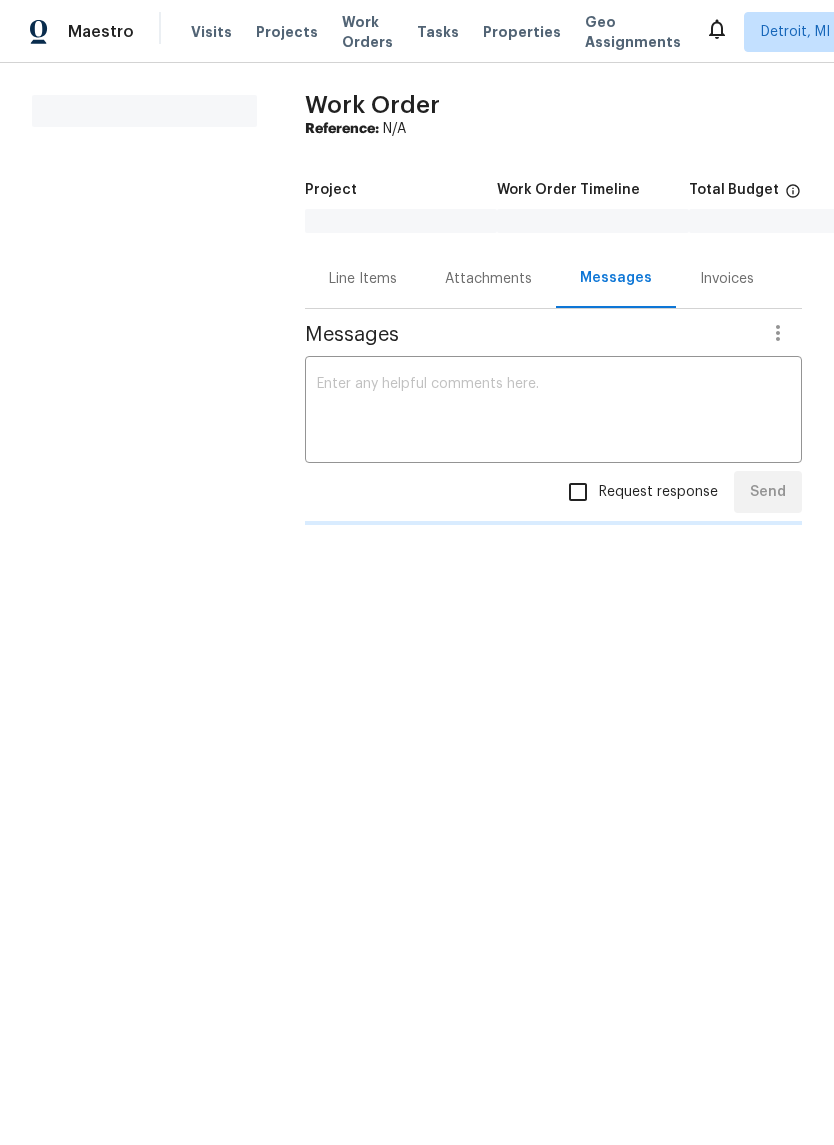 scroll, scrollTop: 0, scrollLeft: 0, axis: both 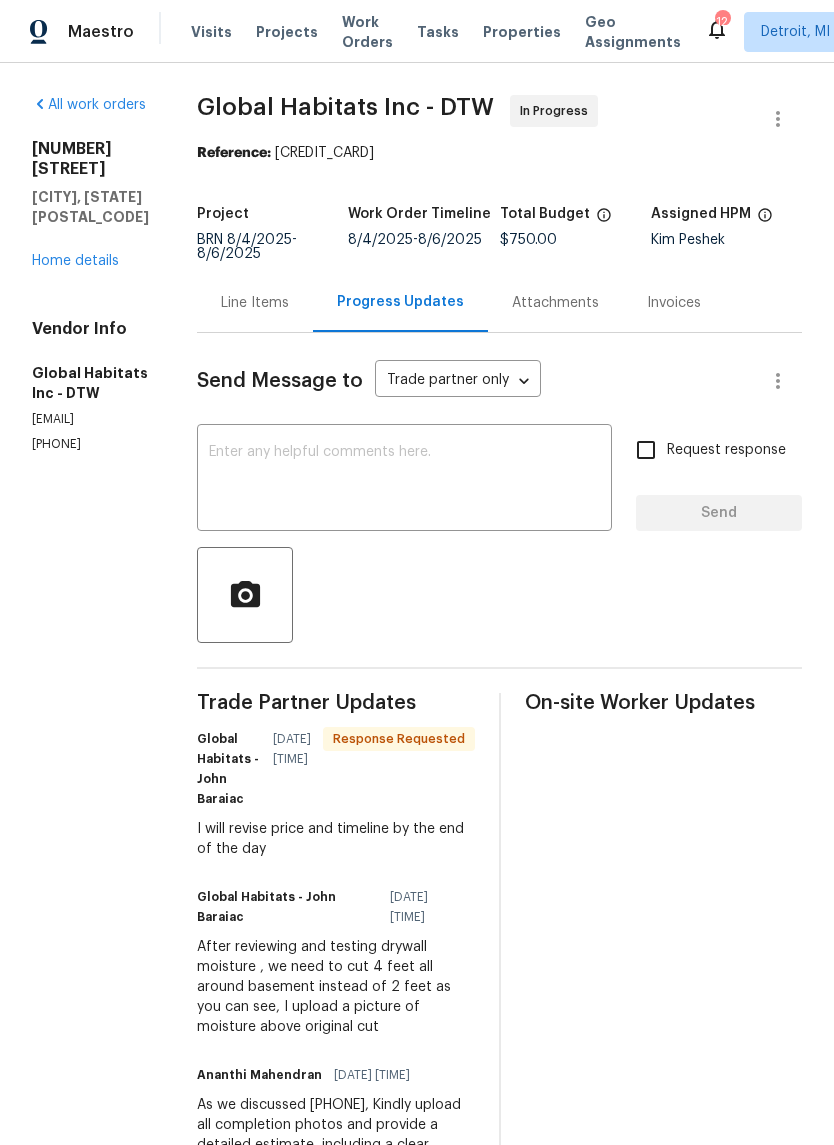 click on "Line Items" at bounding box center [255, 303] 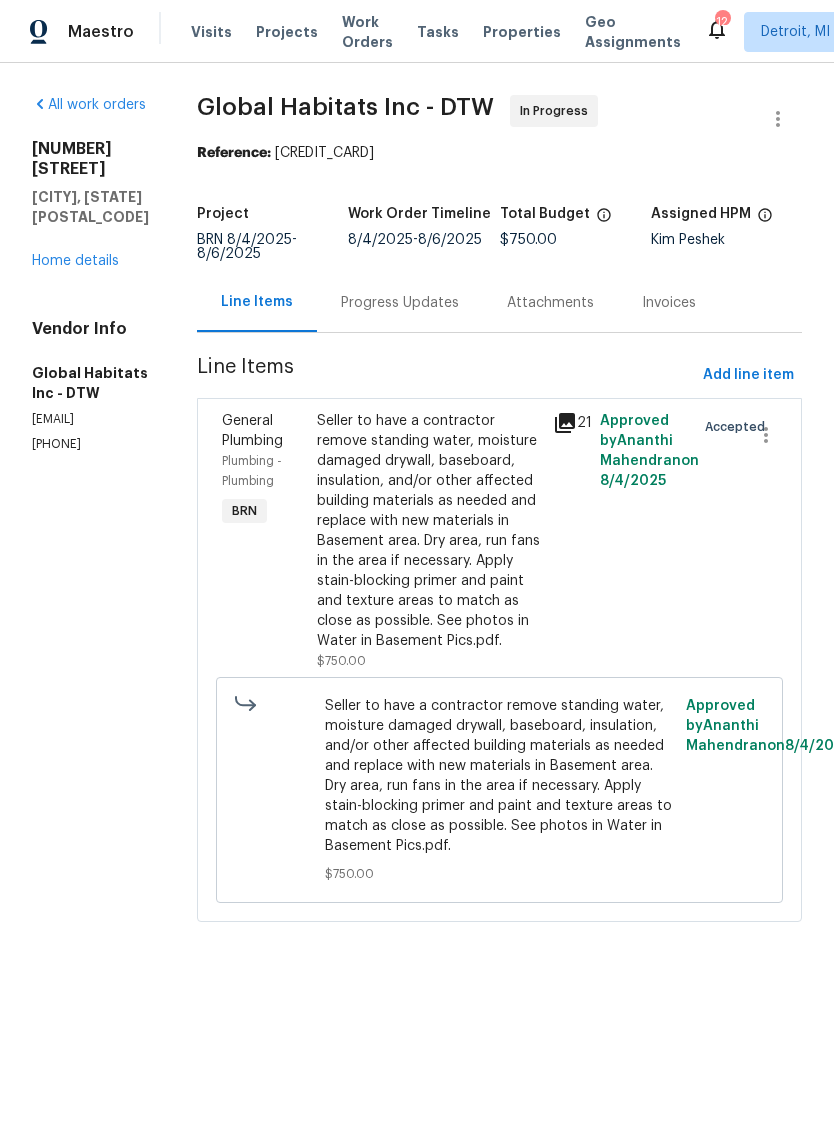 click 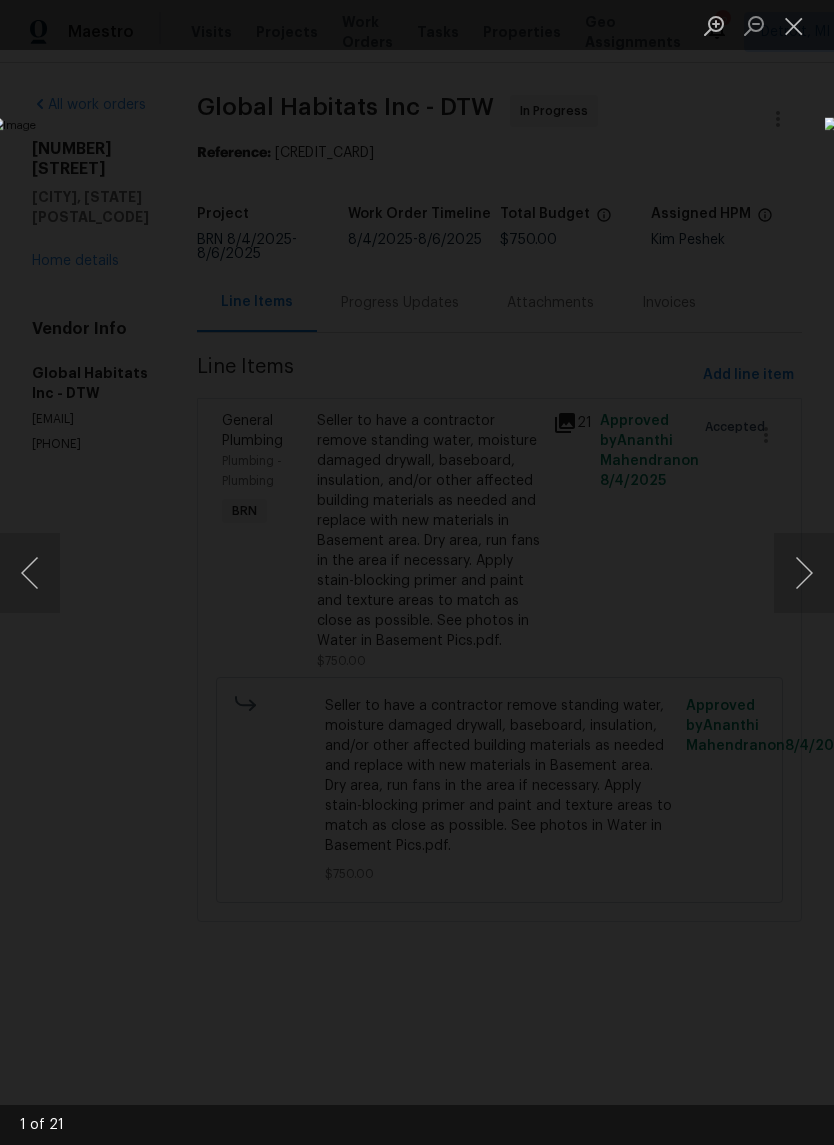 click at bounding box center (804, 573) 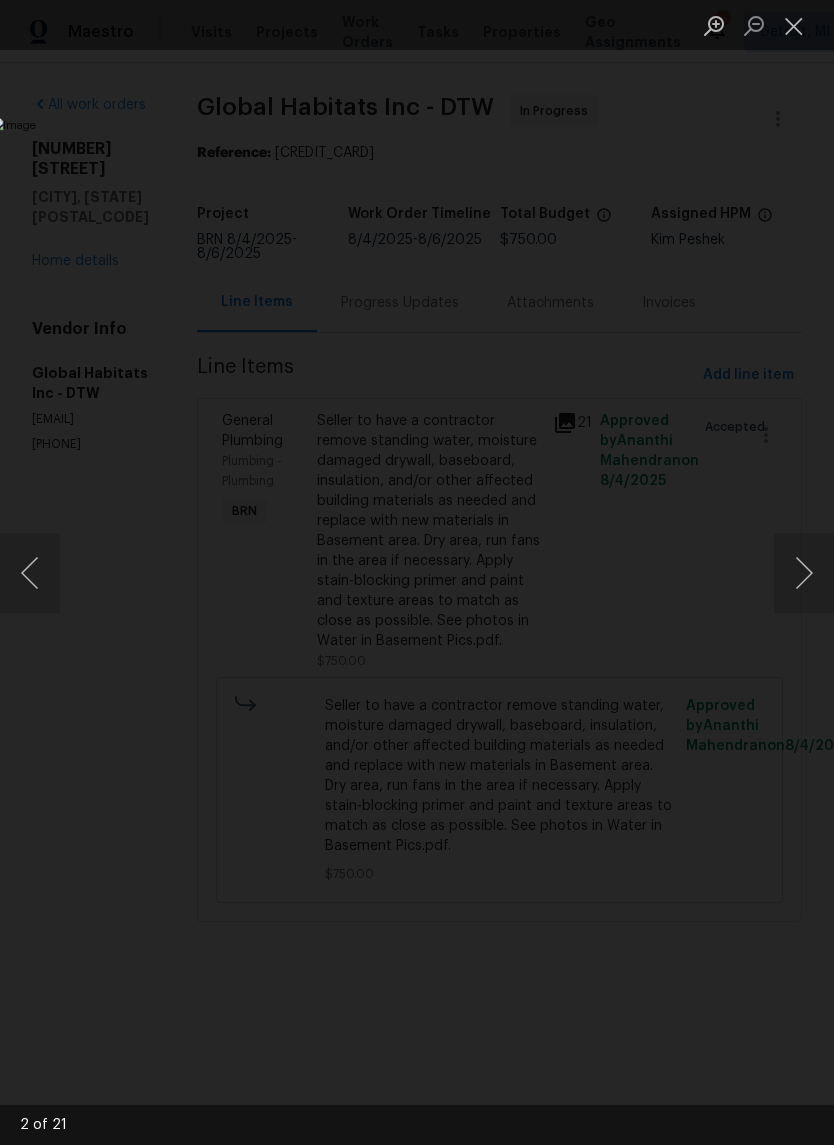 click at bounding box center (804, 573) 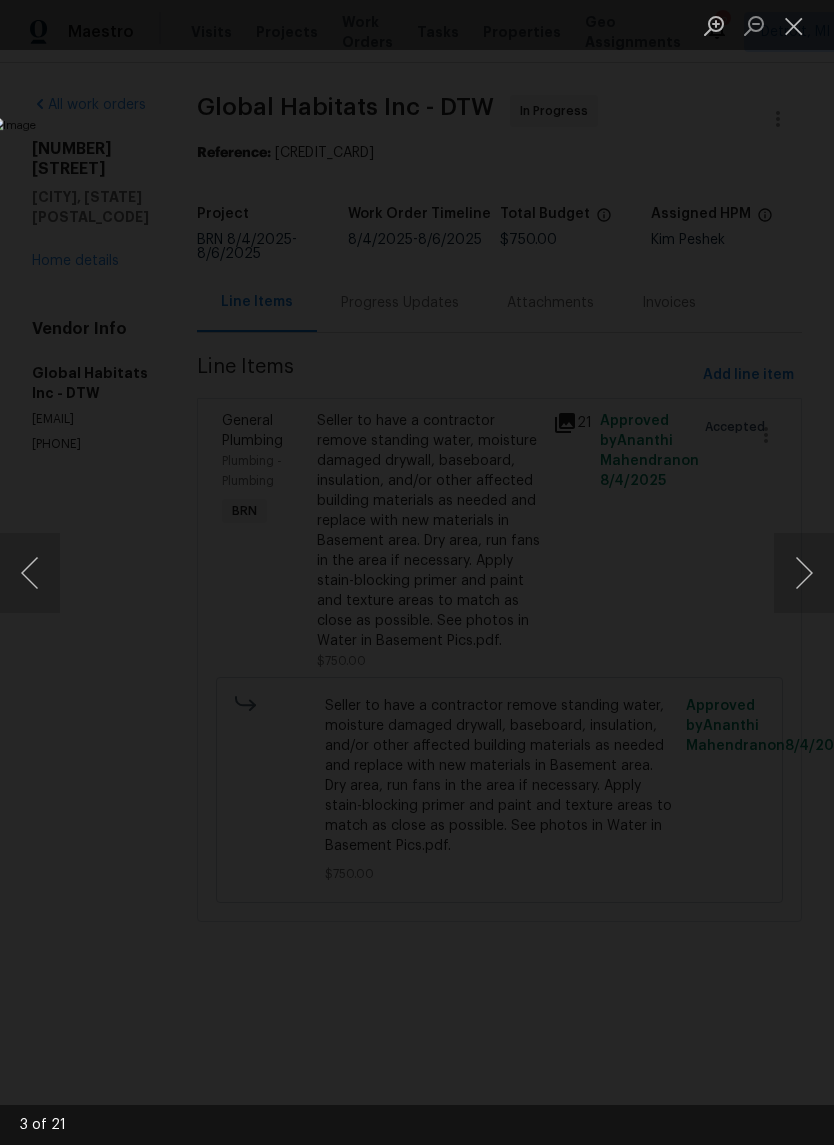 click at bounding box center (804, 573) 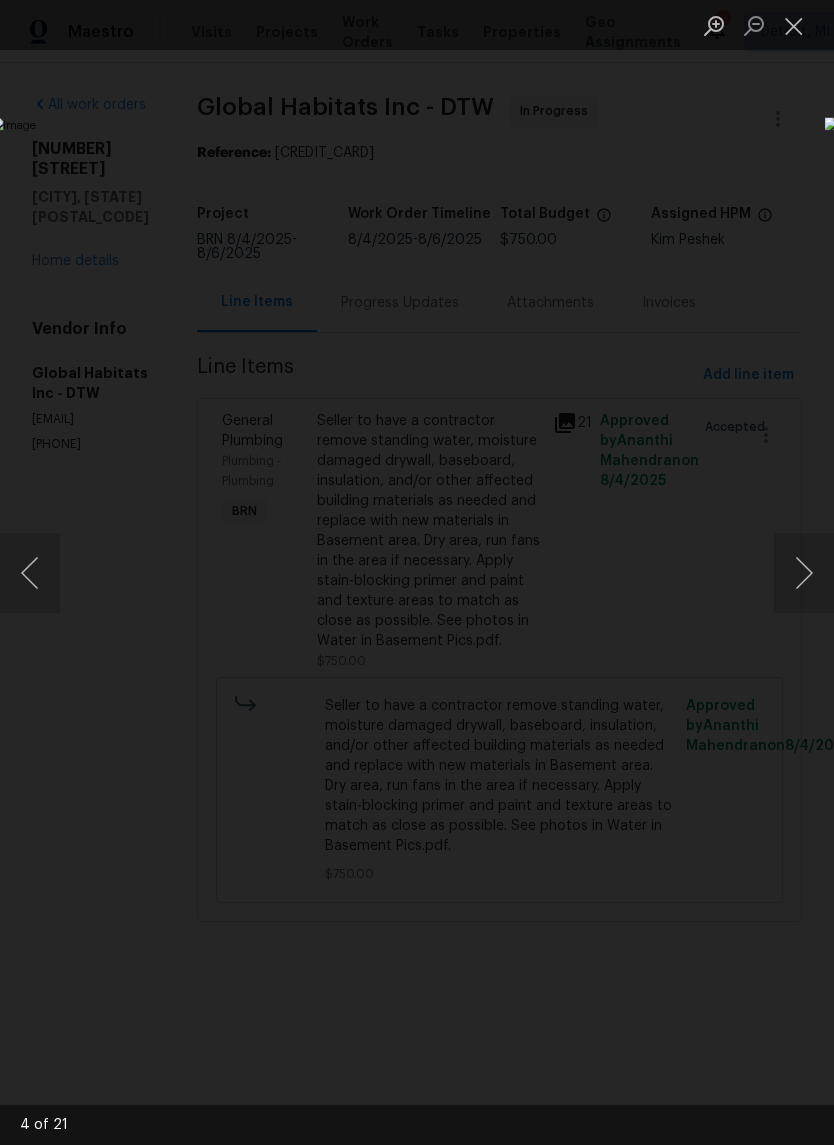 click at bounding box center (804, 573) 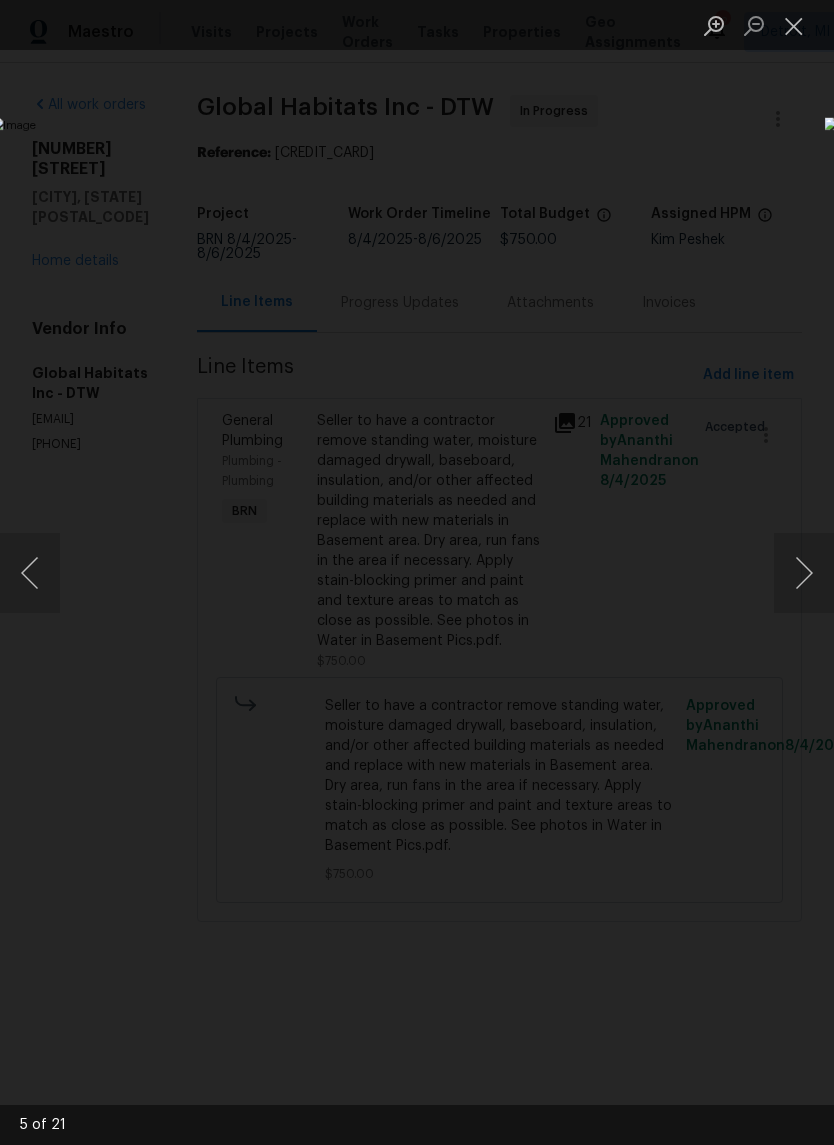 click at bounding box center (804, 573) 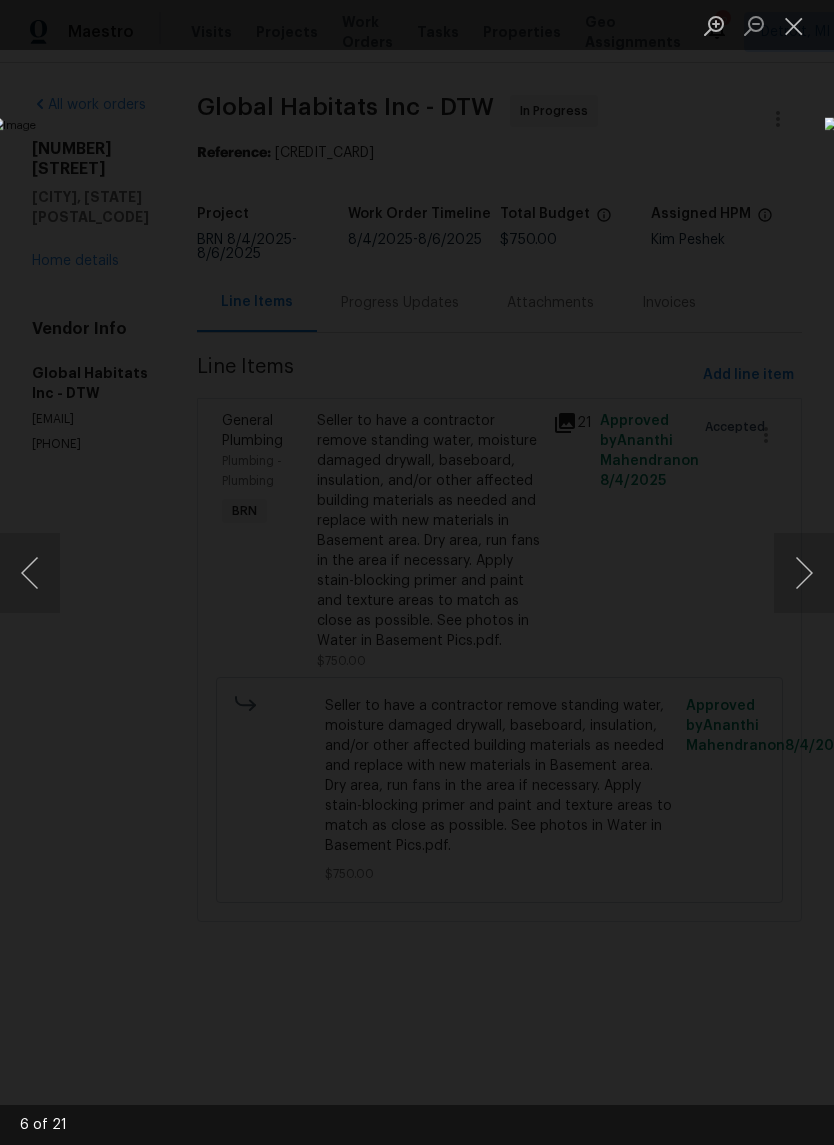 click at bounding box center (804, 573) 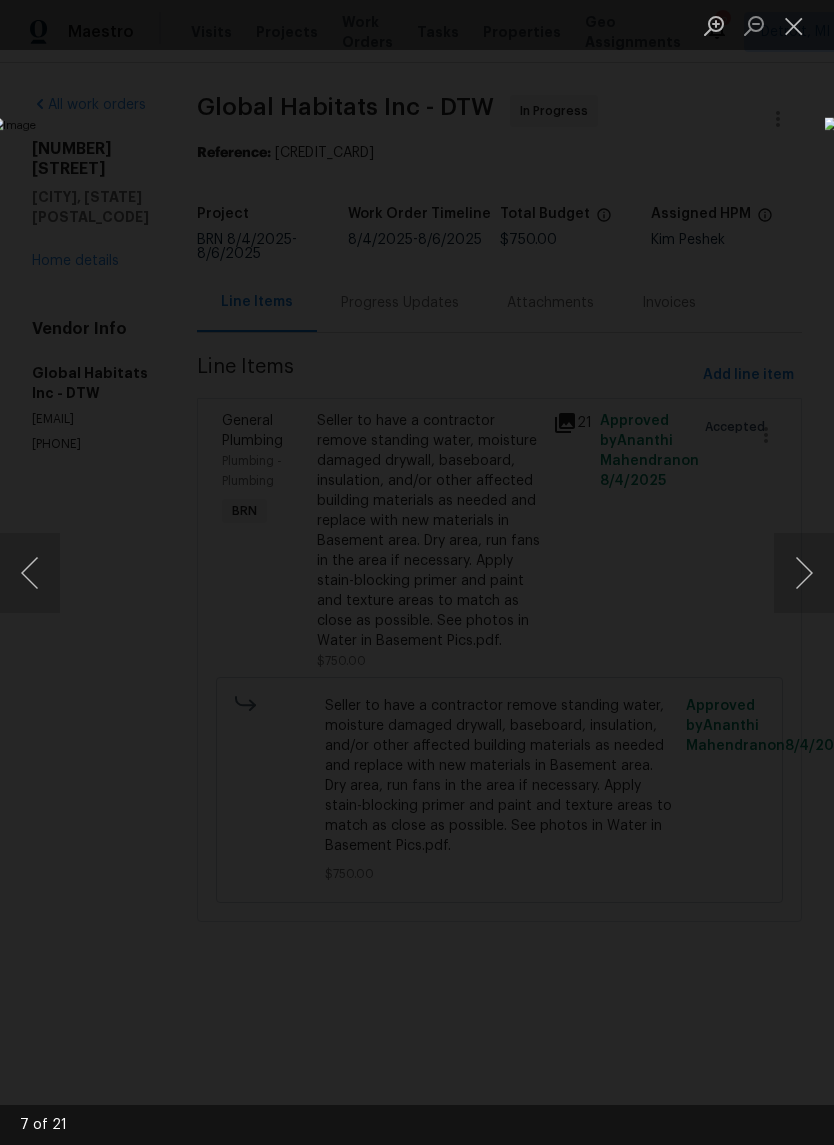 click at bounding box center [804, 573] 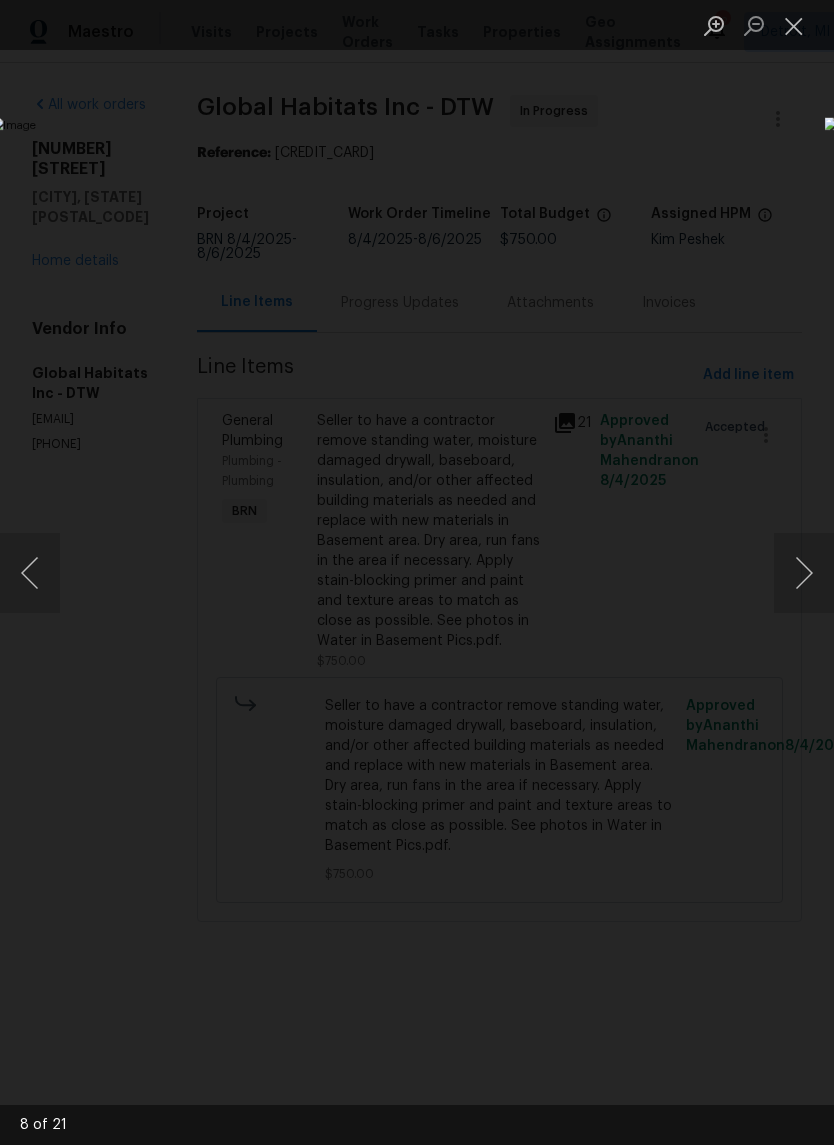 click at bounding box center [794, 25] 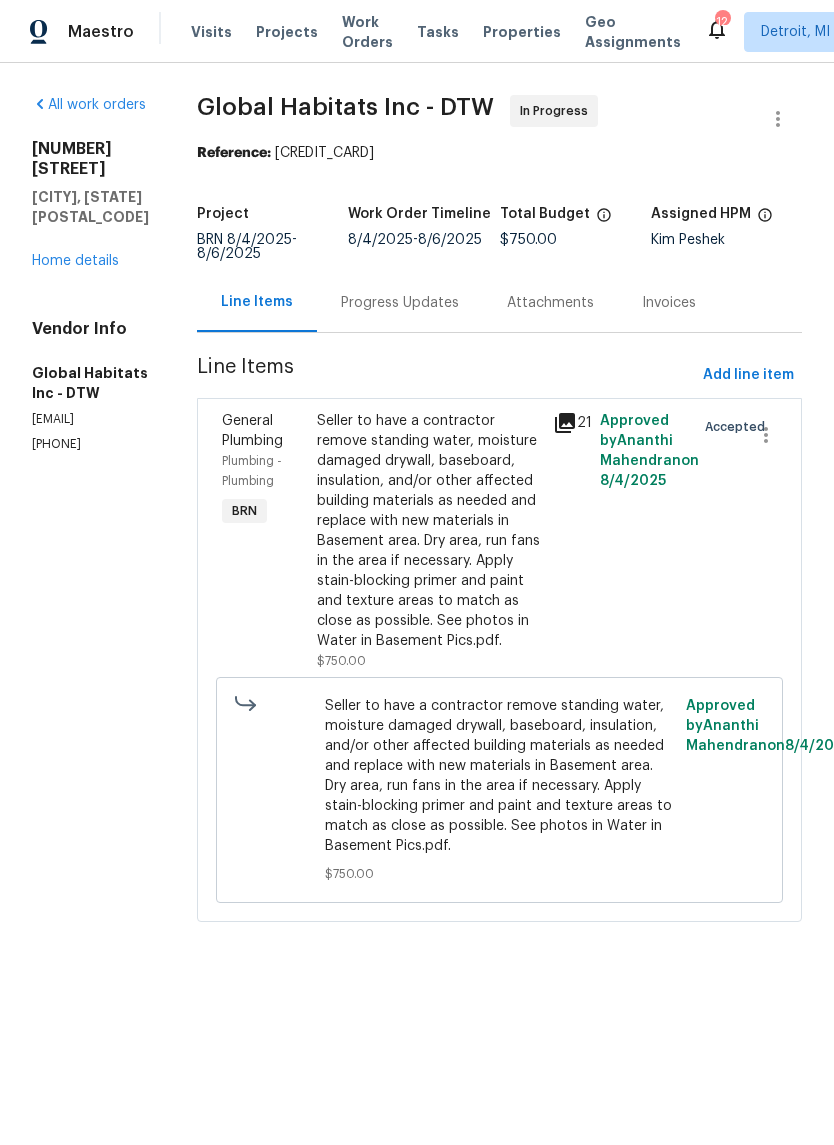 click 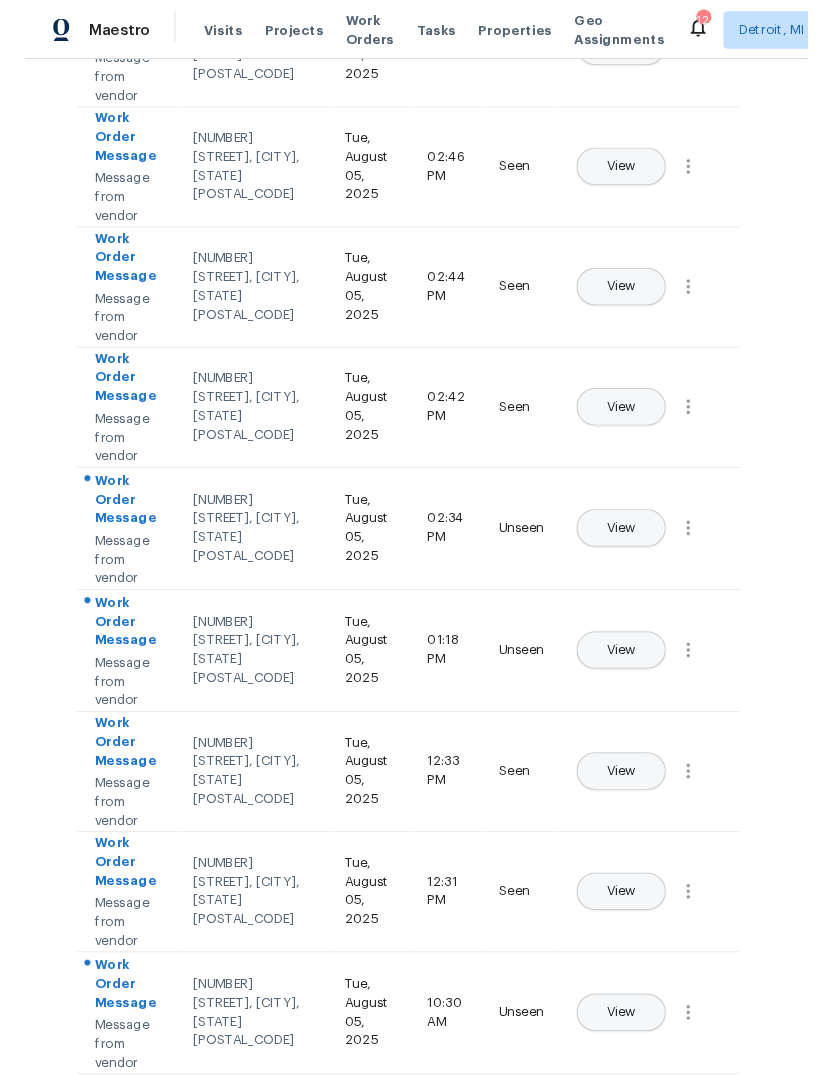 scroll, scrollTop: 274, scrollLeft: 9, axis: both 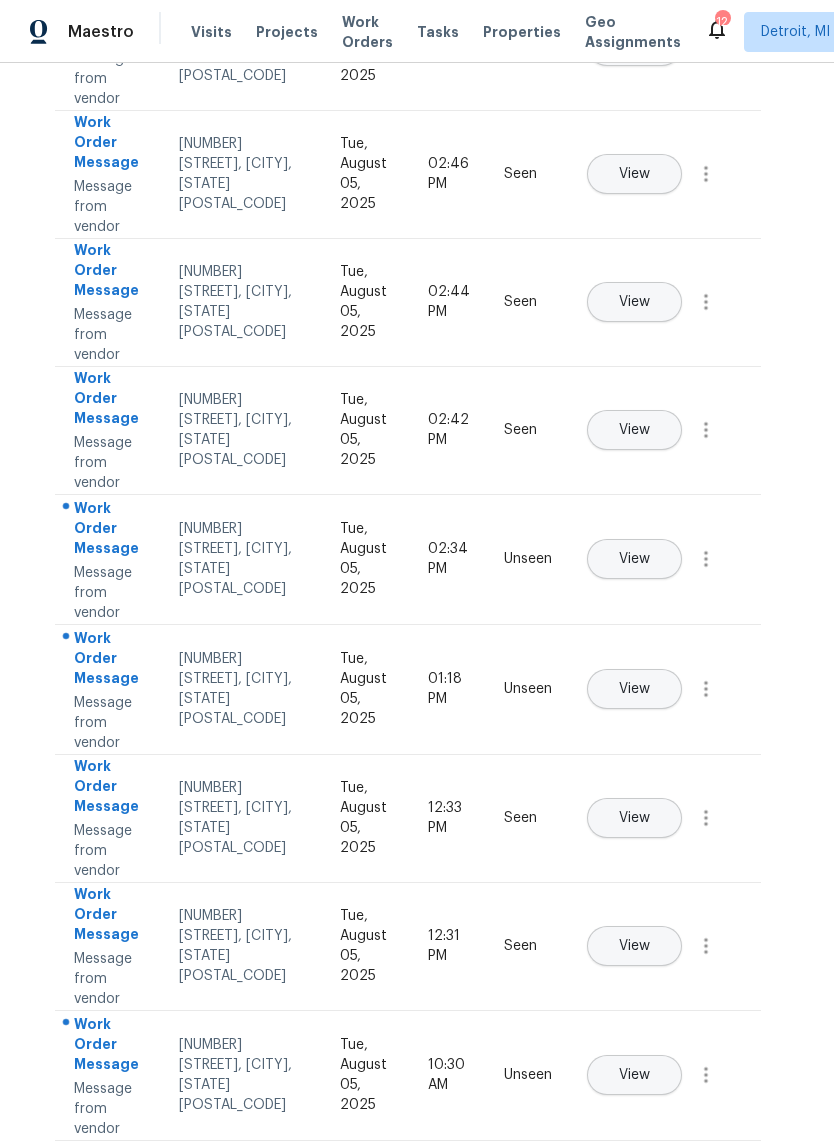 click on "View" at bounding box center (634, 559) 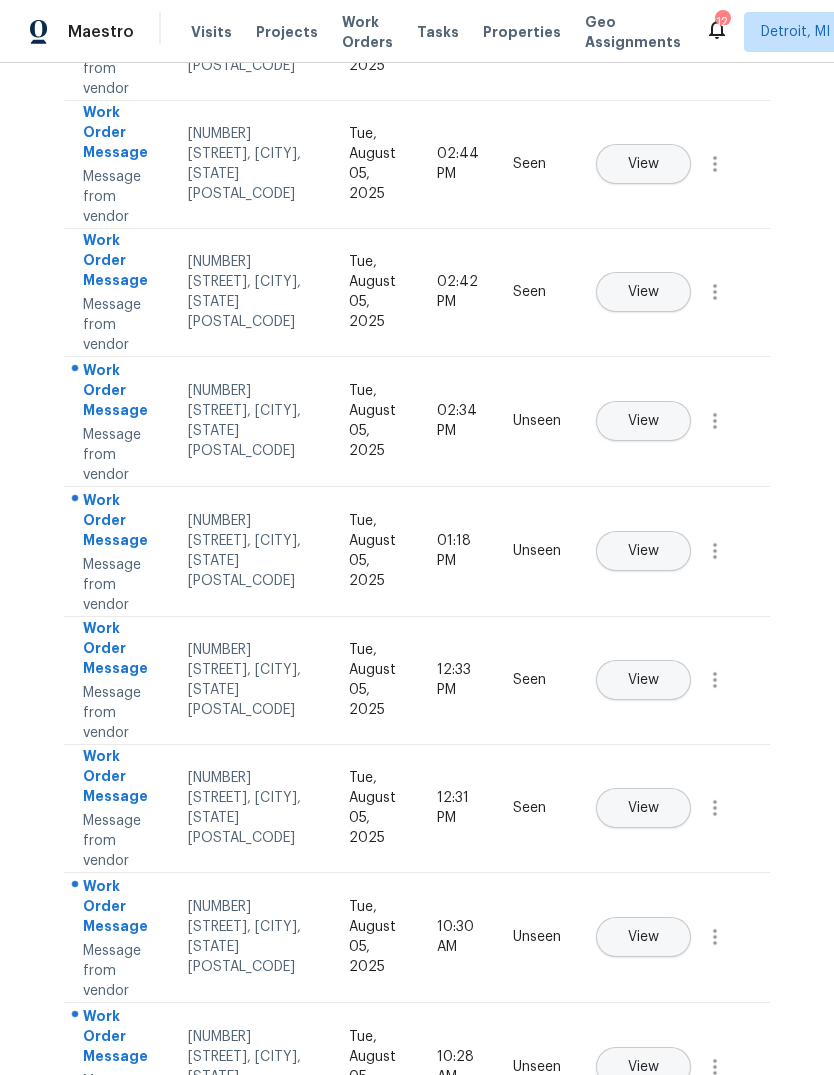 scroll, scrollTop: 411, scrollLeft: 0, axis: vertical 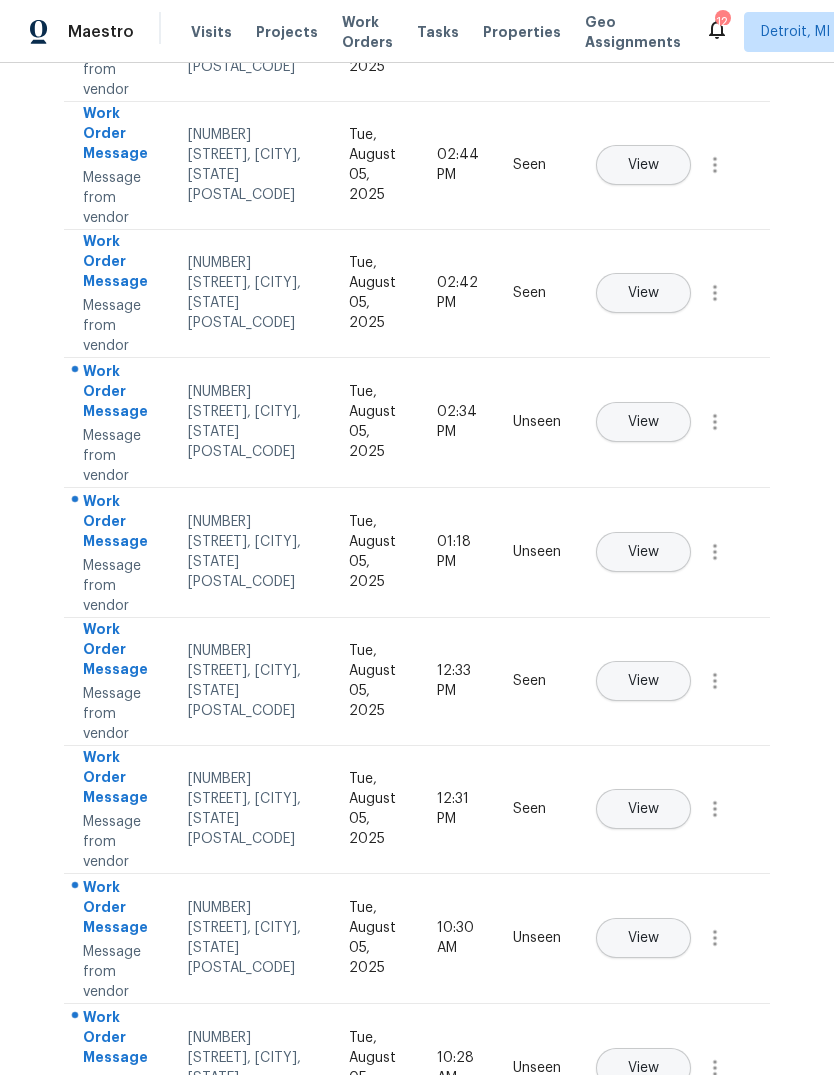 click on "View" at bounding box center [643, 552] 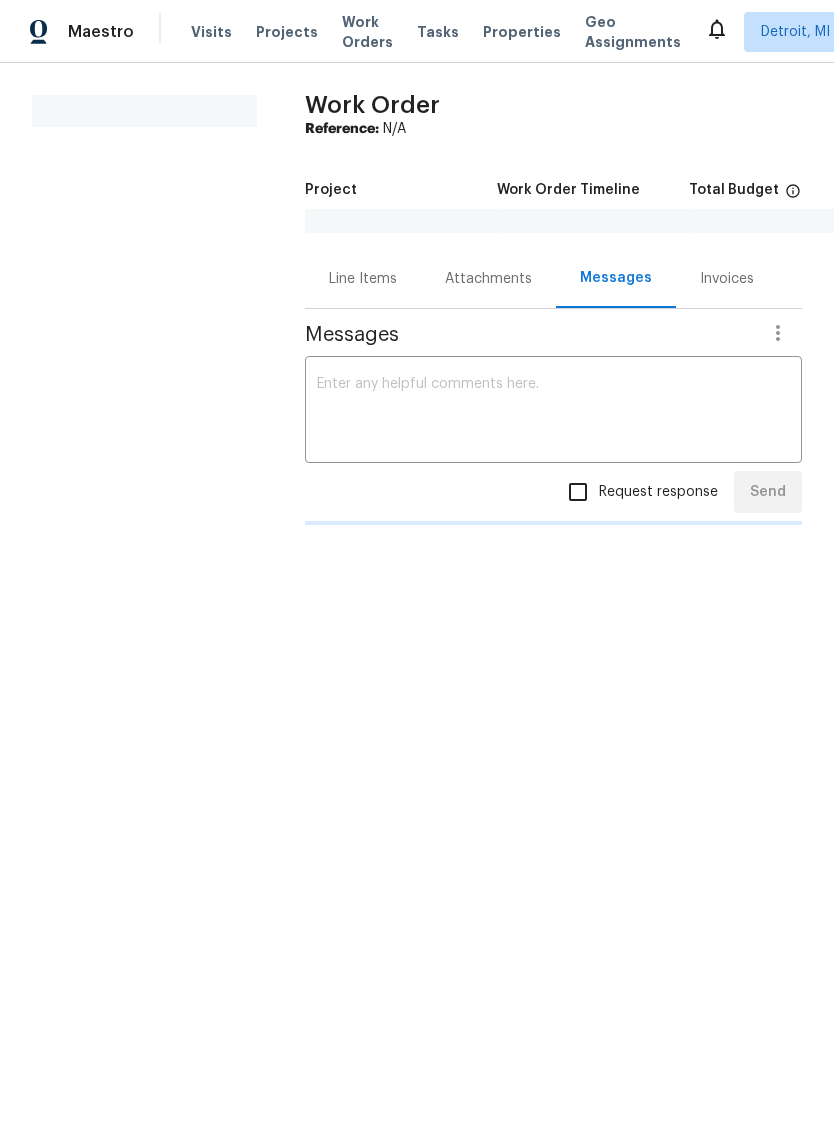 scroll, scrollTop: 0, scrollLeft: 0, axis: both 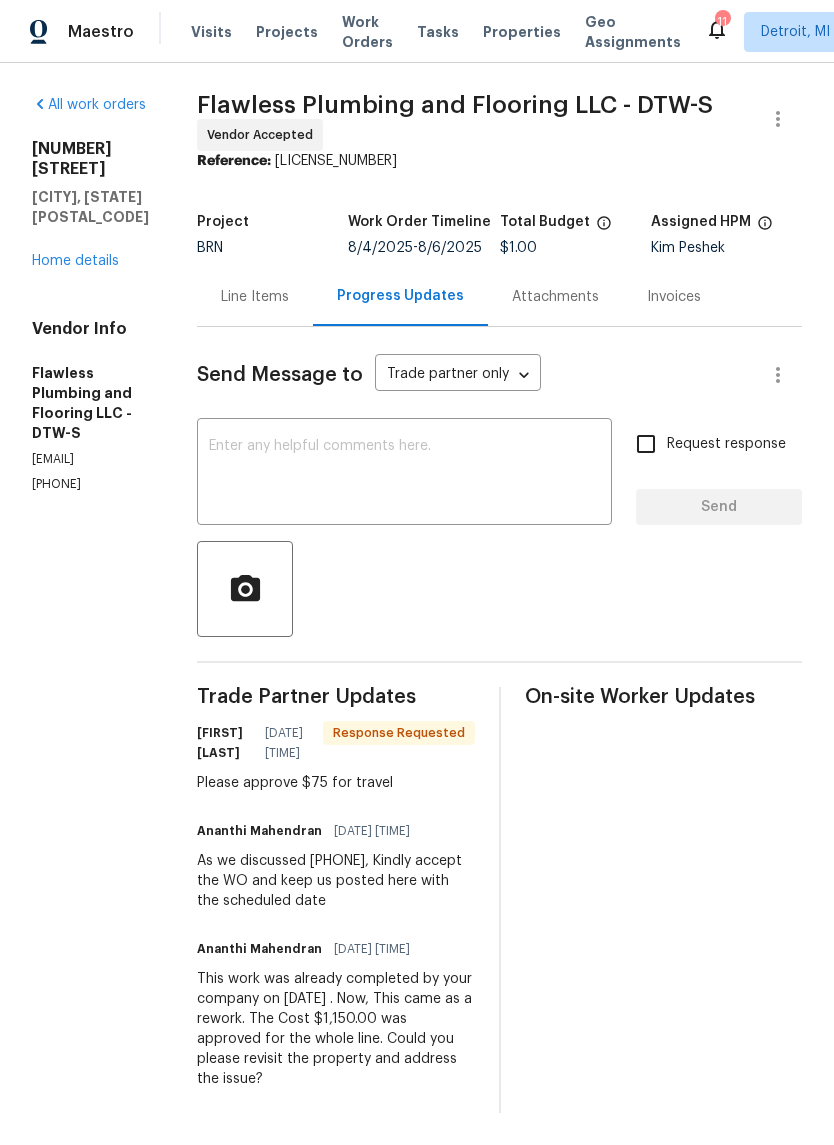 click on "Line Items" at bounding box center [255, 297] 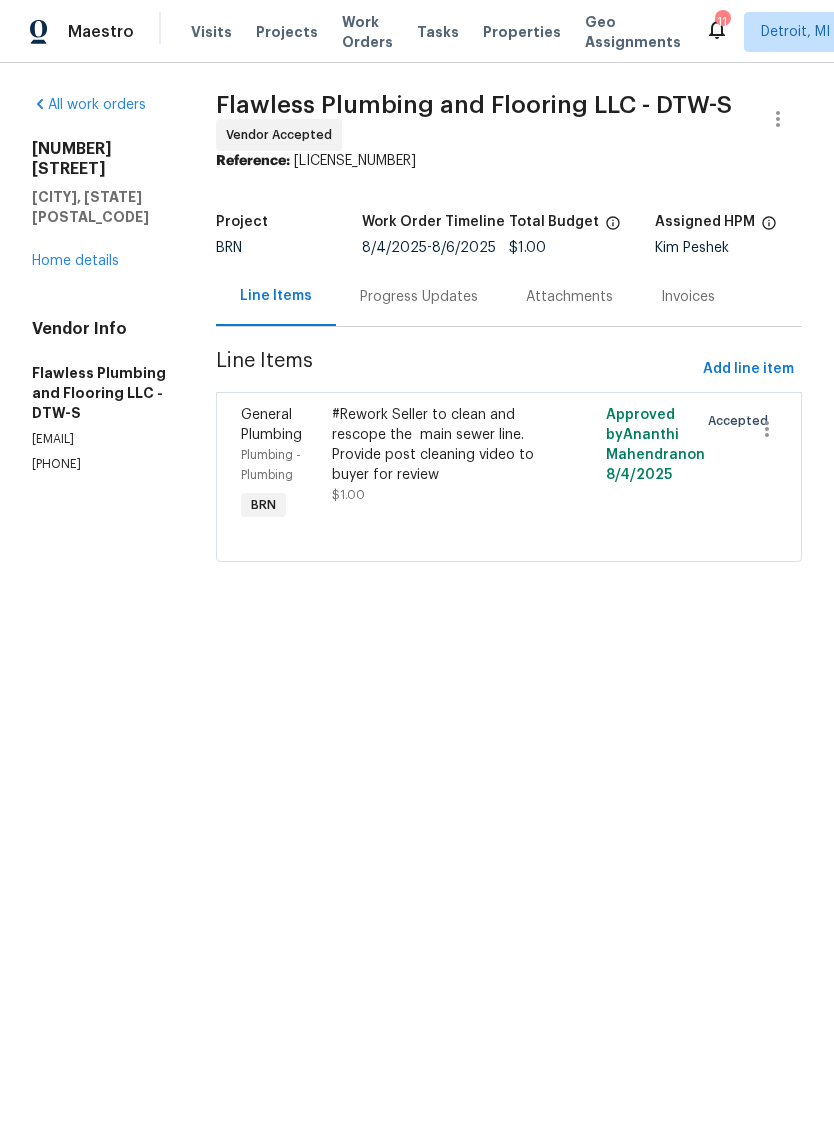 click on "Progress Updates" at bounding box center (419, 297) 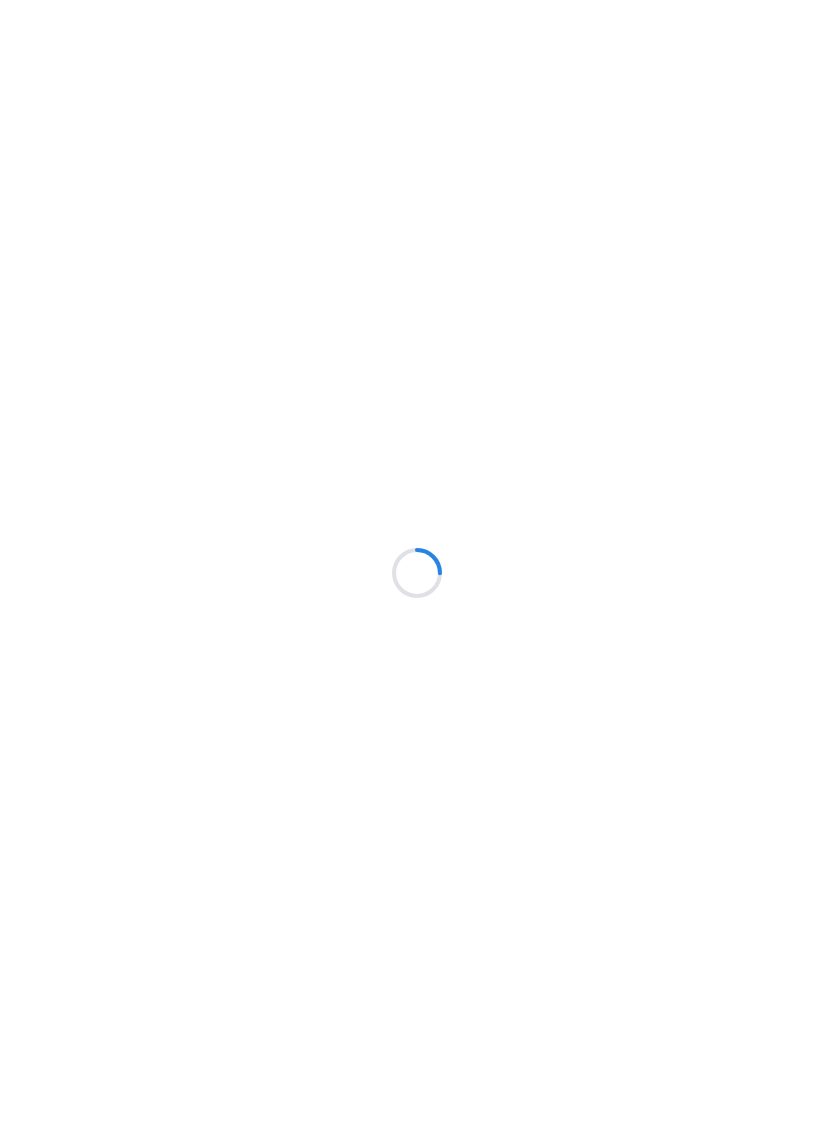 scroll, scrollTop: 0, scrollLeft: 0, axis: both 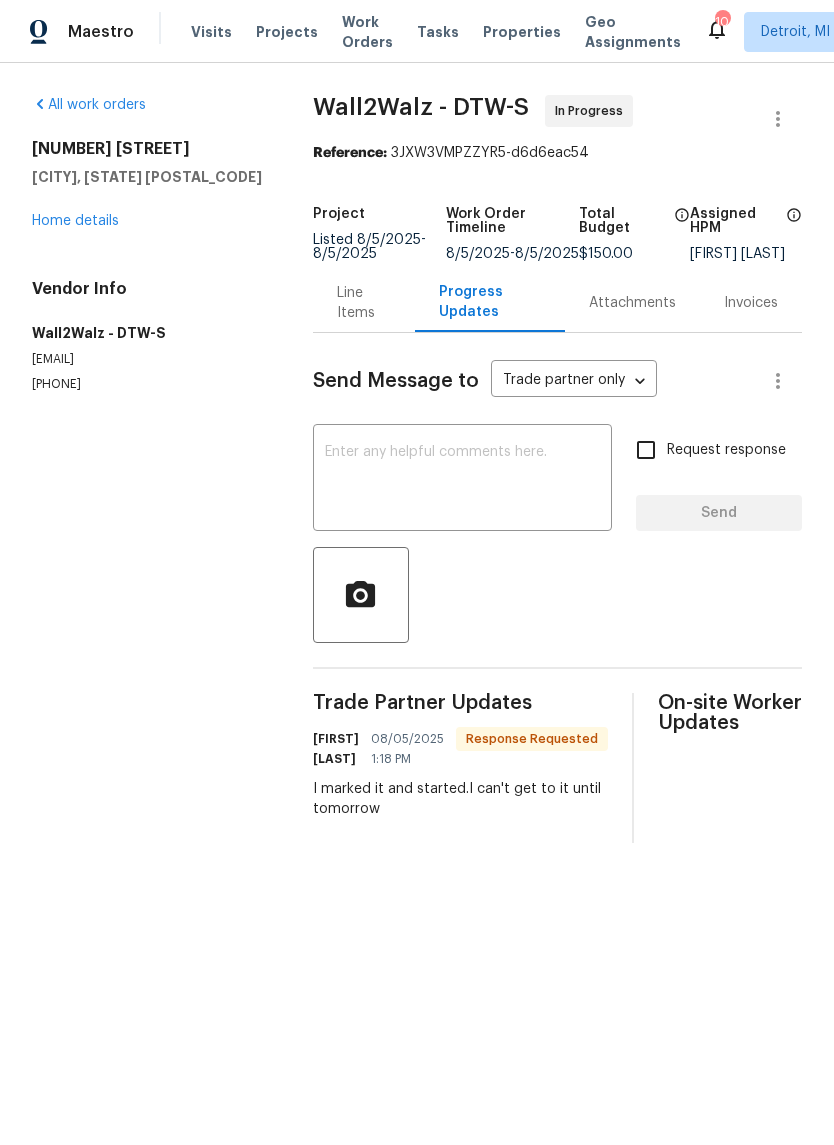 click 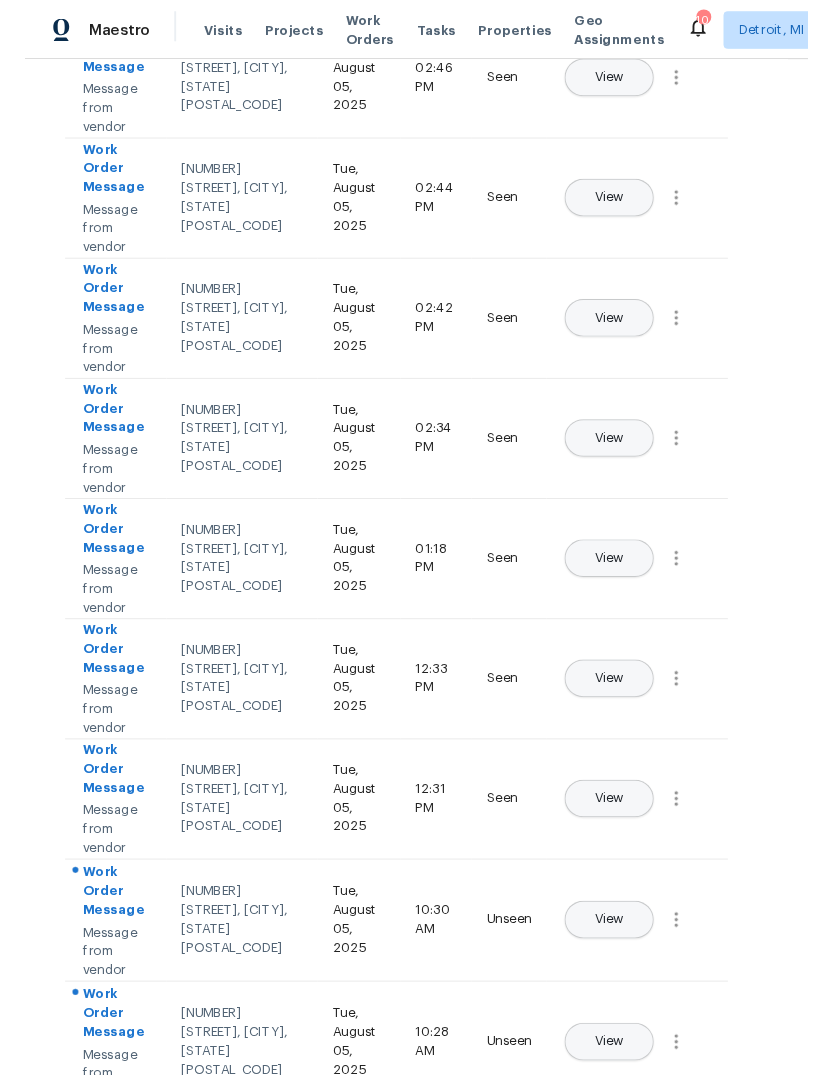 scroll, scrollTop: 363, scrollLeft: 21, axis: both 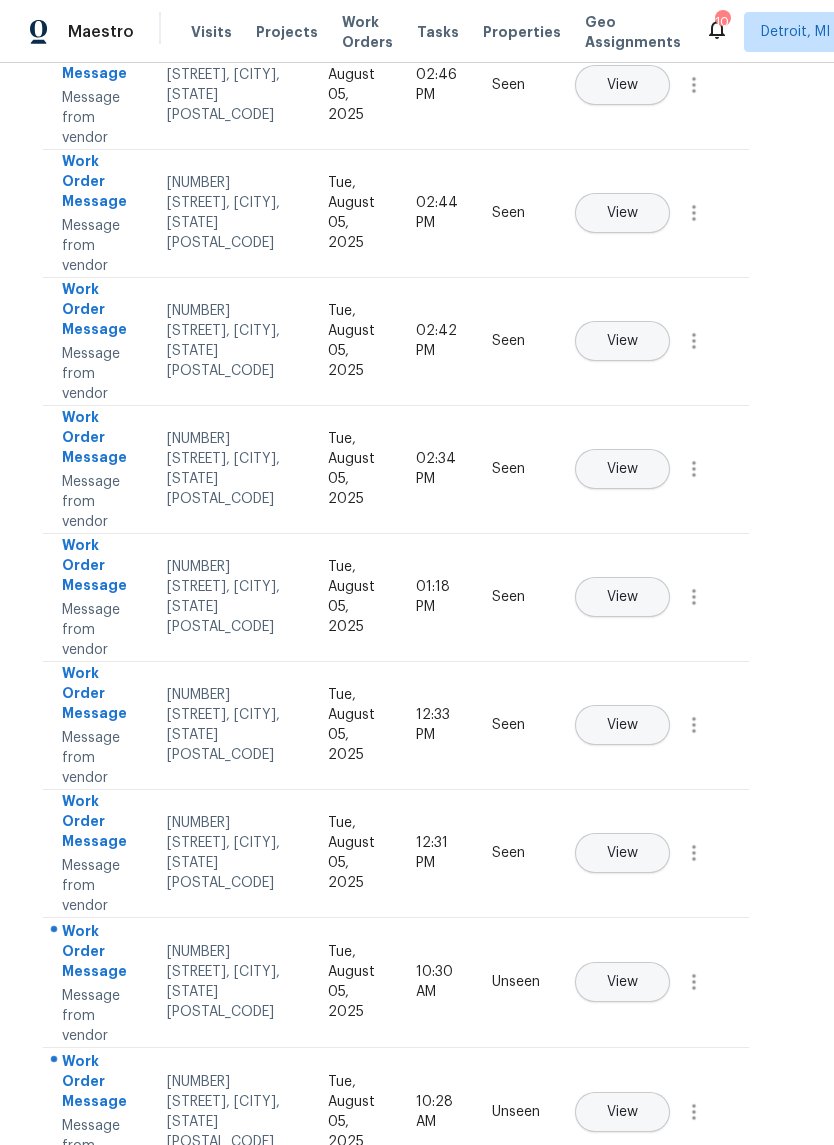 click on "View" at bounding box center (622, 982) 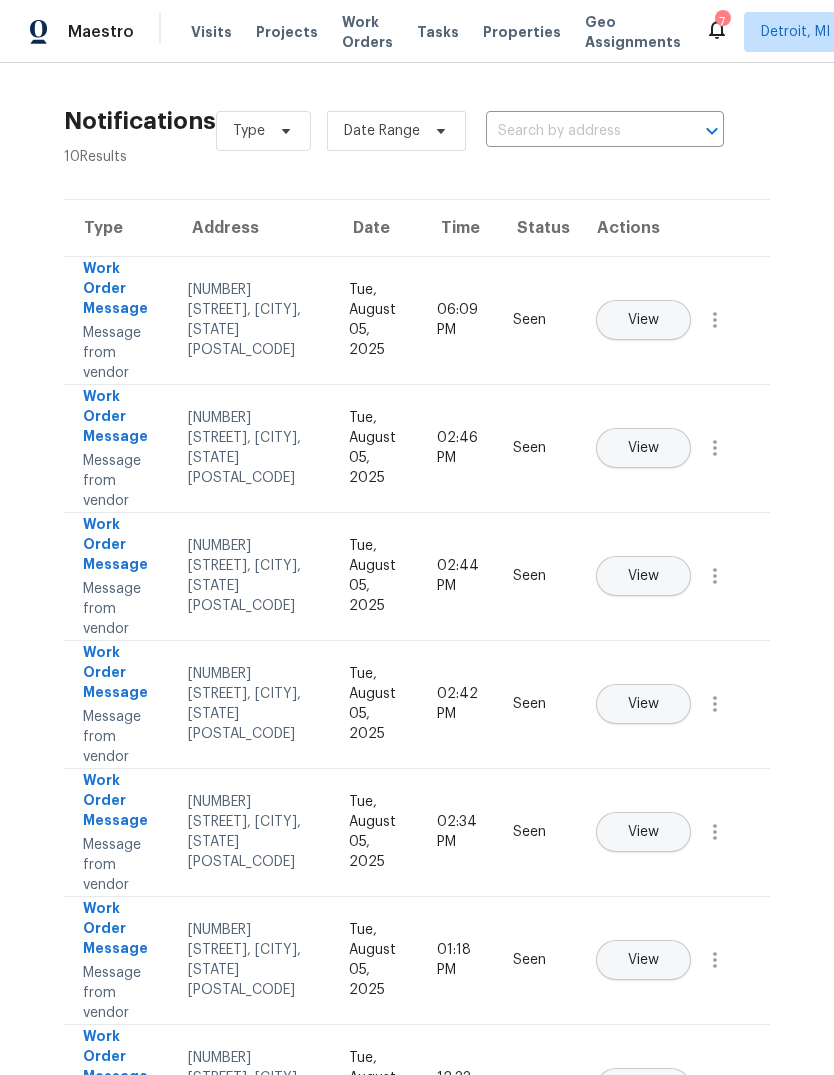 scroll, scrollTop: 0, scrollLeft: 0, axis: both 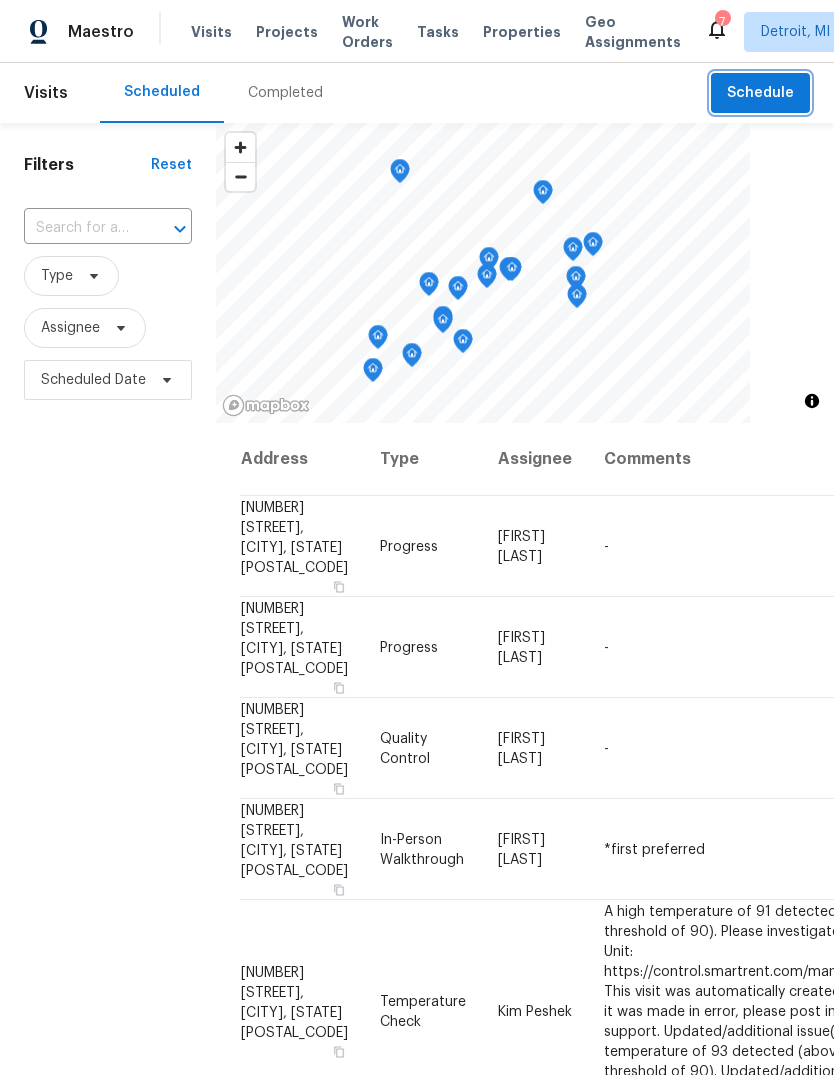 click on "Schedule" at bounding box center [760, 93] 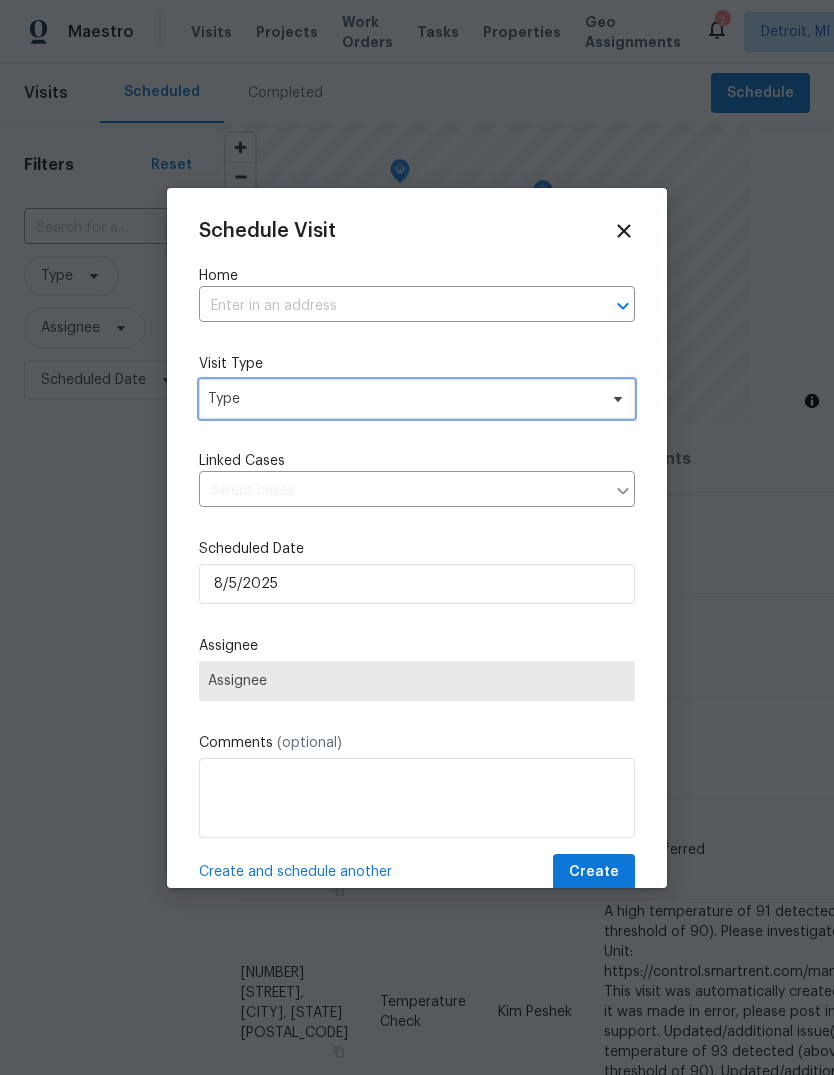 click on "Type" at bounding box center (402, 399) 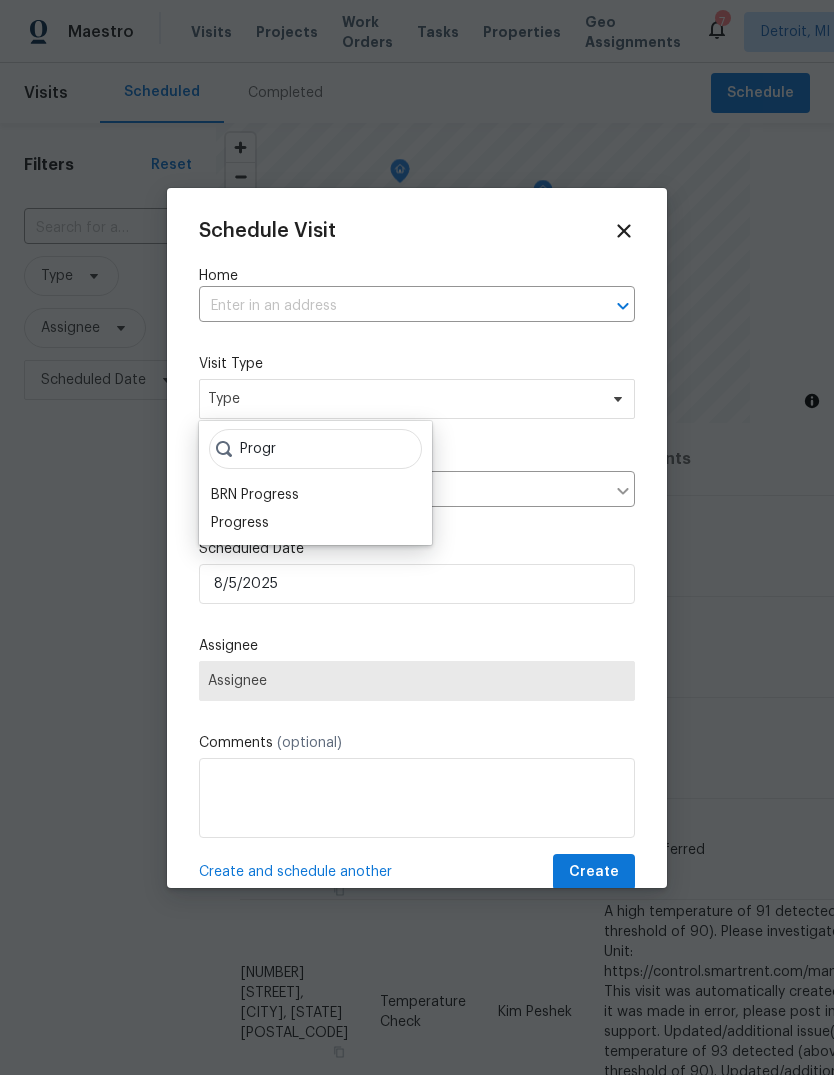 type on "Progr" 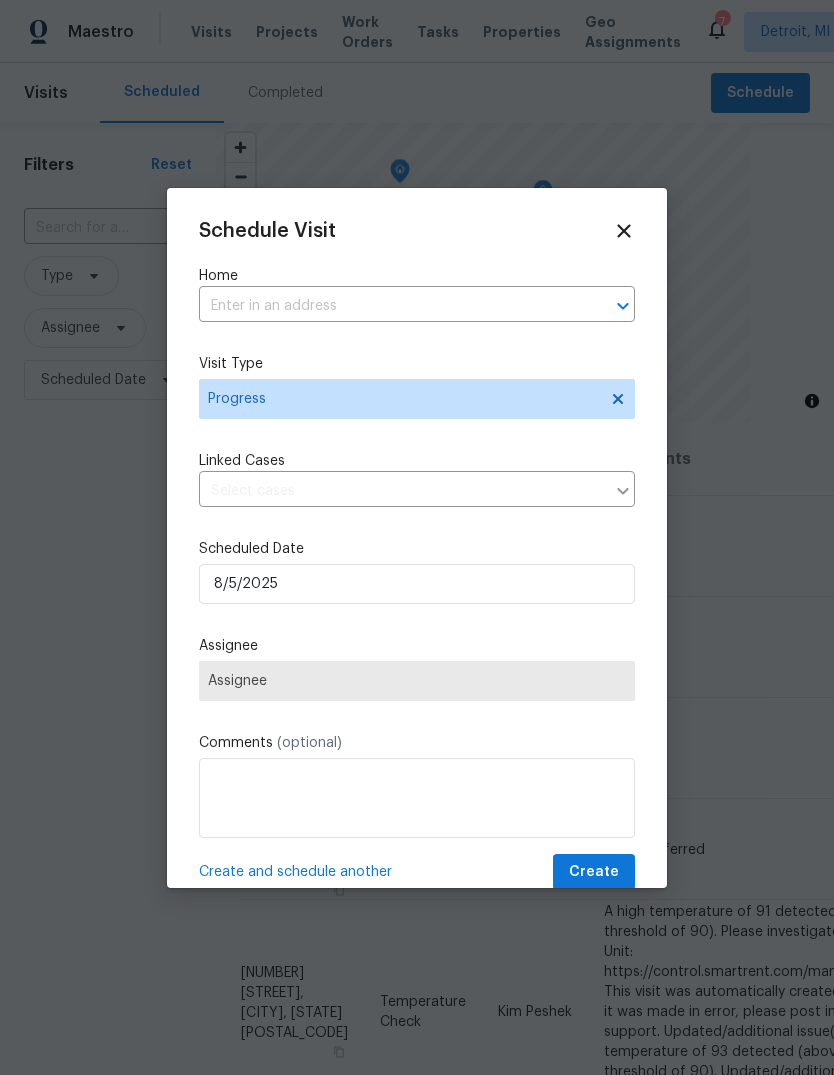 click on "Assignee" at bounding box center (417, 681) 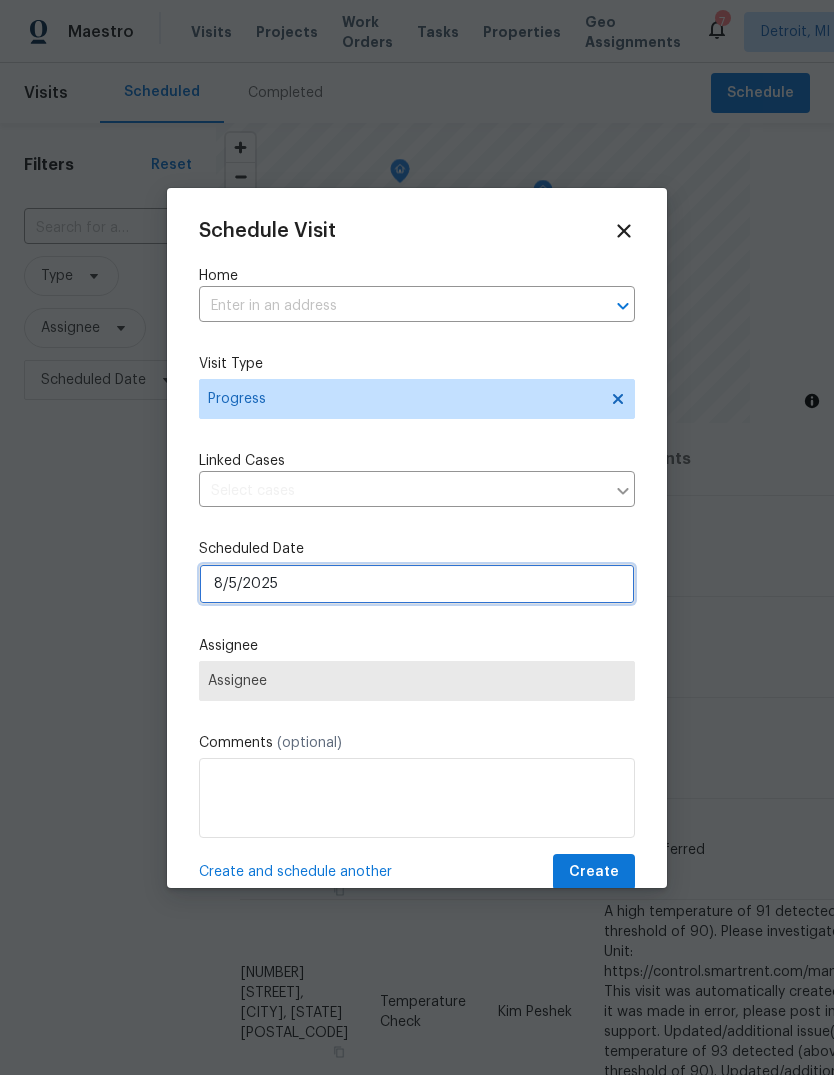 click on "8/5/2025" at bounding box center [417, 584] 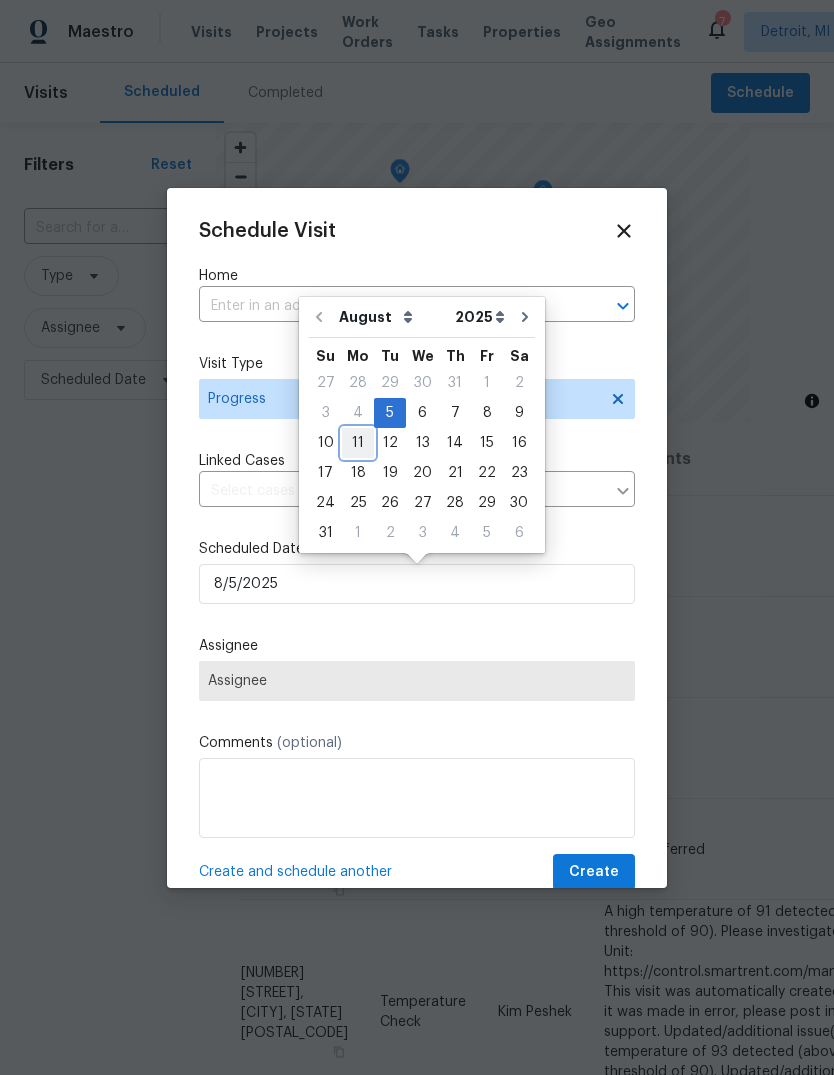 click on "11" at bounding box center [358, 443] 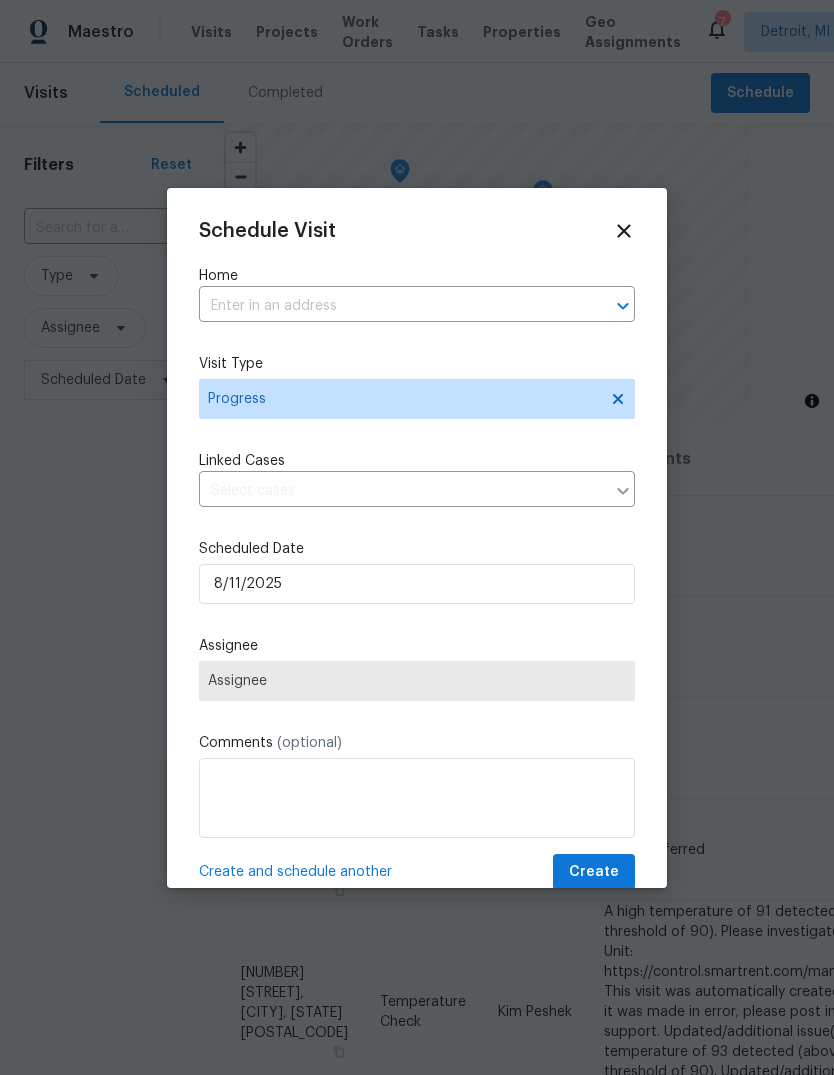 click on "Assignee" at bounding box center [417, 681] 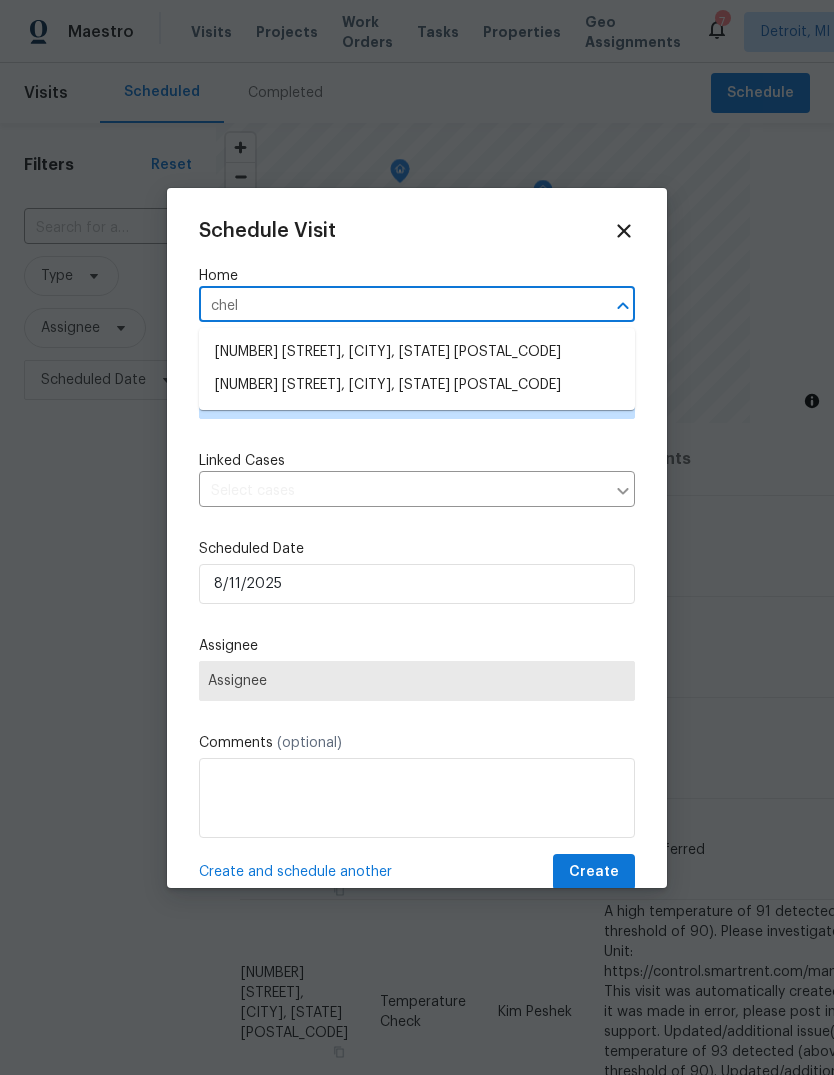type on "chelm" 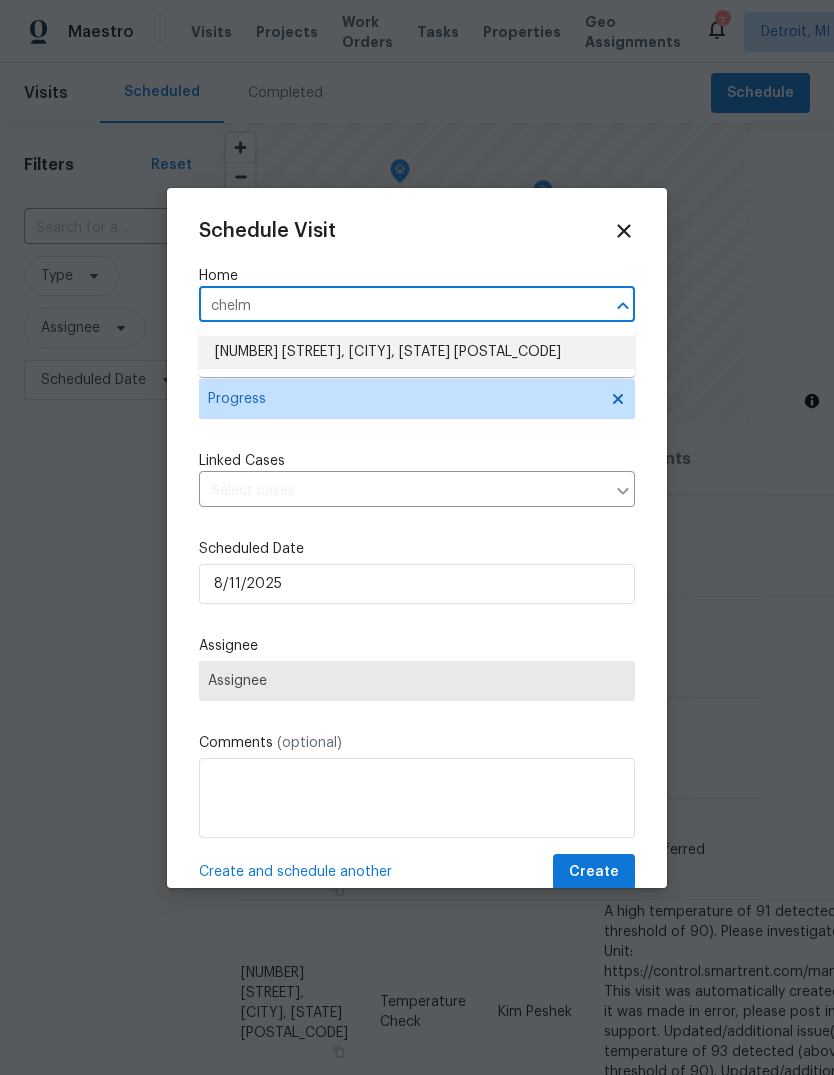 click on "29743 Chelmsford Rd, Southfield, MI 48076" at bounding box center [417, 352] 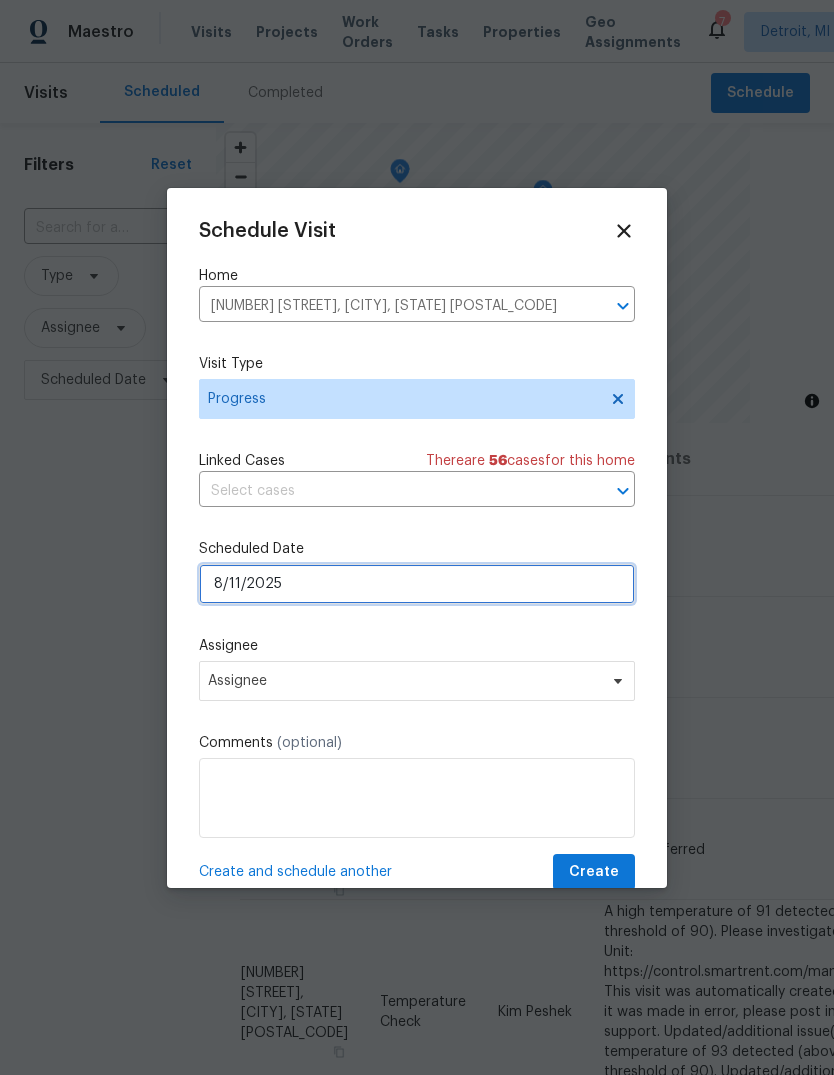 click on "8/11/2025" at bounding box center [417, 584] 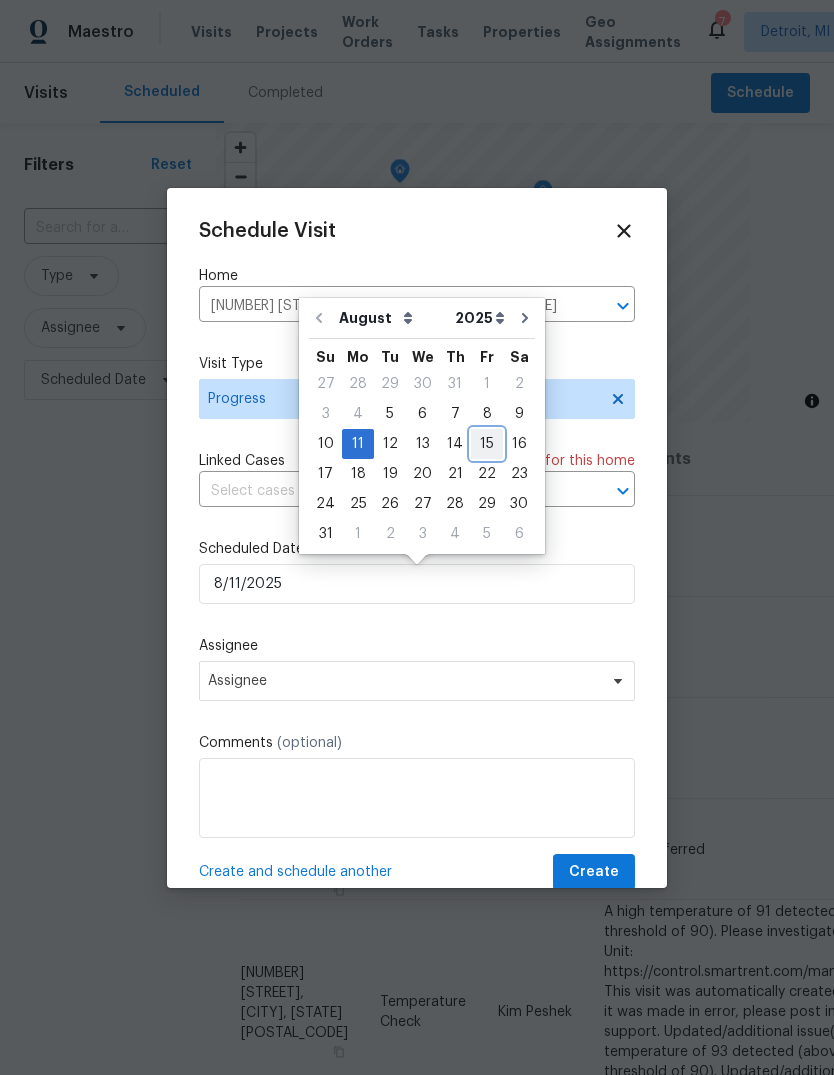 click on "15" at bounding box center (487, 444) 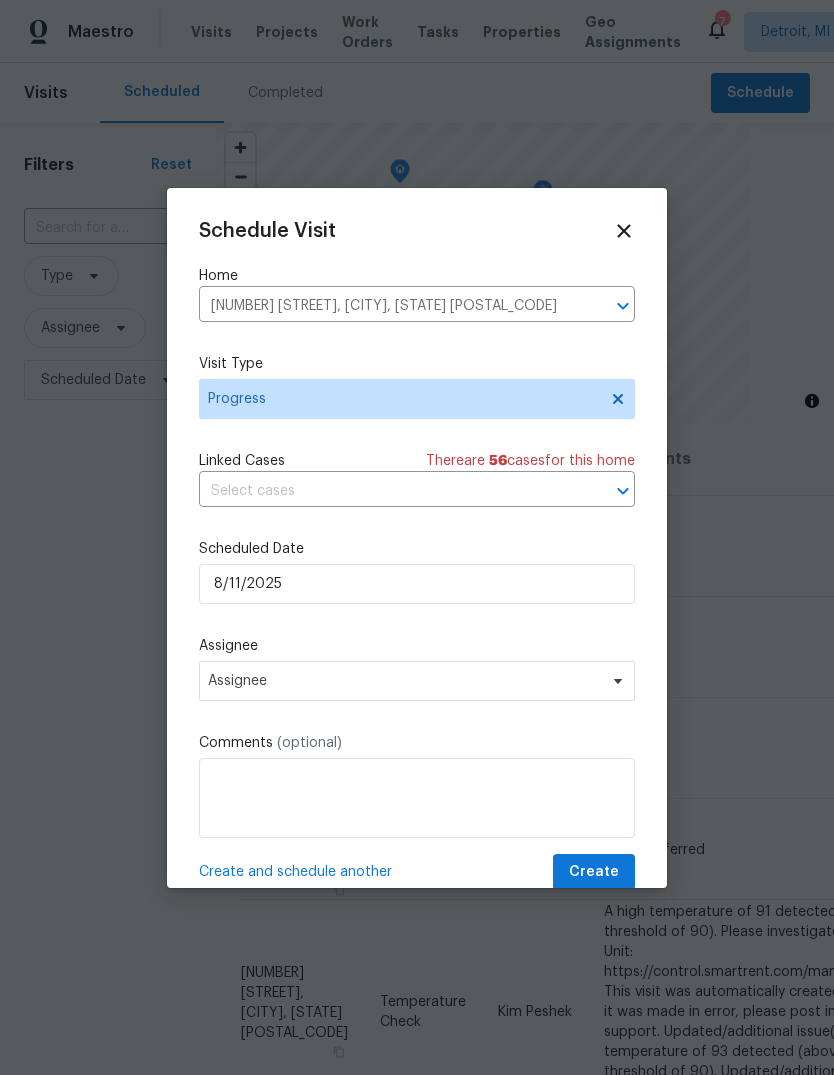 type on "8/15/2025" 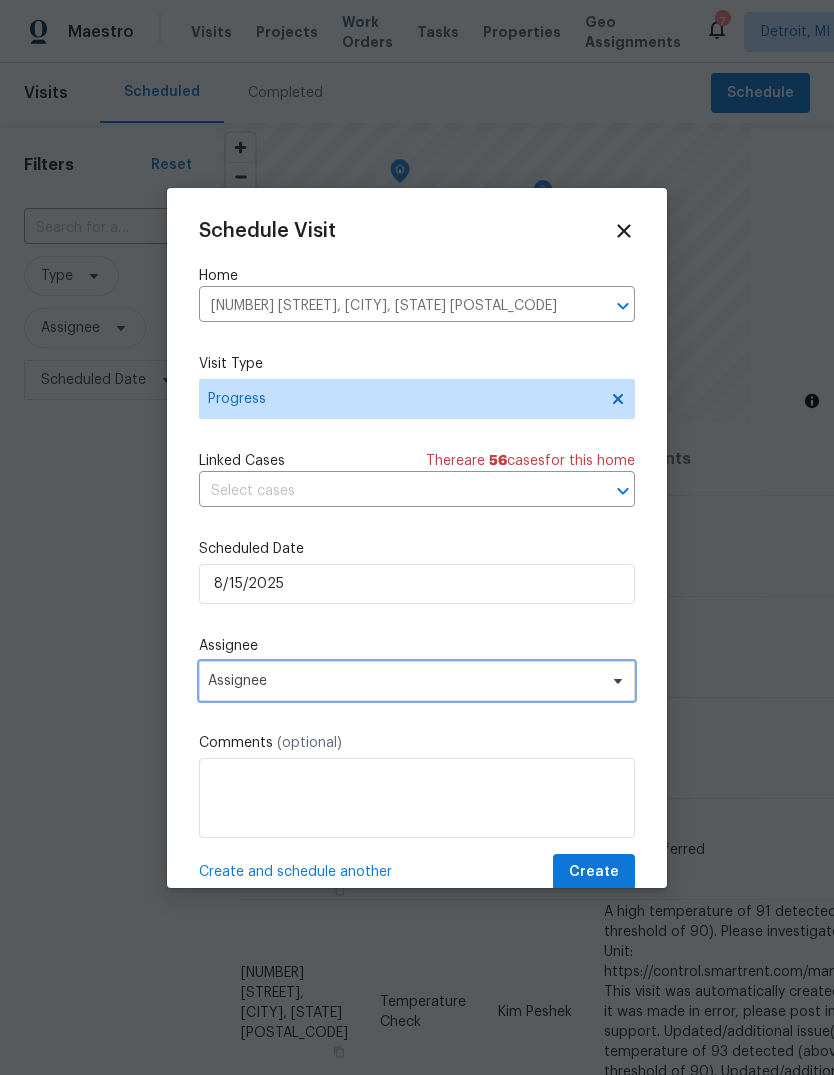 click on "Assignee" at bounding box center [417, 681] 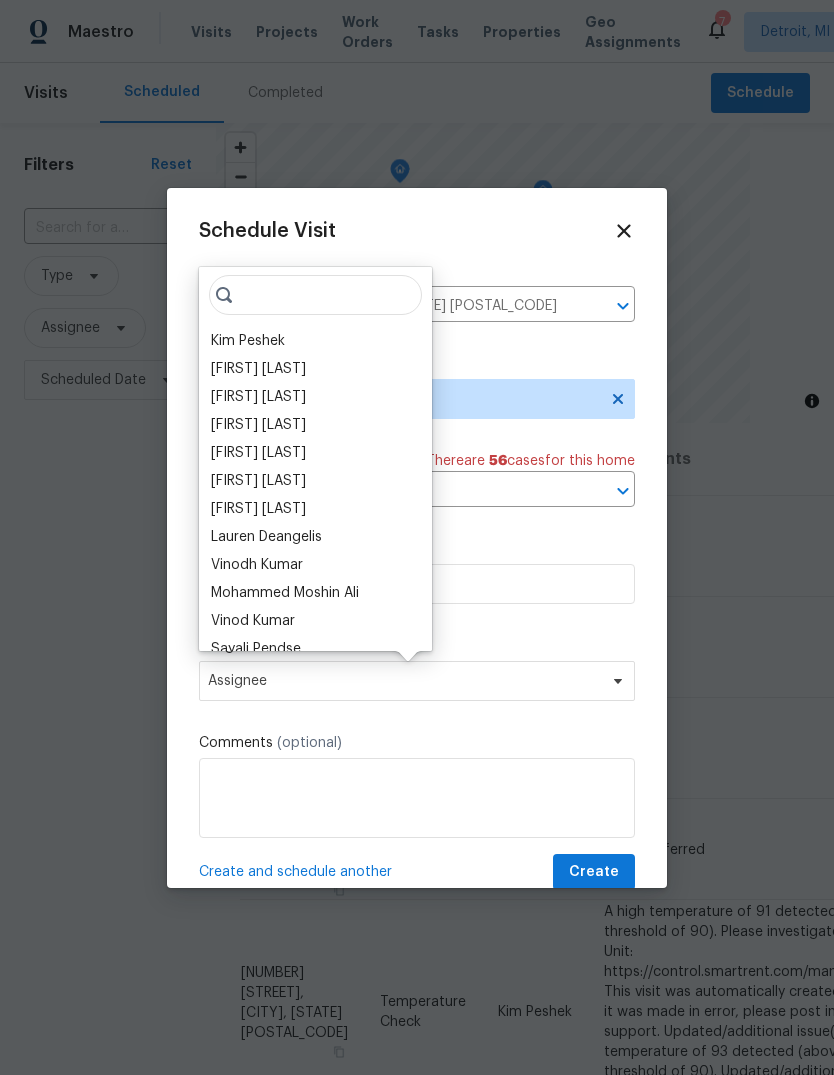 click on "[FIRST] [LAST]" at bounding box center (258, 425) 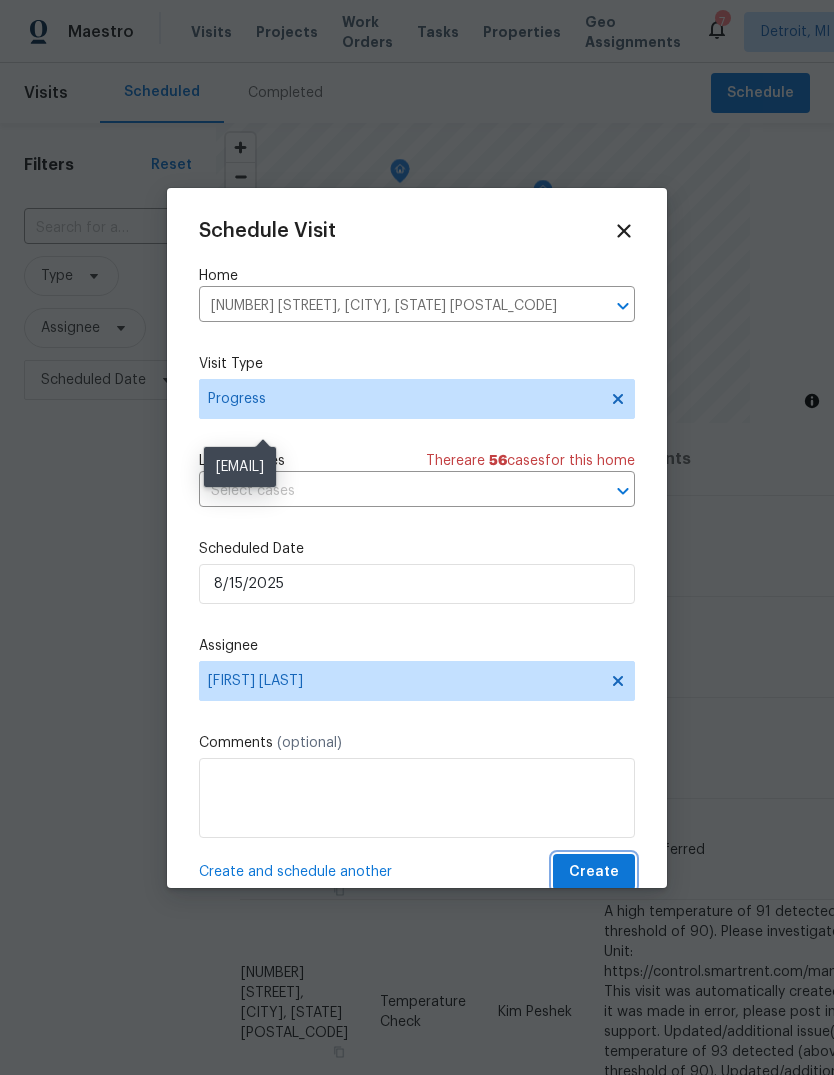click on "Create" at bounding box center [594, 872] 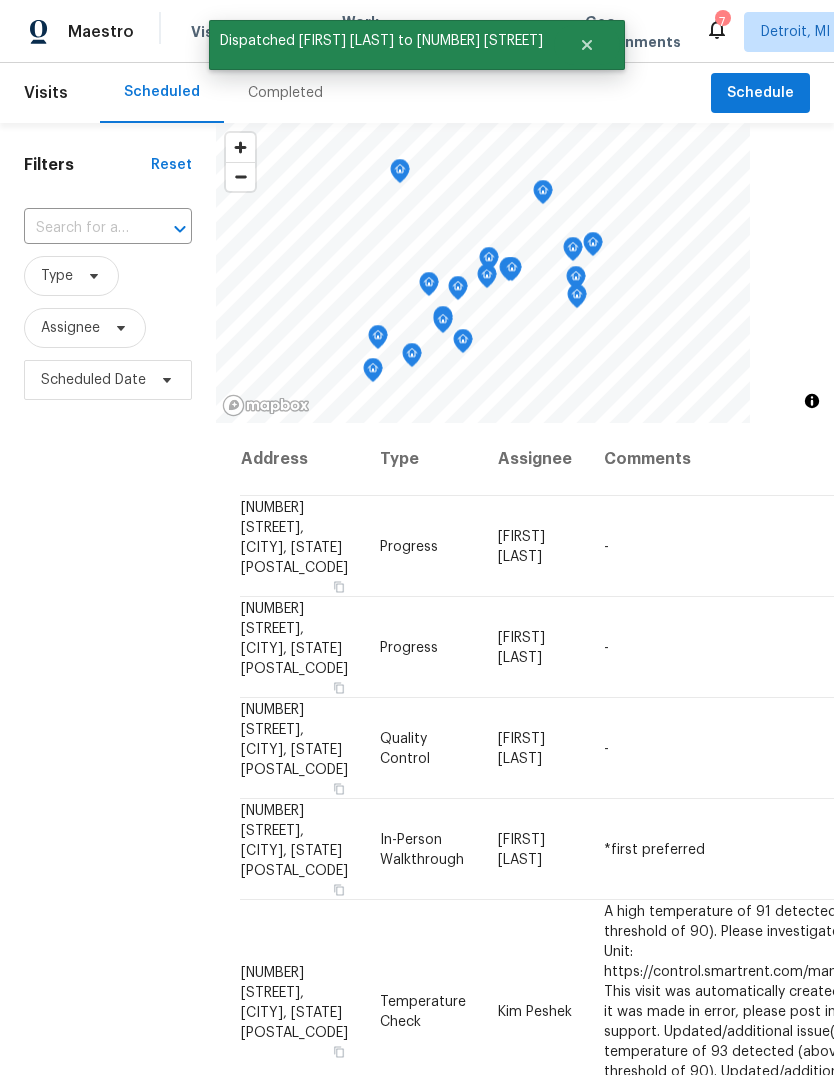 click 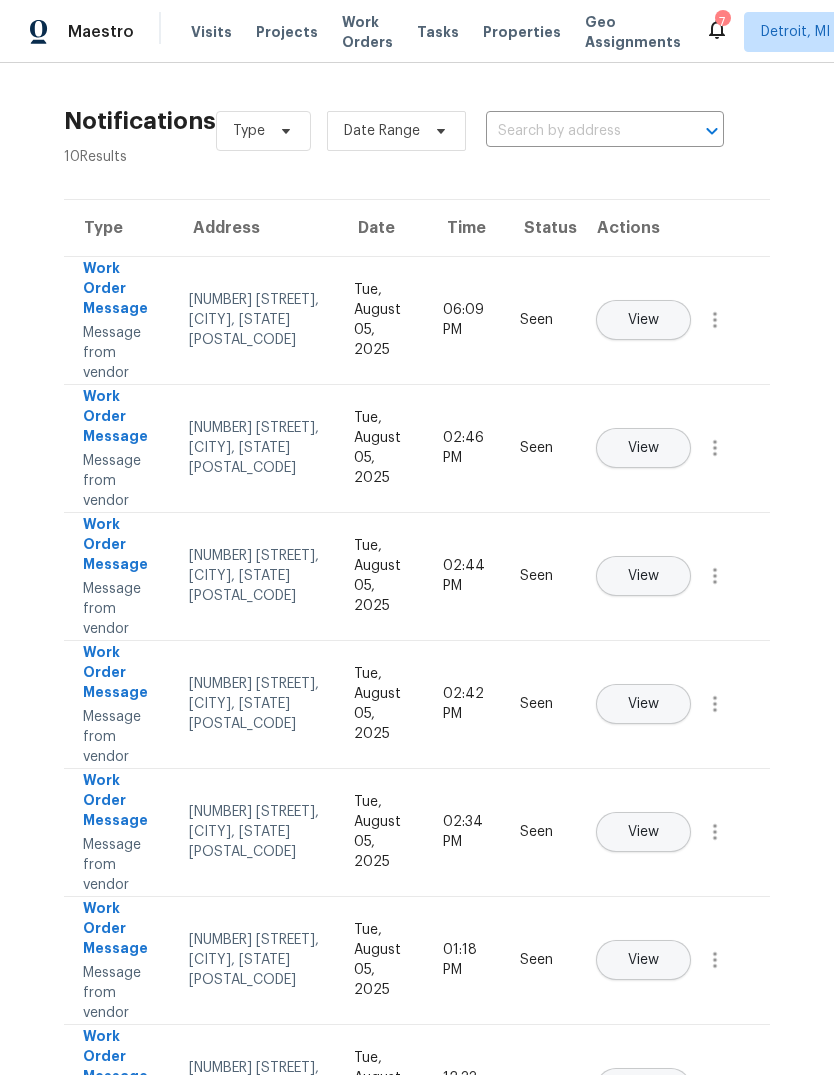 scroll, scrollTop: 0, scrollLeft: 0, axis: both 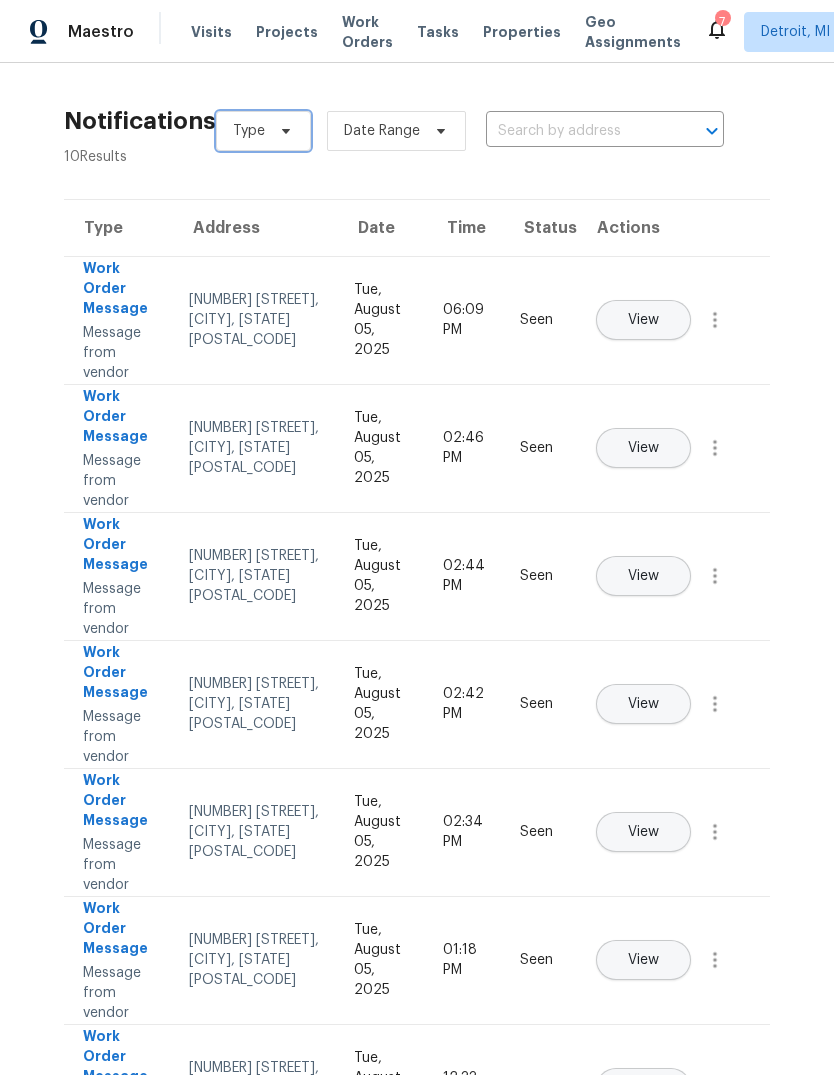 click 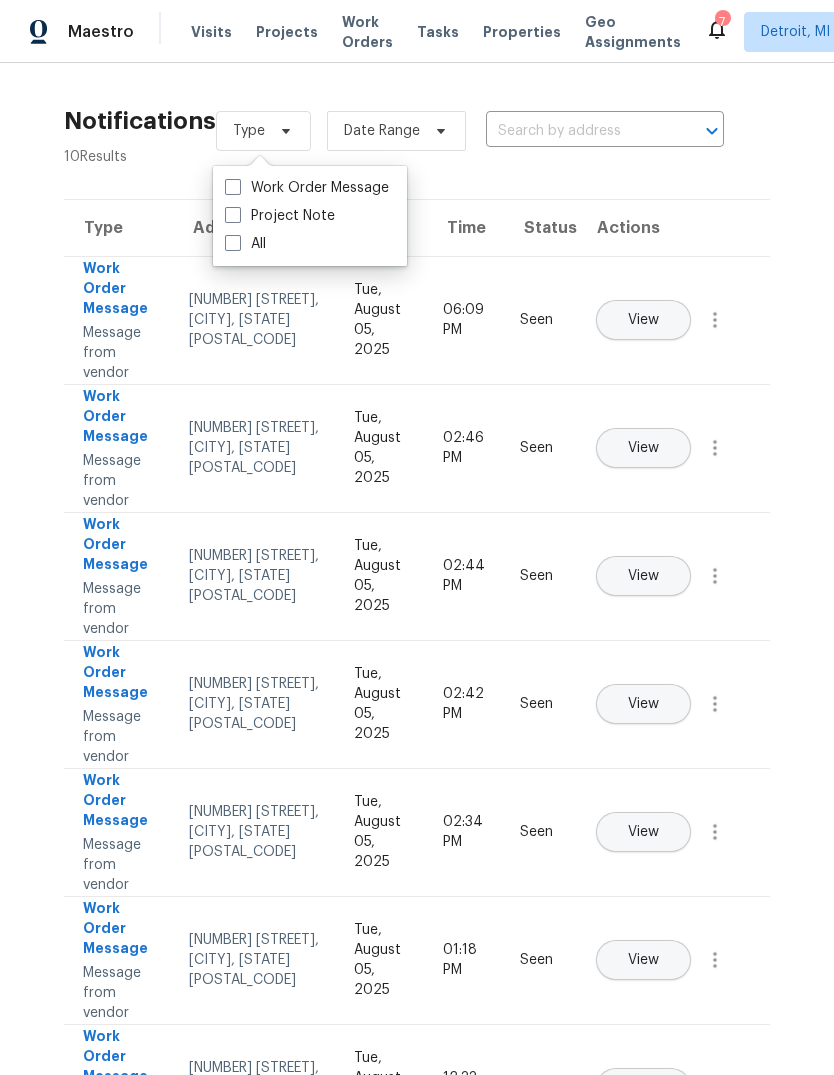 click on "Work Order Message" at bounding box center (307, 188) 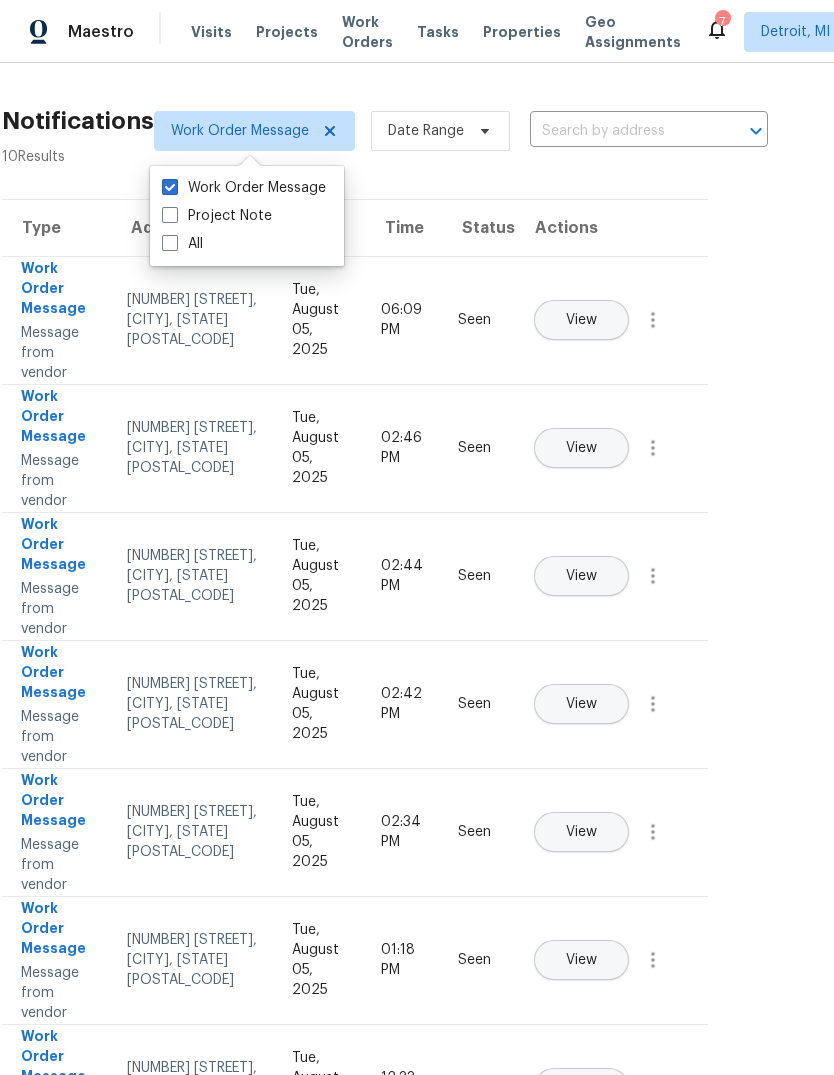scroll, scrollTop: 0, scrollLeft: 64, axis: horizontal 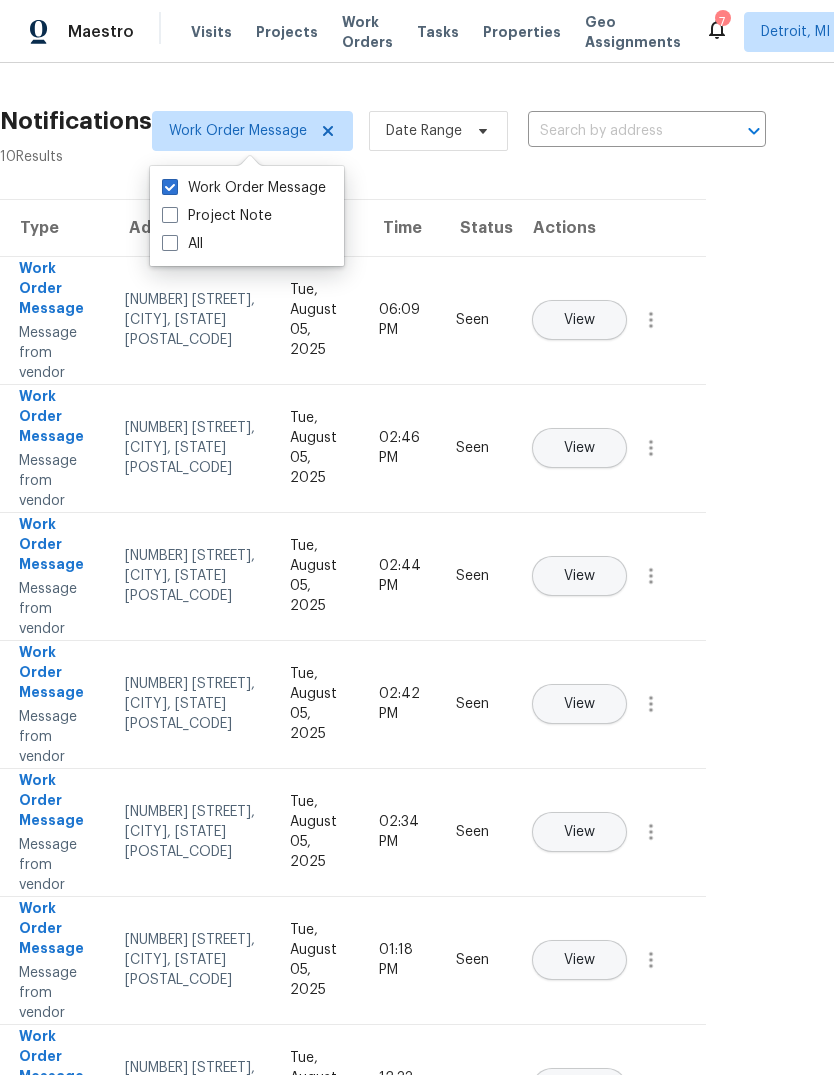 click at bounding box center (170, 187) 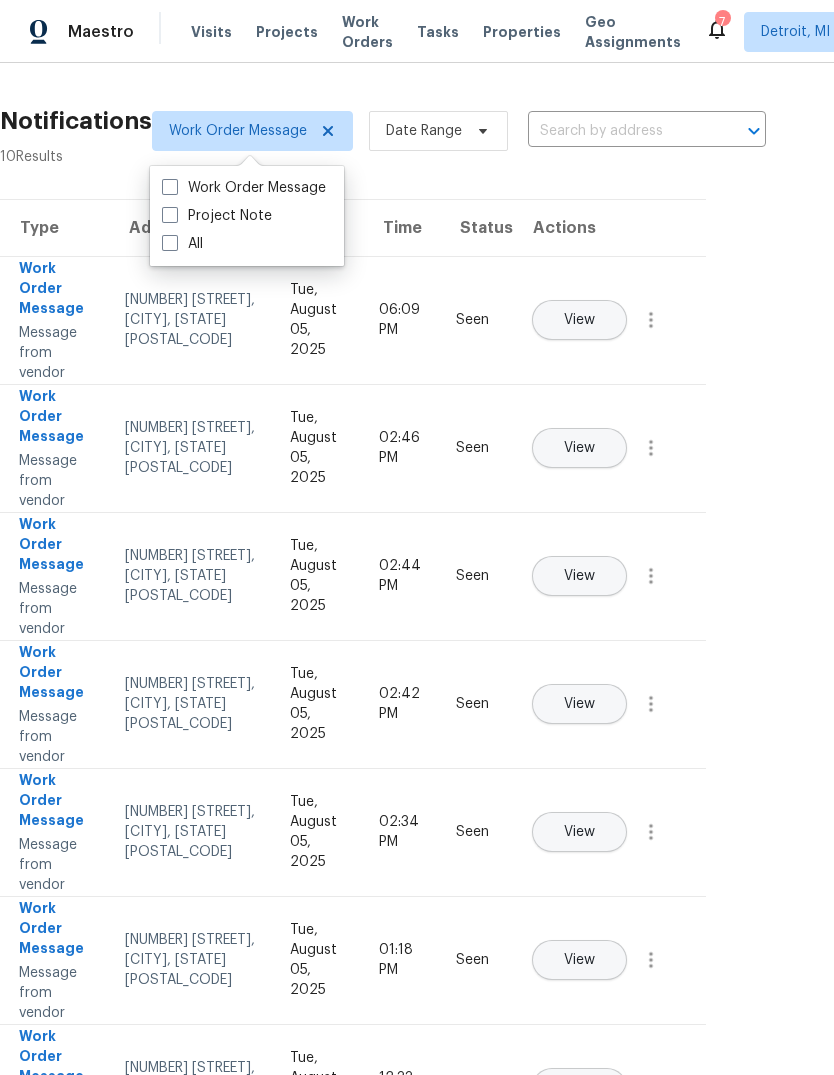 checkbox on "false" 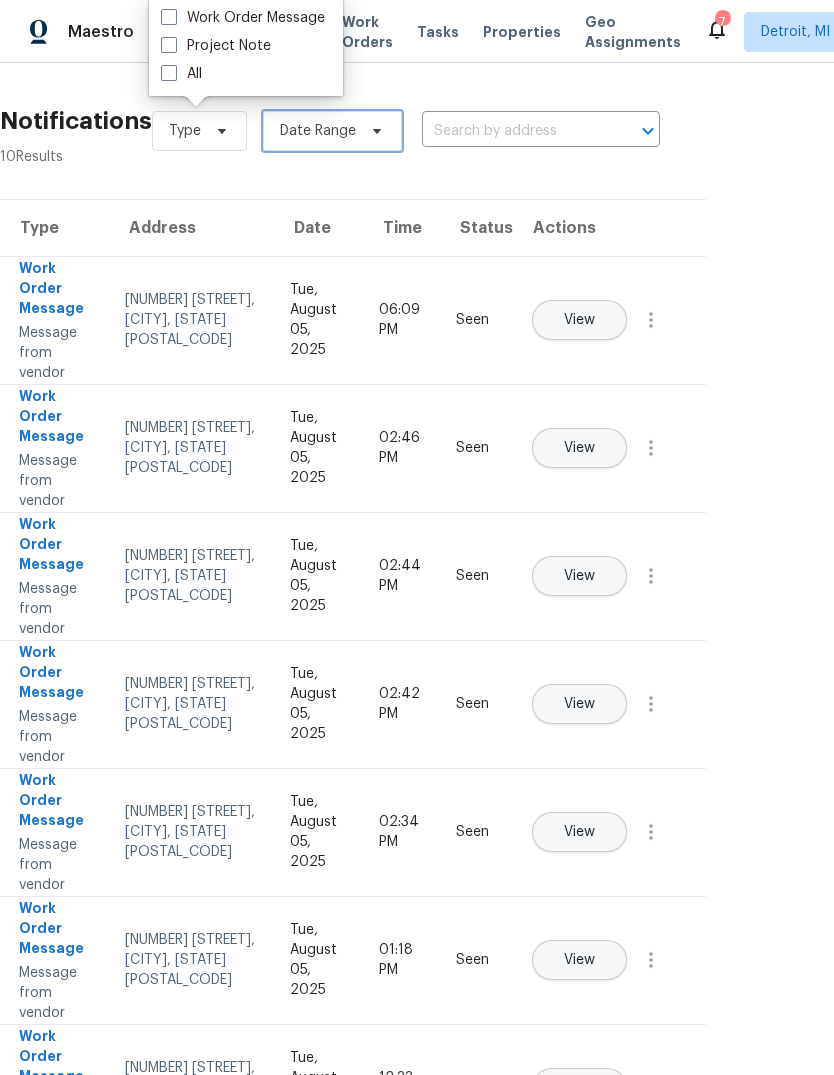 click 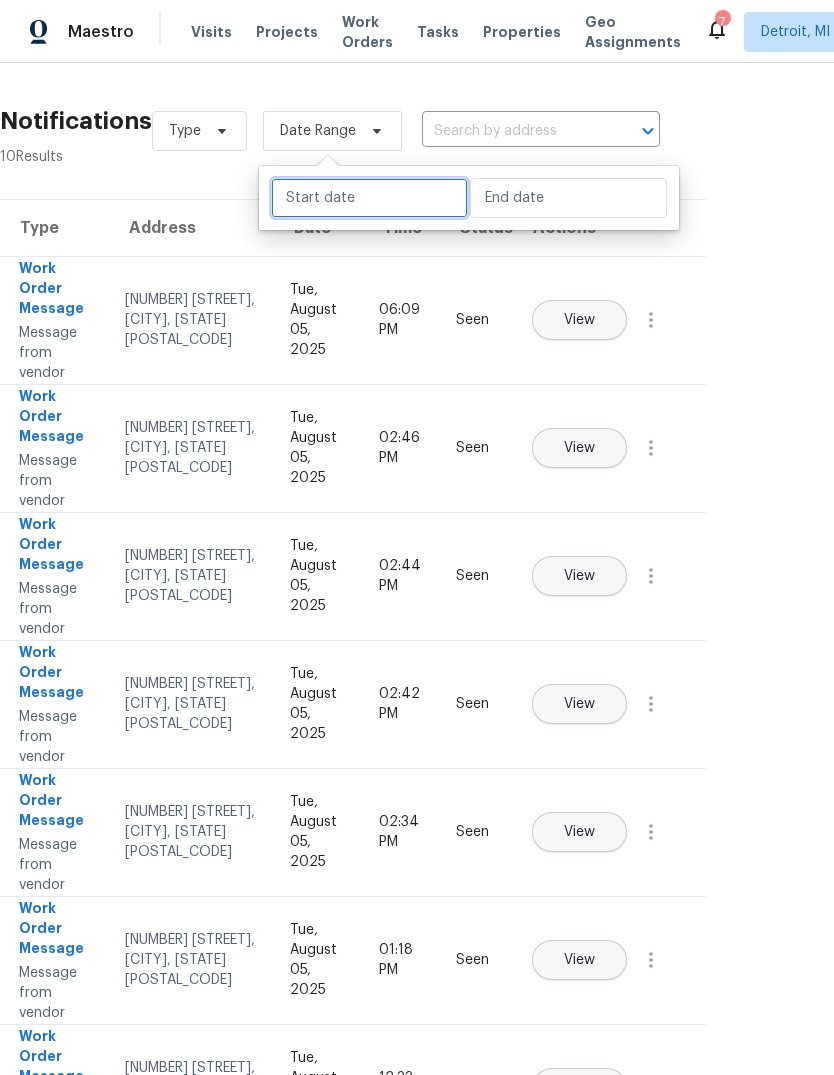 click at bounding box center [369, 198] 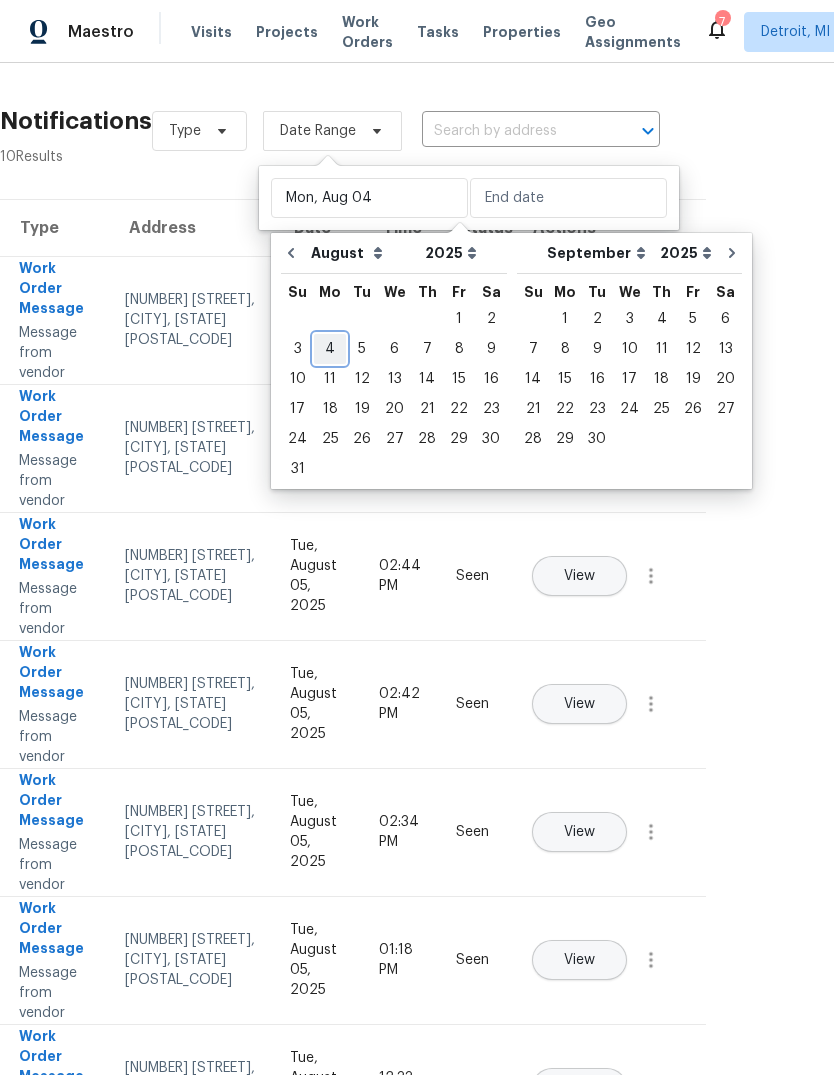 click on "4" at bounding box center (330, 349) 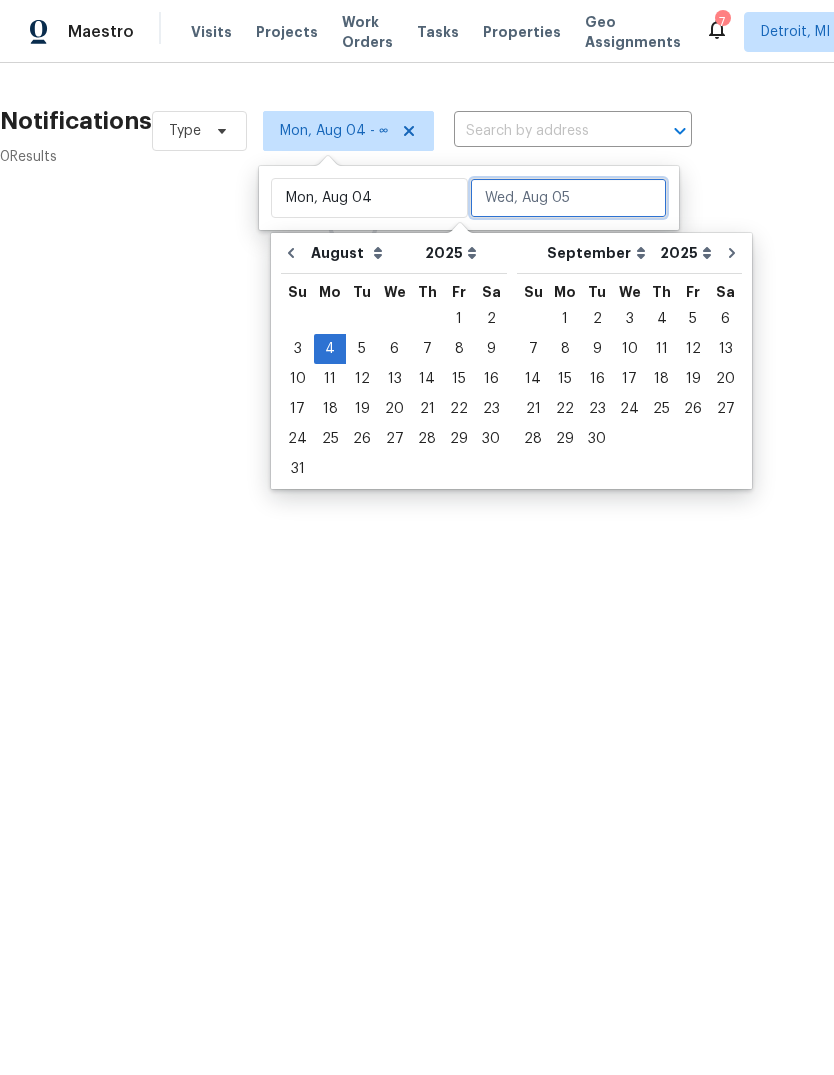 type on "Mon, Aug 04" 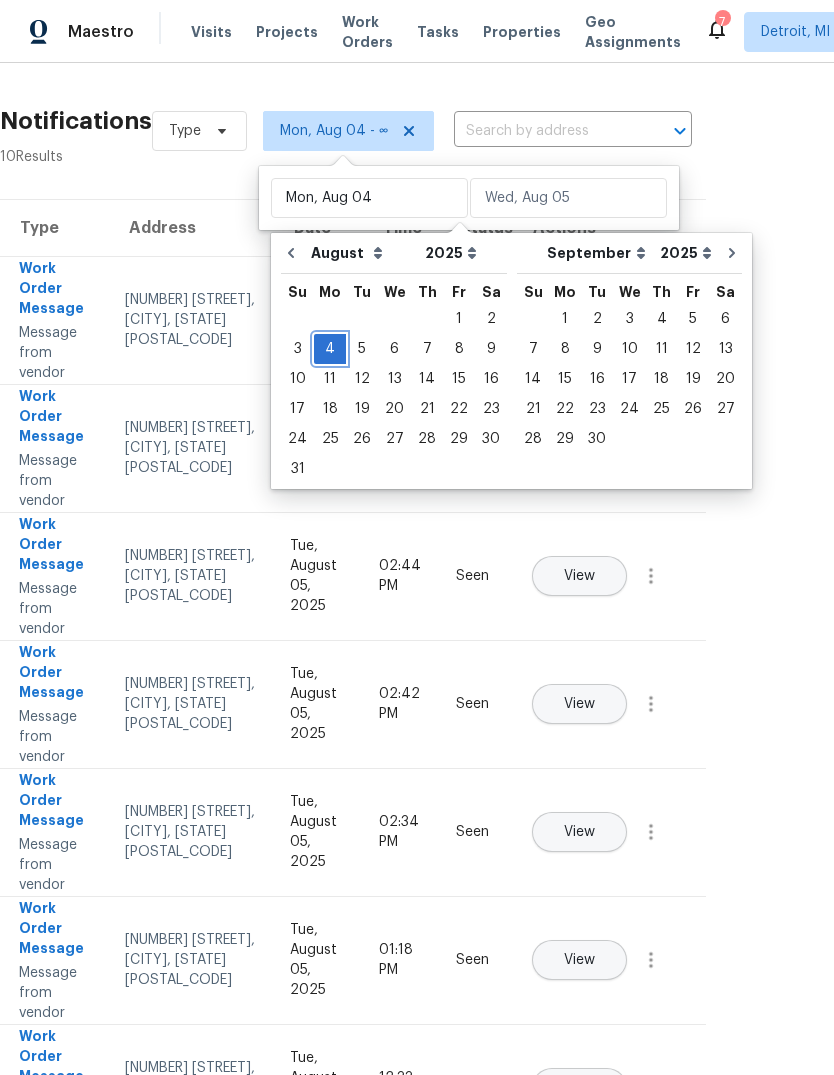 click on "4" at bounding box center [330, 349] 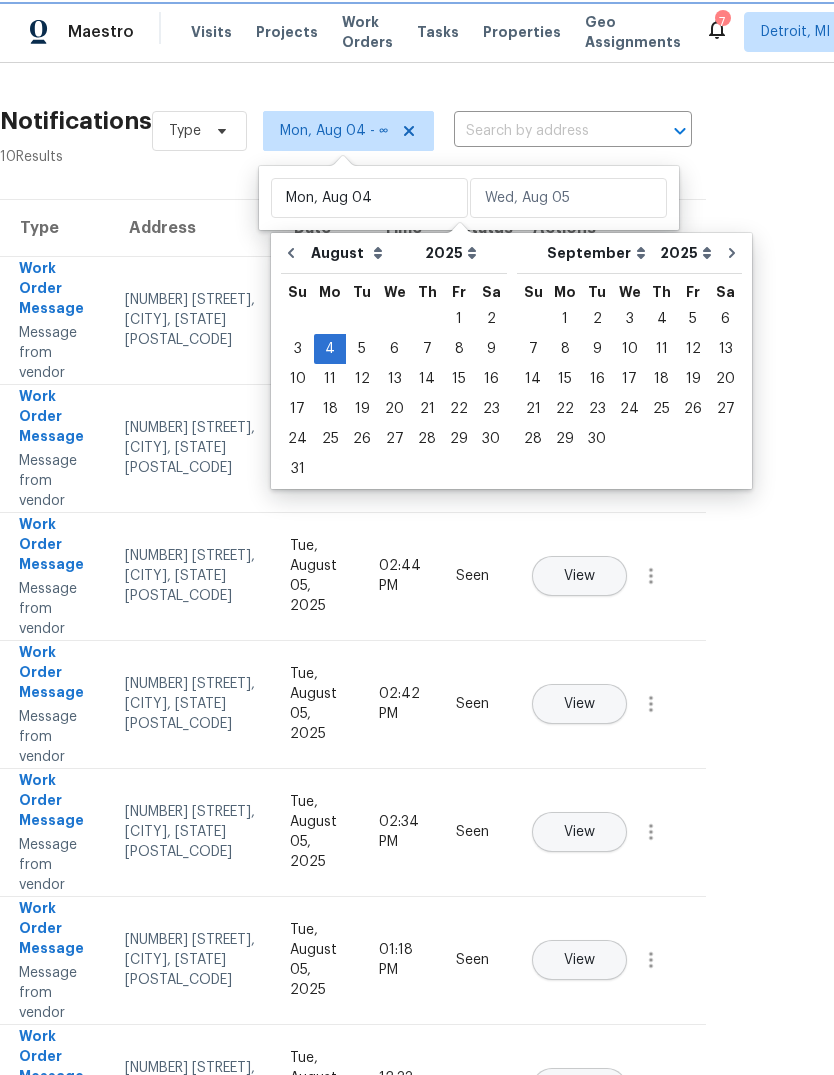 type on "Mon, Aug 04" 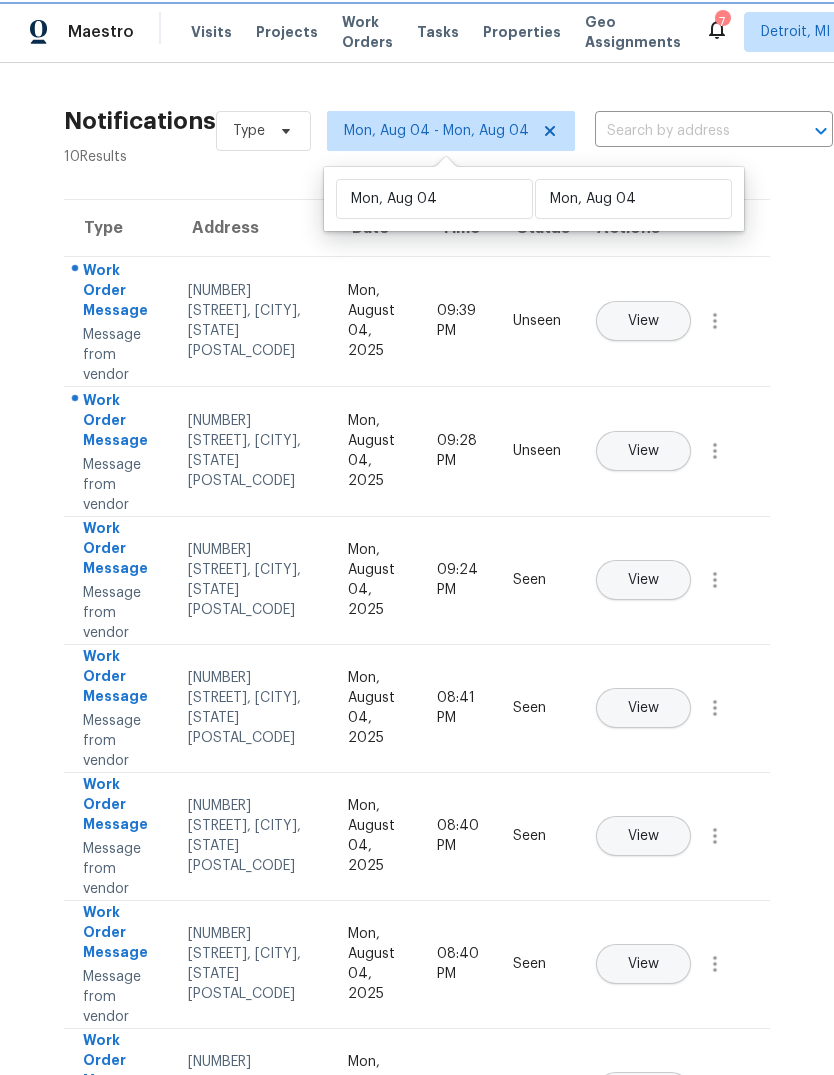 scroll, scrollTop: 0, scrollLeft: 0, axis: both 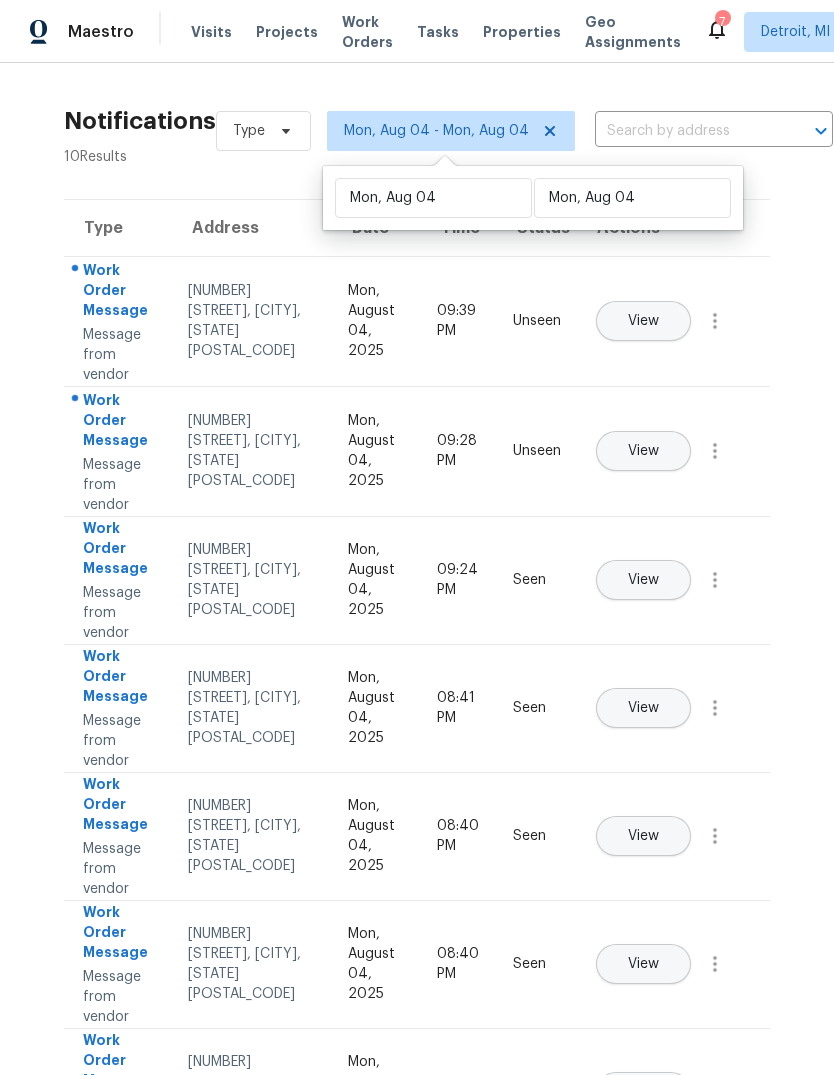 click on "View" at bounding box center [643, 451] 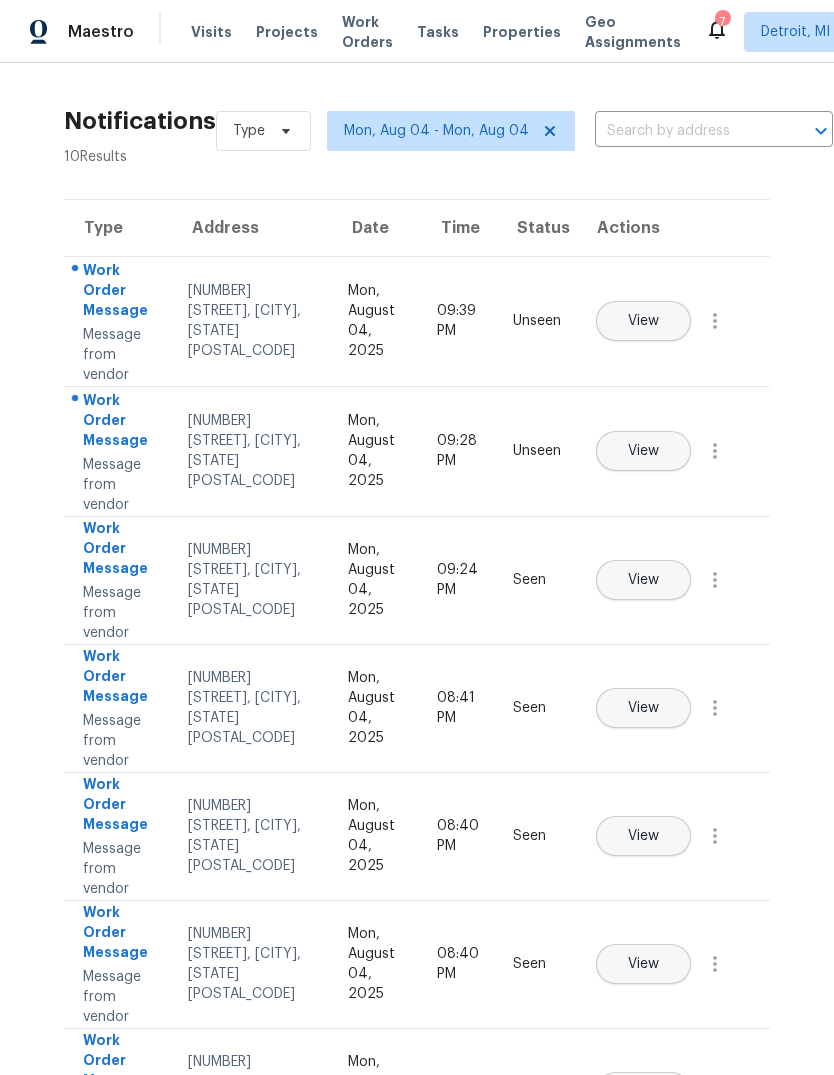 click on "View" at bounding box center [643, 321] 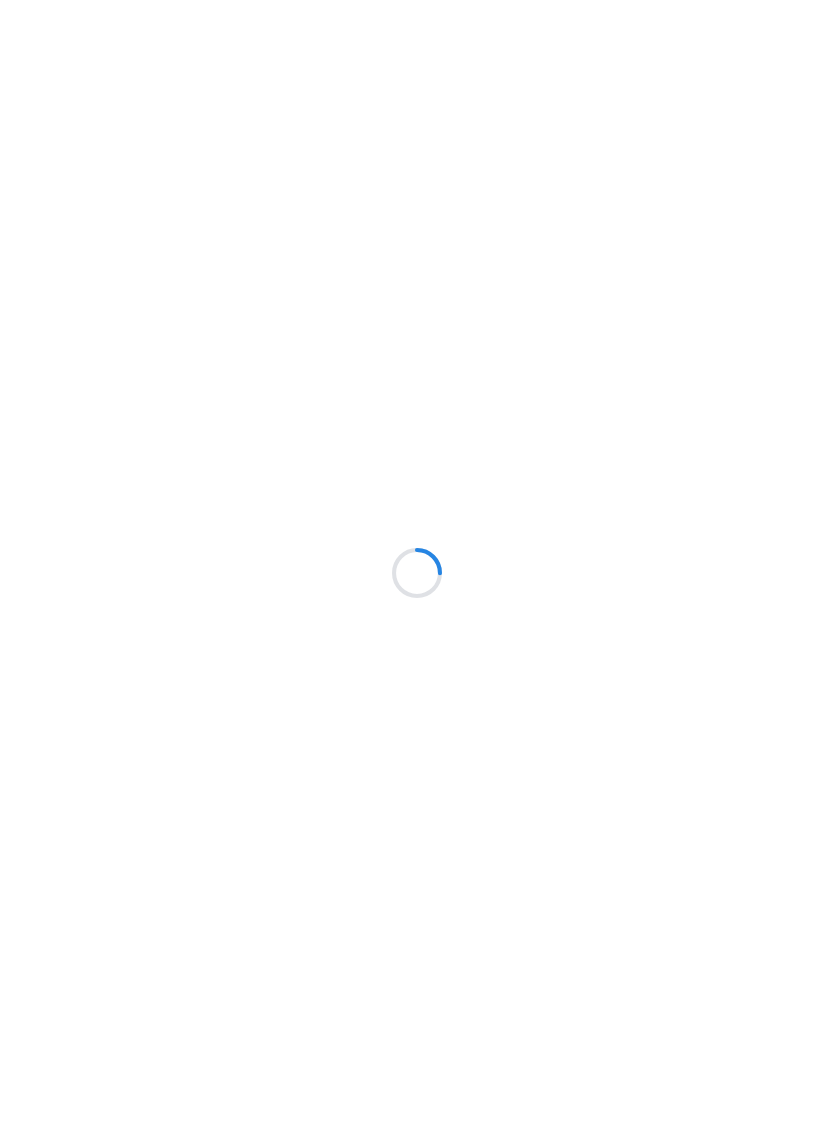 scroll, scrollTop: 0, scrollLeft: 0, axis: both 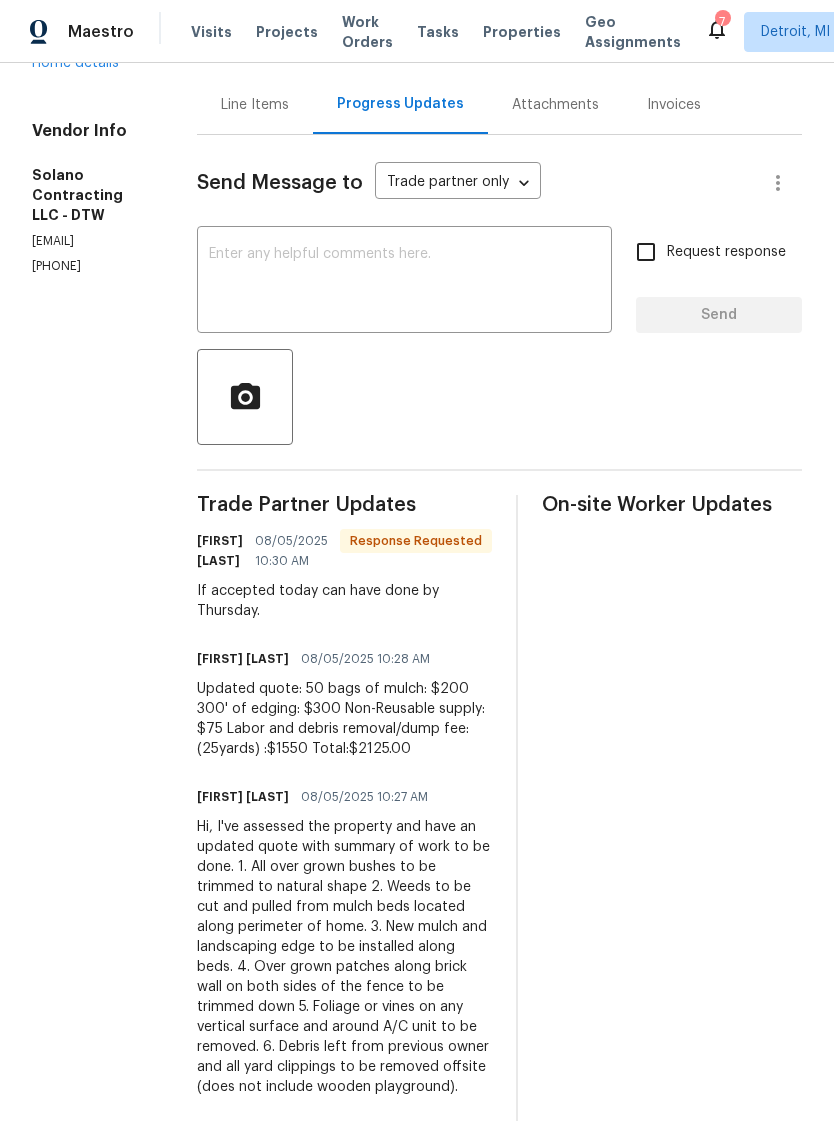 click at bounding box center [404, 282] 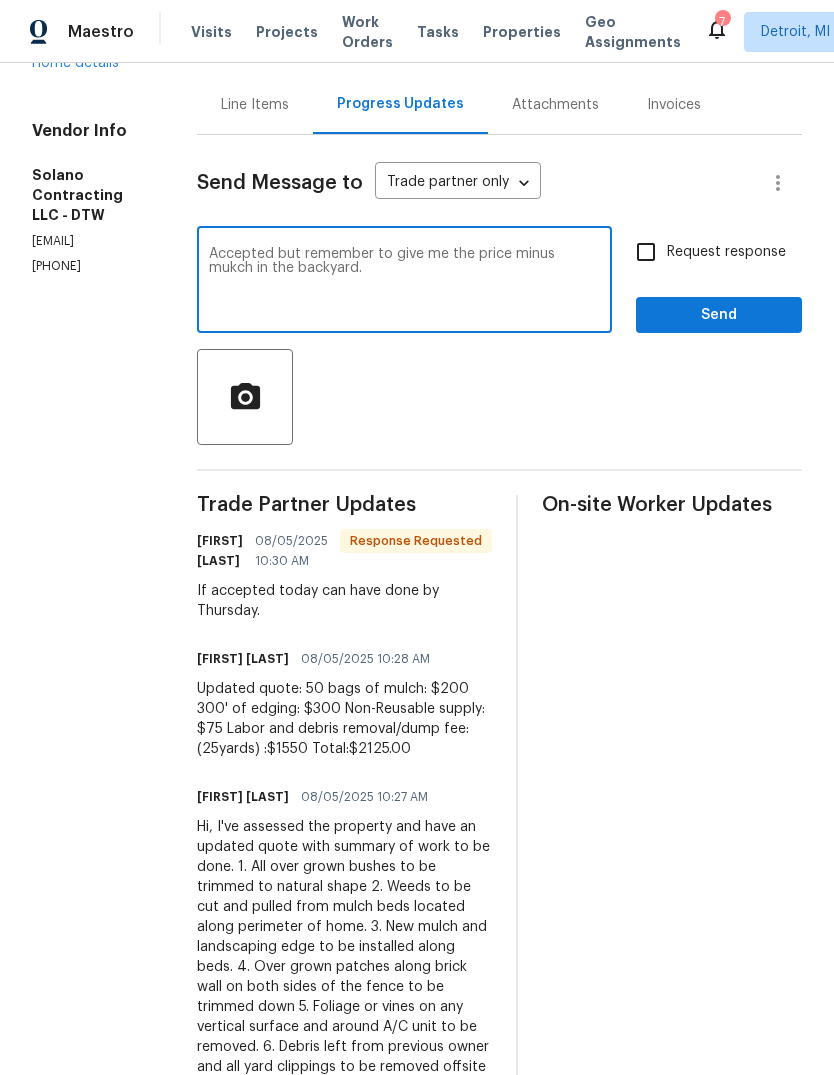 click on "Accepted but remember to give me the price minus mukch in the backyard." at bounding box center [404, 282] 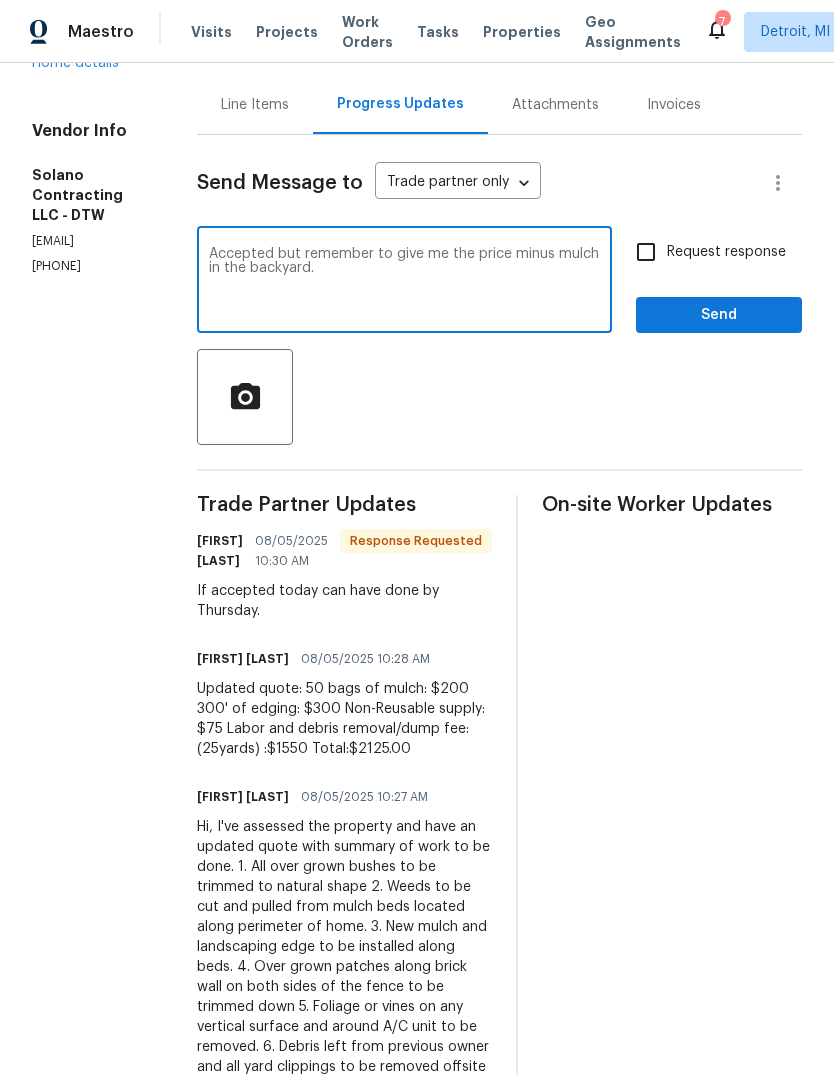 type on "Accepted but remember to give me the price minus mulch in the backyard." 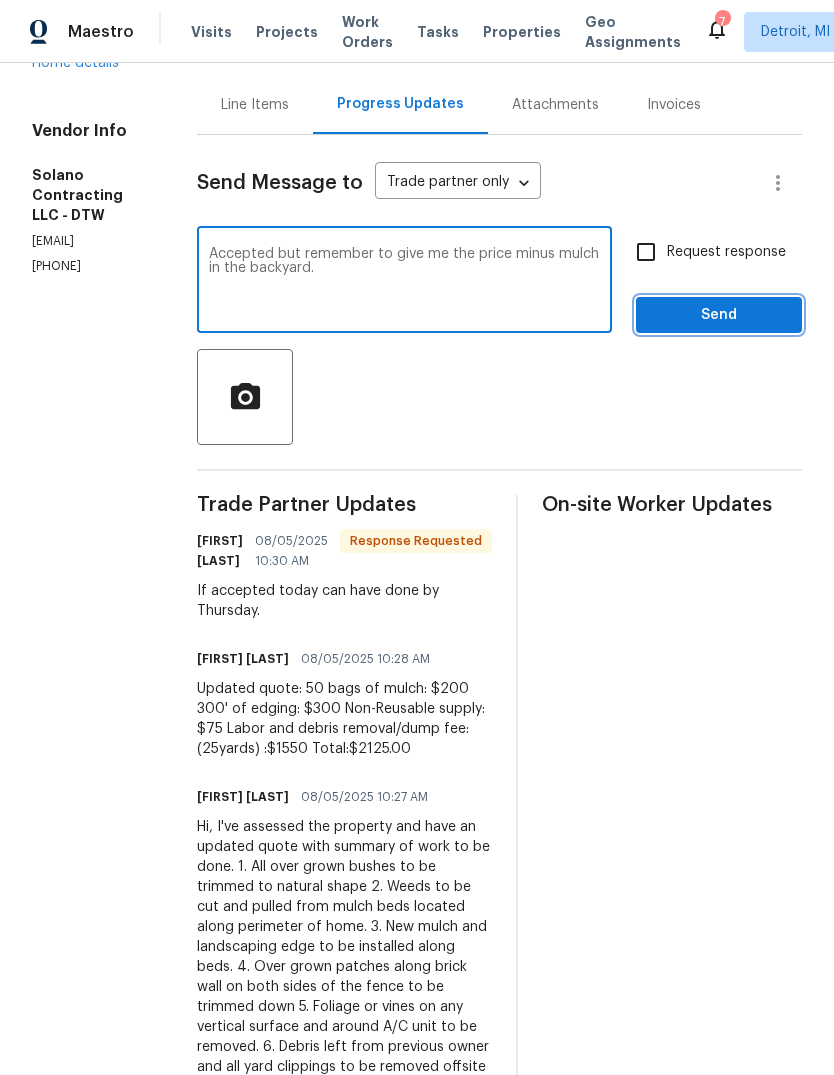 click on "Send" at bounding box center [719, 315] 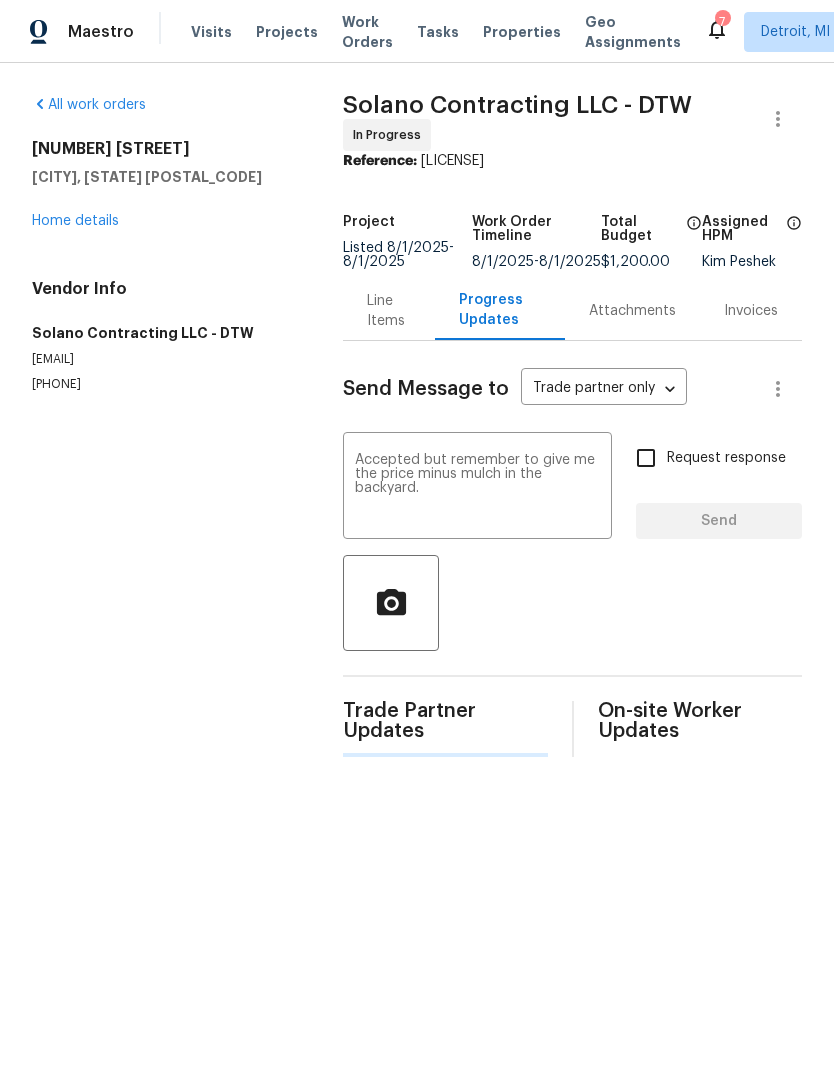 scroll, scrollTop: 0, scrollLeft: 0, axis: both 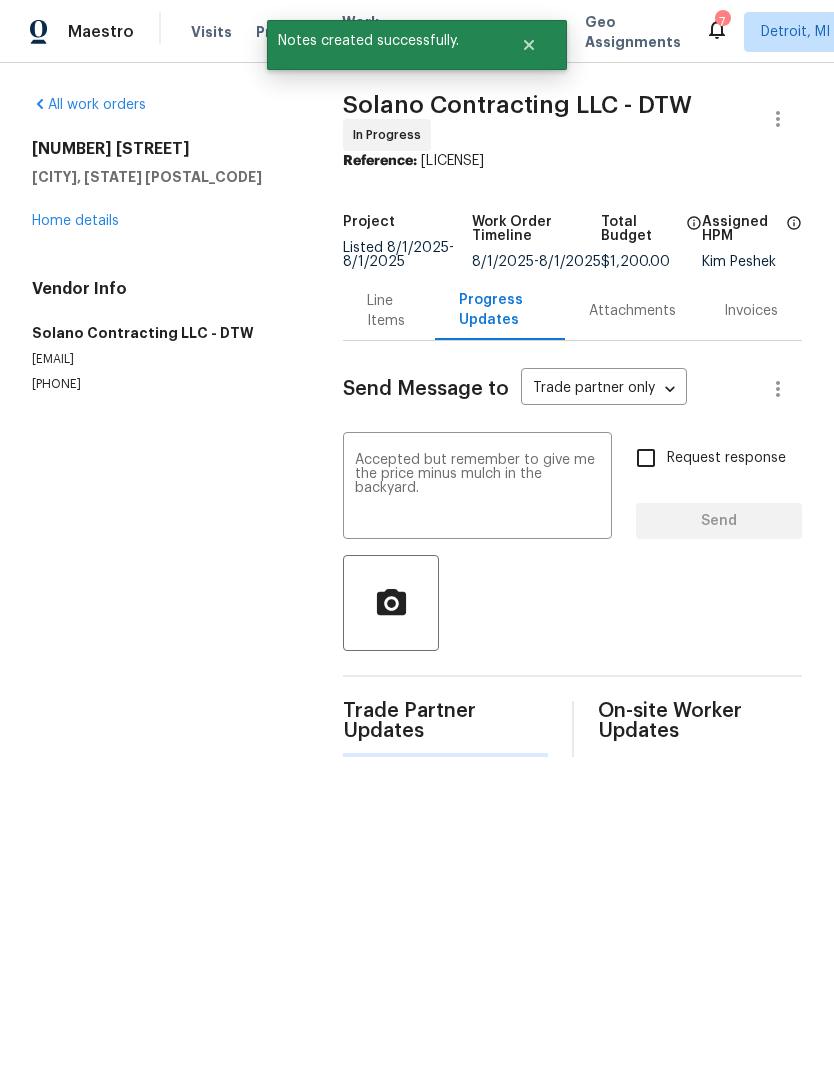 type 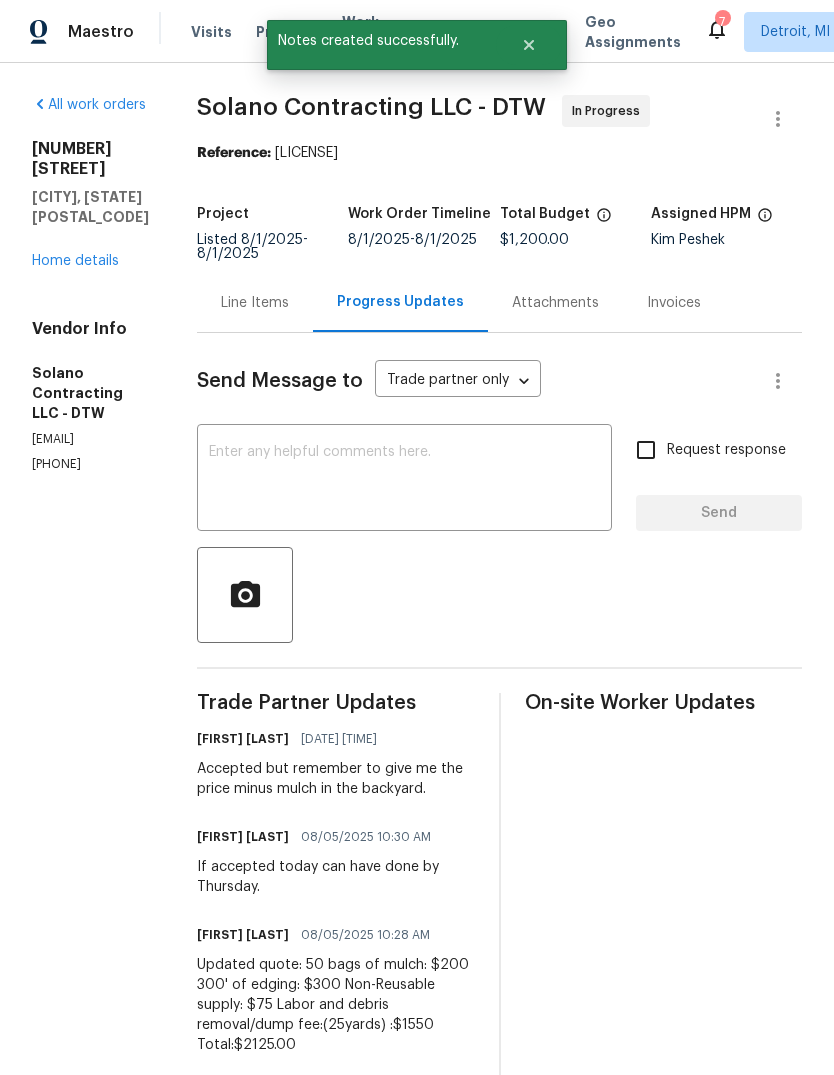click on "Home details" at bounding box center [75, 261] 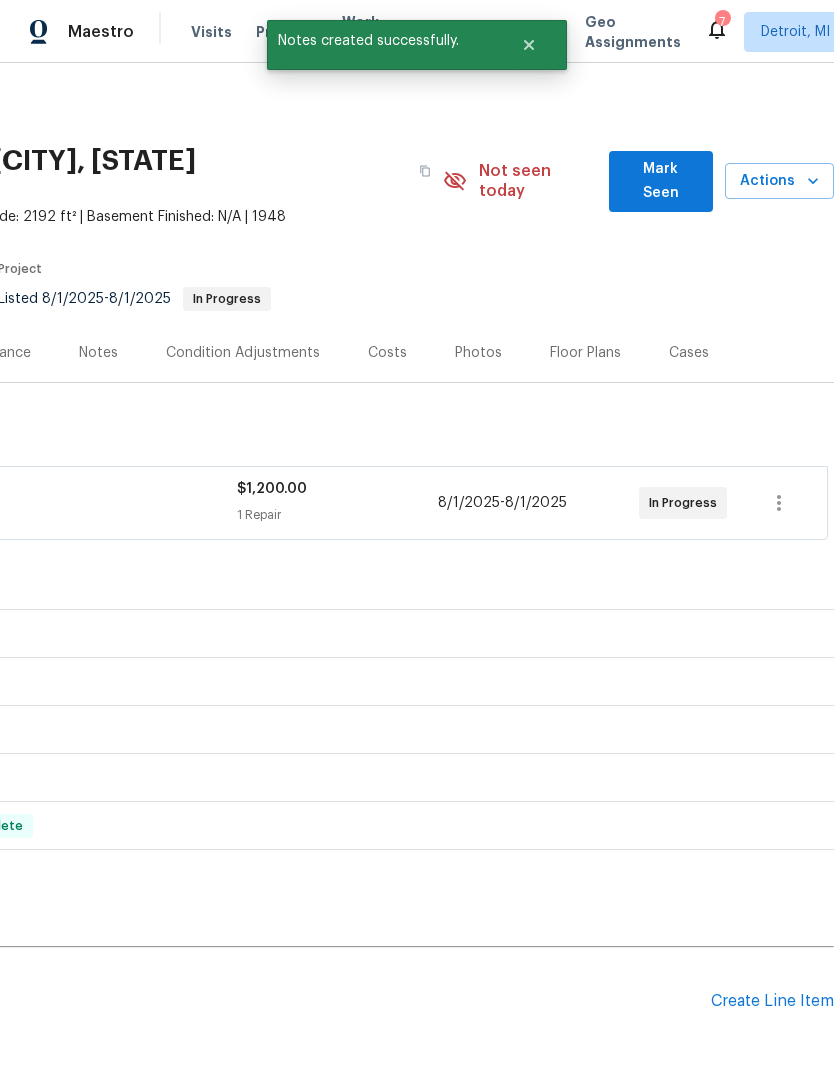 scroll, scrollTop: 0, scrollLeft: 296, axis: horizontal 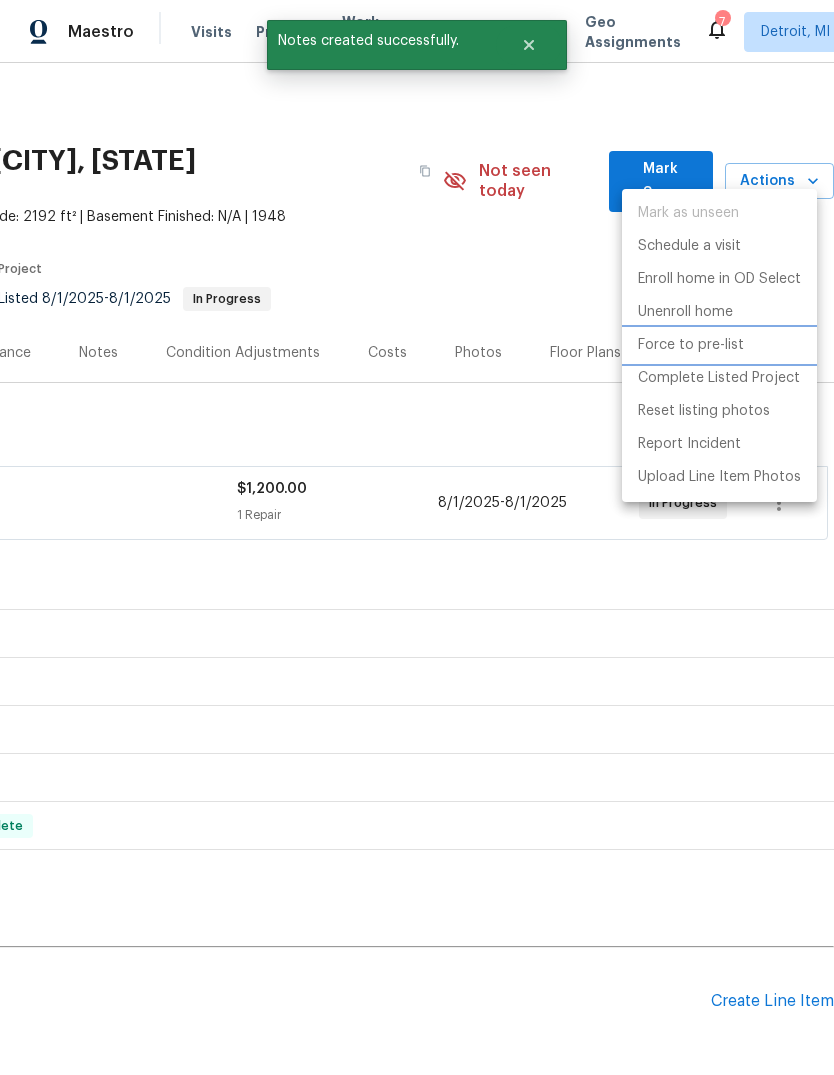 click on "Force to pre-list" at bounding box center (719, 345) 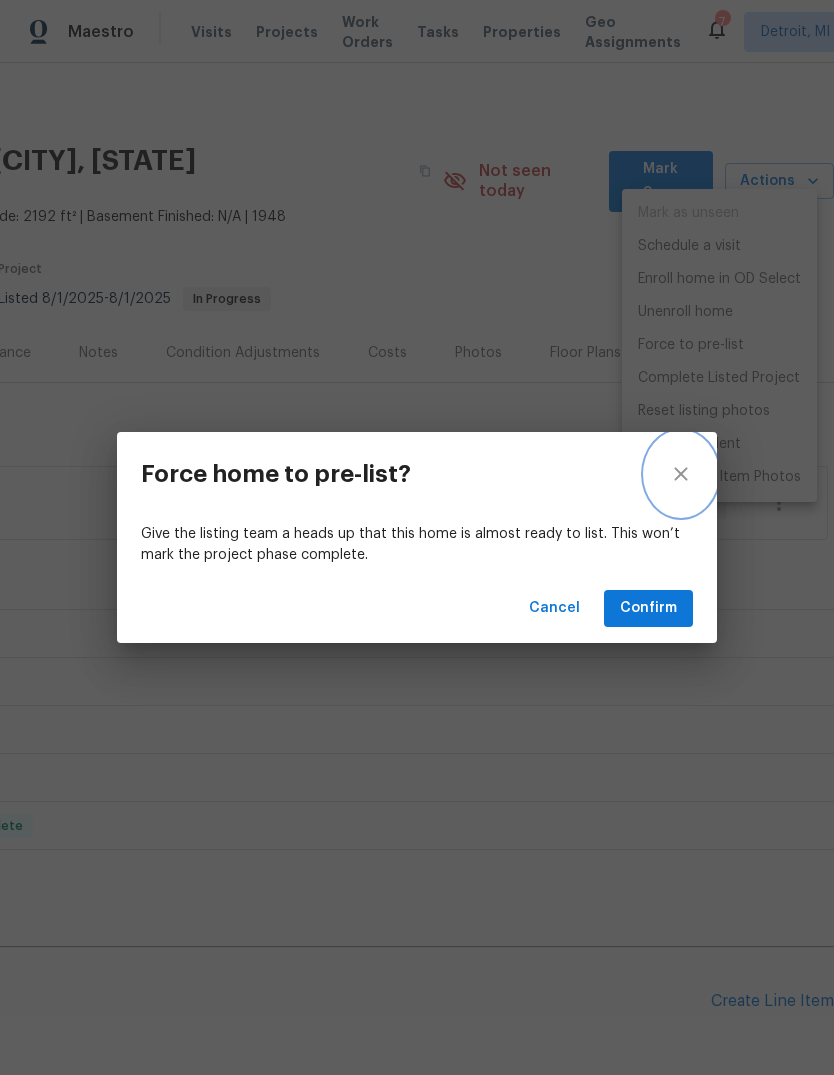 click 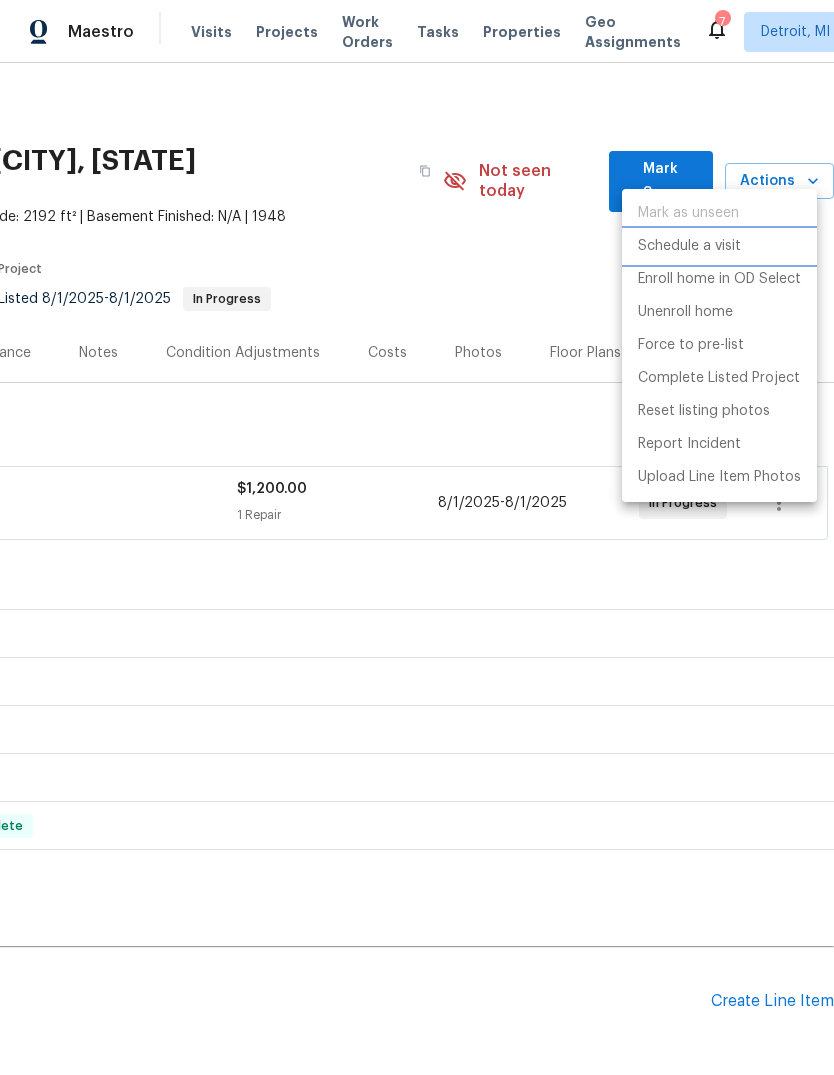 click on "Schedule a visit" at bounding box center (689, 246) 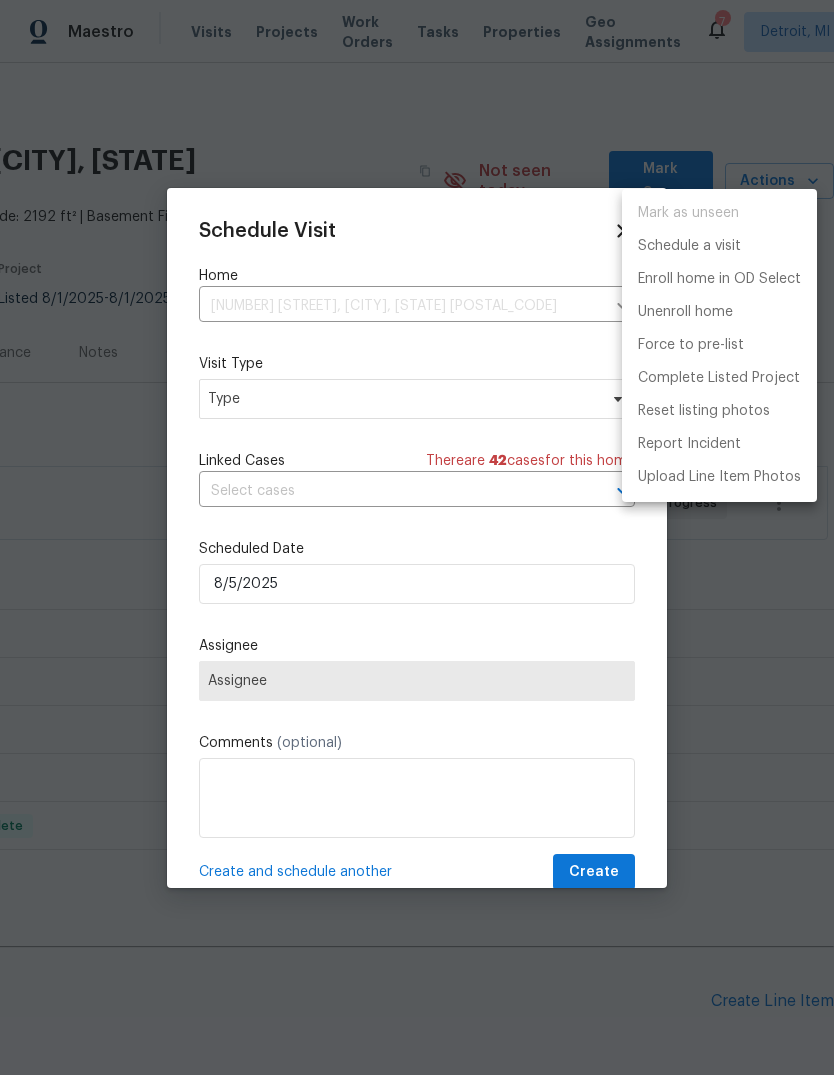 click at bounding box center (417, 537) 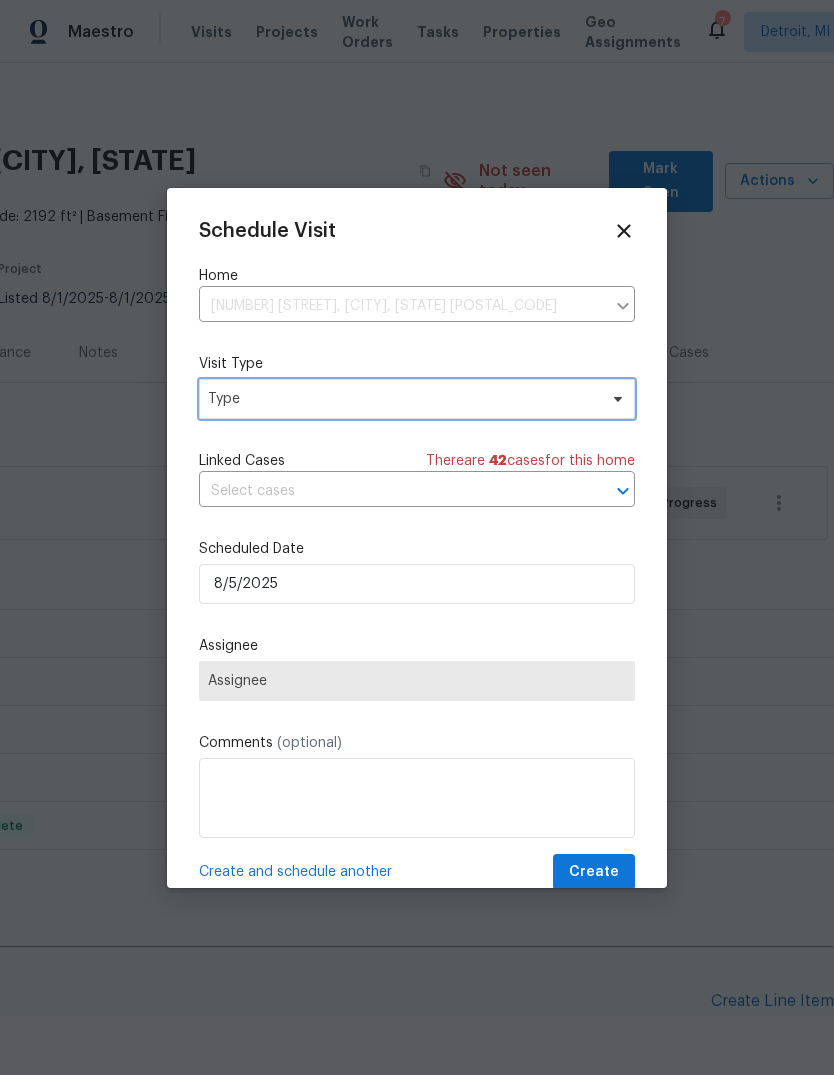 click on "Type" at bounding box center (402, 399) 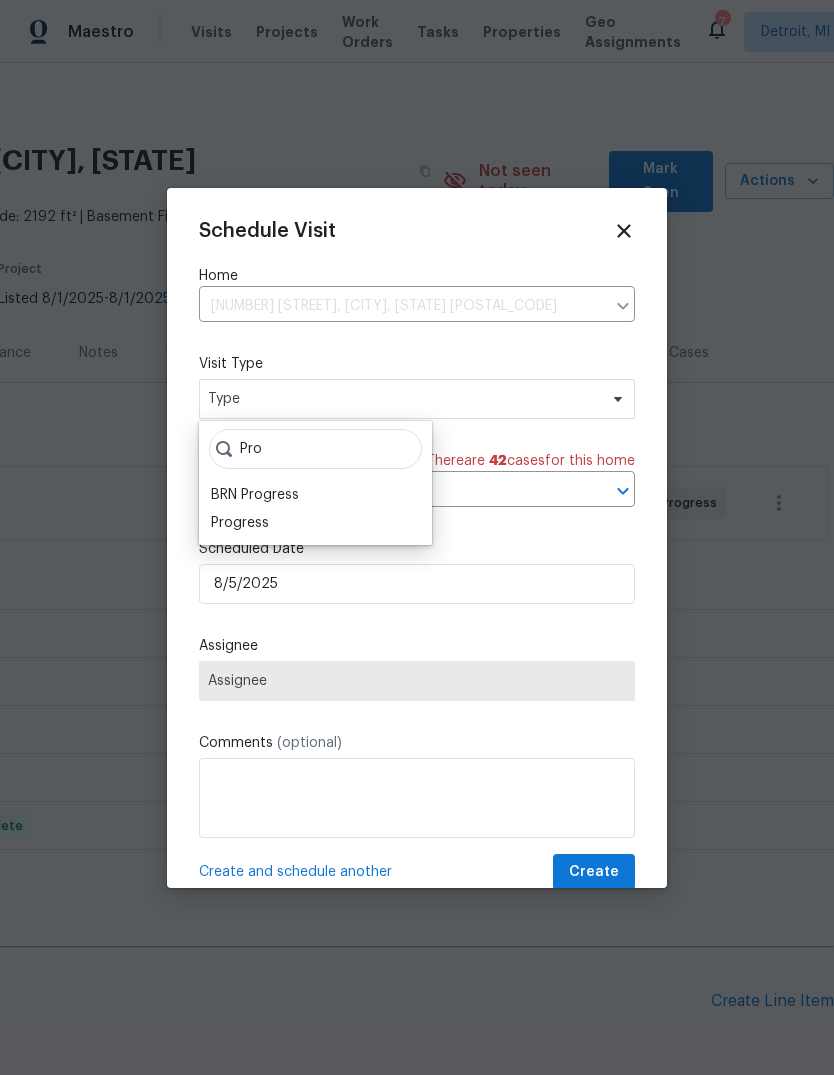 type on "Pro" 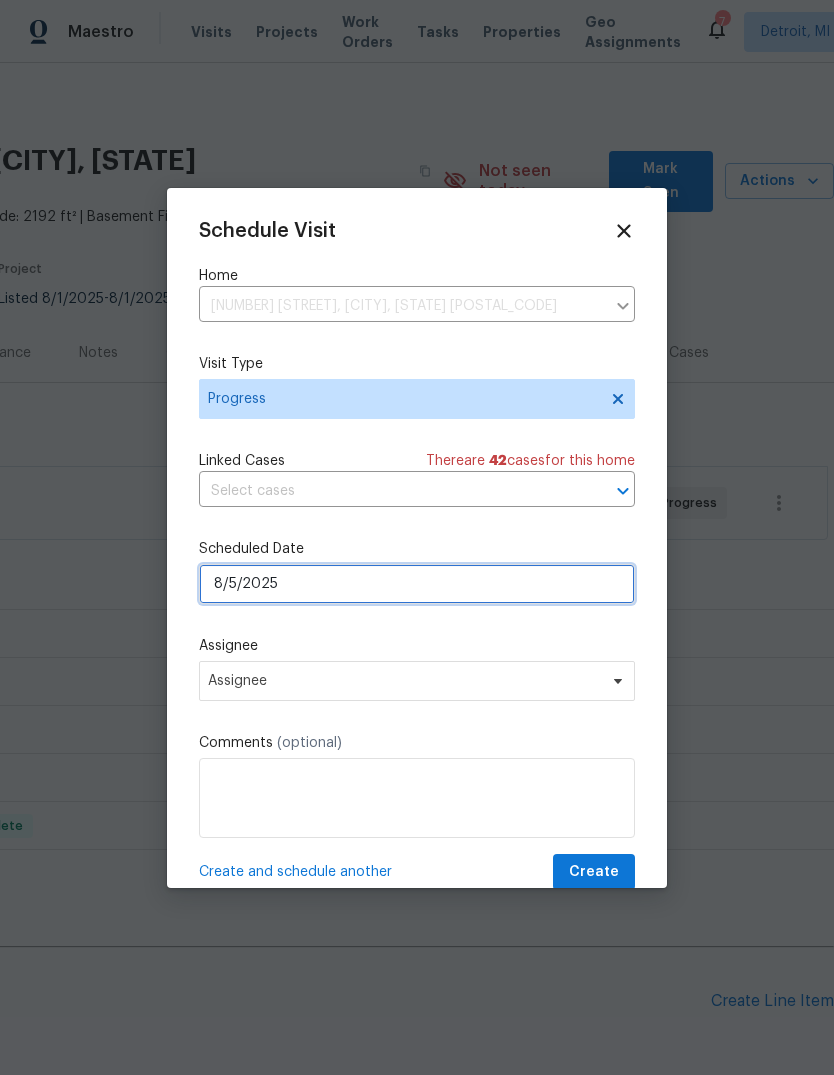 click on "8/5/2025" at bounding box center (417, 584) 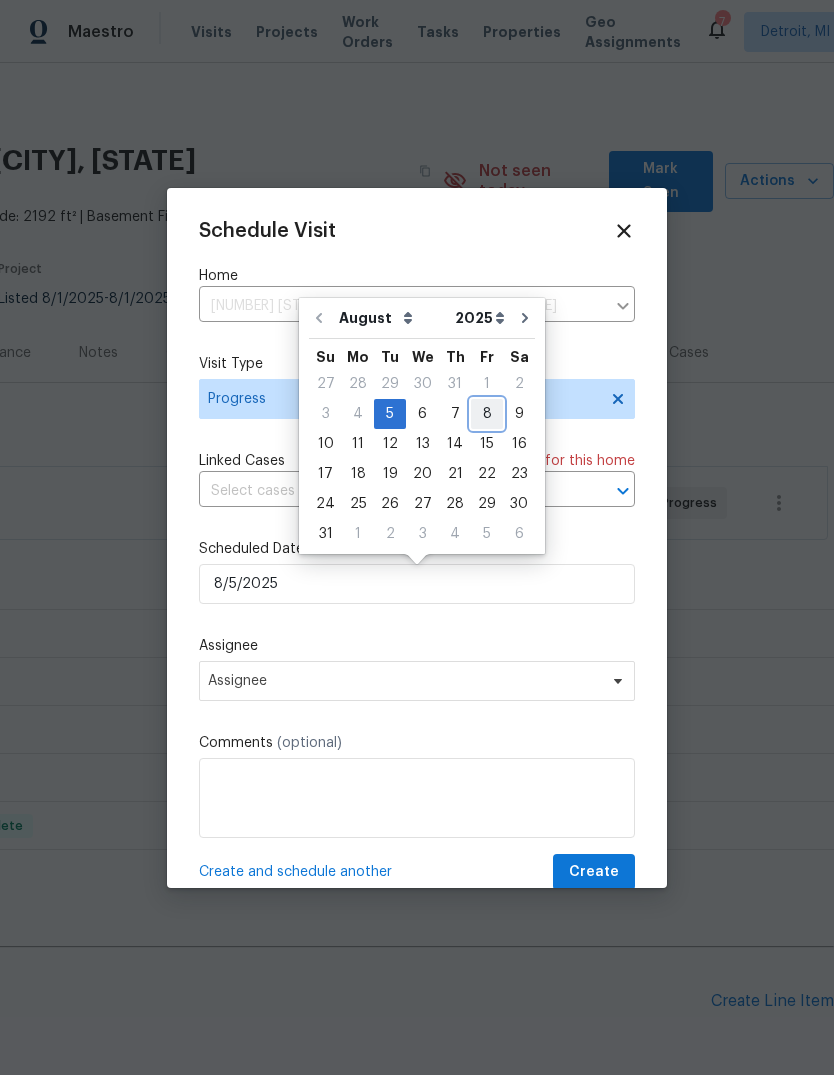 click on "8" at bounding box center (487, 414) 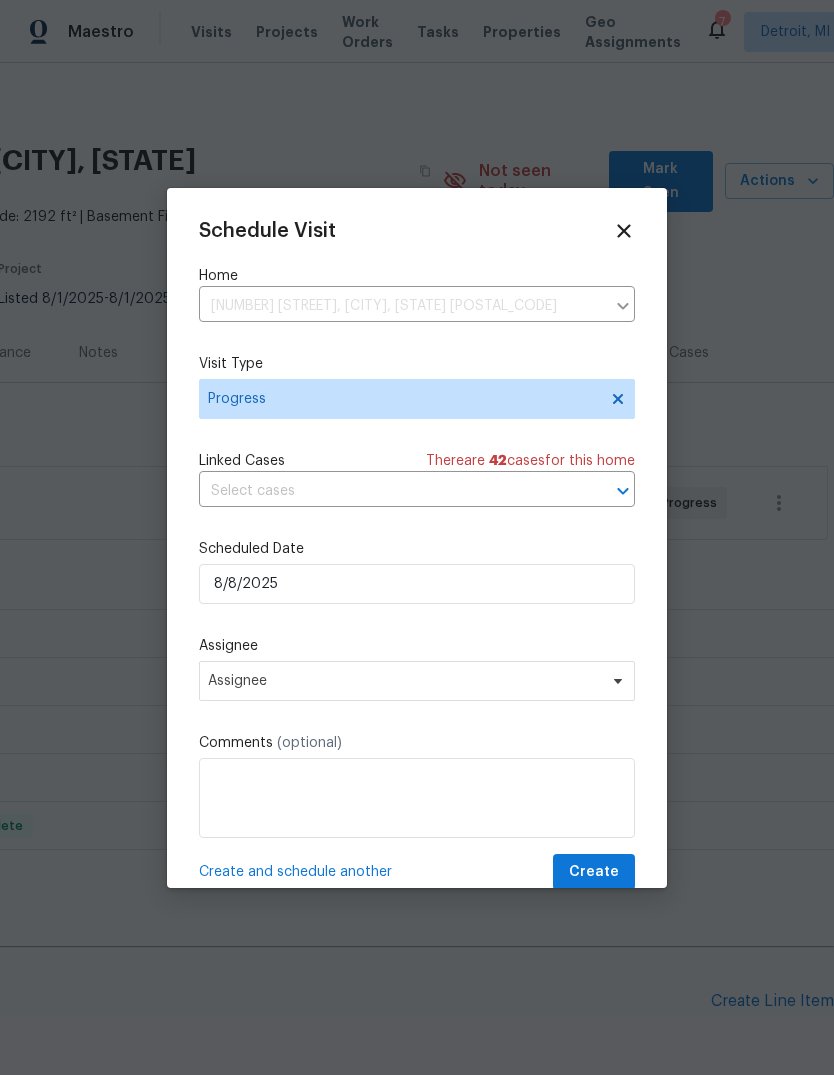click on "Assignee" at bounding box center [404, 681] 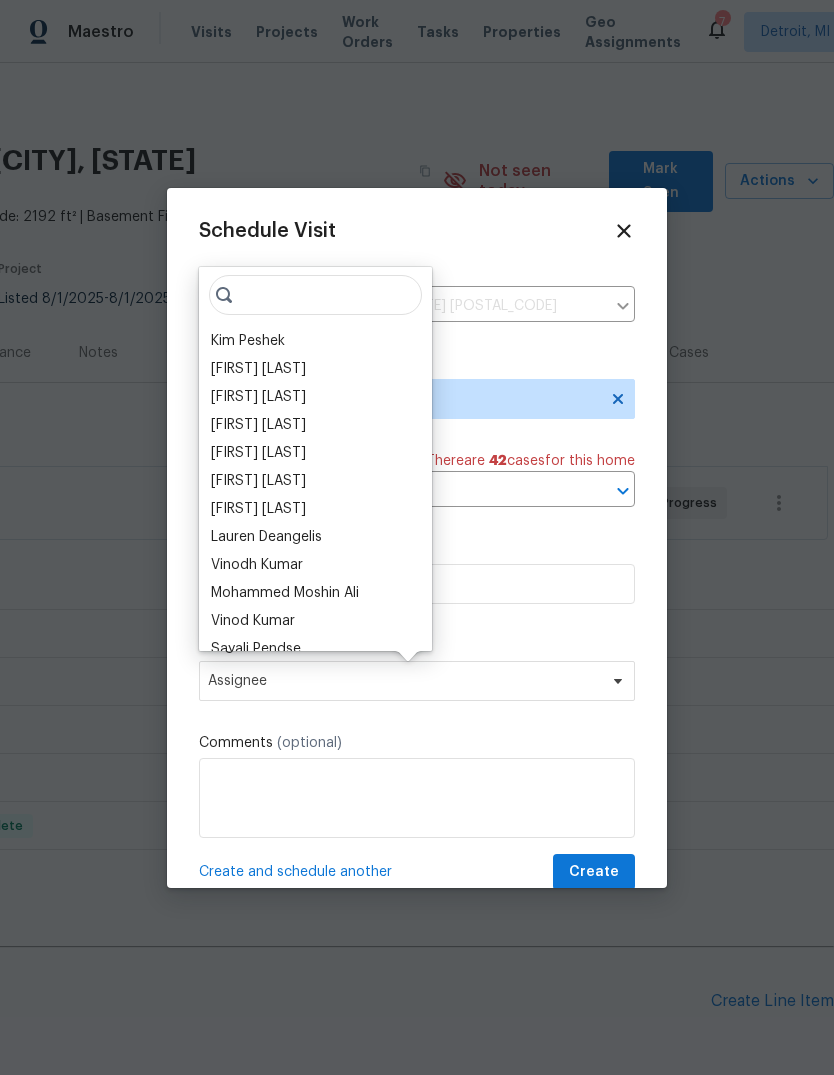 click on "[FIRST] [LAST]" at bounding box center (258, 425) 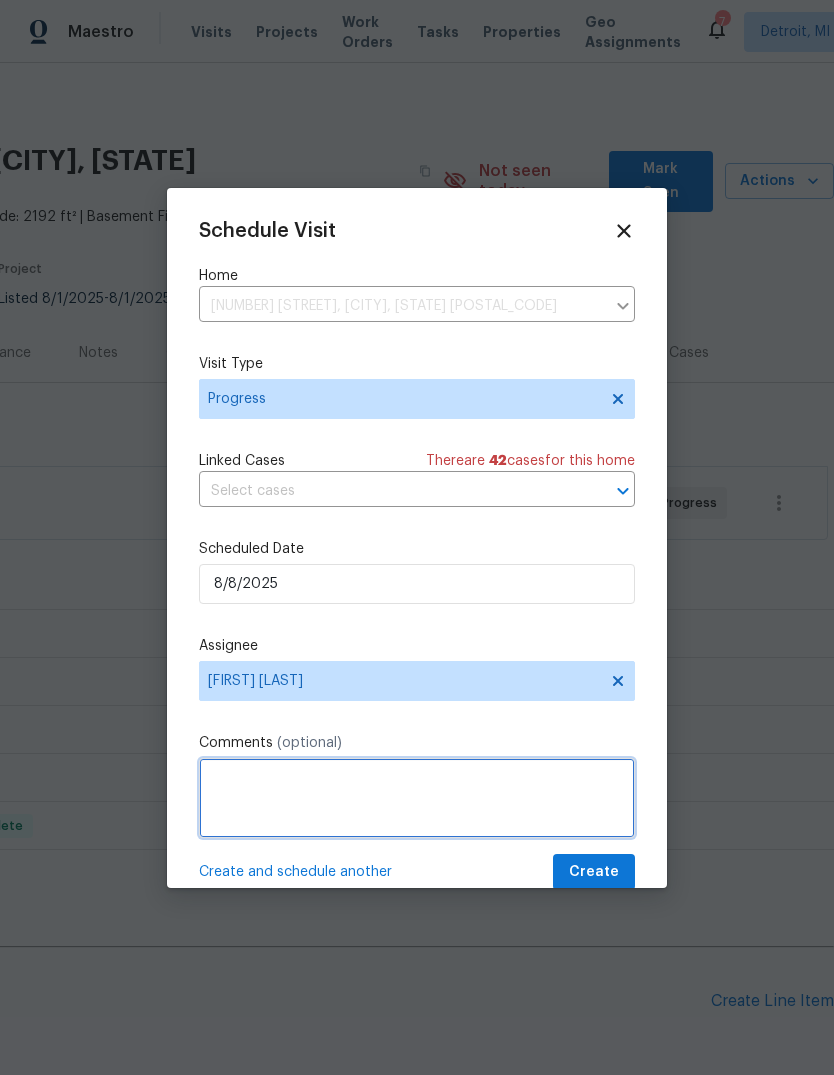 click at bounding box center [417, 798] 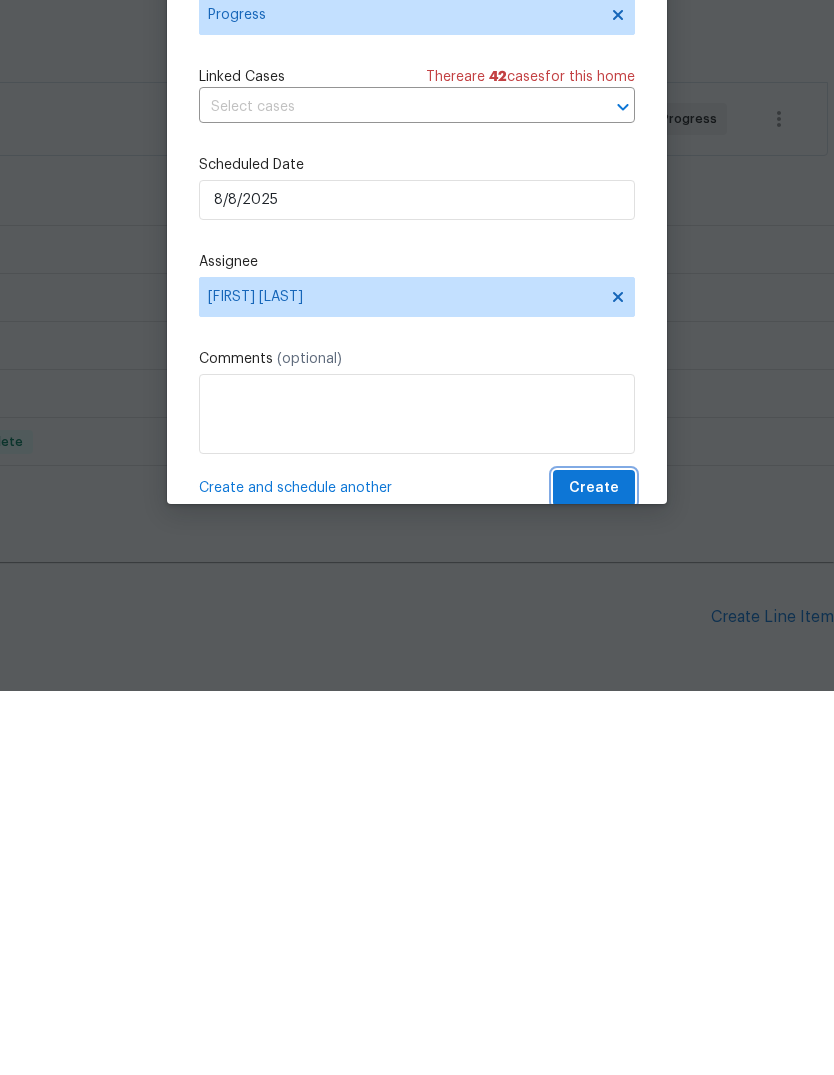 click on "Create" at bounding box center (594, 872) 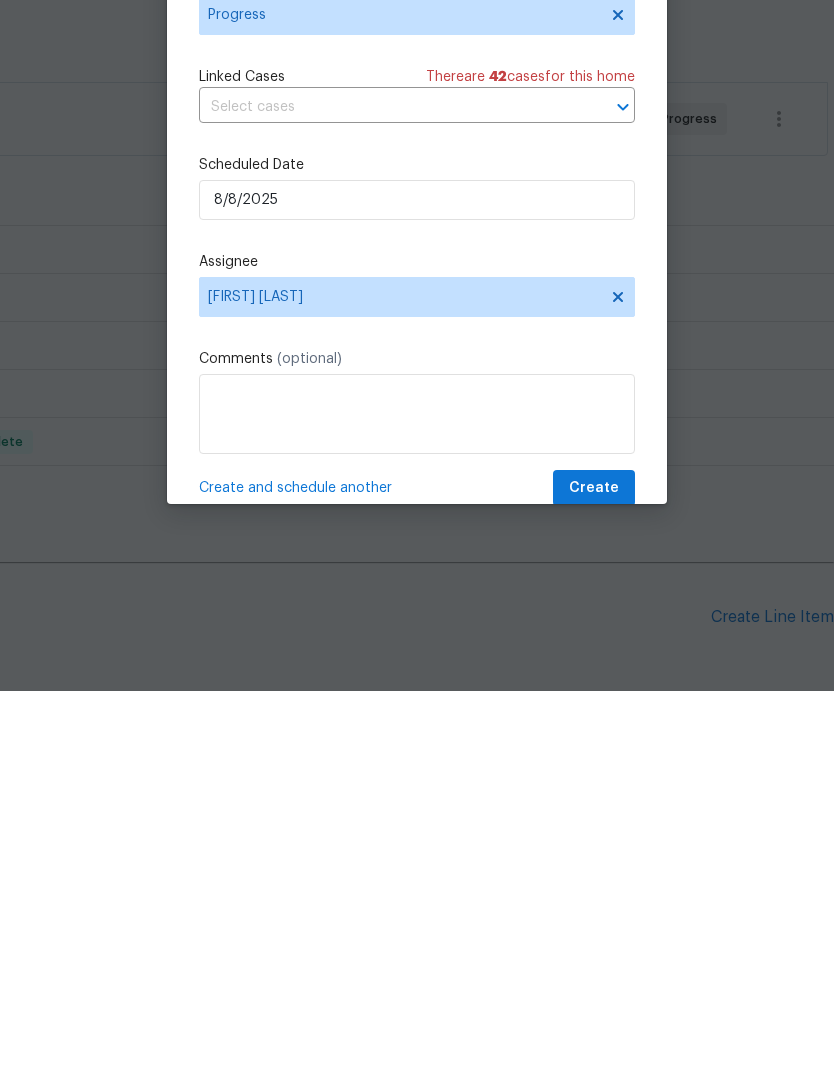 scroll, scrollTop: 75, scrollLeft: 0, axis: vertical 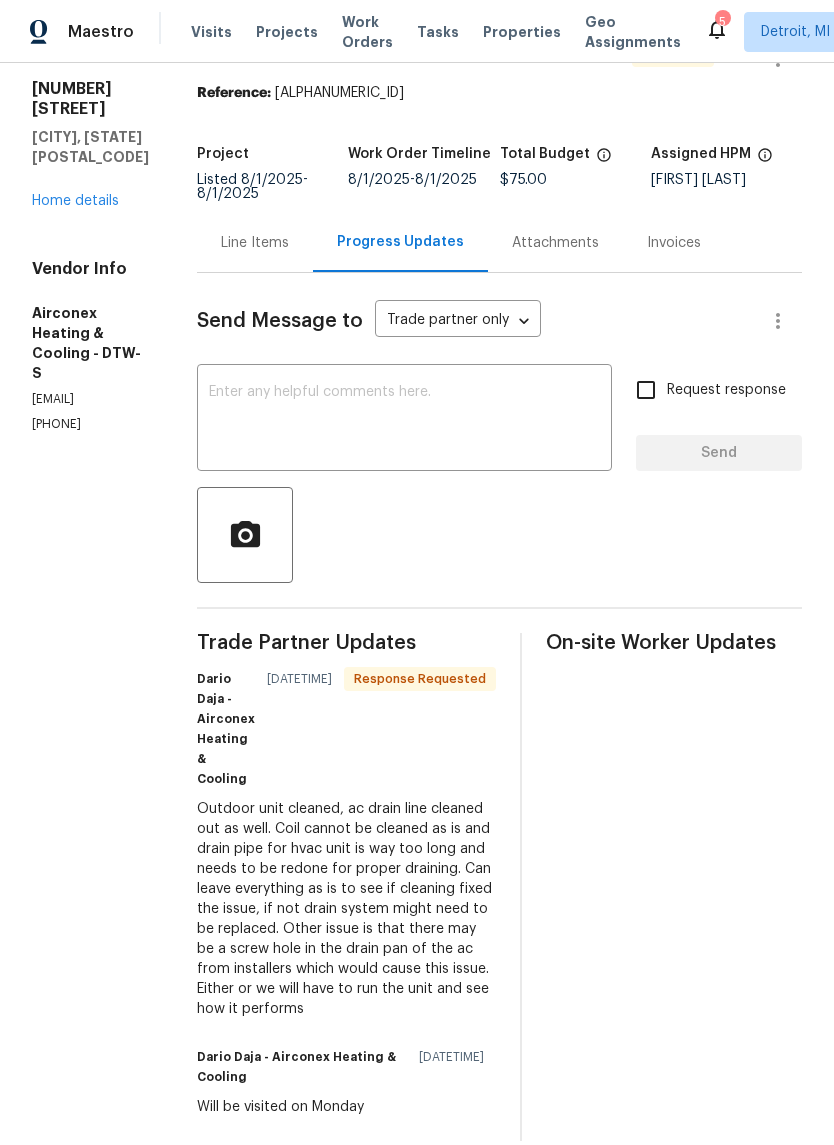 click on "Line Items" at bounding box center (255, 242) 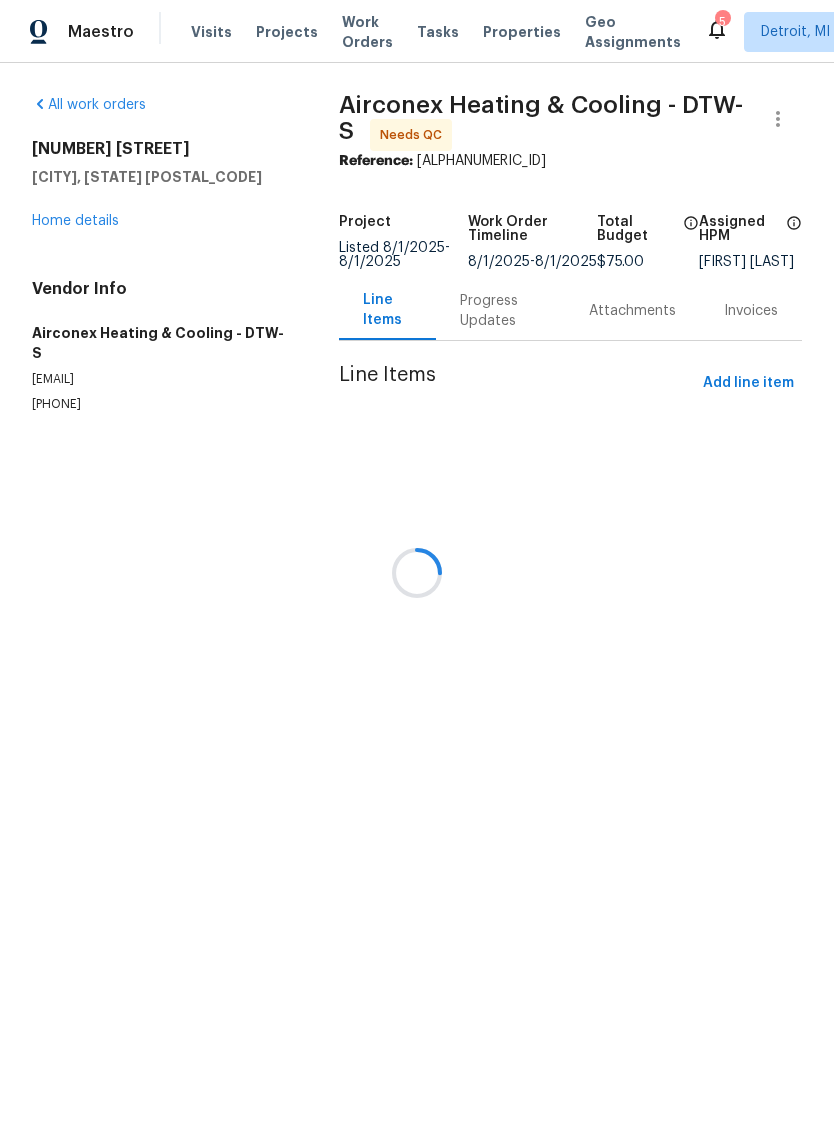 scroll, scrollTop: 0, scrollLeft: 0, axis: both 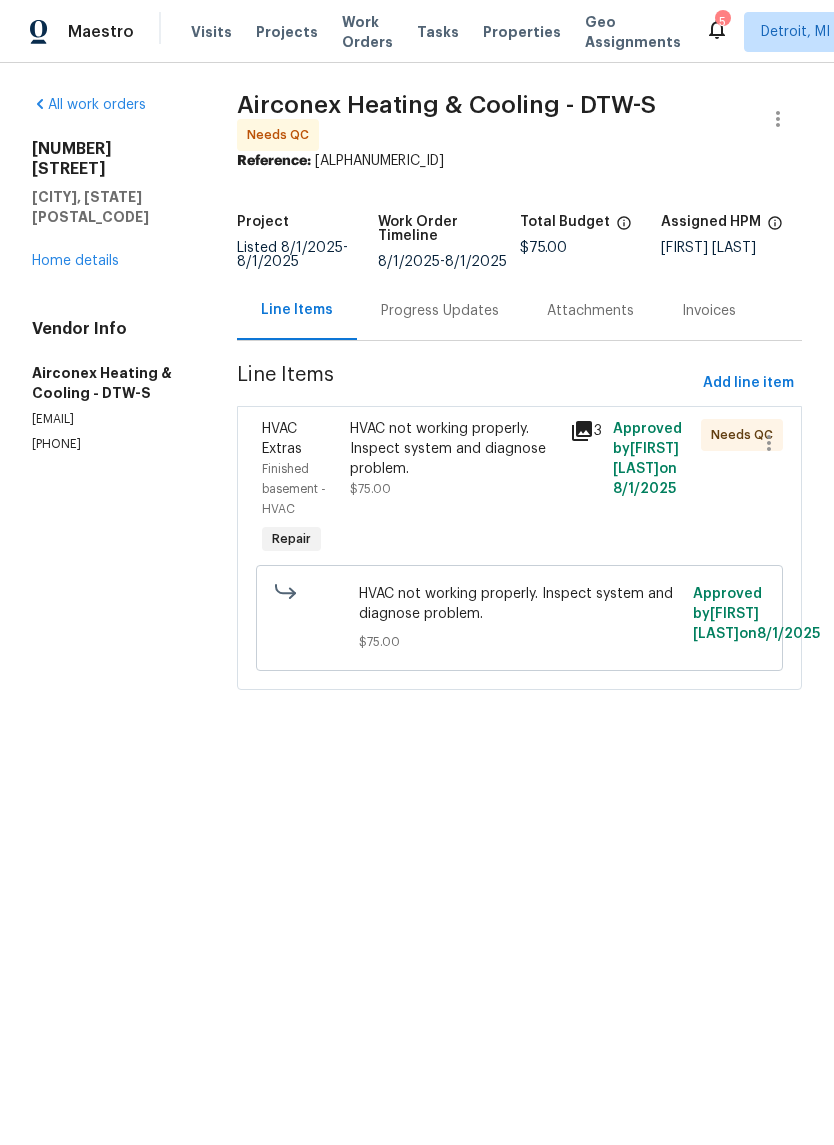 click 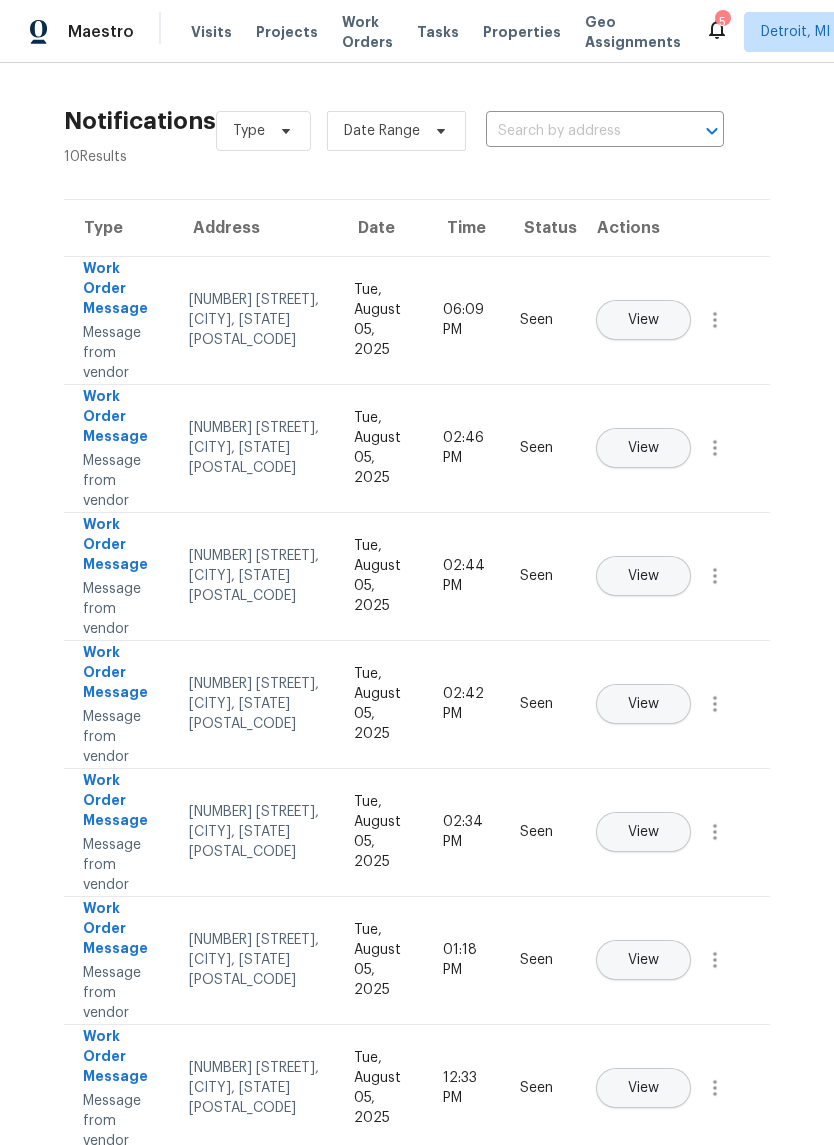 scroll, scrollTop: 0, scrollLeft: 0, axis: both 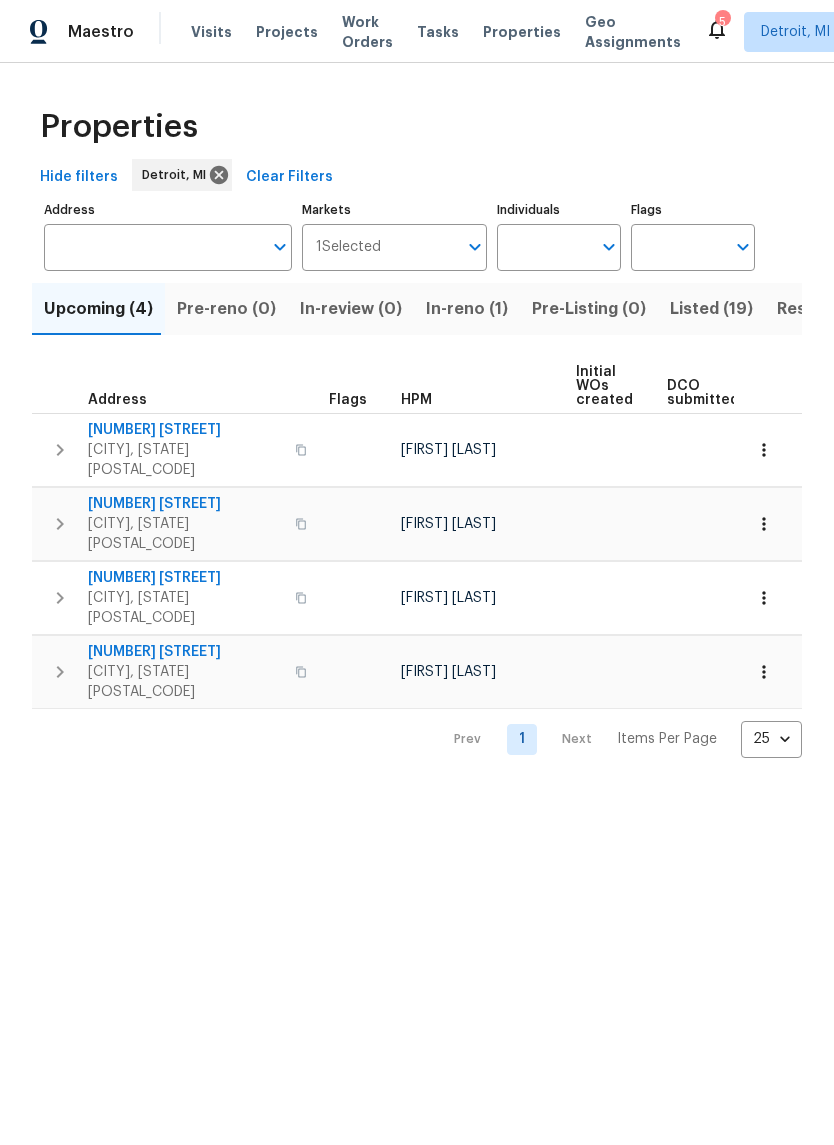 click on "23785 Wilmot Ave" at bounding box center [185, 652] 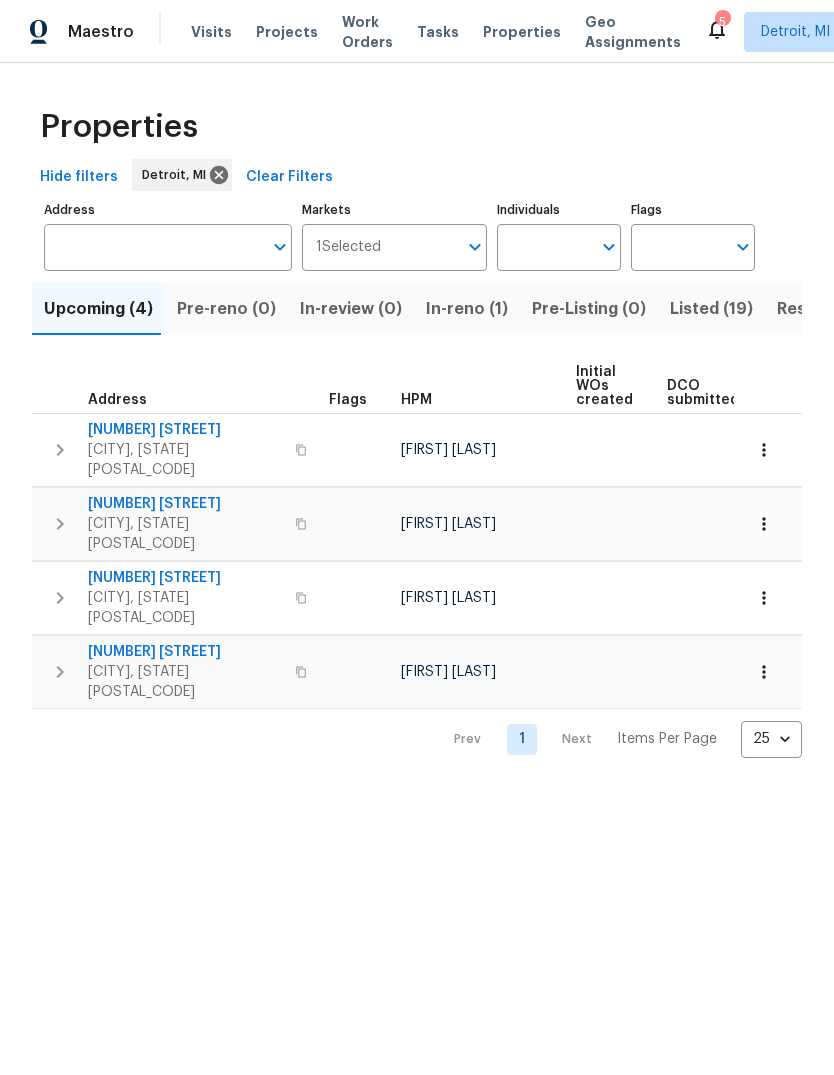 click on "In-reno (1)" at bounding box center (467, 309) 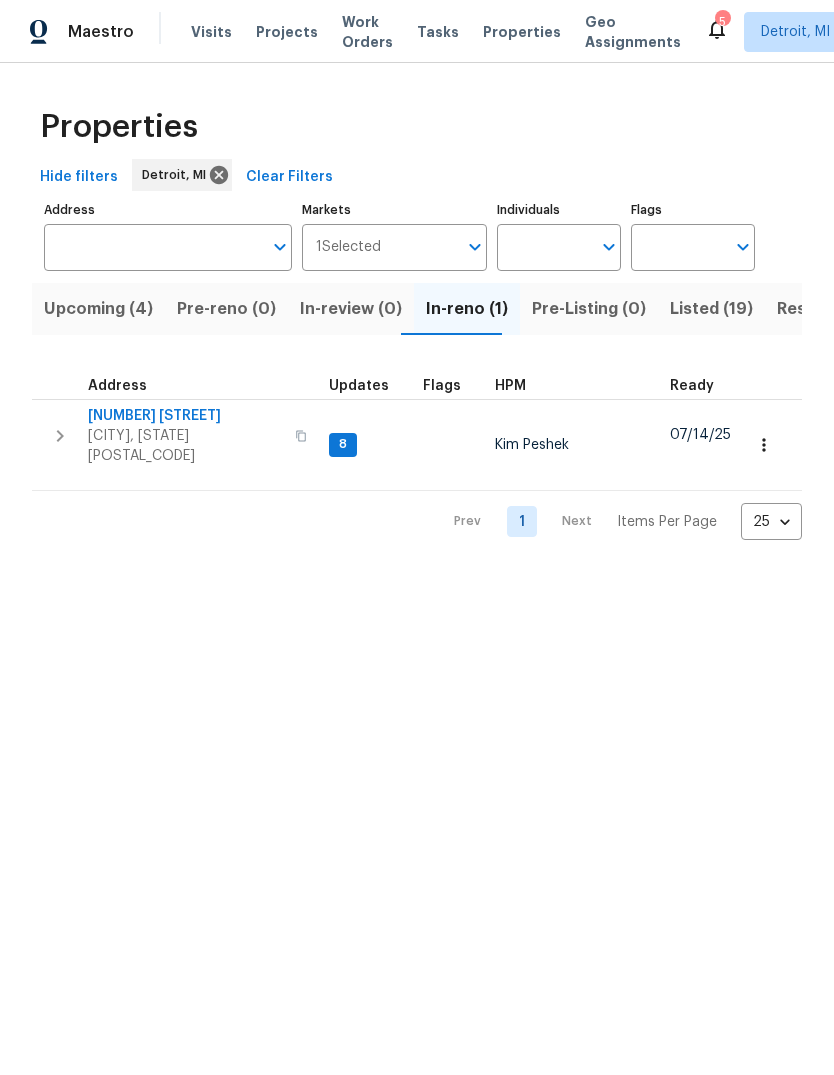 click on "Listed (19)" at bounding box center [711, 309] 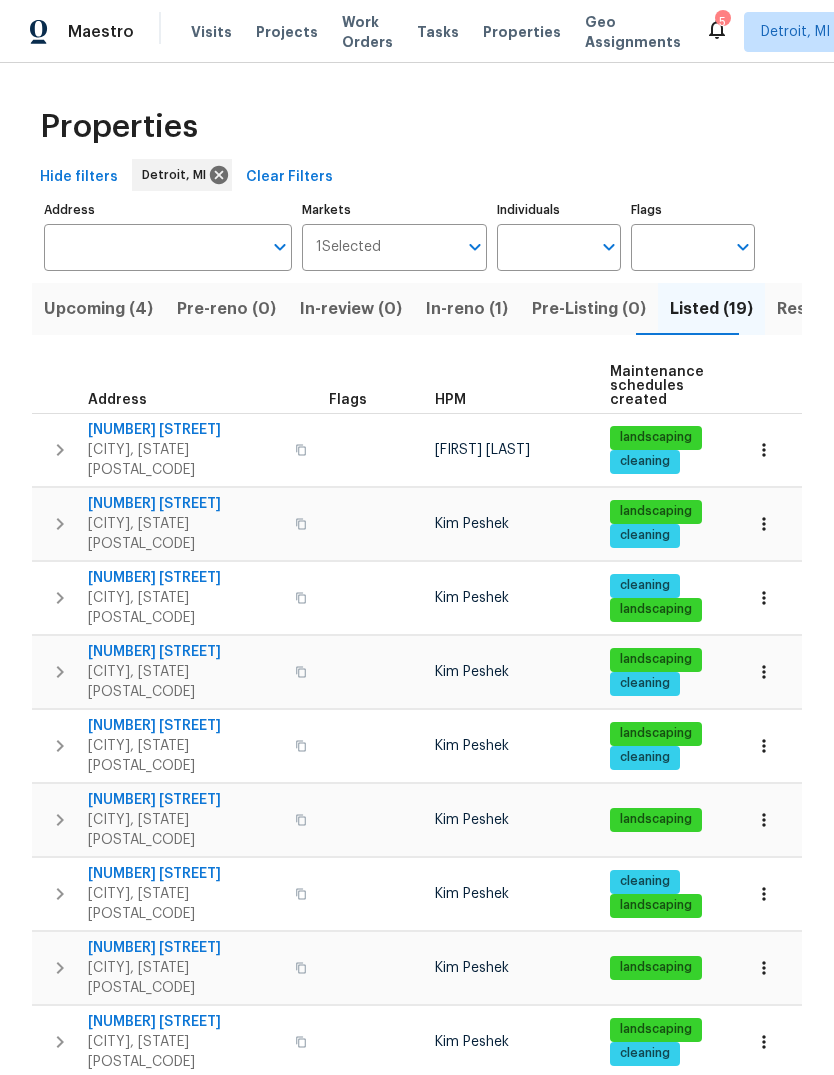 scroll, scrollTop: 21, scrollLeft: -2, axis: both 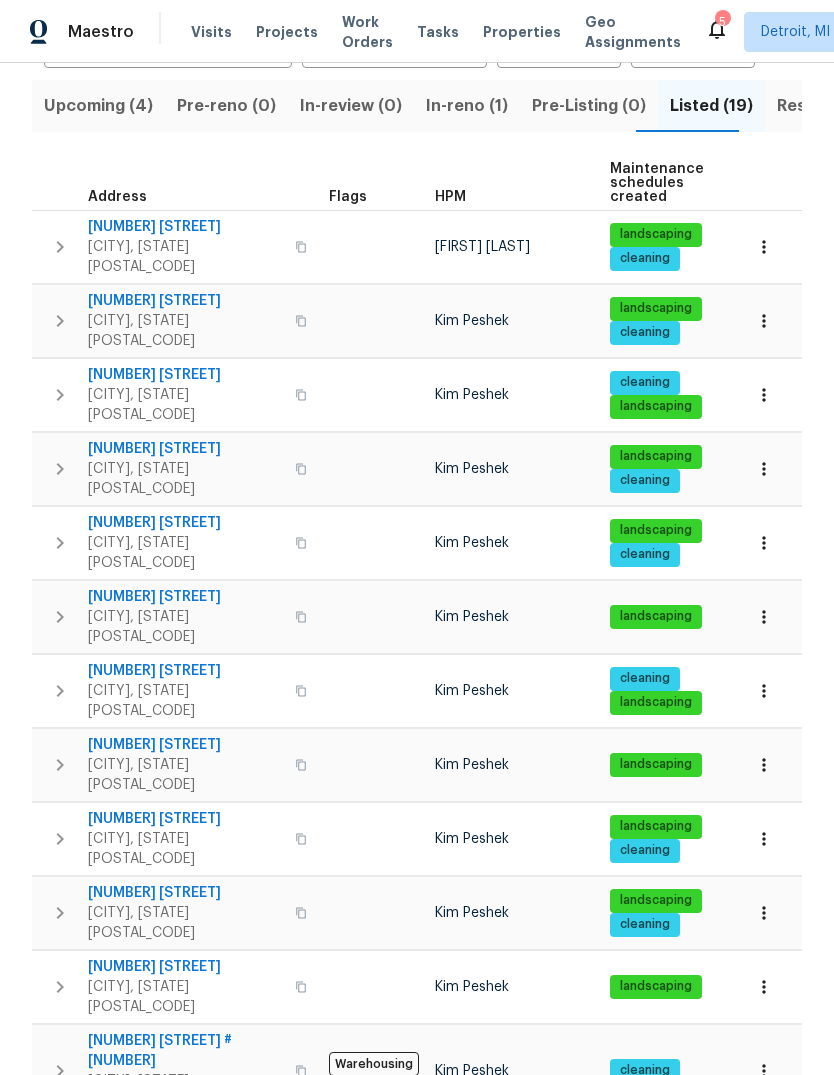 click on "[CITY], [STATE] [POSTAL_CODE]" at bounding box center (185, 331) 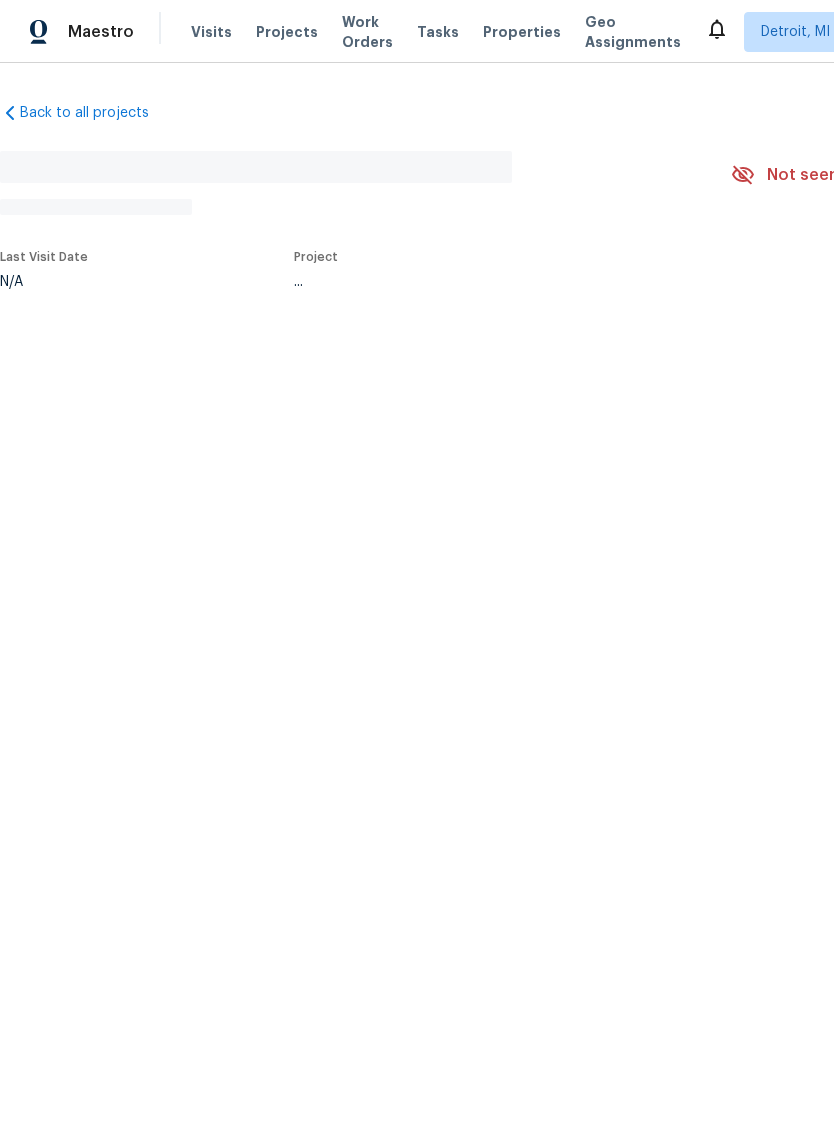 scroll, scrollTop: 0, scrollLeft: 0, axis: both 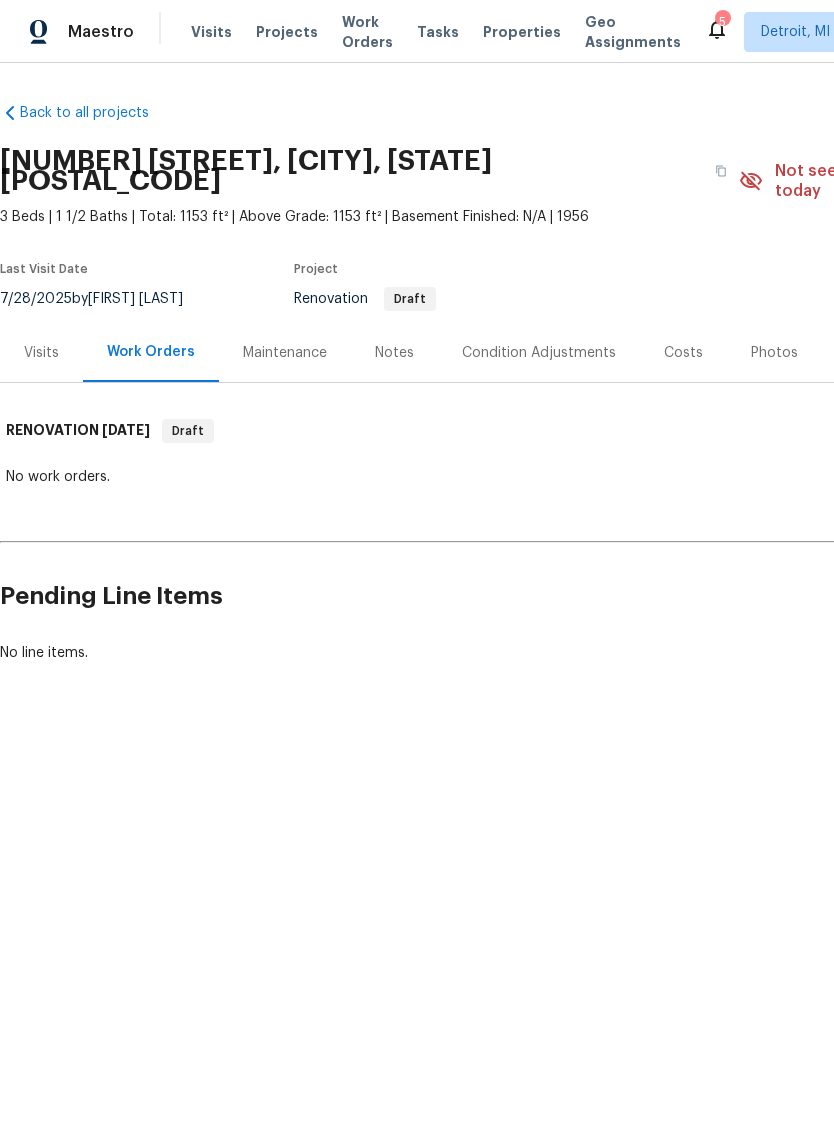 click on "Notes" at bounding box center [394, 353] 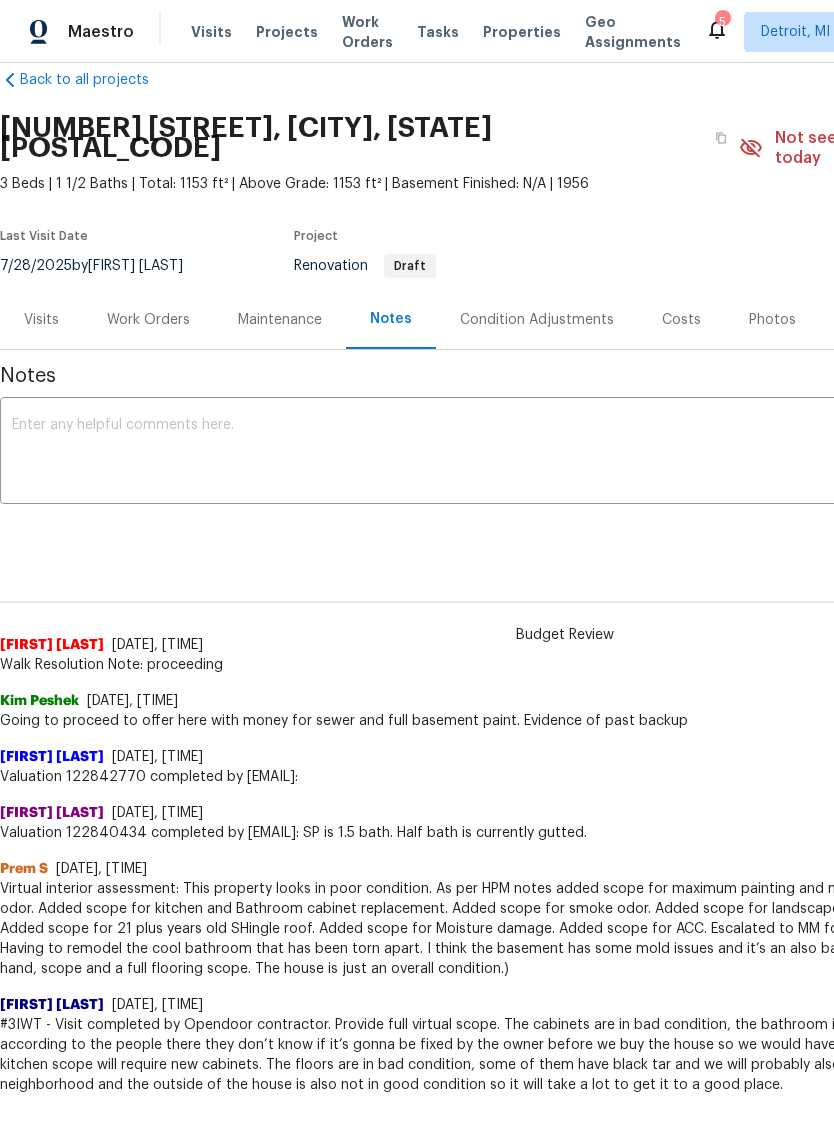 scroll, scrollTop: 32, scrollLeft: 0, axis: vertical 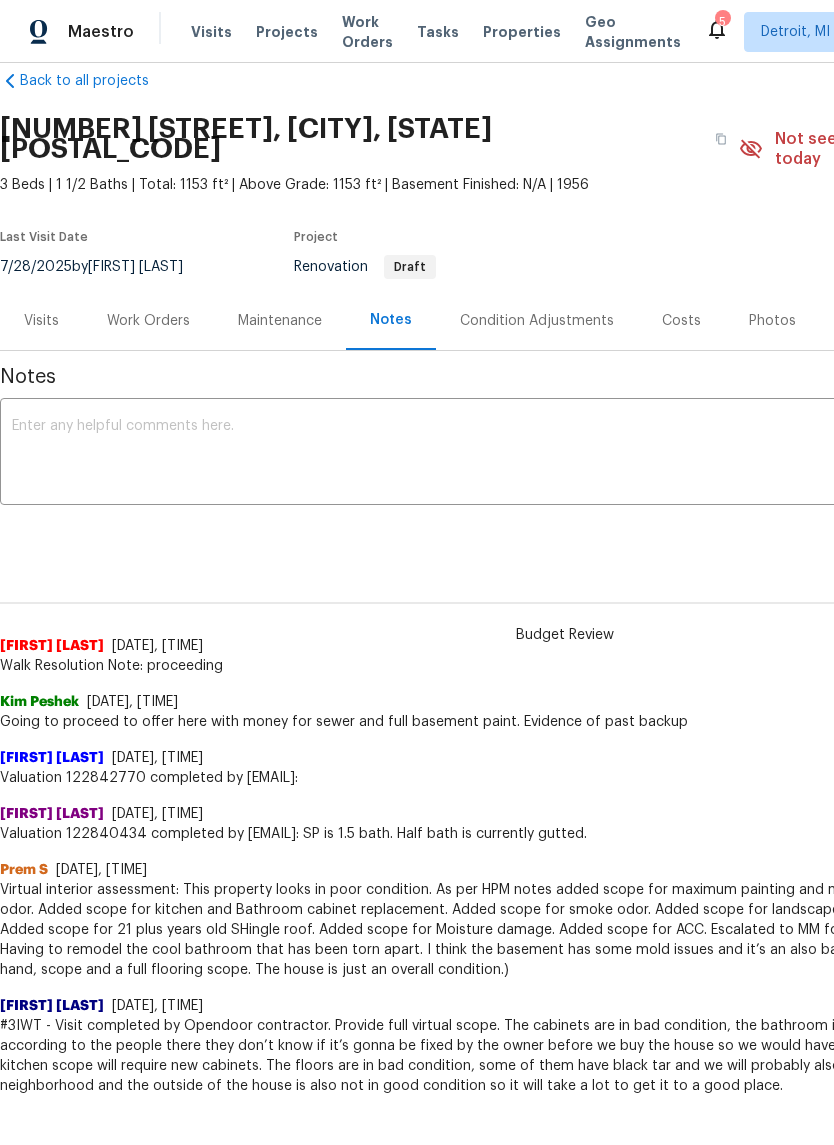 click on "Costs" at bounding box center (681, 321) 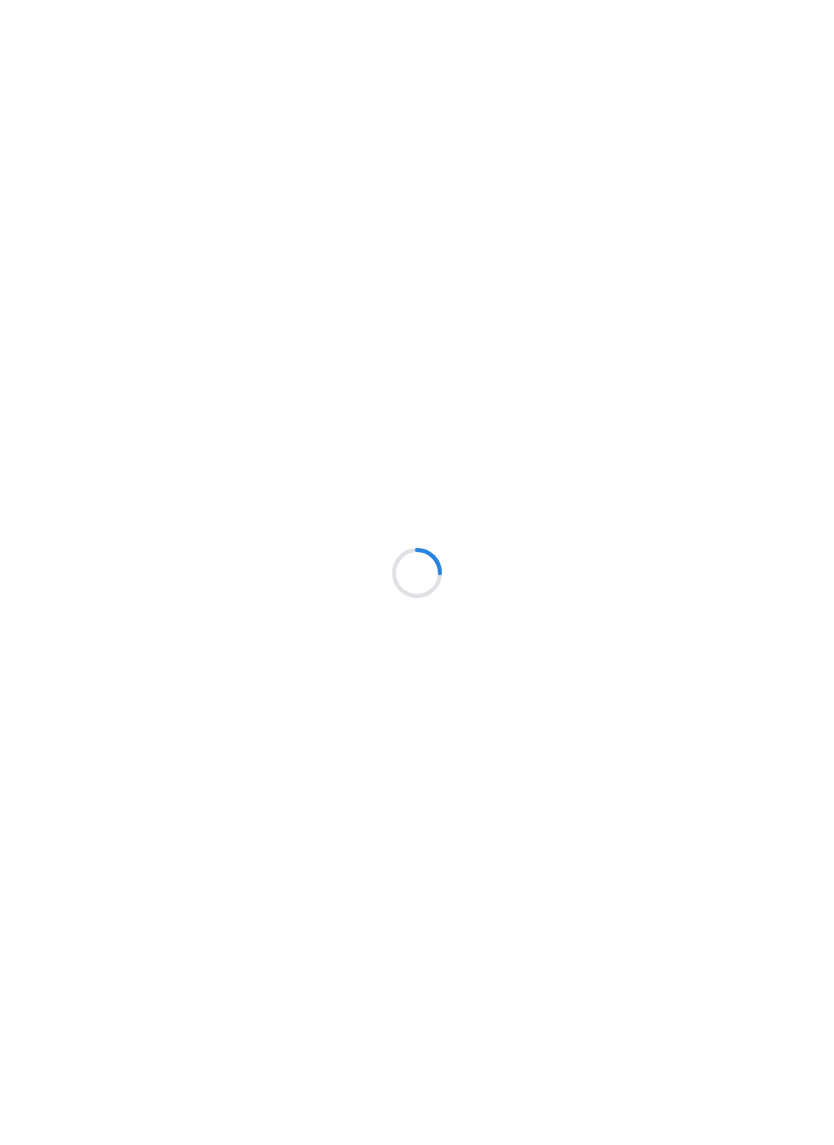 scroll, scrollTop: 0, scrollLeft: 0, axis: both 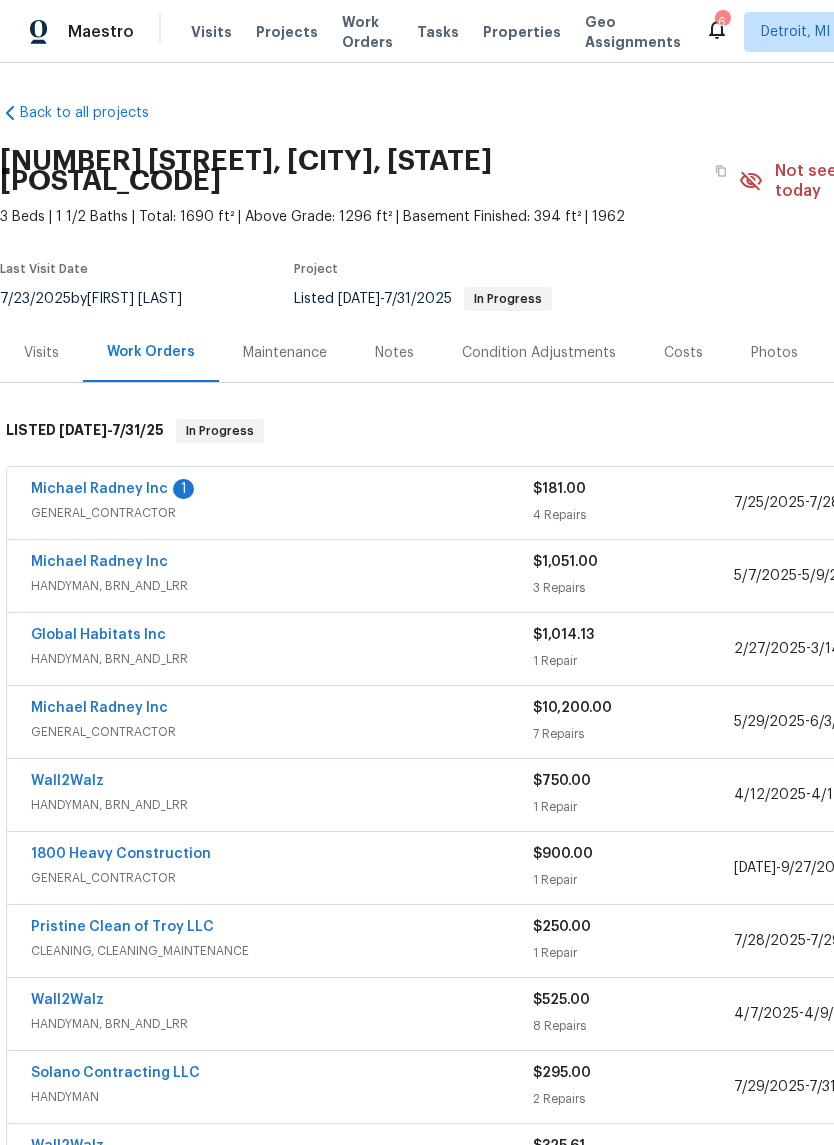 click on "Michael Radney Inc" at bounding box center [99, 489] 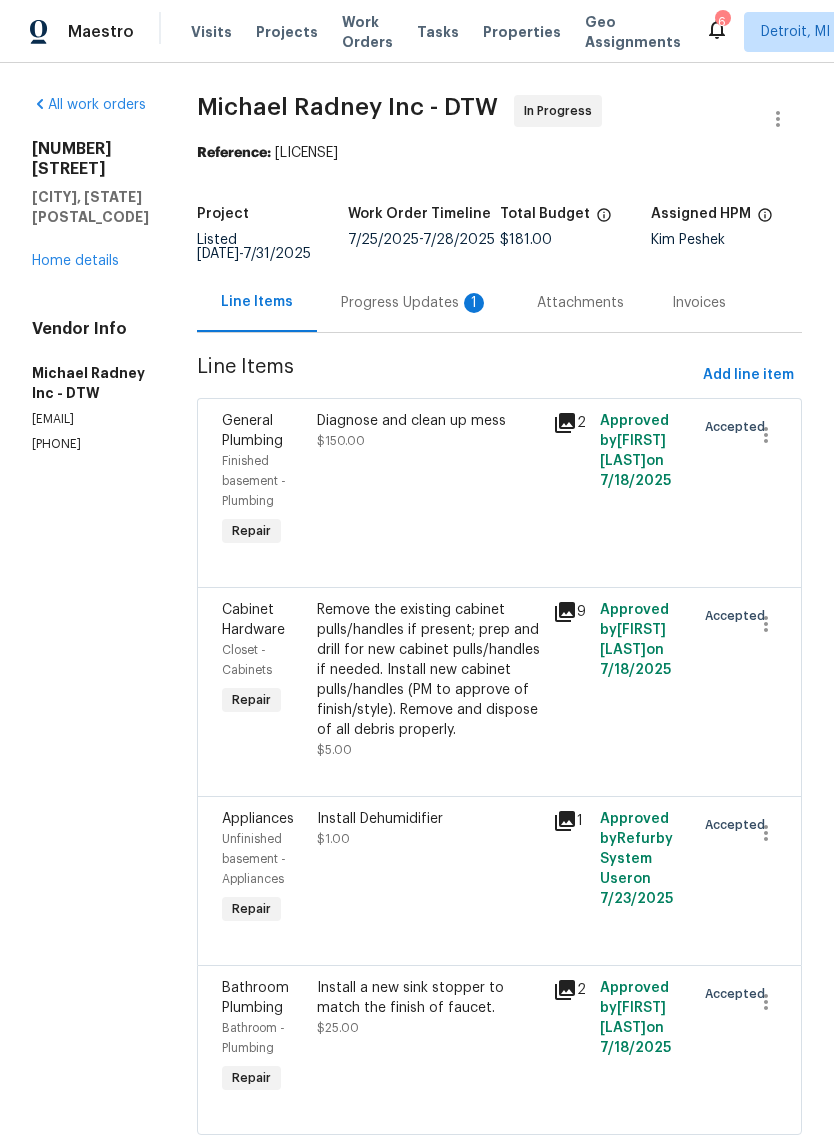 click on "Progress Updates 1" at bounding box center (415, 303) 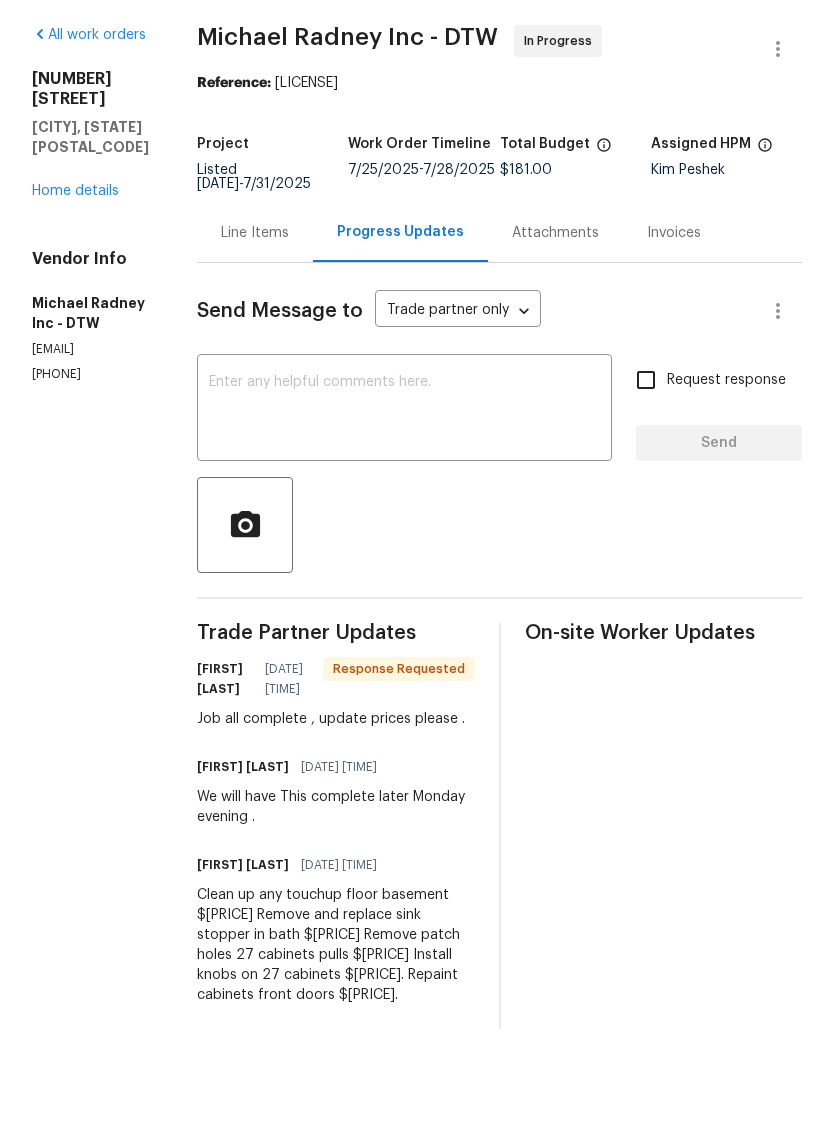 click on "Line Items" at bounding box center (255, 302) 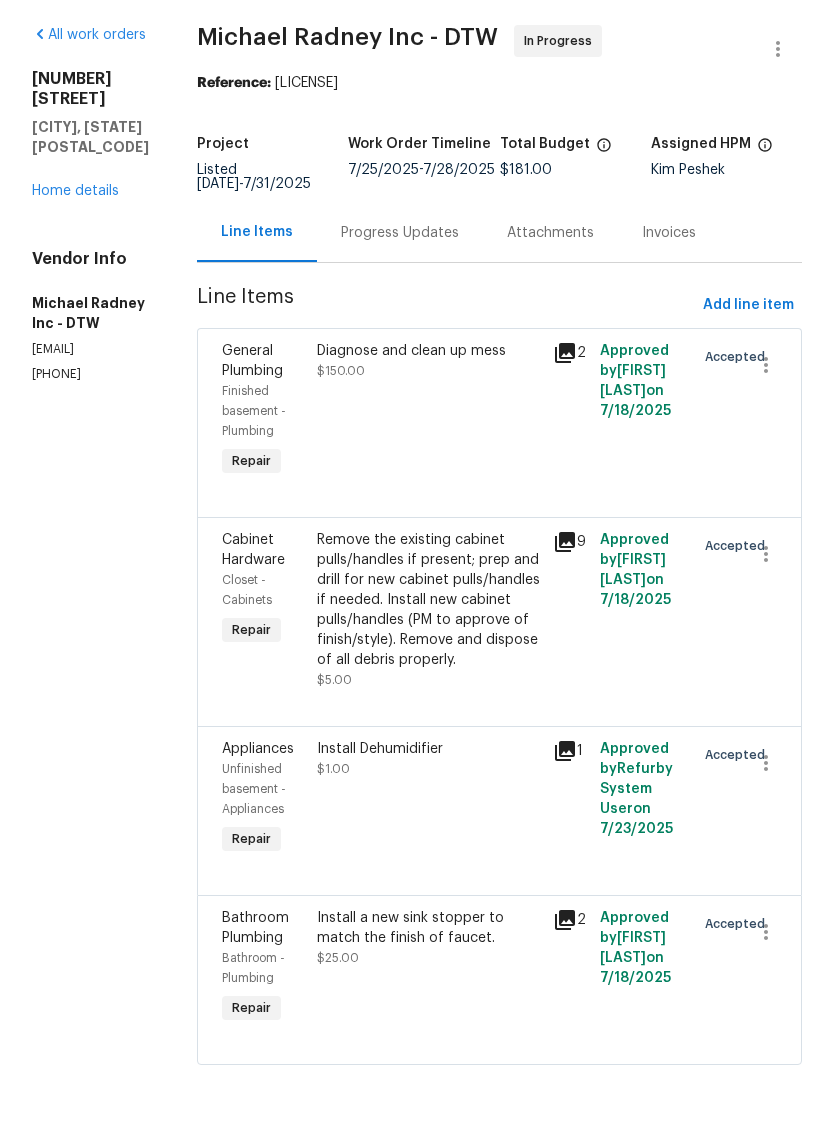 click on "Progress Updates" at bounding box center [400, 303] 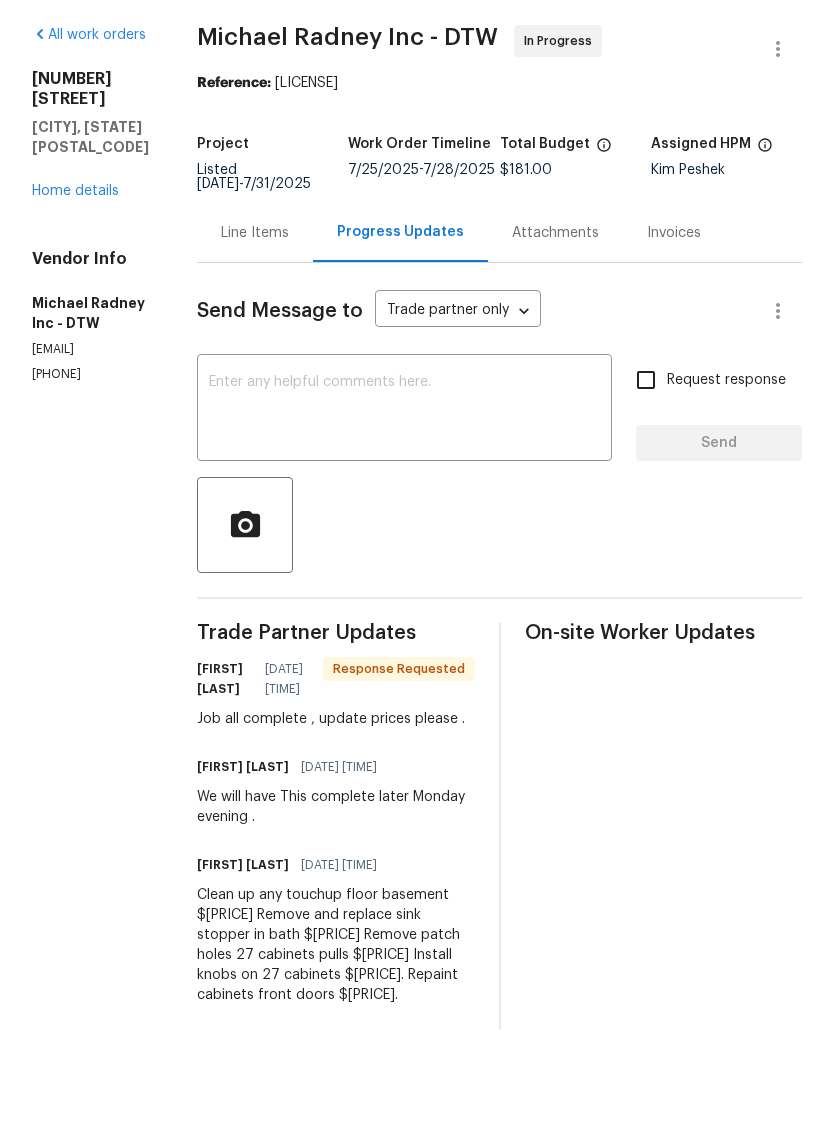 click on "Line Items" at bounding box center [255, 303] 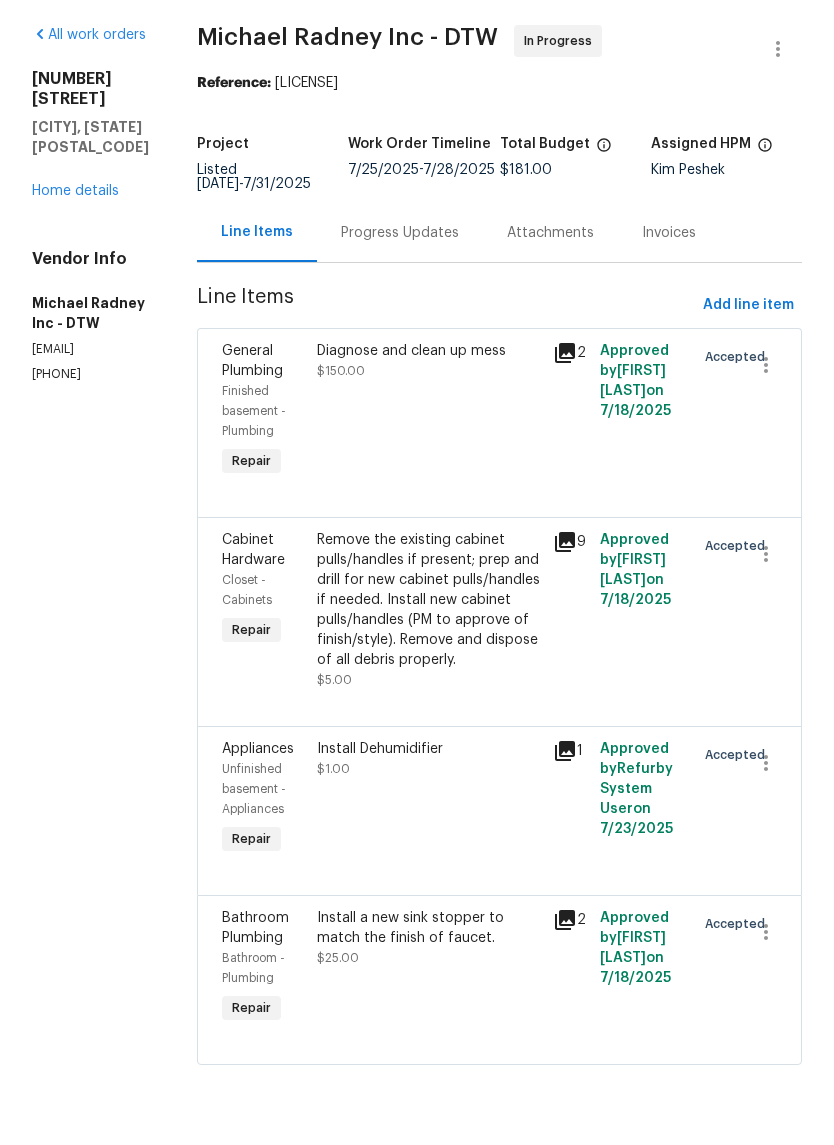click on "Diagnose and clean up mess $150.00" at bounding box center [429, 481] 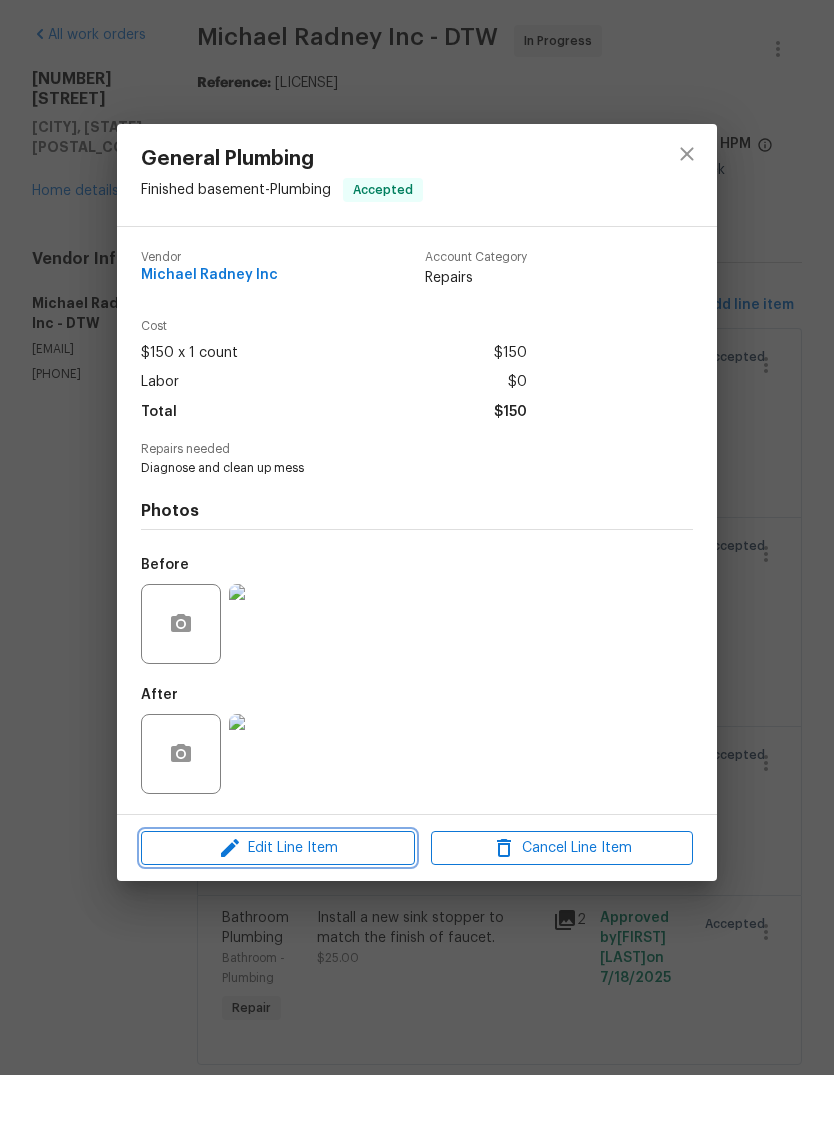 click on "Edit Line Item" at bounding box center (278, 918) 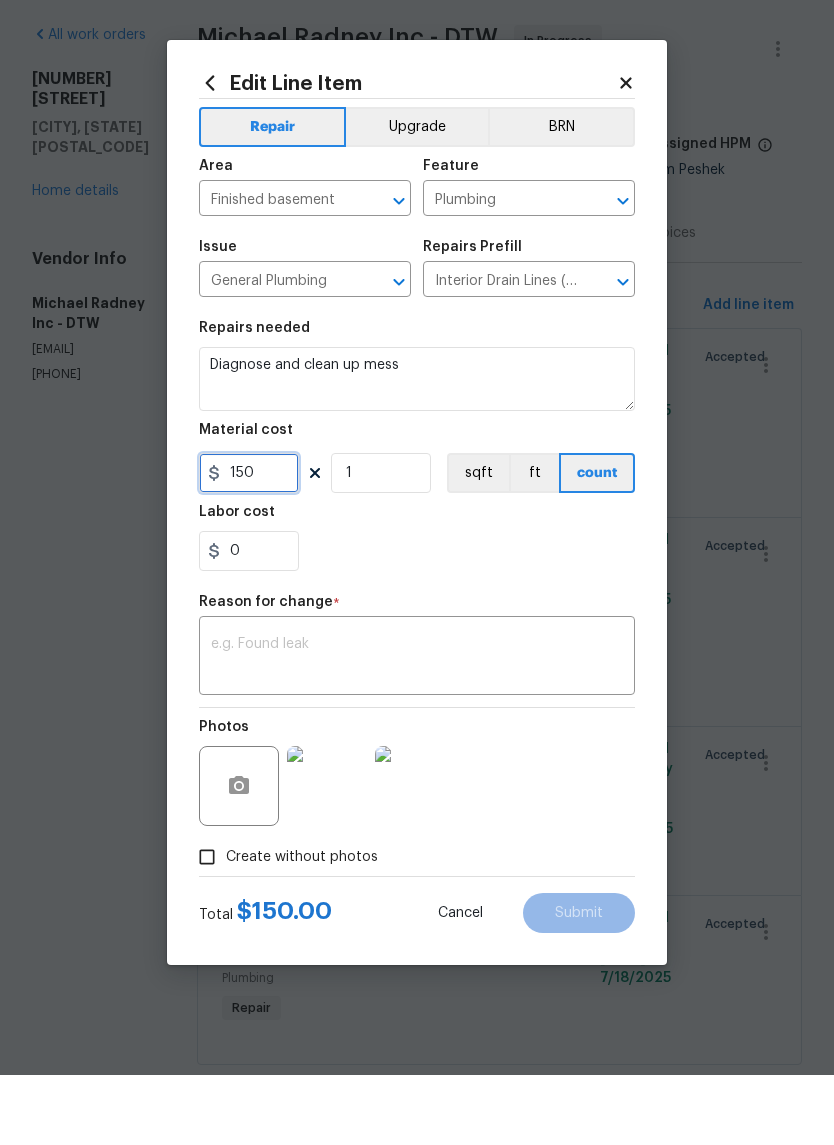 click on "150" at bounding box center [249, 543] 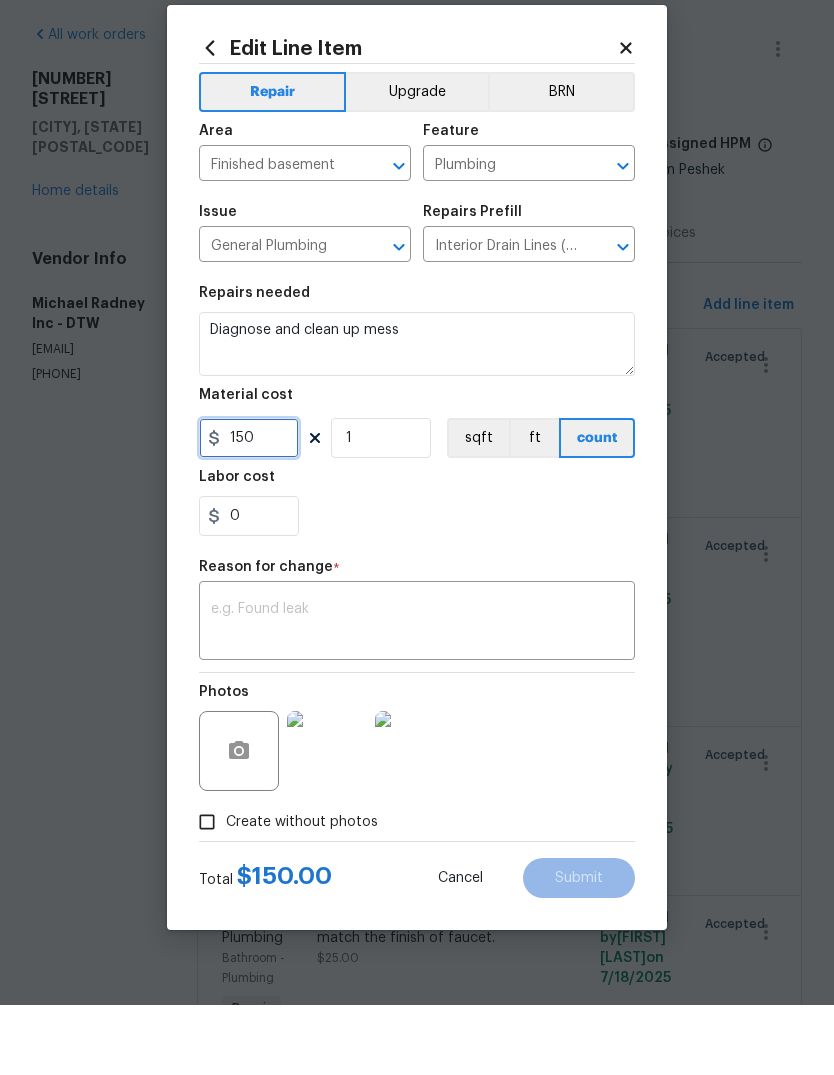 click on "150" at bounding box center [249, 508] 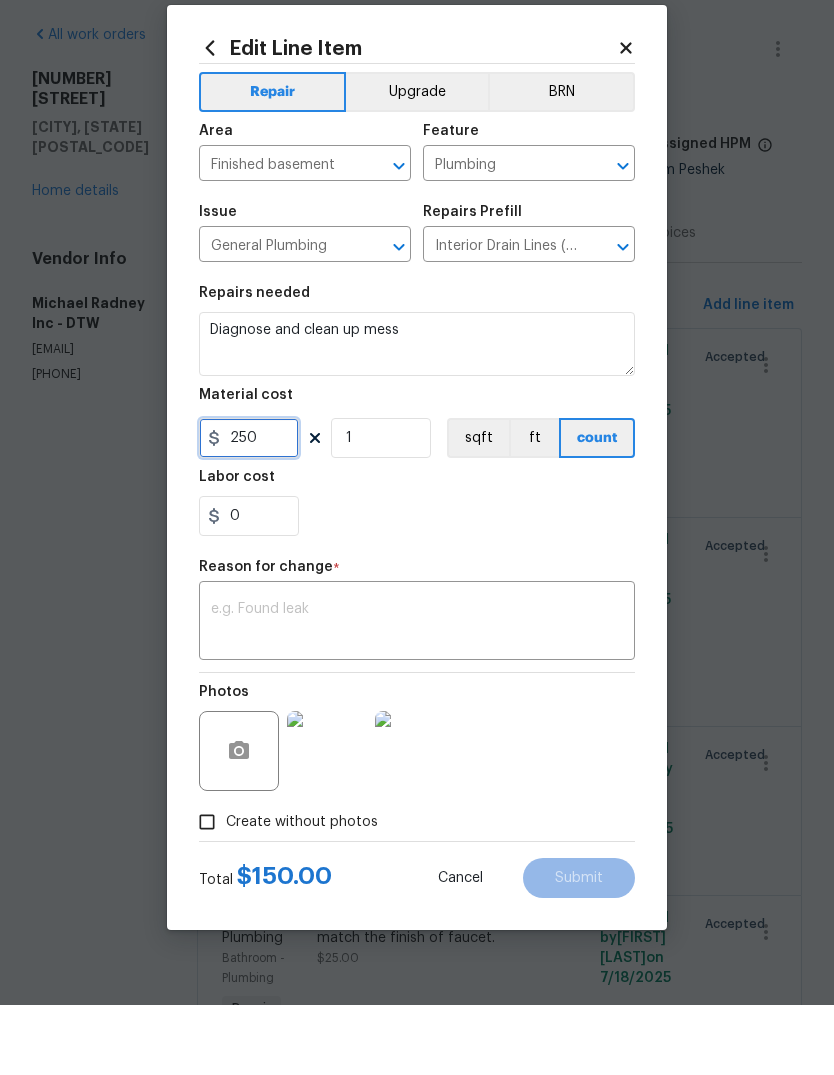 type on "250" 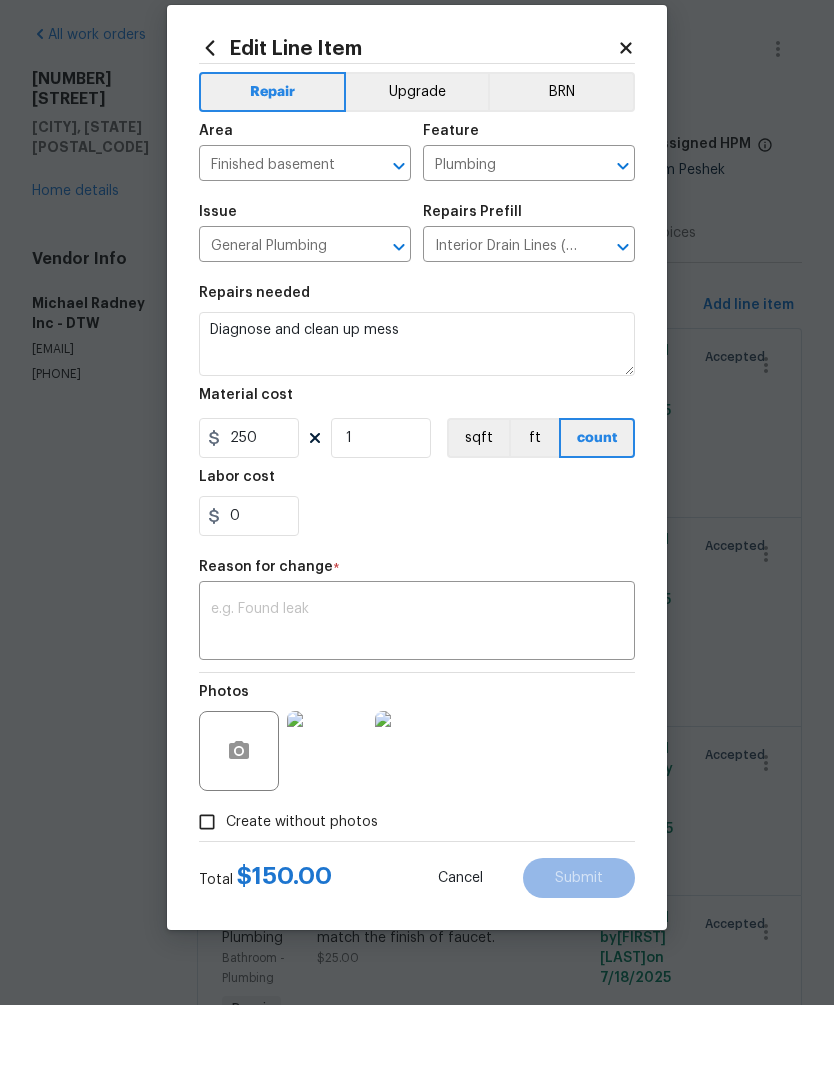 click on "0" at bounding box center (417, 586) 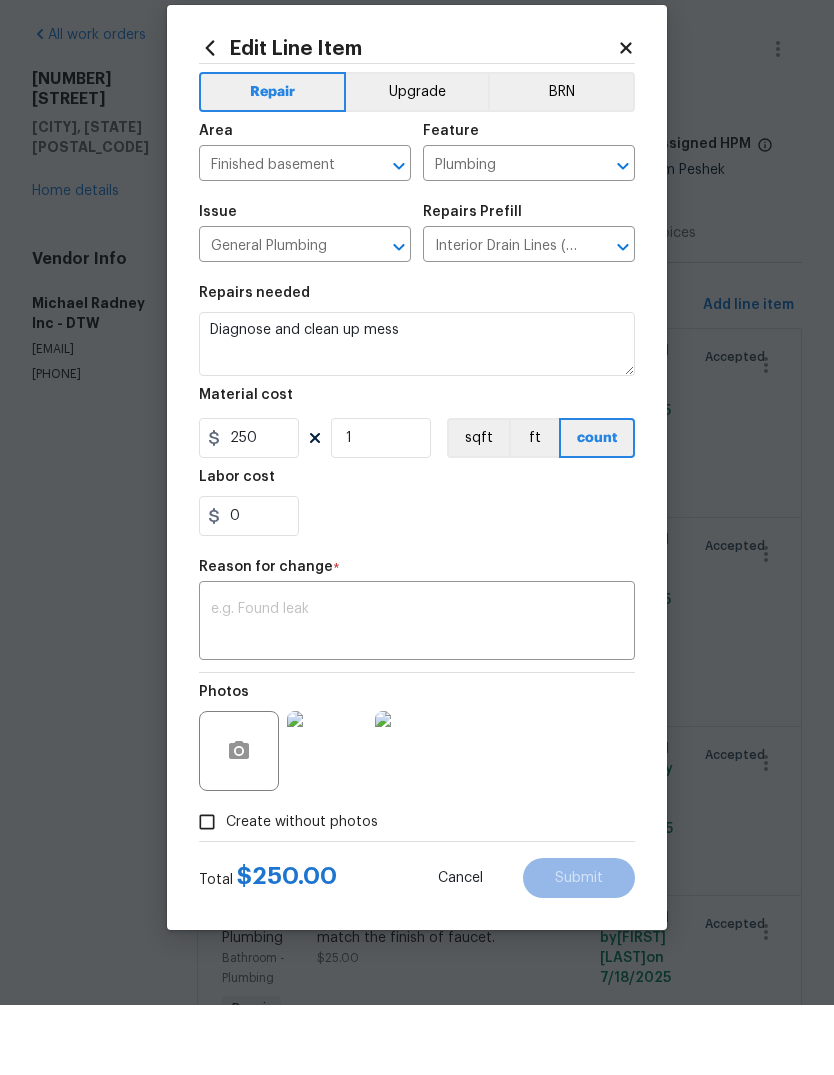 scroll, scrollTop: 70, scrollLeft: 0, axis: vertical 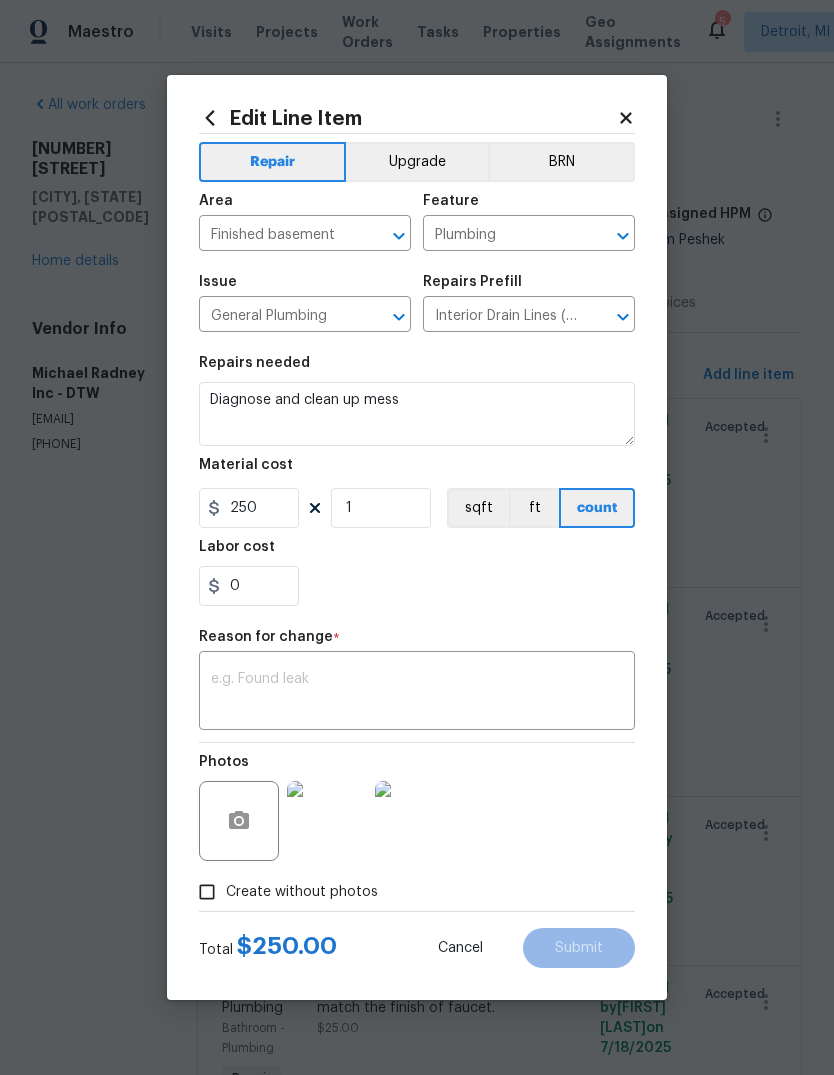 click at bounding box center (417, 693) 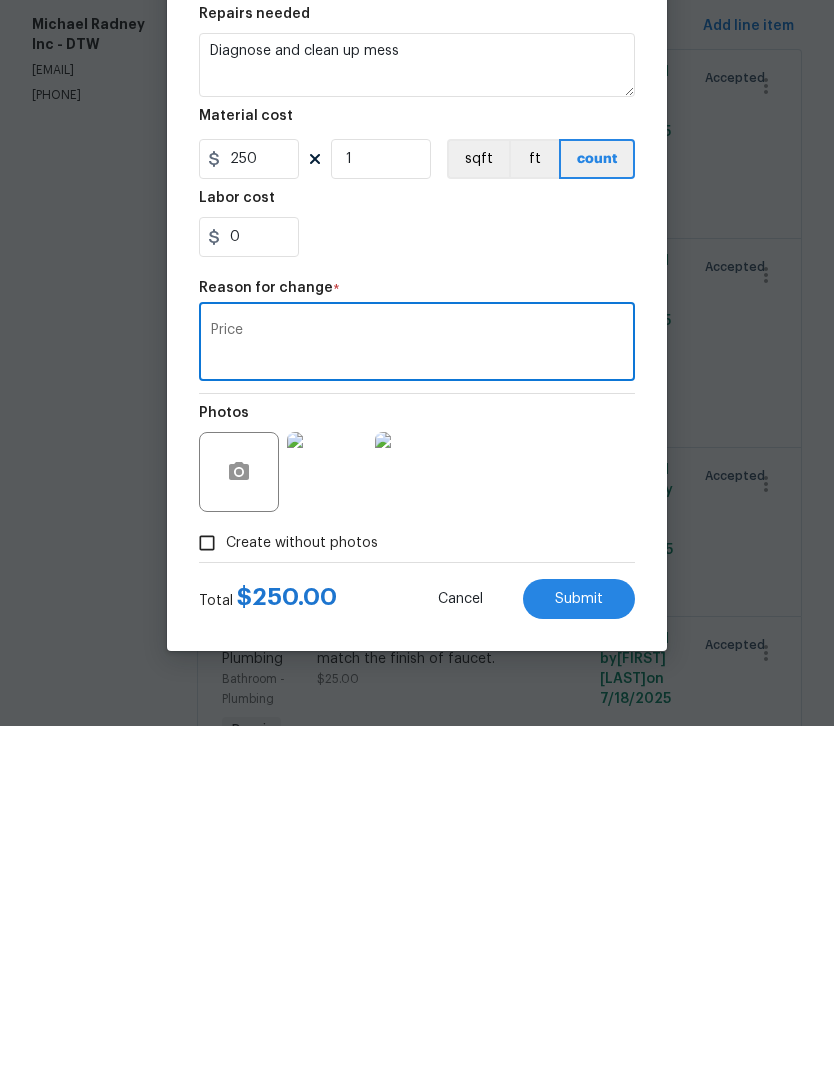 type on "Price" 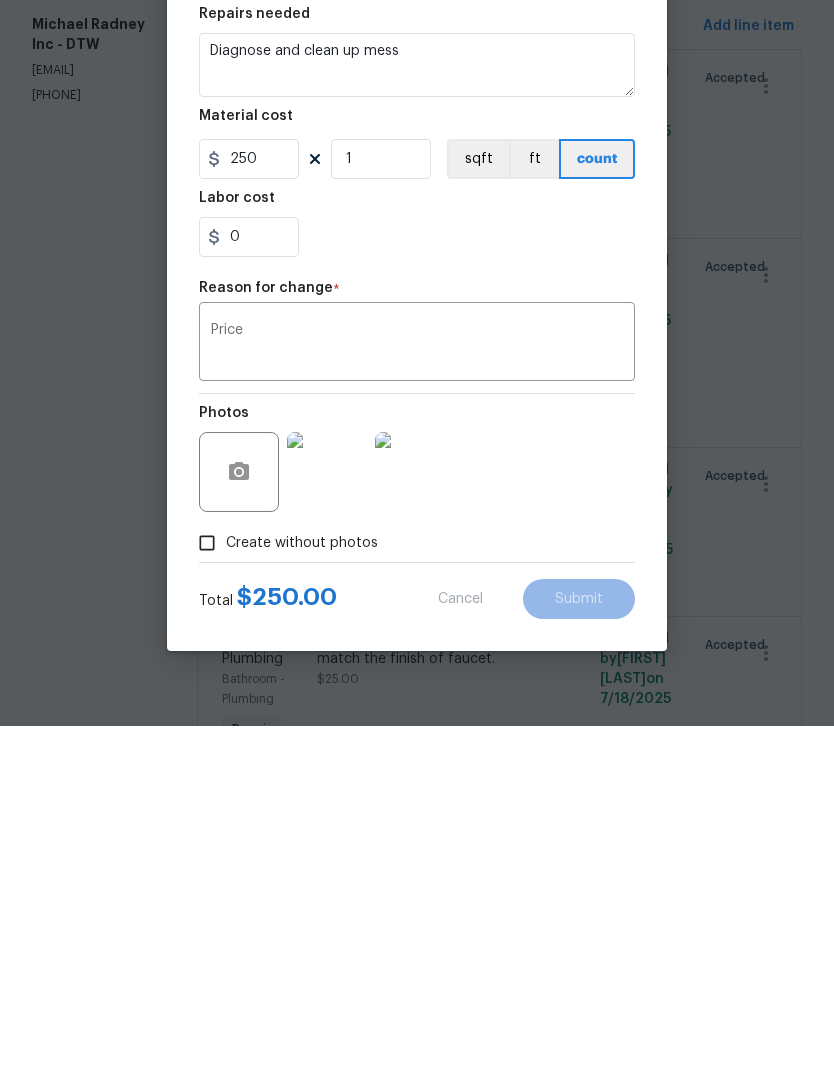 scroll, scrollTop: 75, scrollLeft: 0, axis: vertical 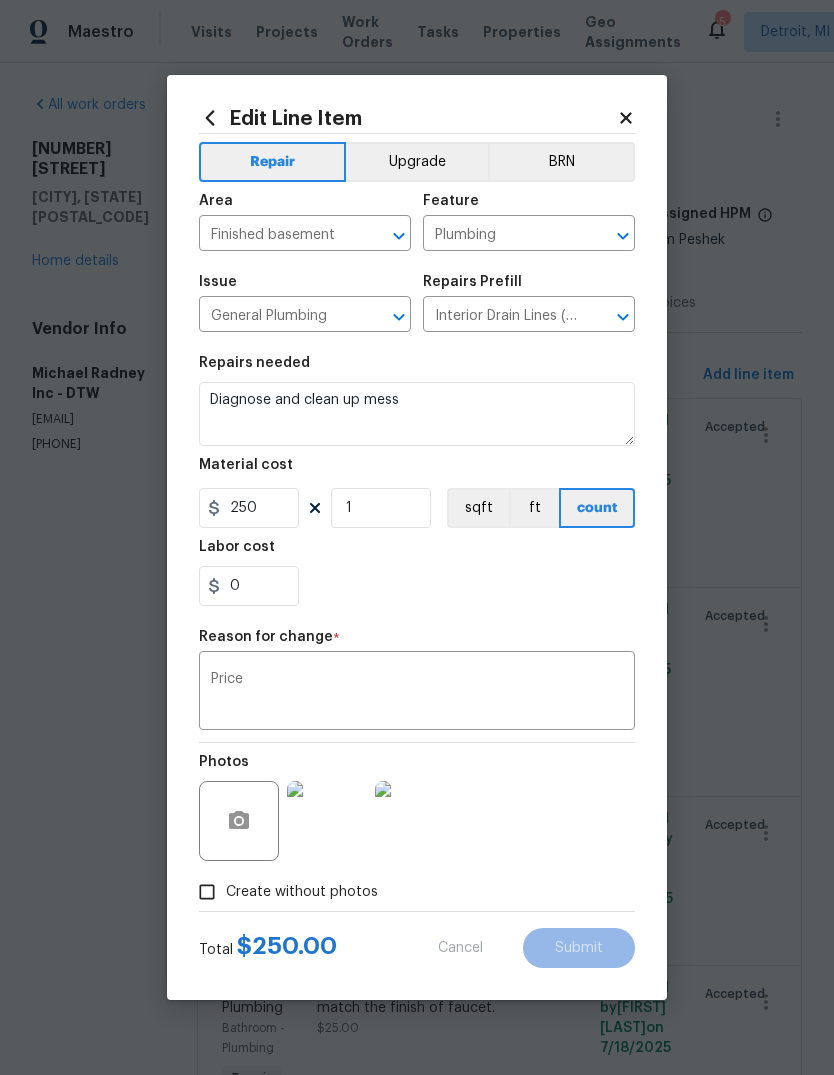 type on "150" 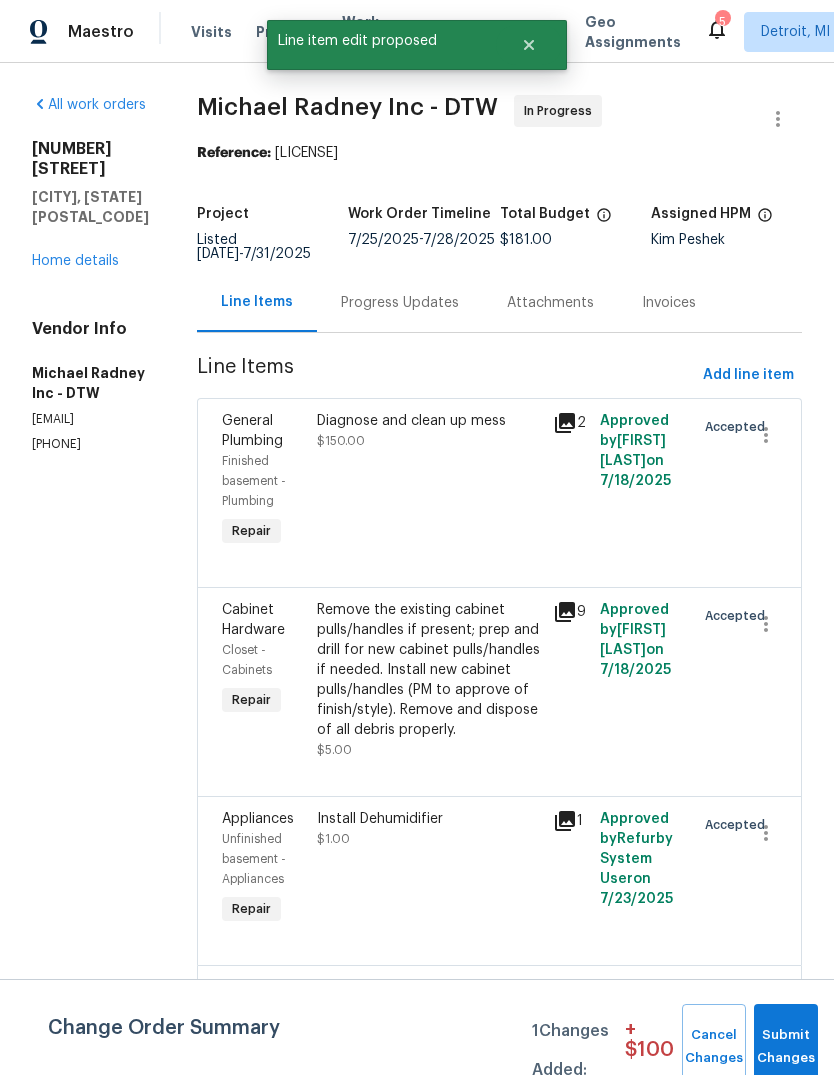 click on "Progress Updates" at bounding box center [400, 303] 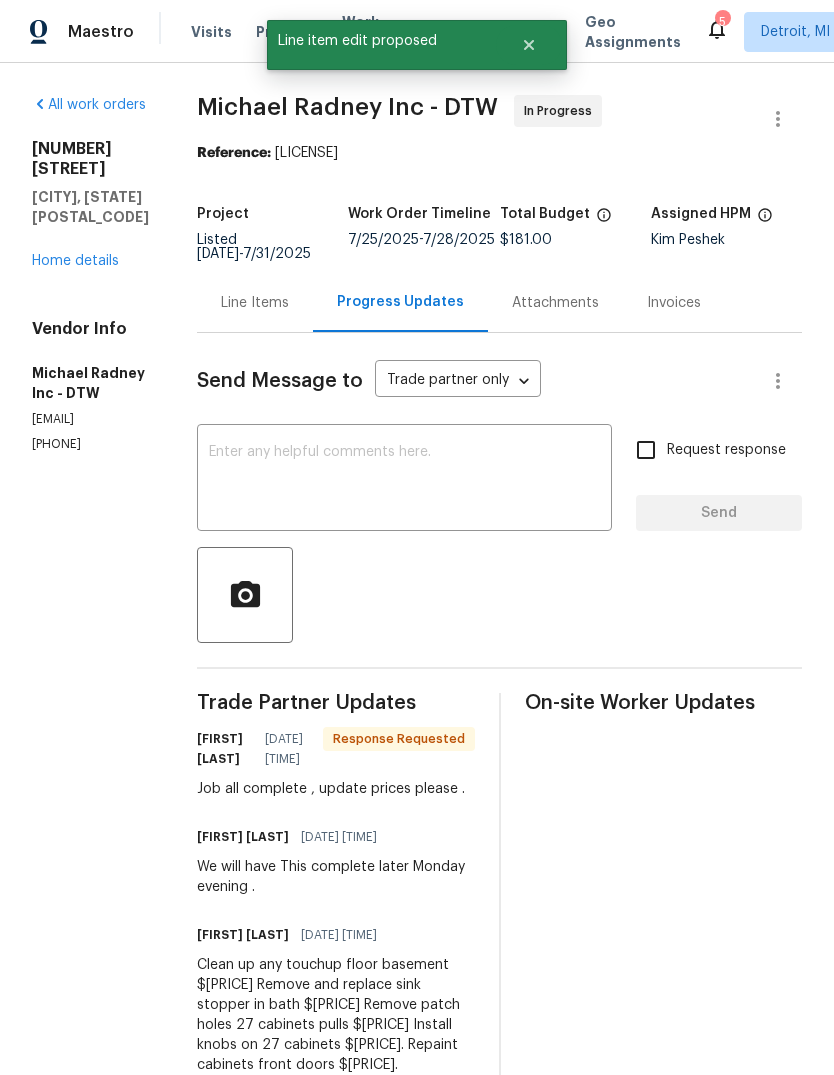 scroll, scrollTop: 37, scrollLeft: 0, axis: vertical 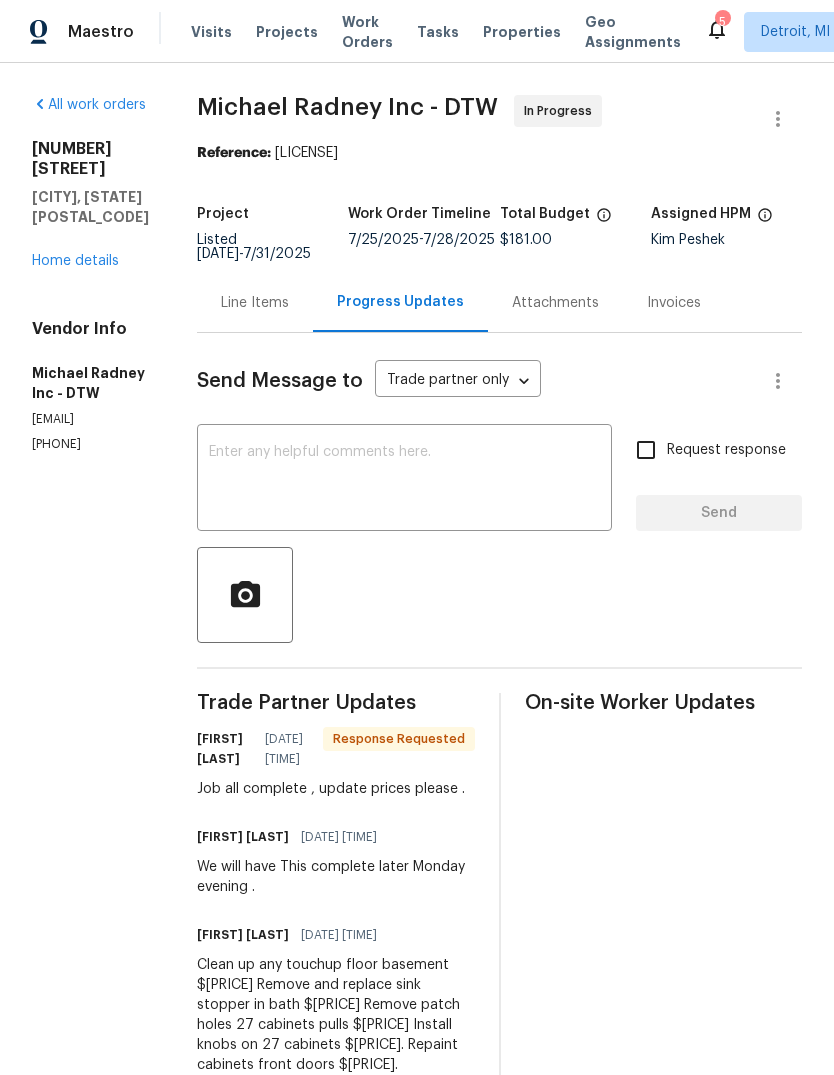 click on "Line Items" at bounding box center (255, 302) 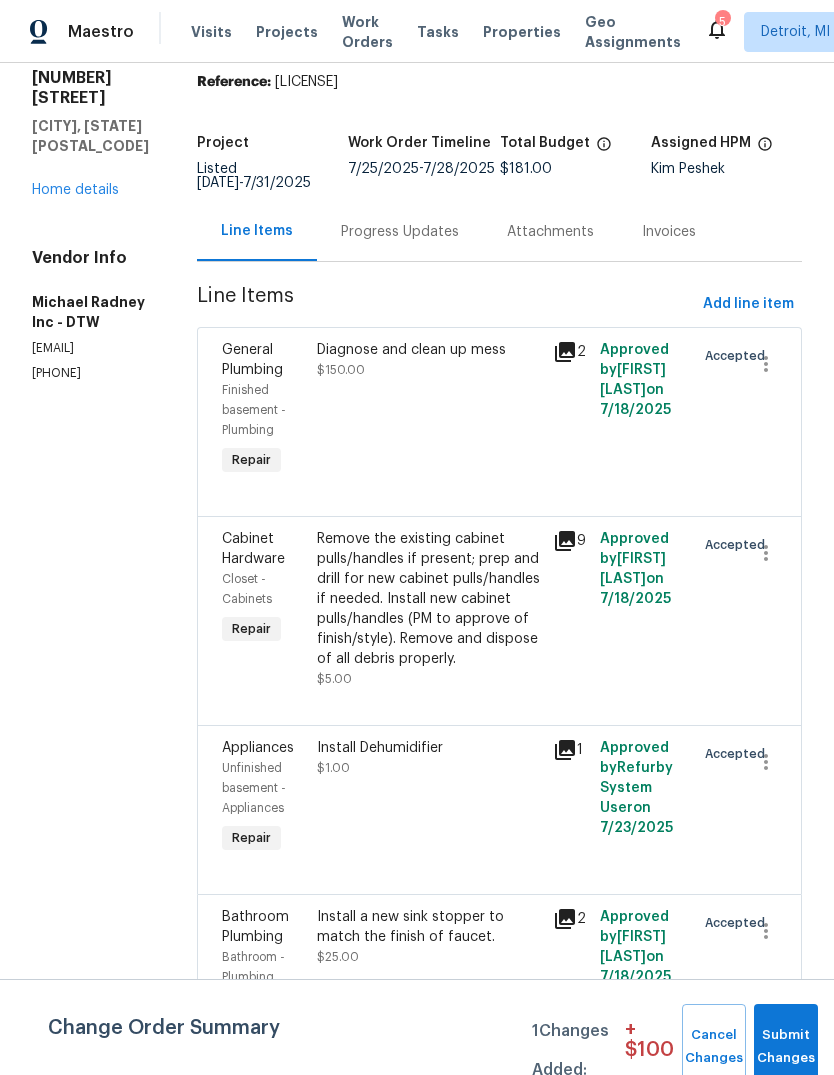 scroll, scrollTop: 70, scrollLeft: 0, axis: vertical 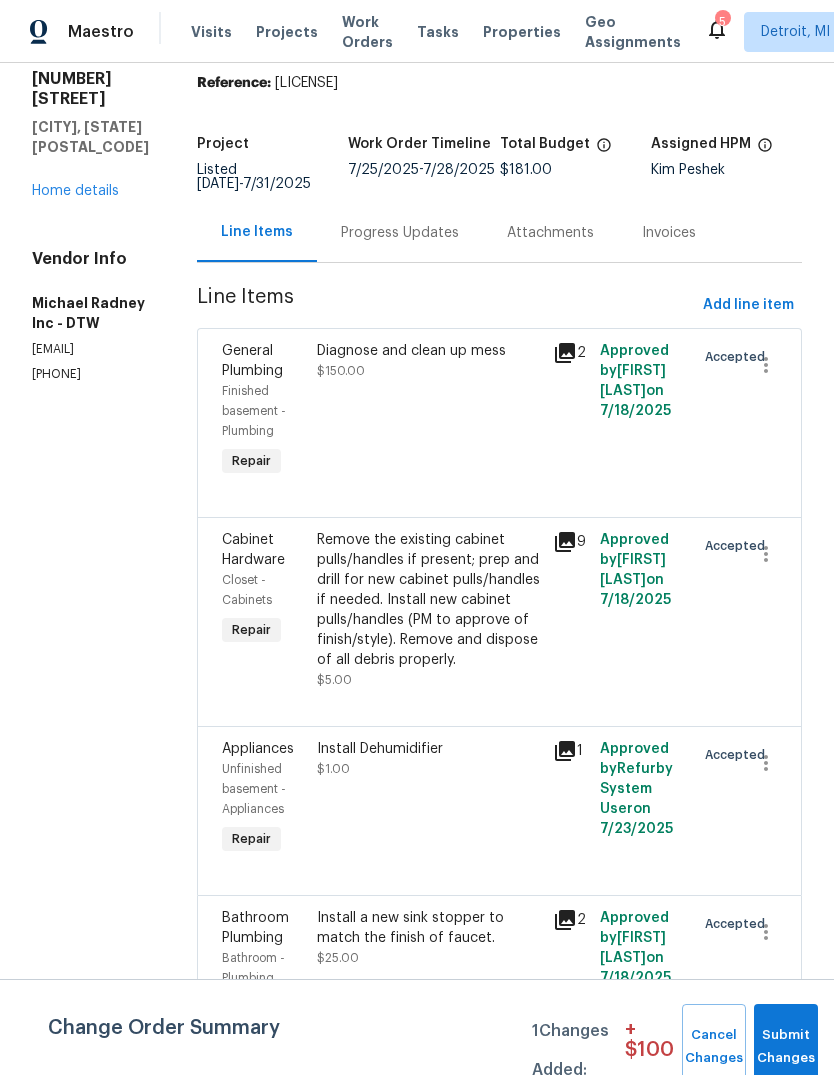 click on "Progress Updates" at bounding box center [400, 233] 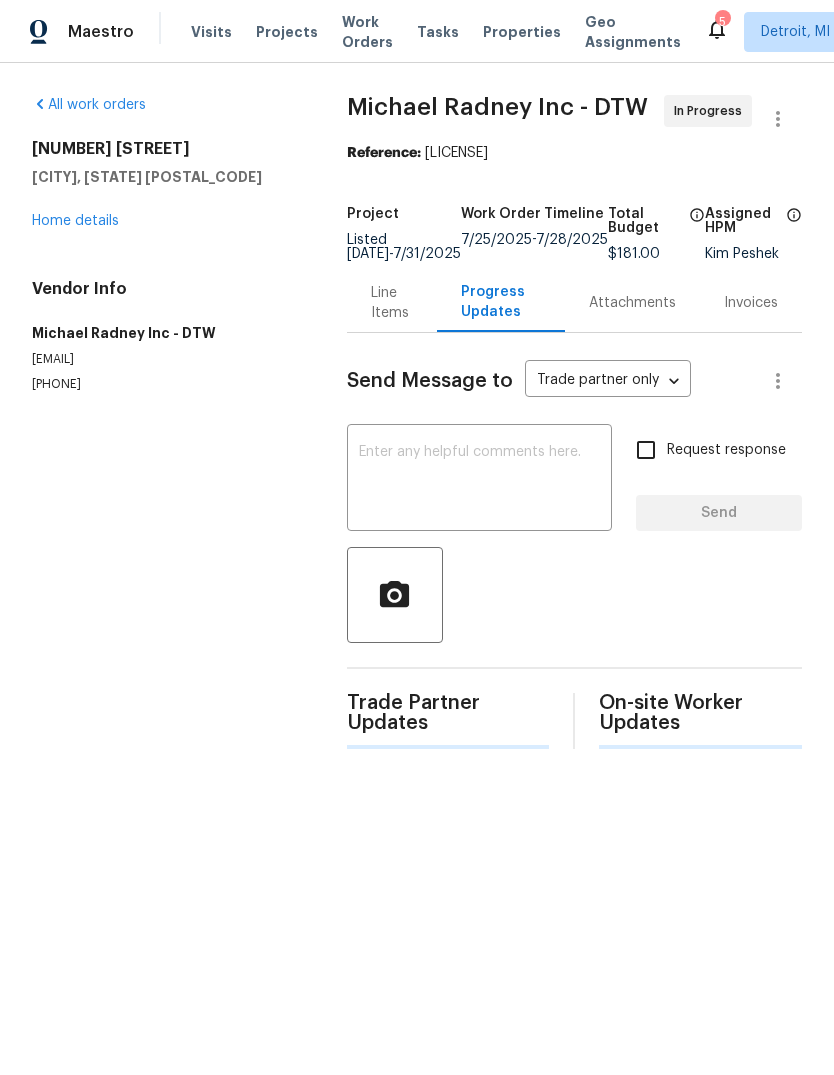 scroll, scrollTop: 0, scrollLeft: 0, axis: both 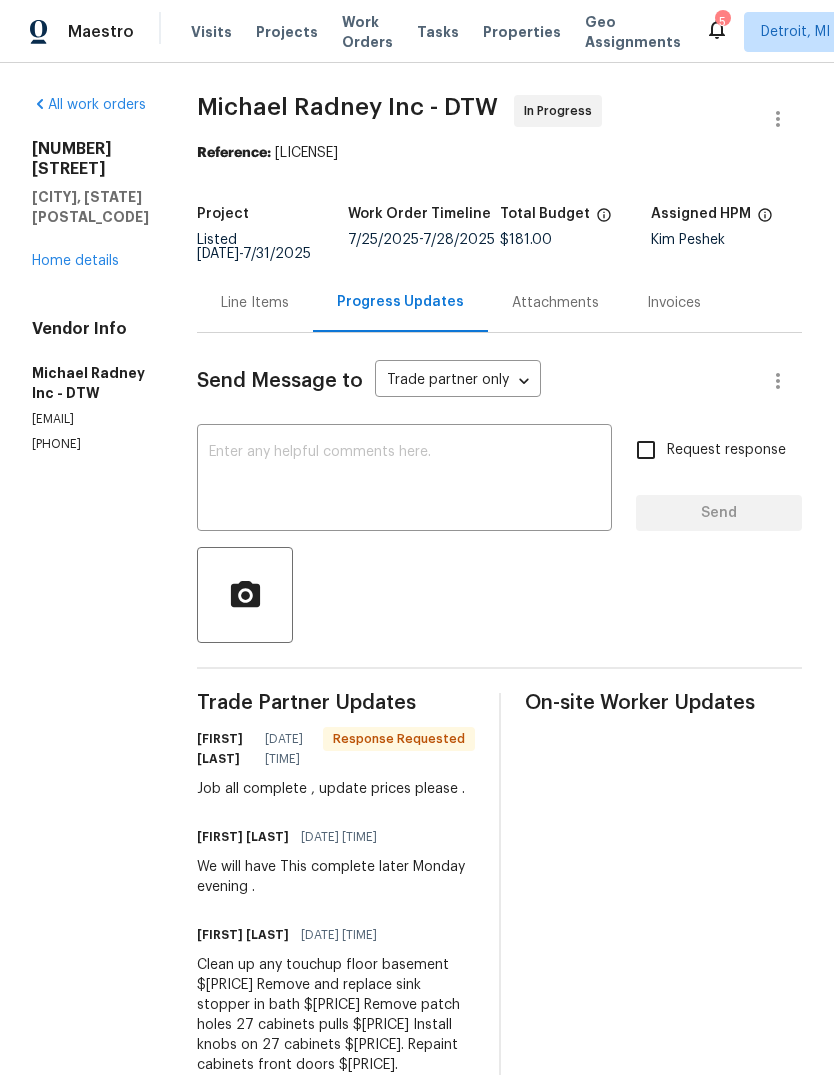 click on "Line Items" at bounding box center [255, 302] 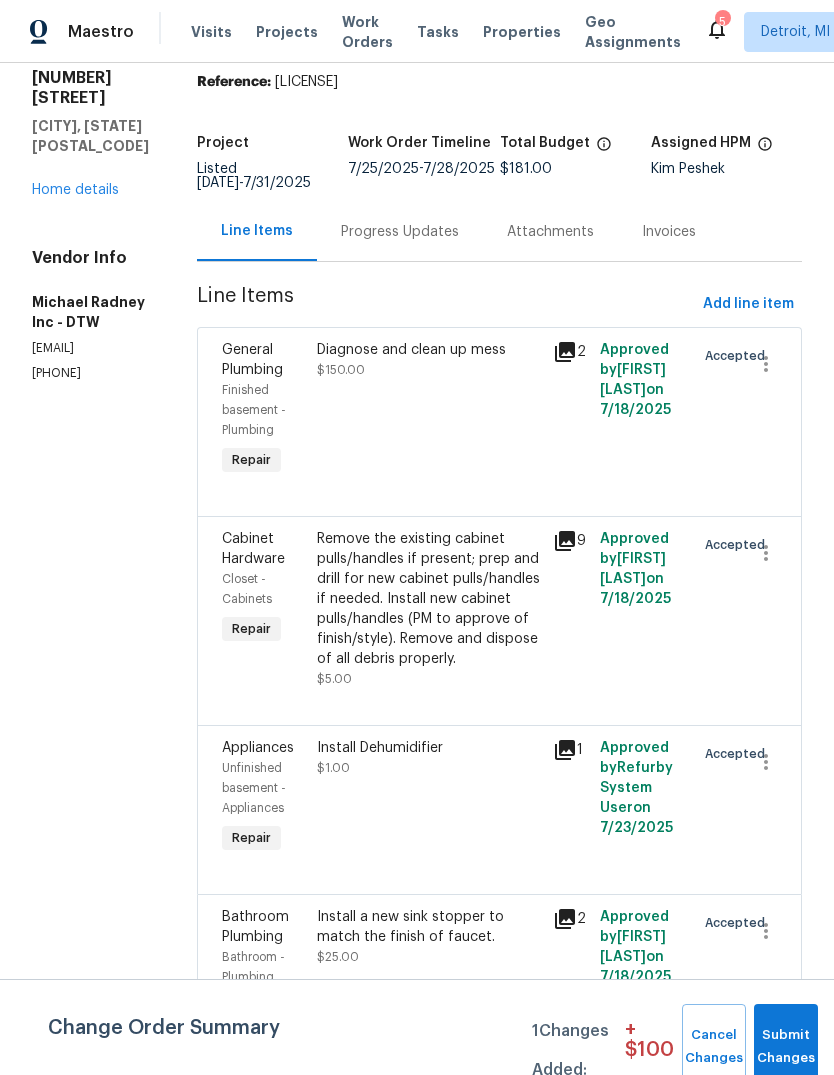 scroll, scrollTop: 70, scrollLeft: 0, axis: vertical 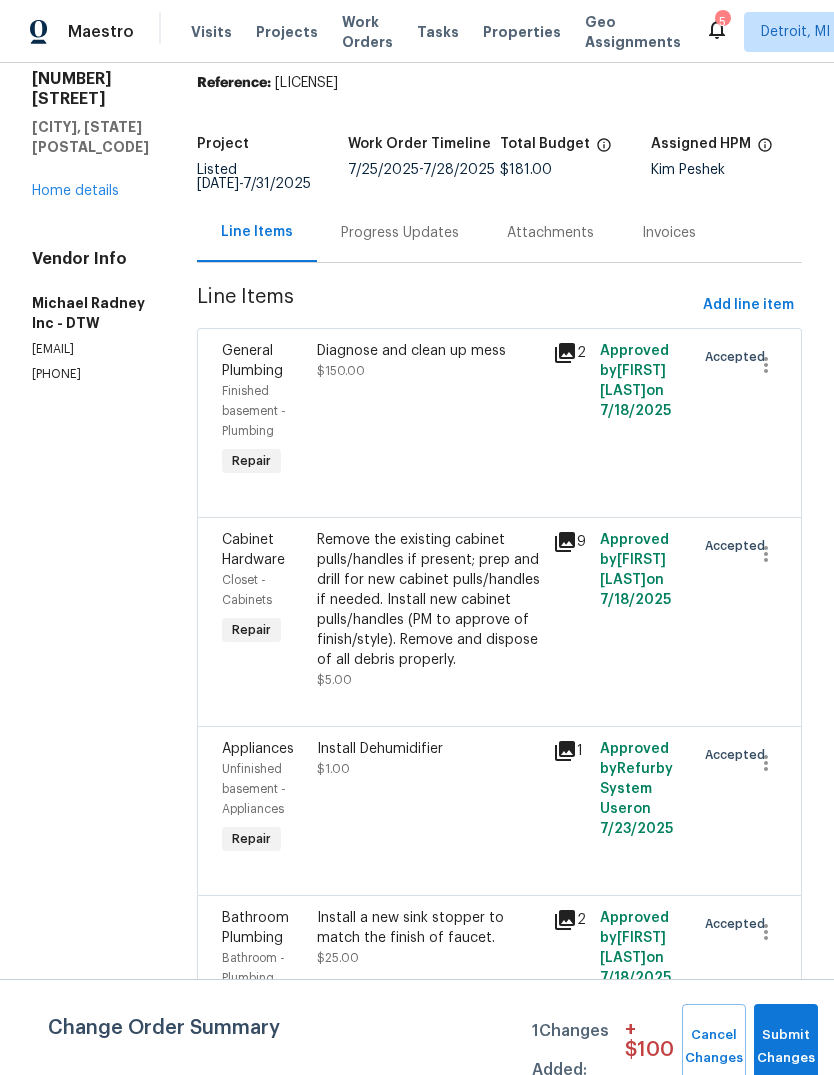click on "Install a new sink stopper to match the finish of faucet." at bounding box center (429, 928) 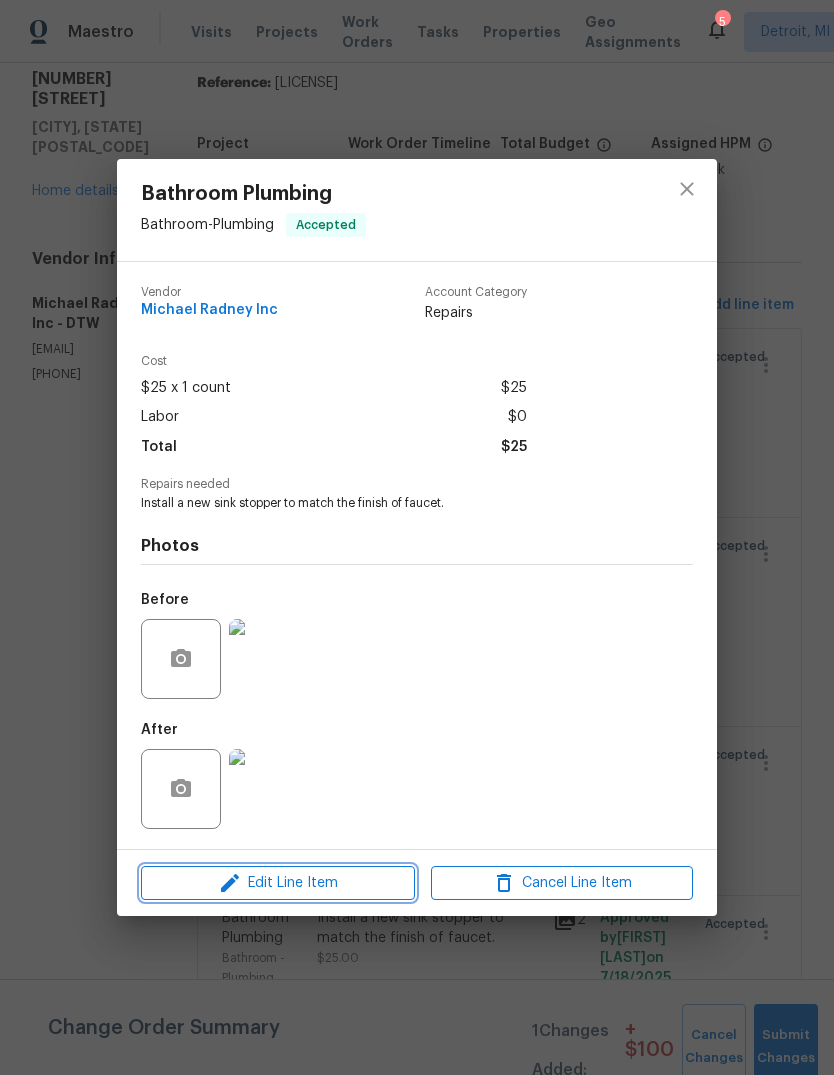 click on "Edit Line Item" at bounding box center (278, 883) 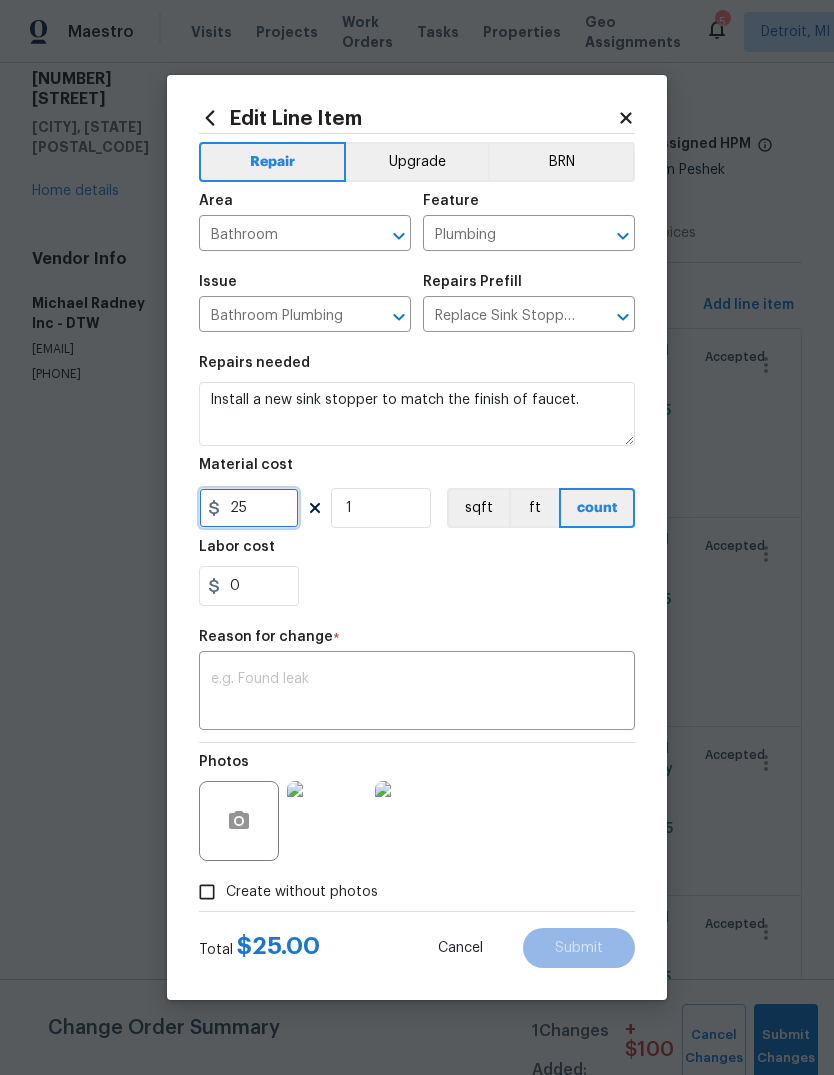 click on "25" at bounding box center [249, 508] 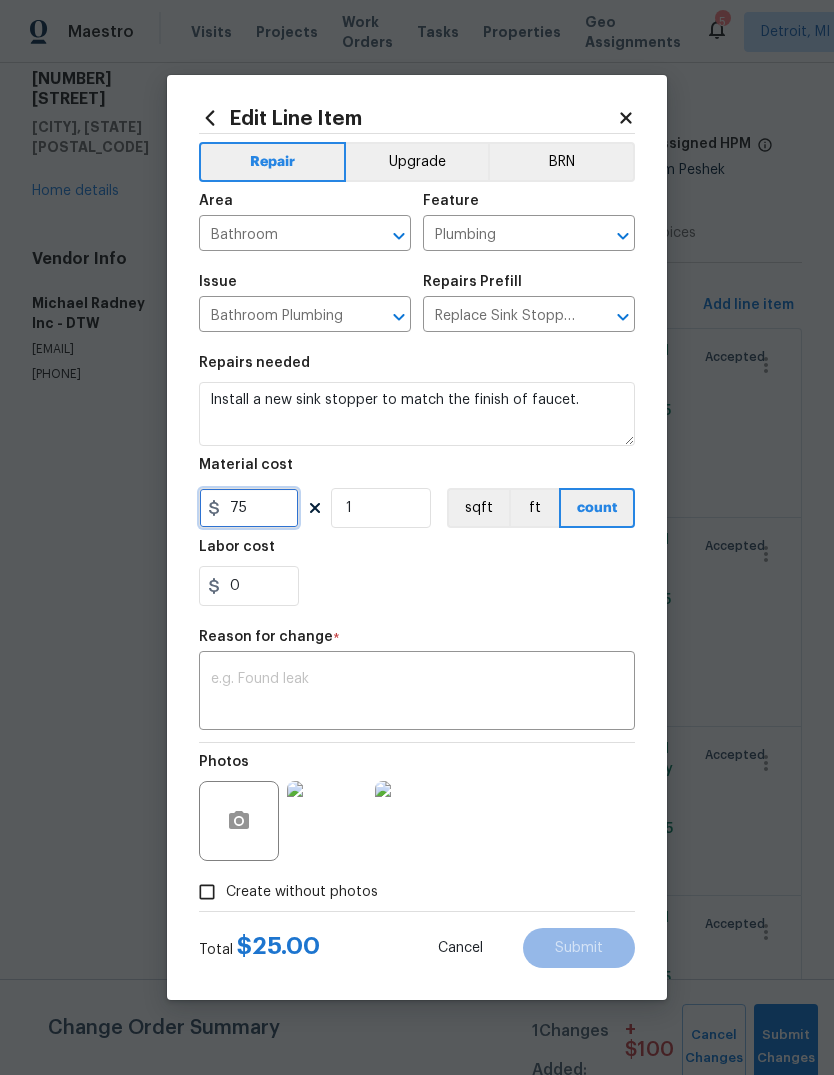 type on "75" 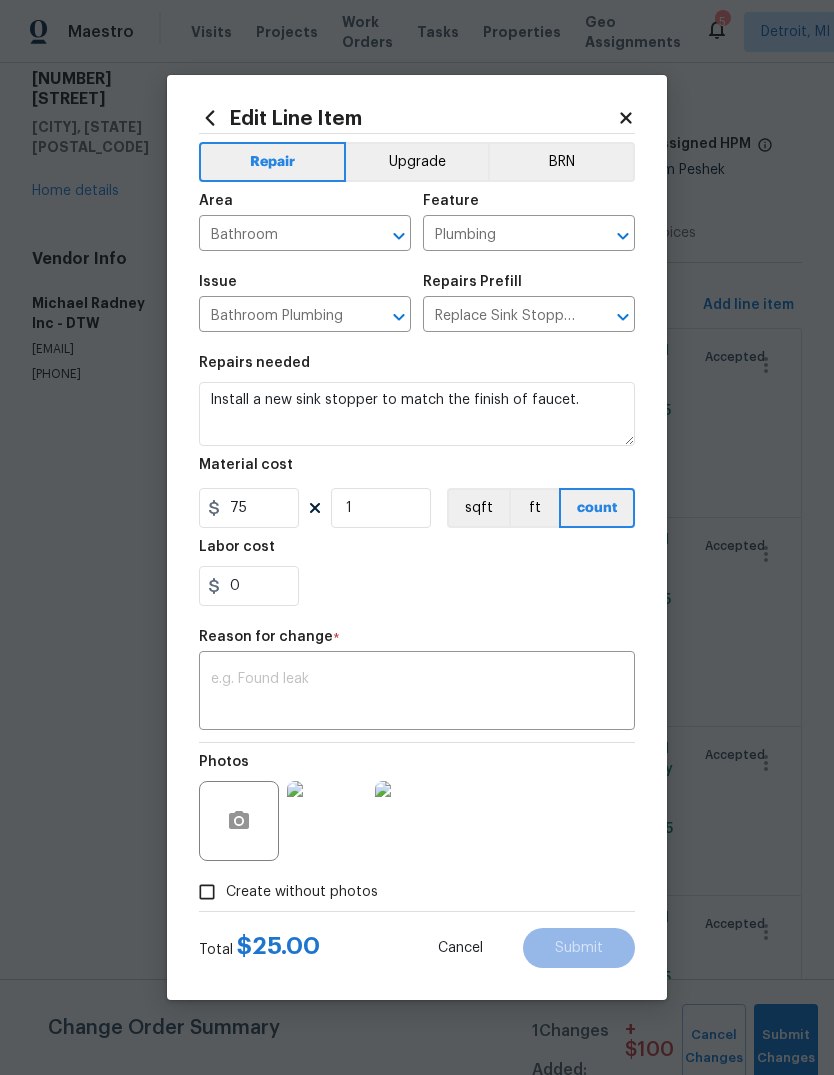 click on "Labor cost" at bounding box center [417, 553] 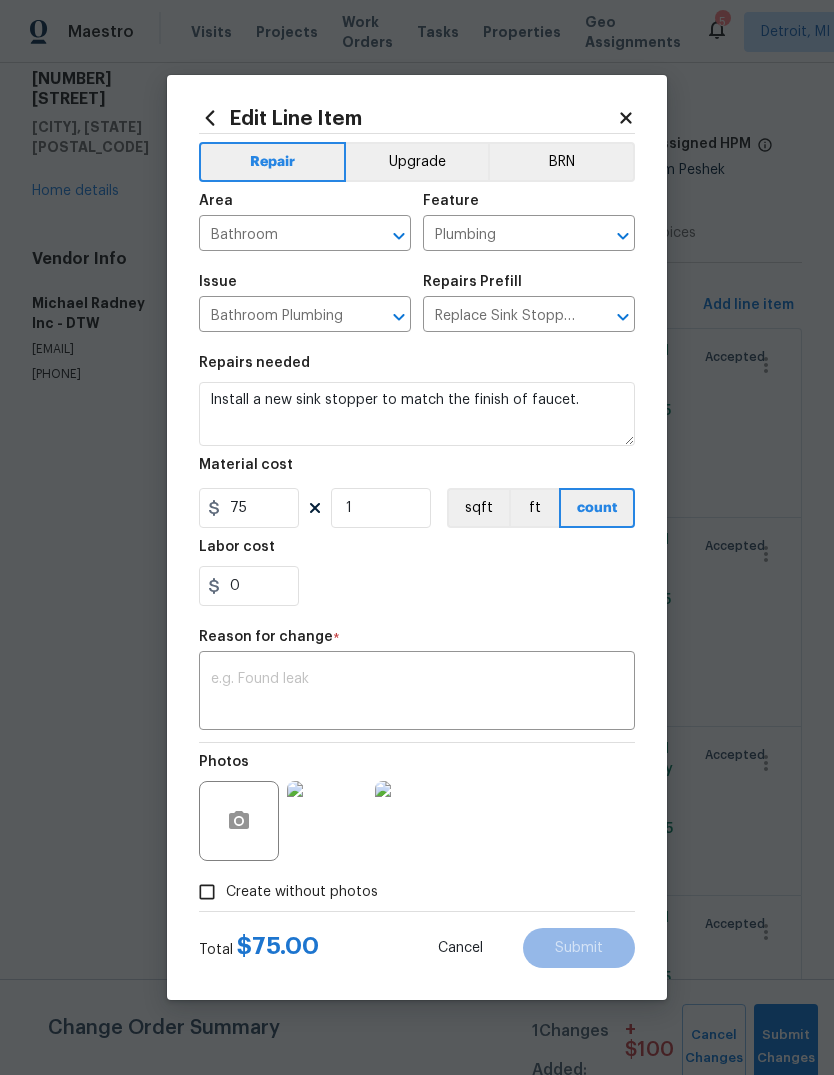 click at bounding box center (417, 693) 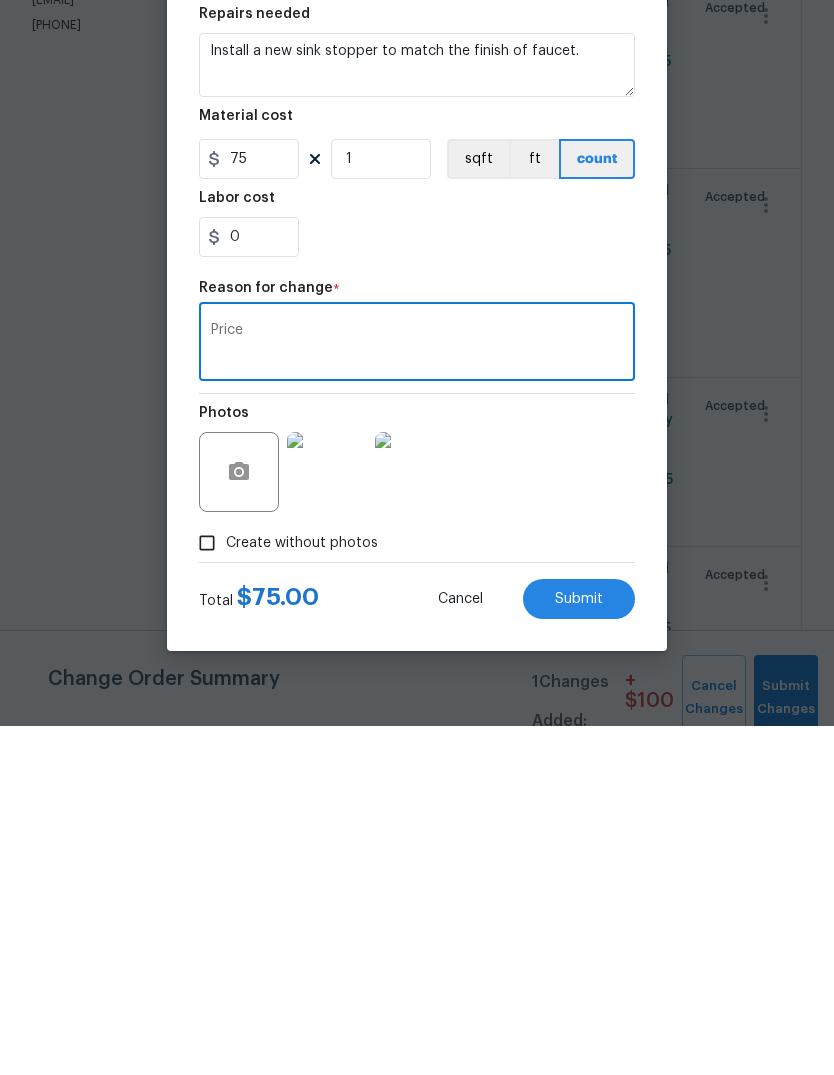 type on "Price" 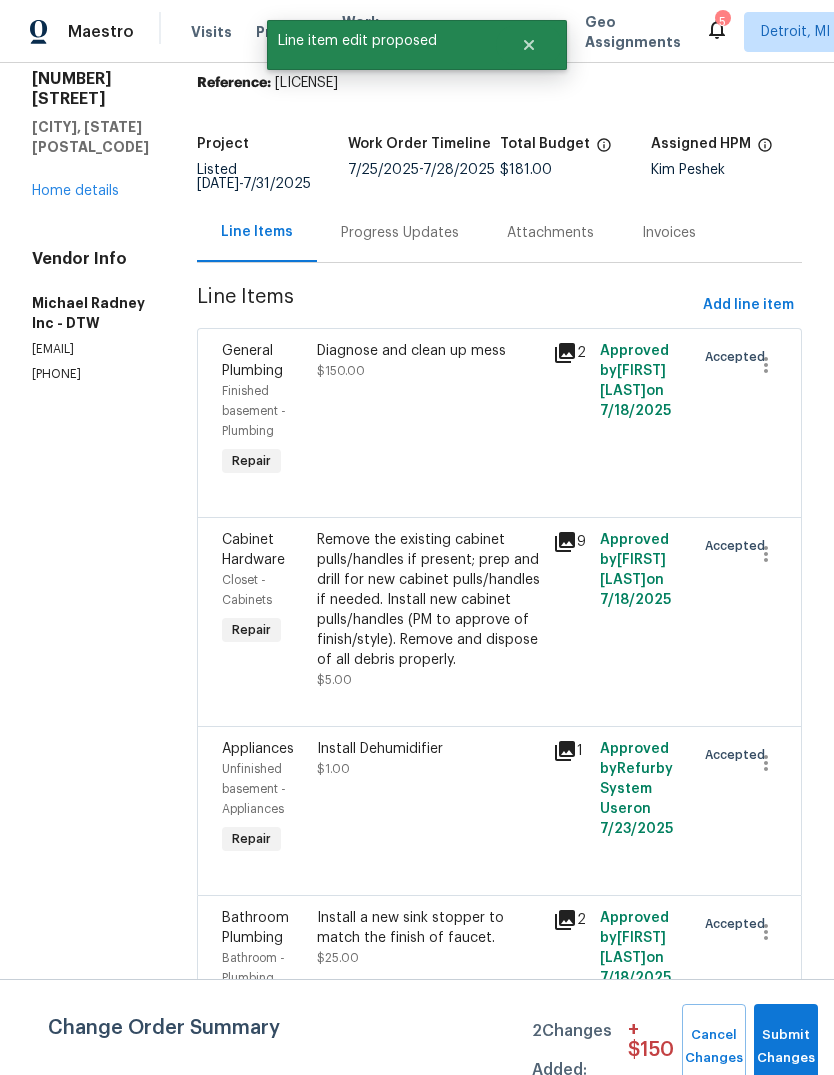 click on "Remove the existing cabinet pulls/handles if present; prep and drill for new cabinet pulls/handles if needed. Install new cabinet pulls/handles (PM to approve of finish/style). Remove and dispose of all debris properly." at bounding box center [429, 600] 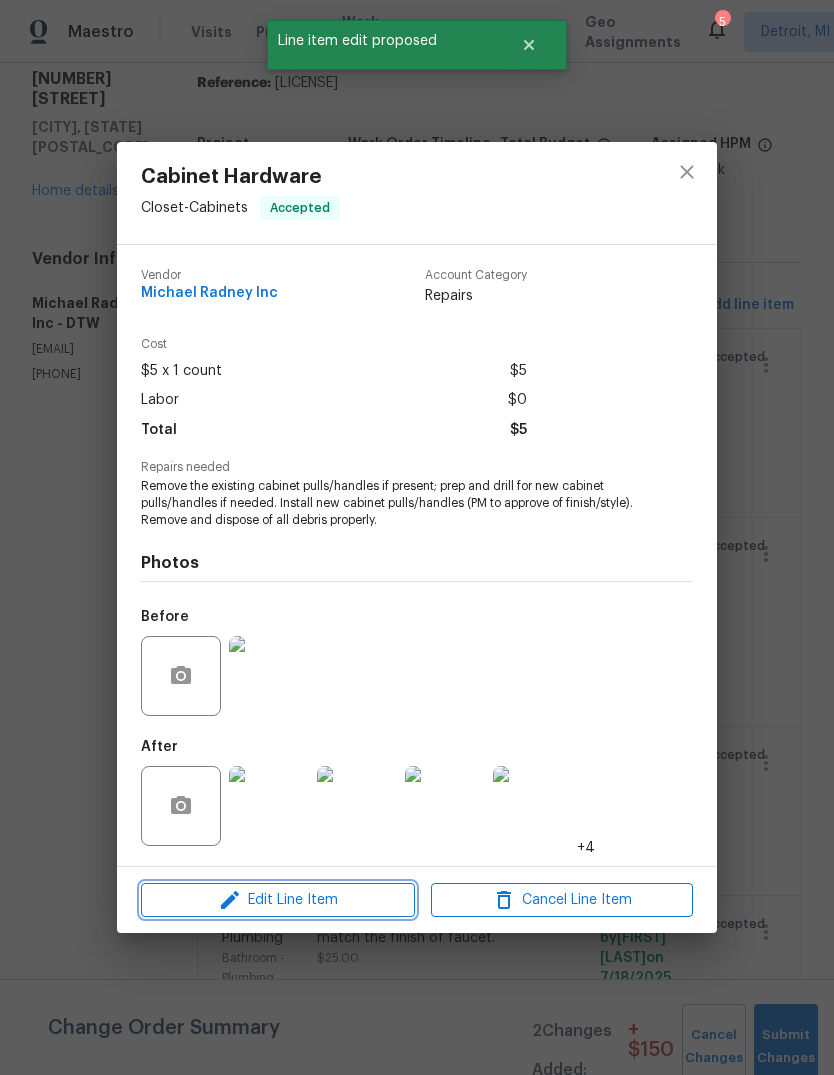 click on "Edit Line Item" at bounding box center (278, 900) 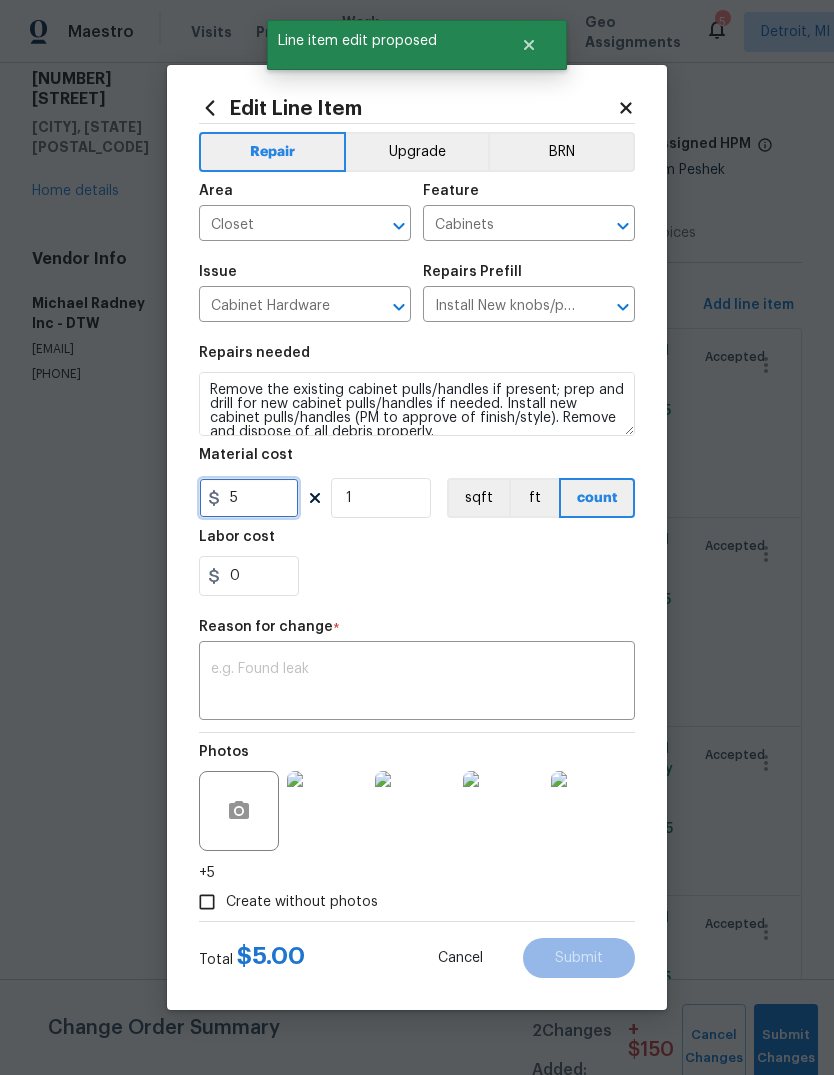 click on "5" at bounding box center (249, 498) 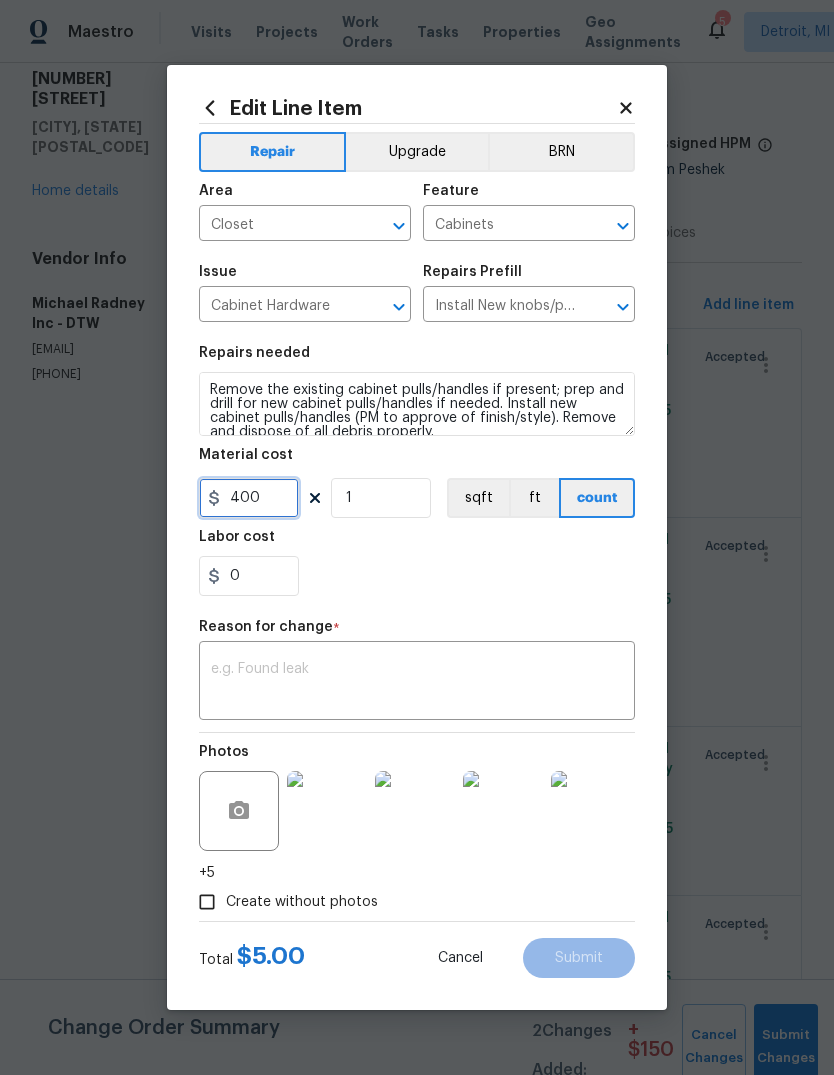 type on "400" 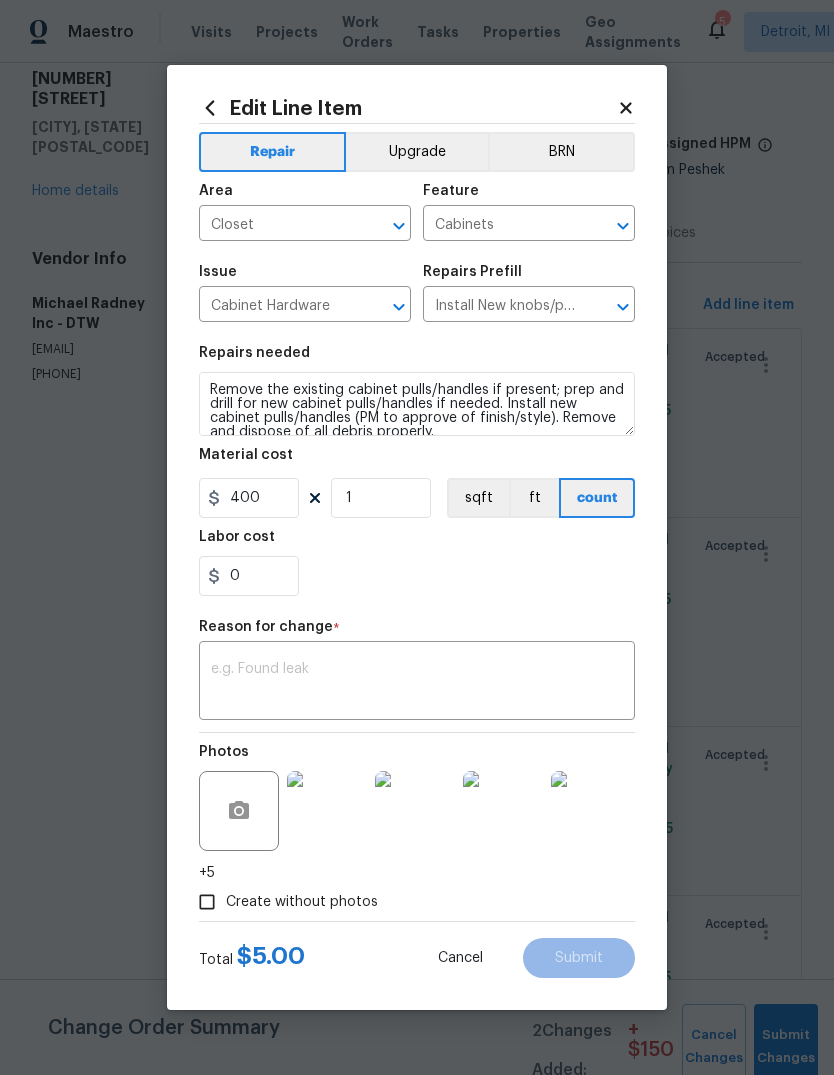 click on "0" at bounding box center (417, 576) 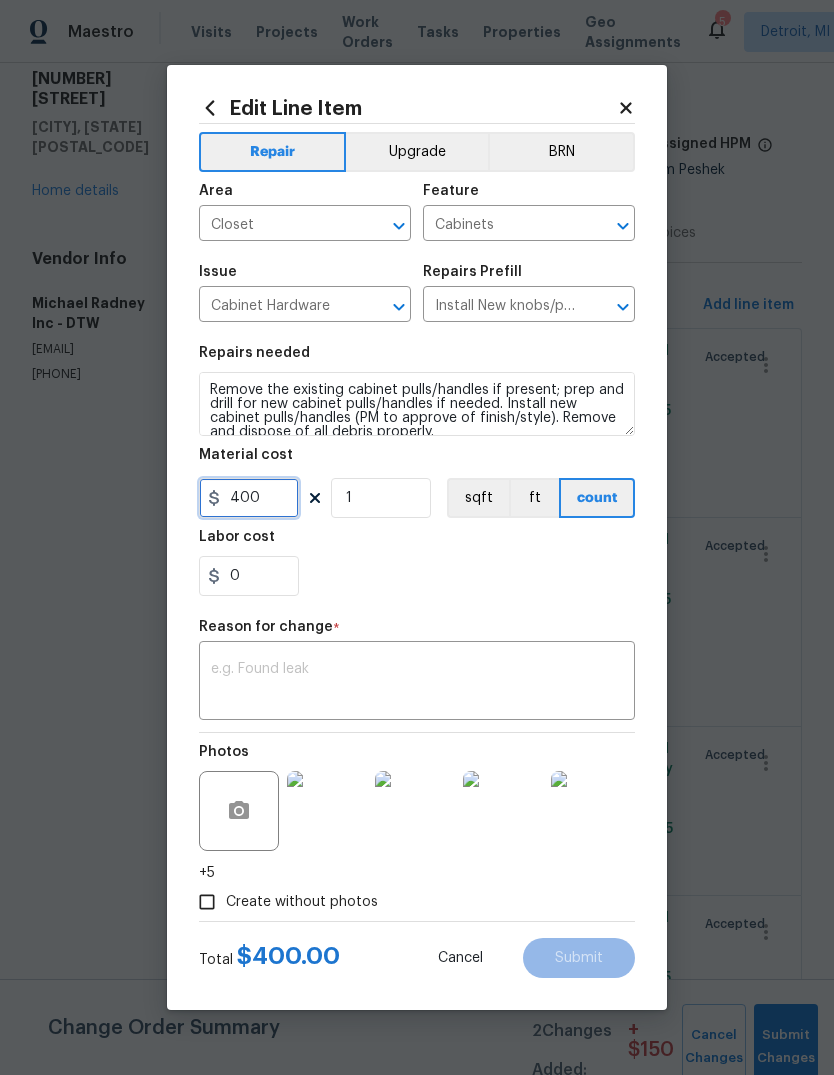 click on "400" at bounding box center (249, 498) 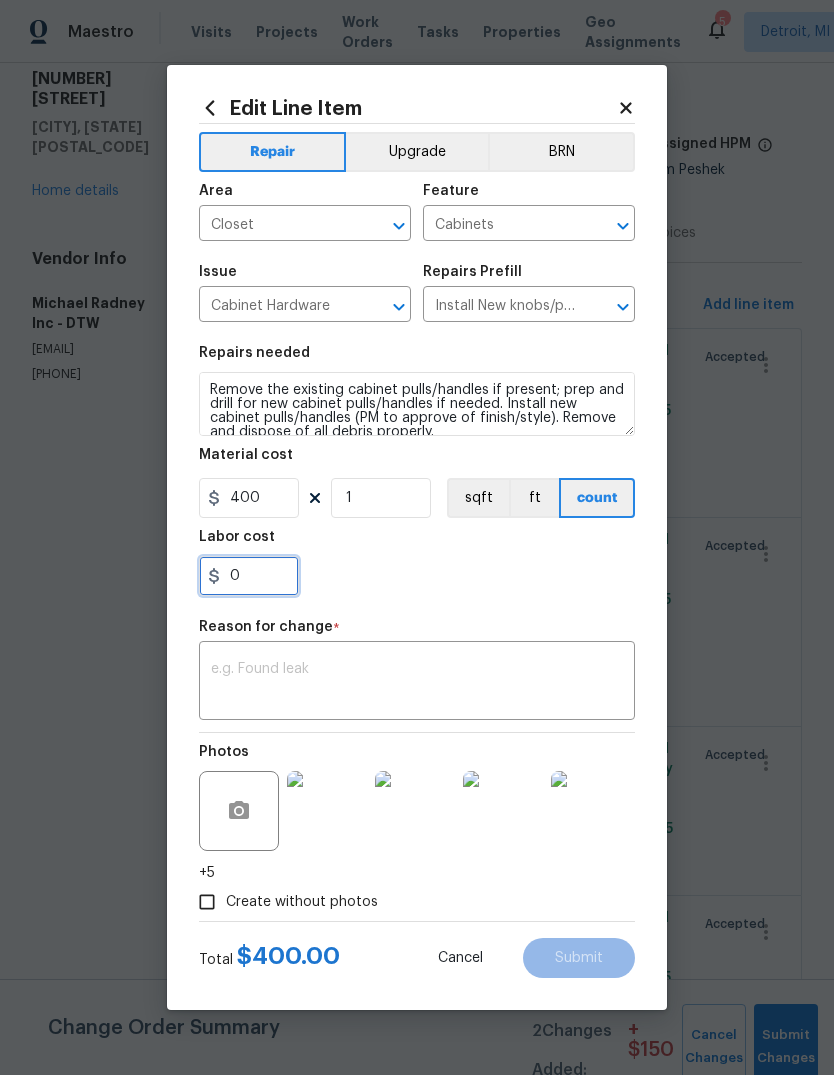 click on "0" at bounding box center [249, 576] 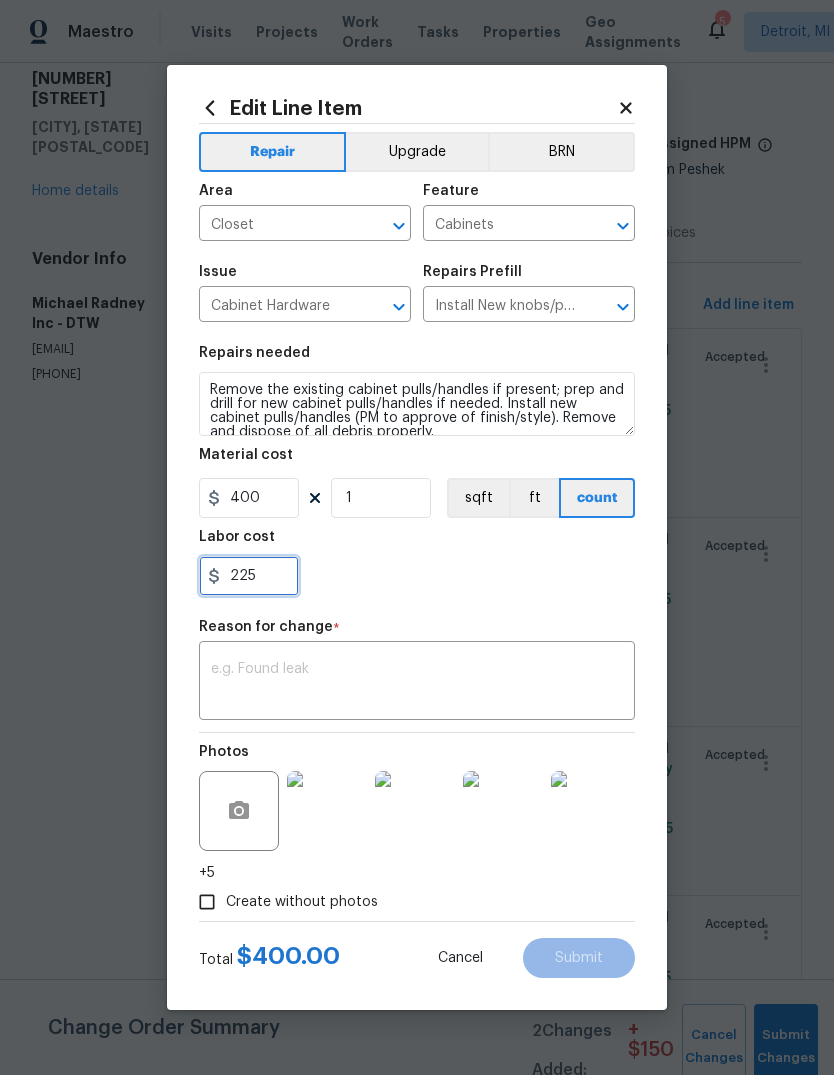 type on "225" 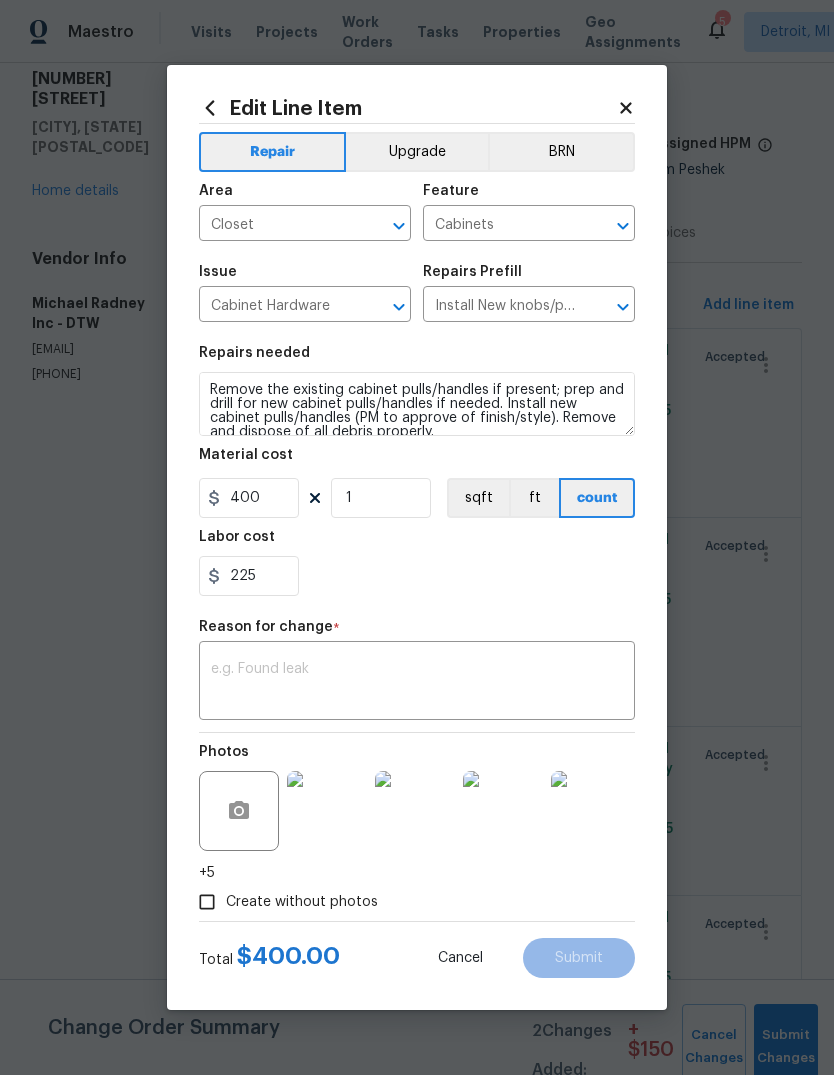 click on "225" at bounding box center (417, 576) 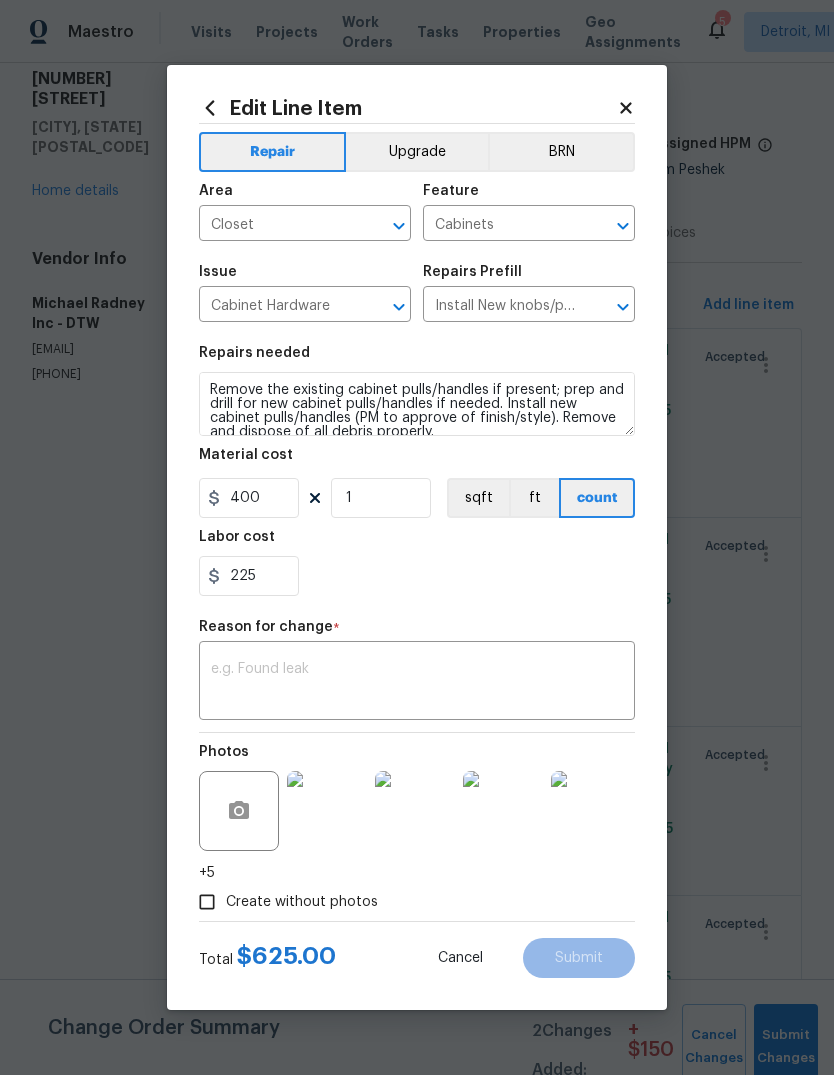 click at bounding box center (417, 683) 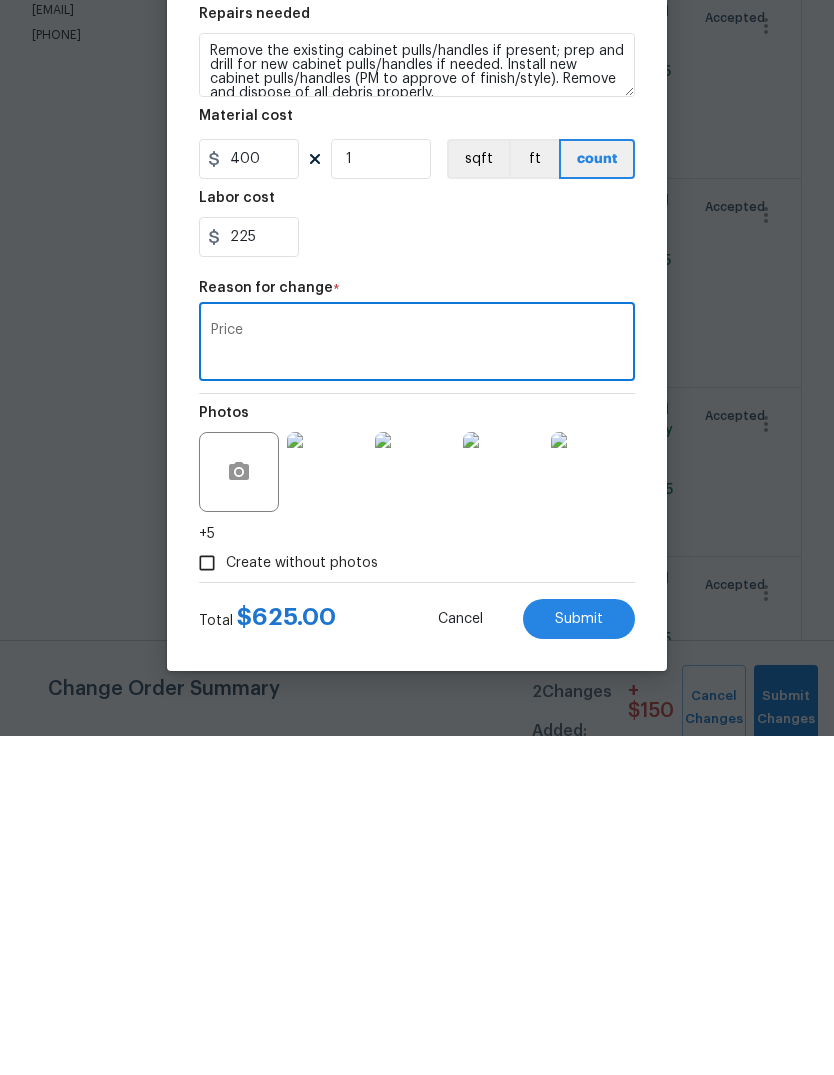 type on "Price" 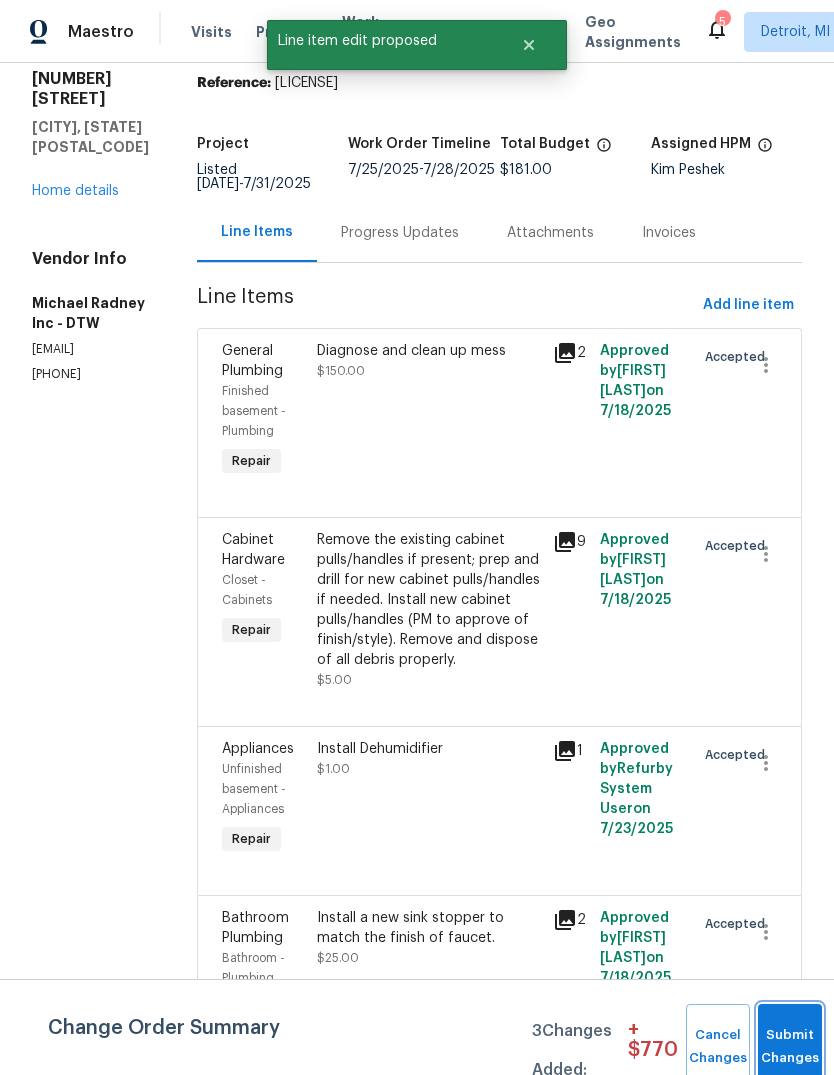 click on "Submit Changes" at bounding box center (790, 1047) 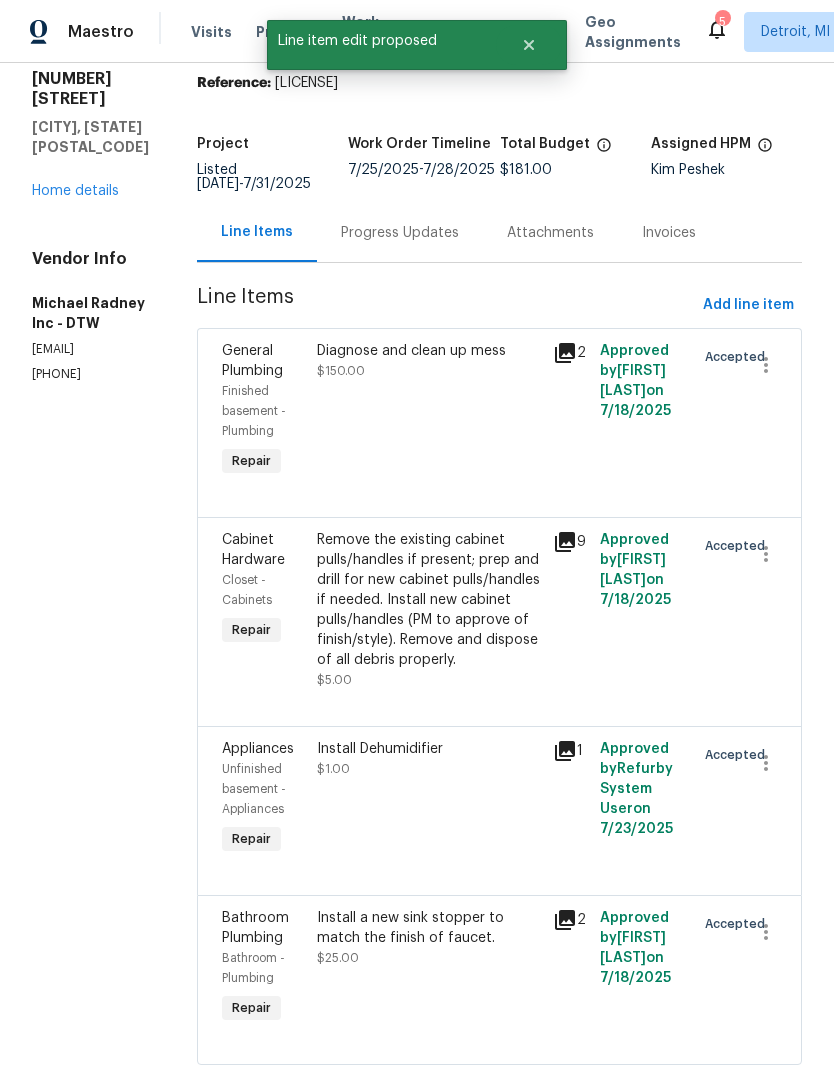 scroll, scrollTop: 0, scrollLeft: 0, axis: both 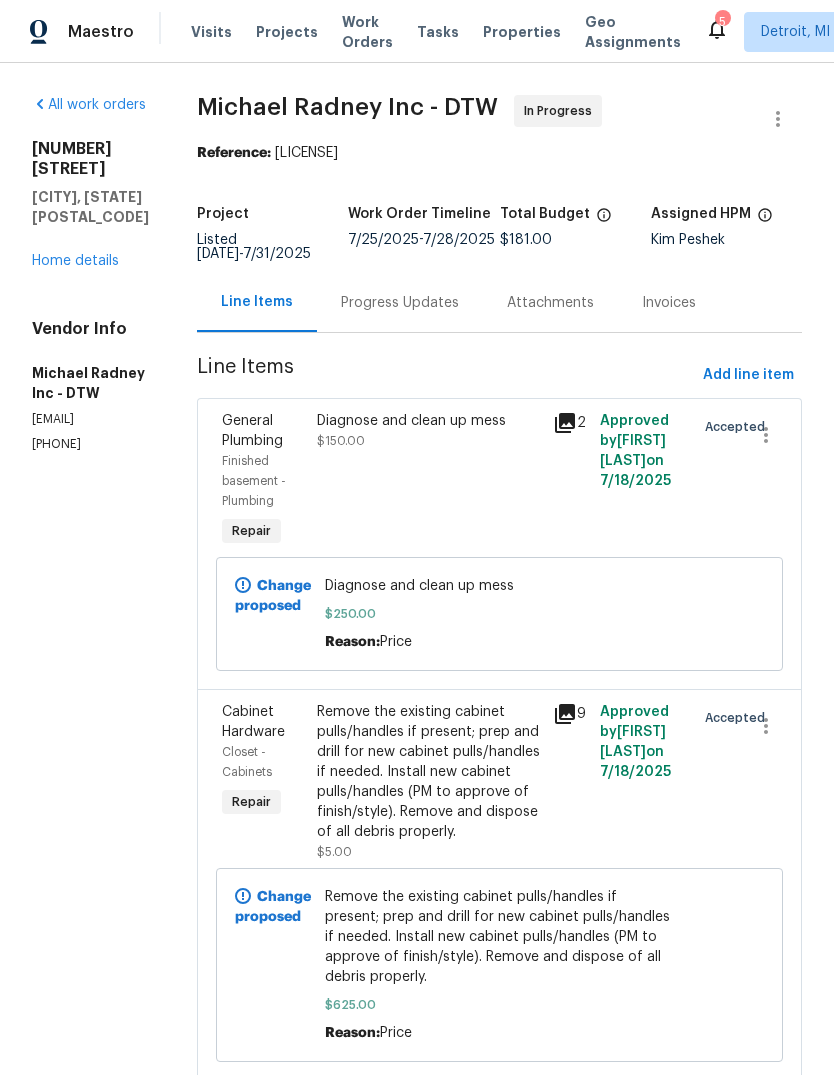 click on "Progress Updates" at bounding box center [400, 303] 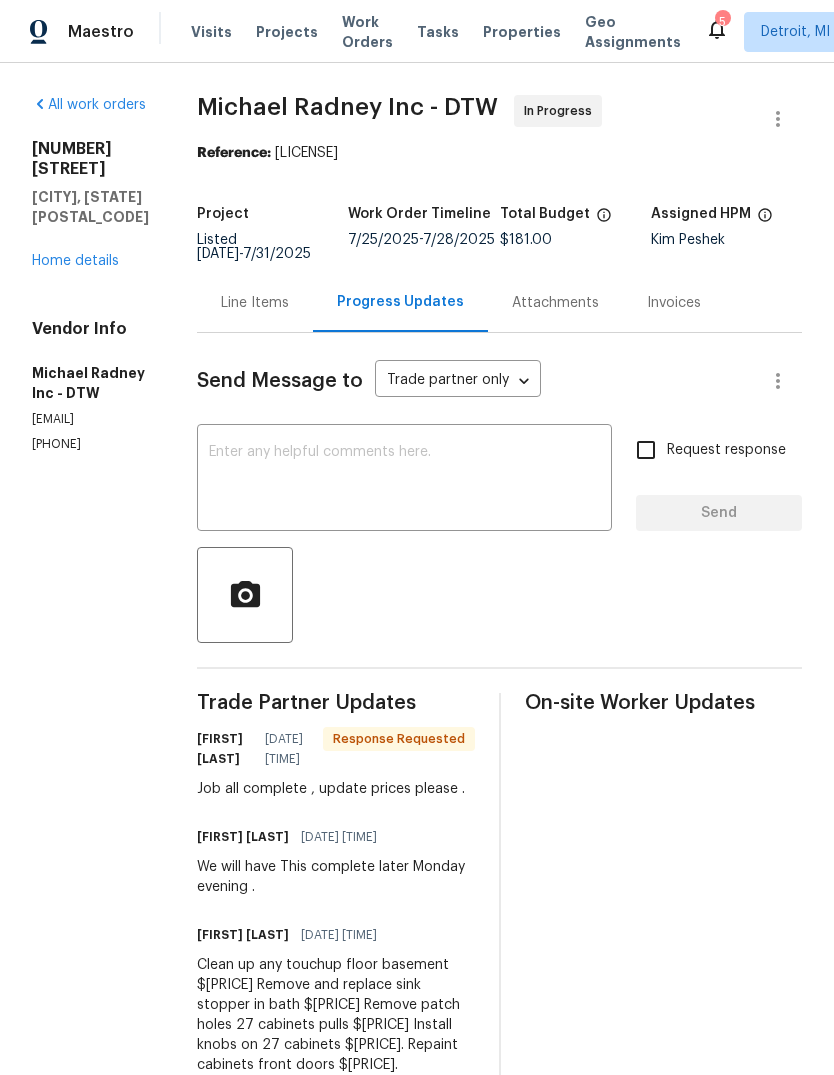 scroll, scrollTop: 37, scrollLeft: 0, axis: vertical 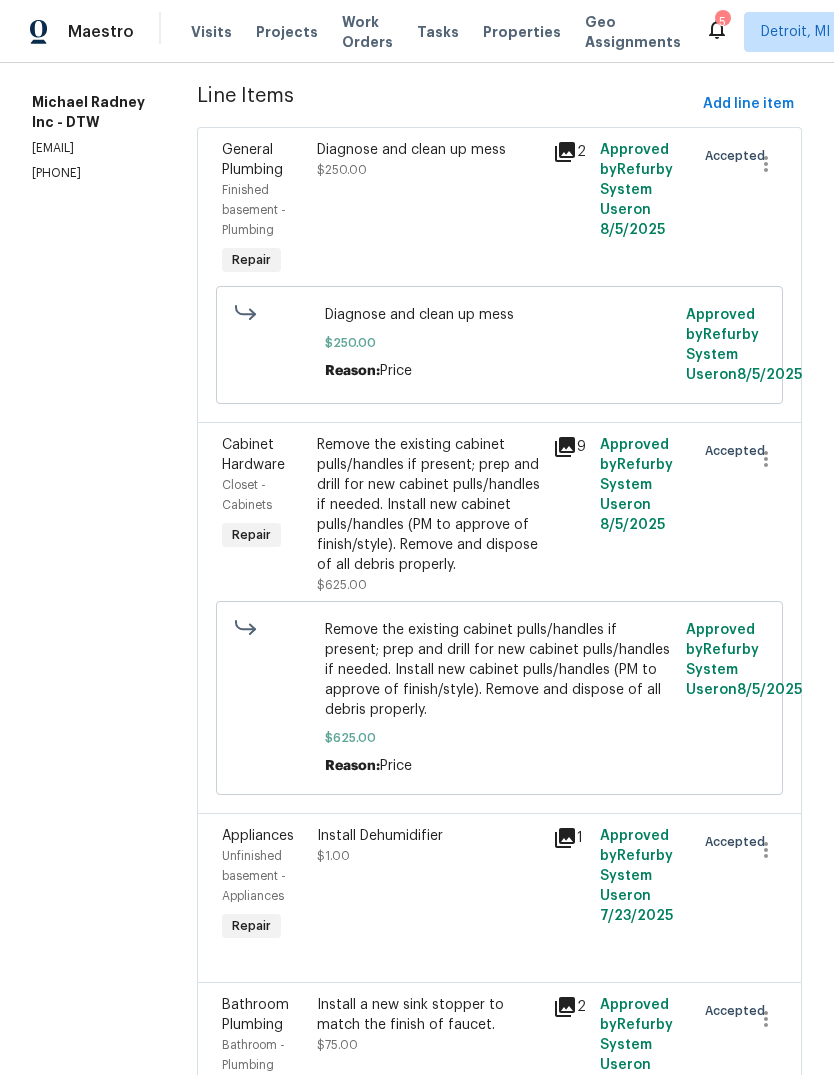 click on "Remove the existing cabinet pulls/handles if present; prep and drill for new cabinet pulls/handles if needed. Install new cabinet pulls/handles (PM to approve of finish/style). Remove and dispose of all debris properly." at bounding box center (429, 505) 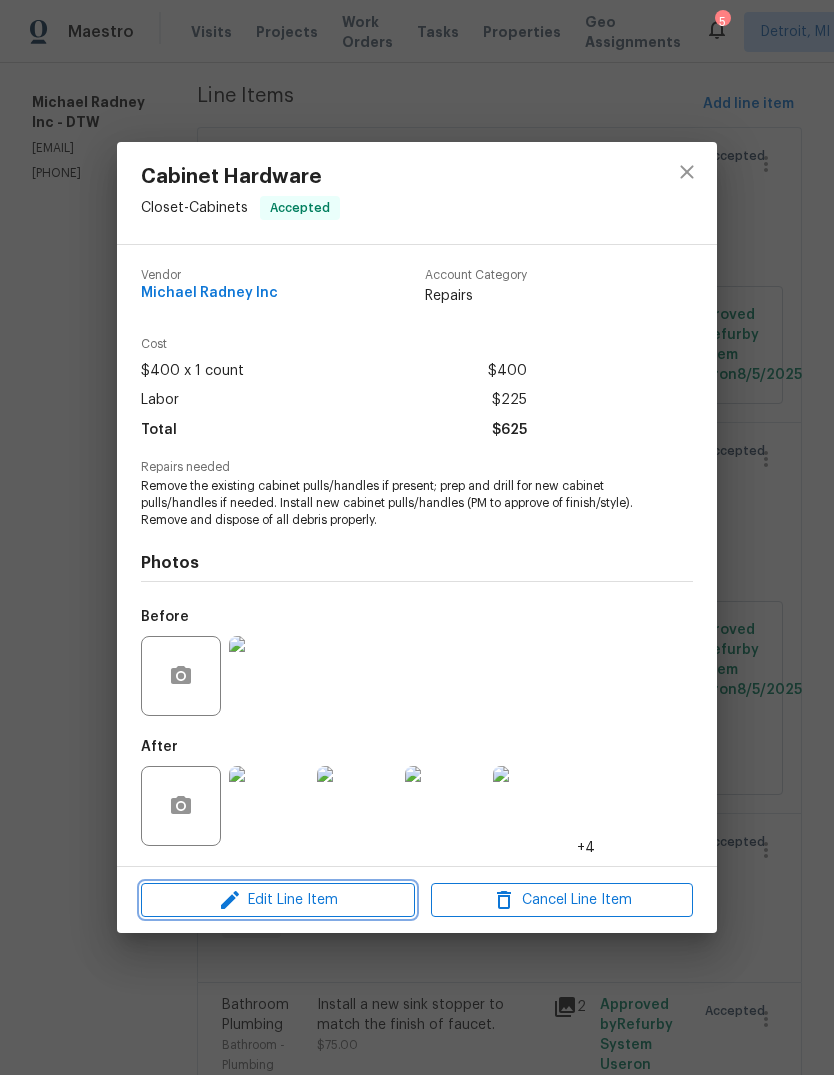 click on "Edit Line Item" at bounding box center (278, 900) 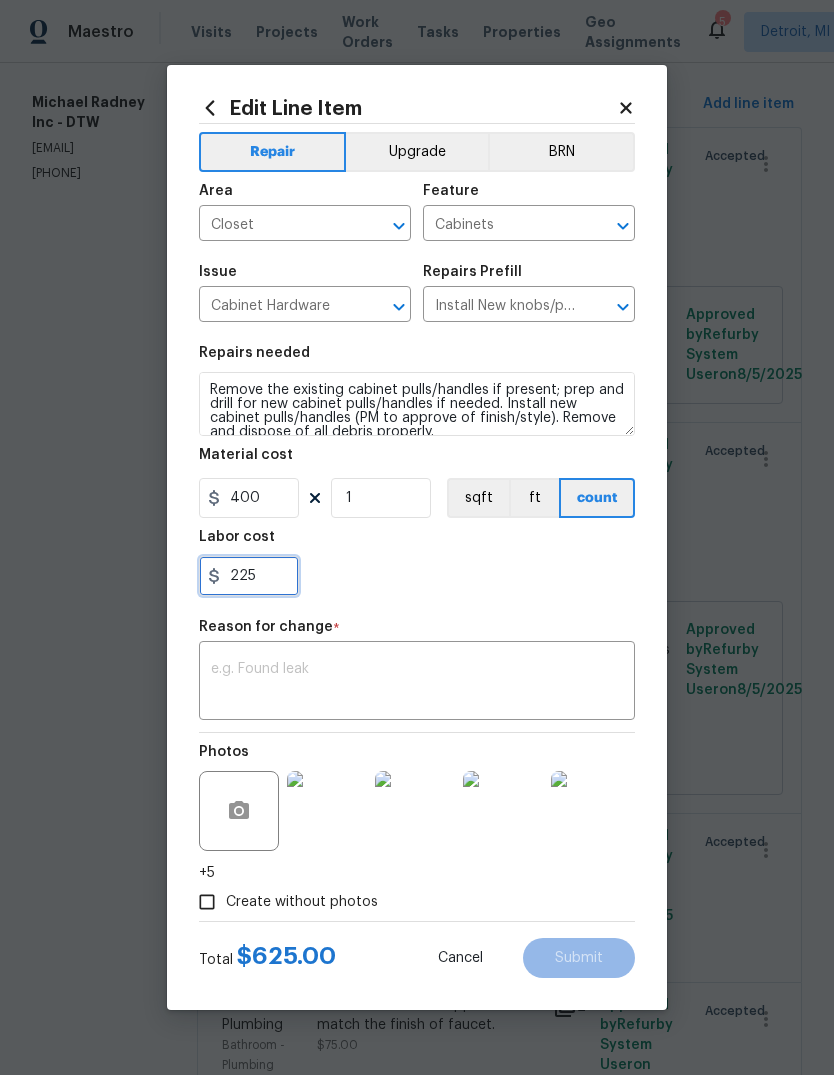 click on "225" at bounding box center (249, 576) 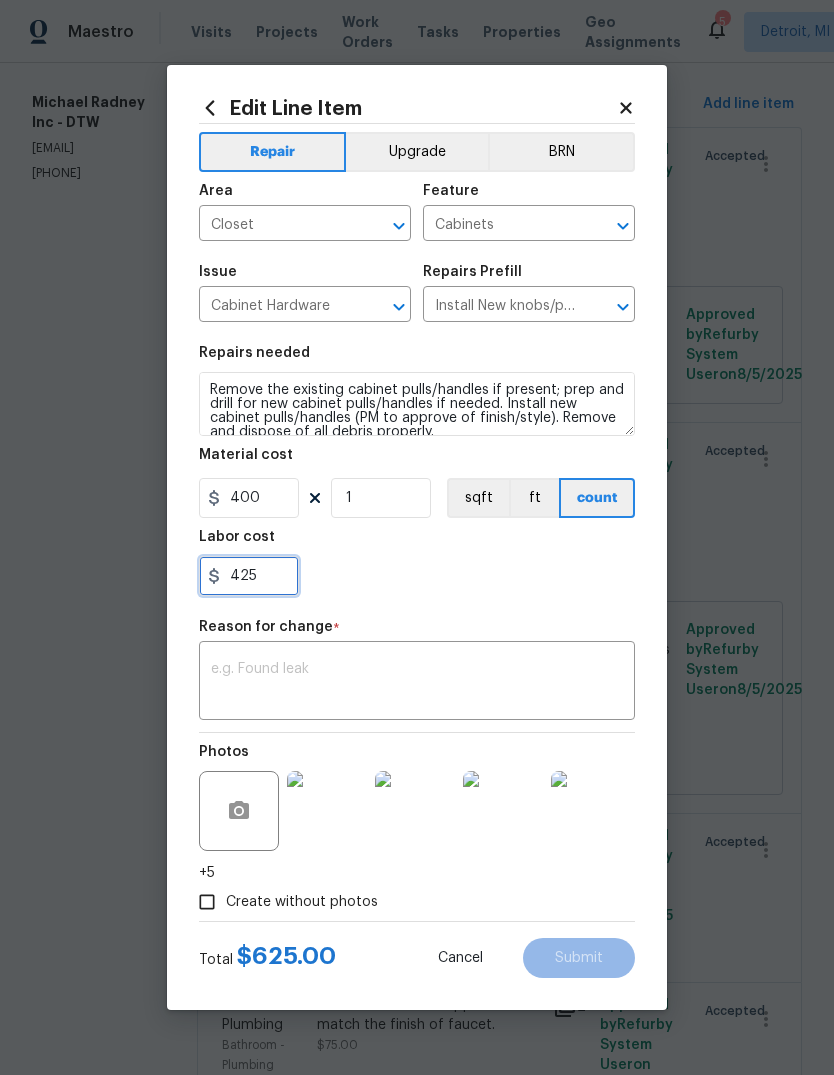 type on "425" 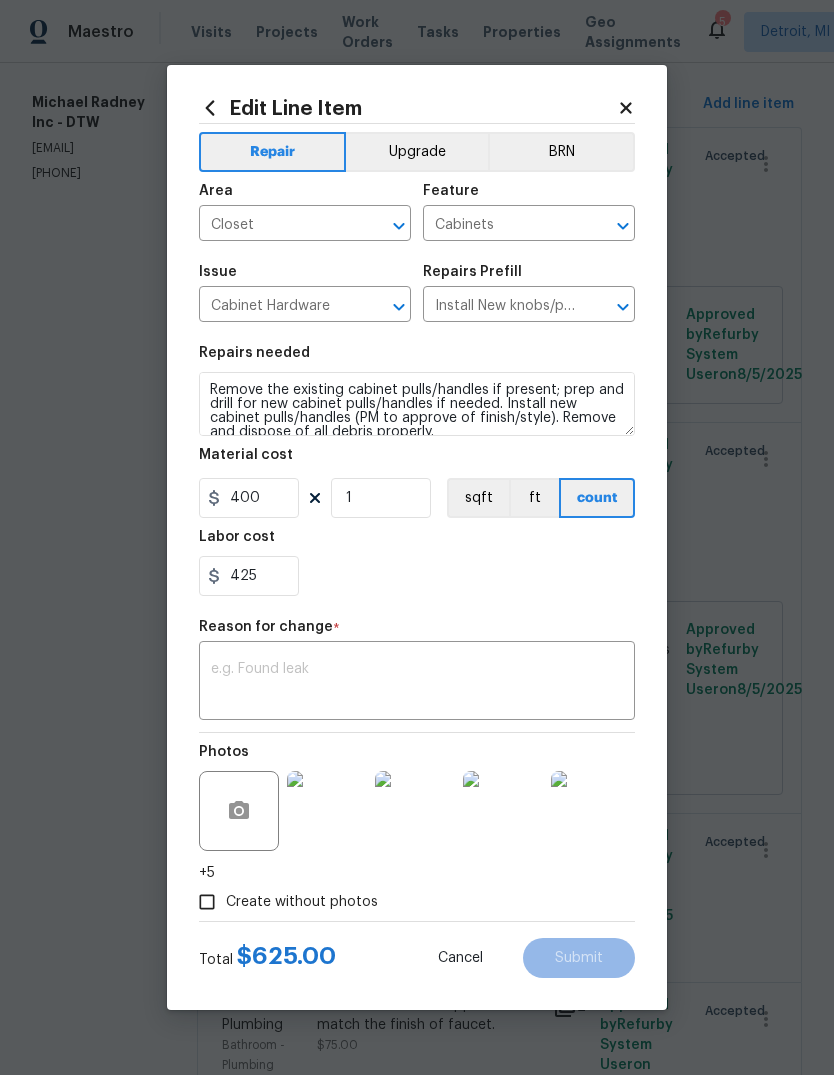 click on "425" at bounding box center (417, 576) 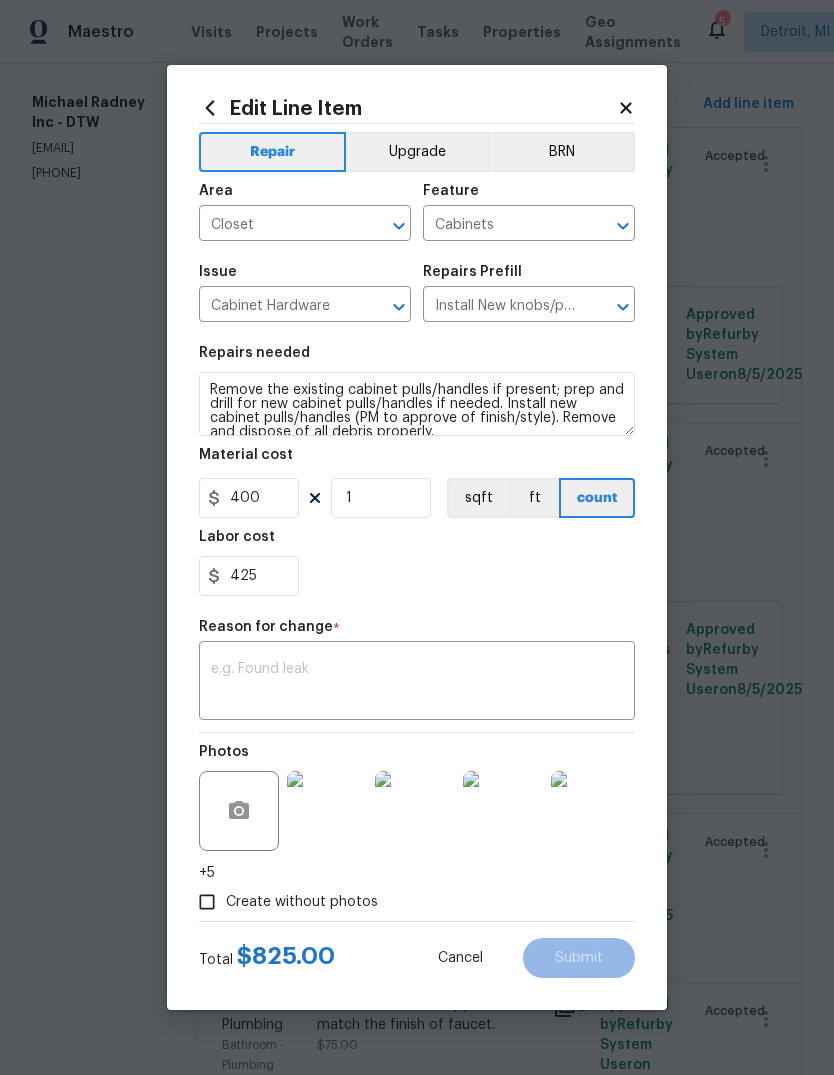 click at bounding box center (417, 683) 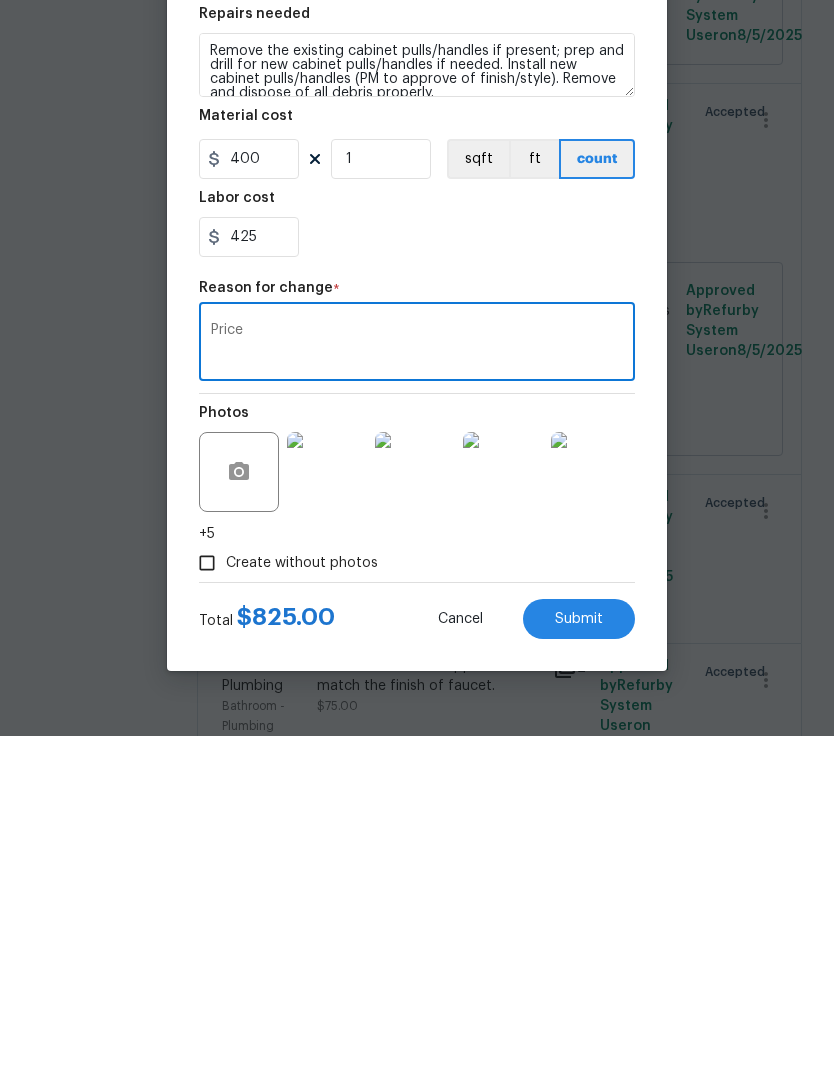 type on "Price" 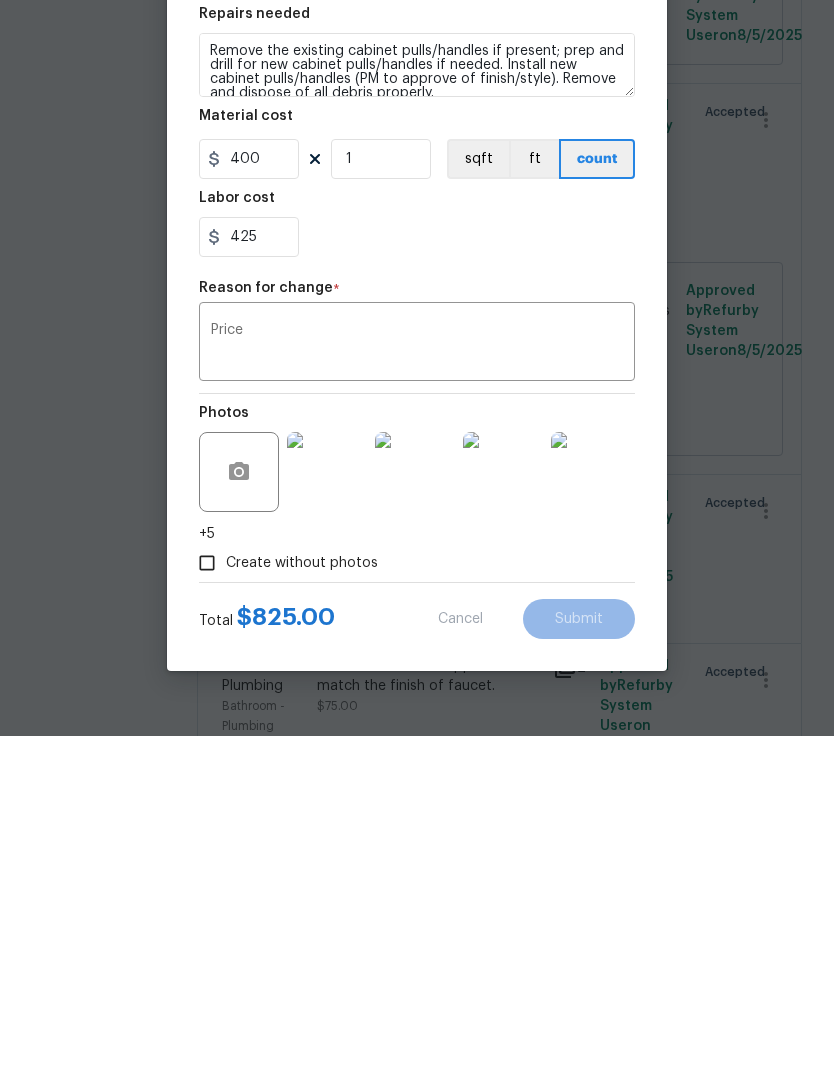 scroll, scrollTop: 75, scrollLeft: 0, axis: vertical 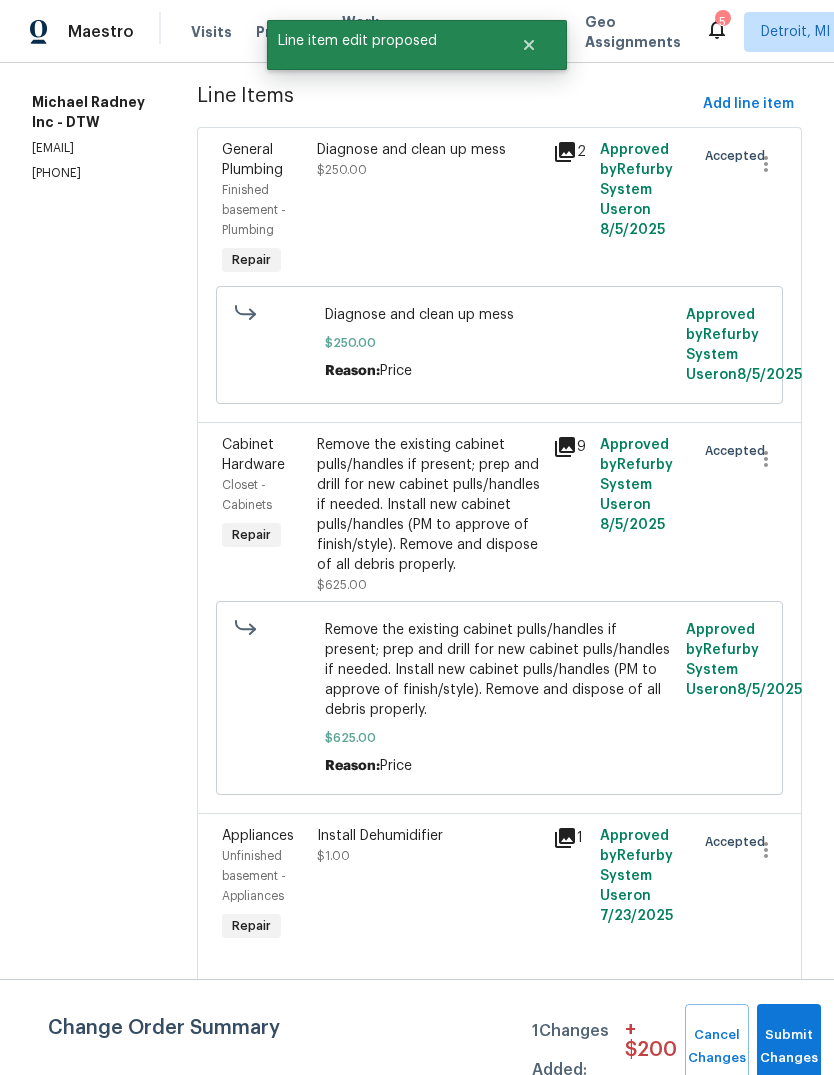 click 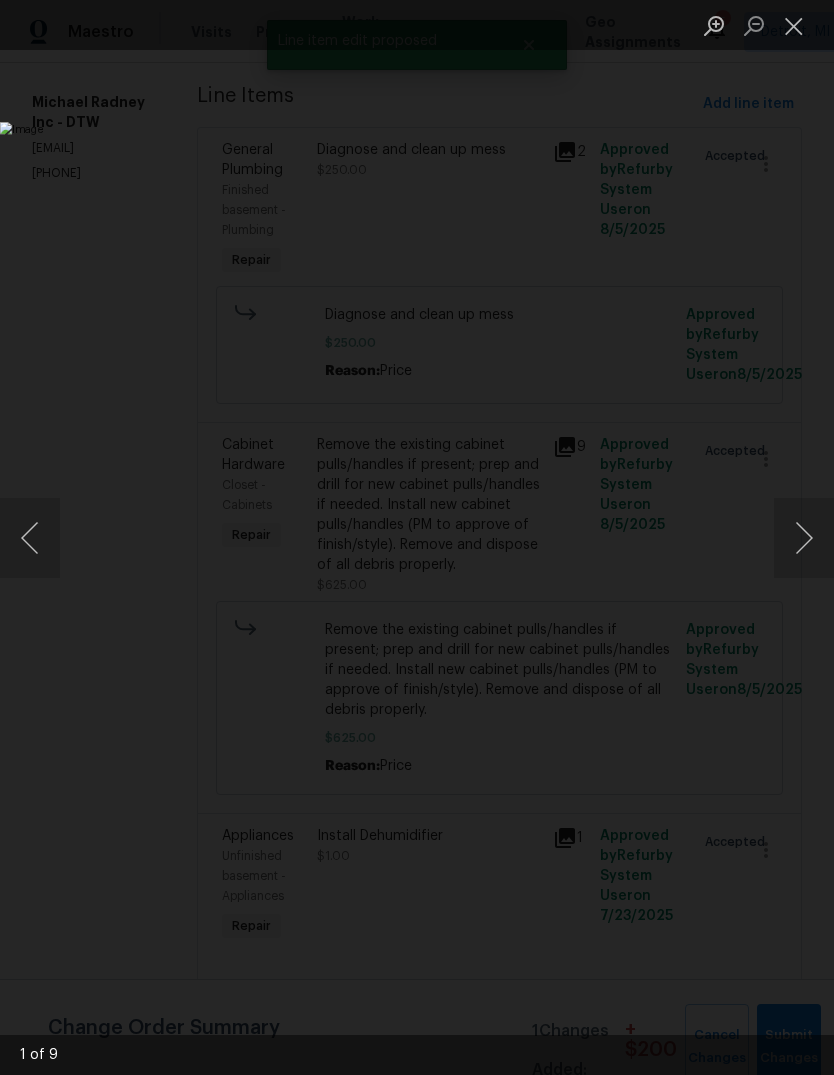 click at bounding box center [804, 538] 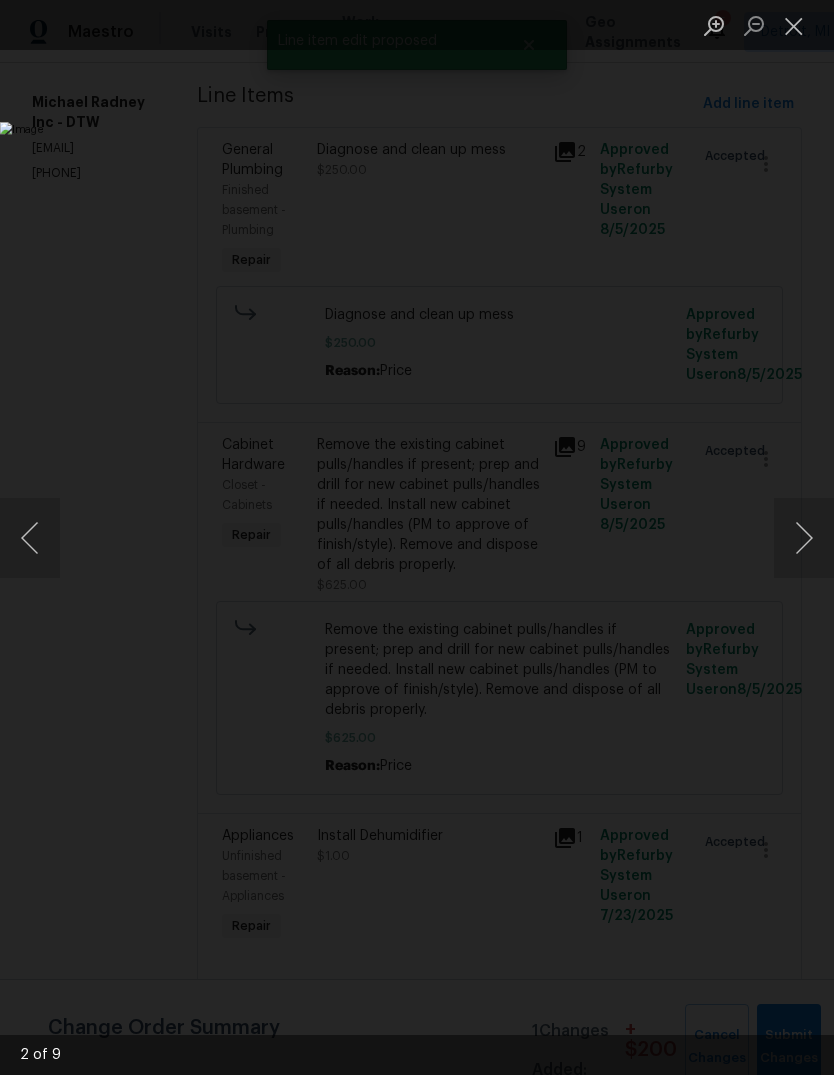 click at bounding box center (804, 538) 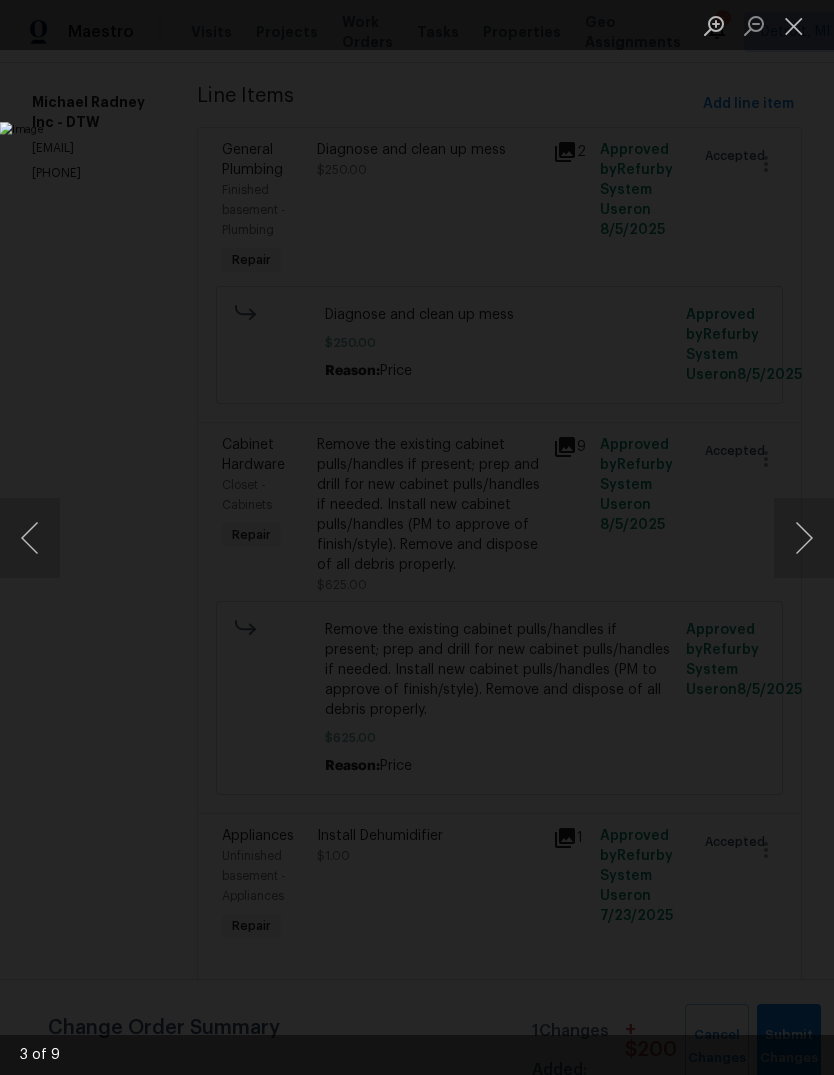click at bounding box center (804, 538) 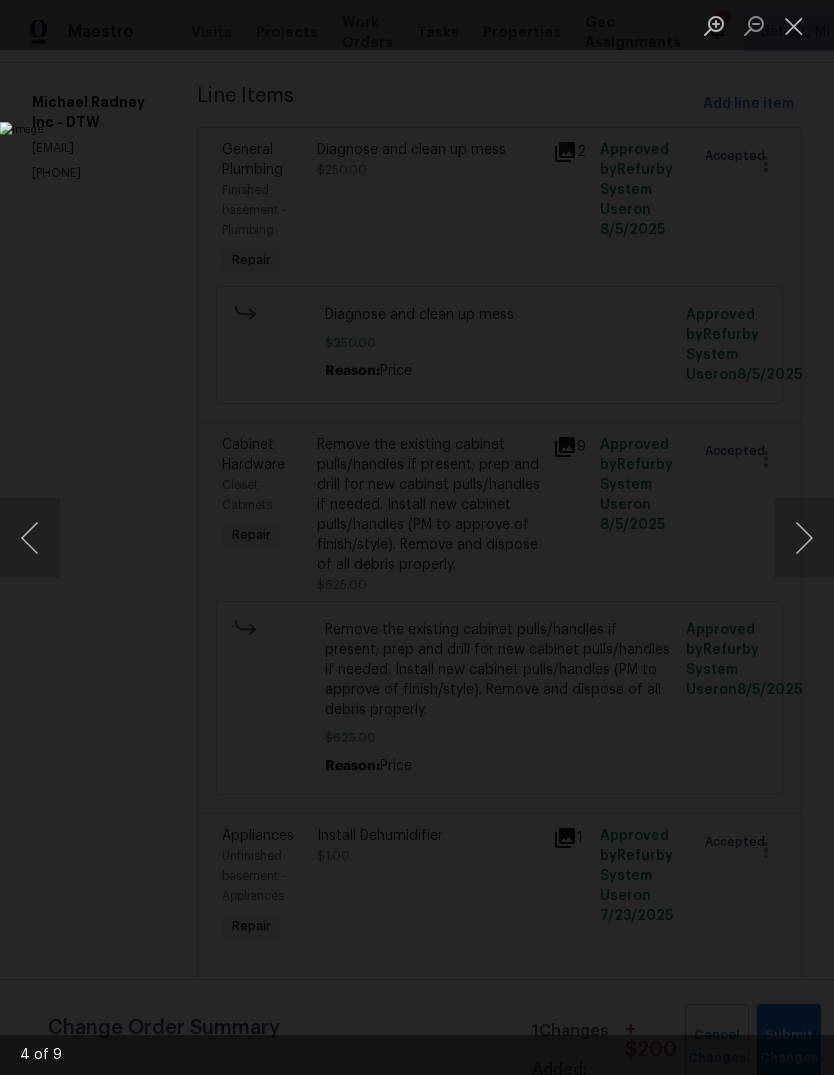 click at bounding box center [804, 538] 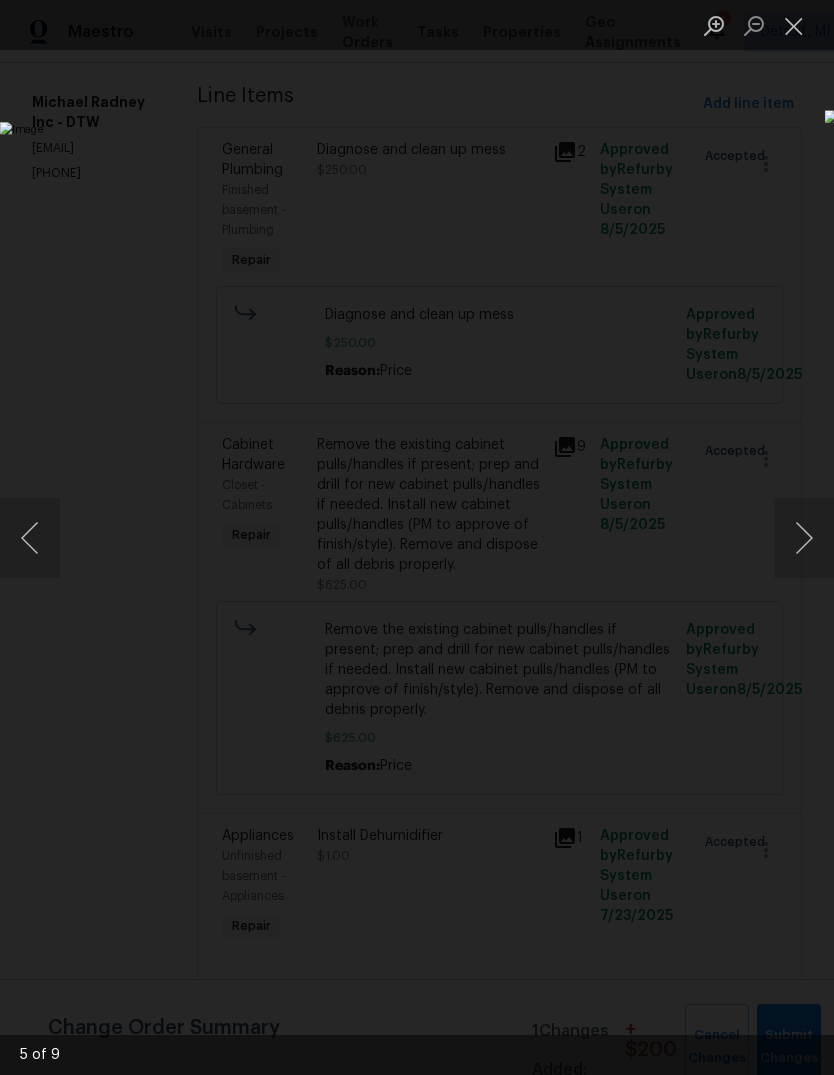 click at bounding box center (804, 538) 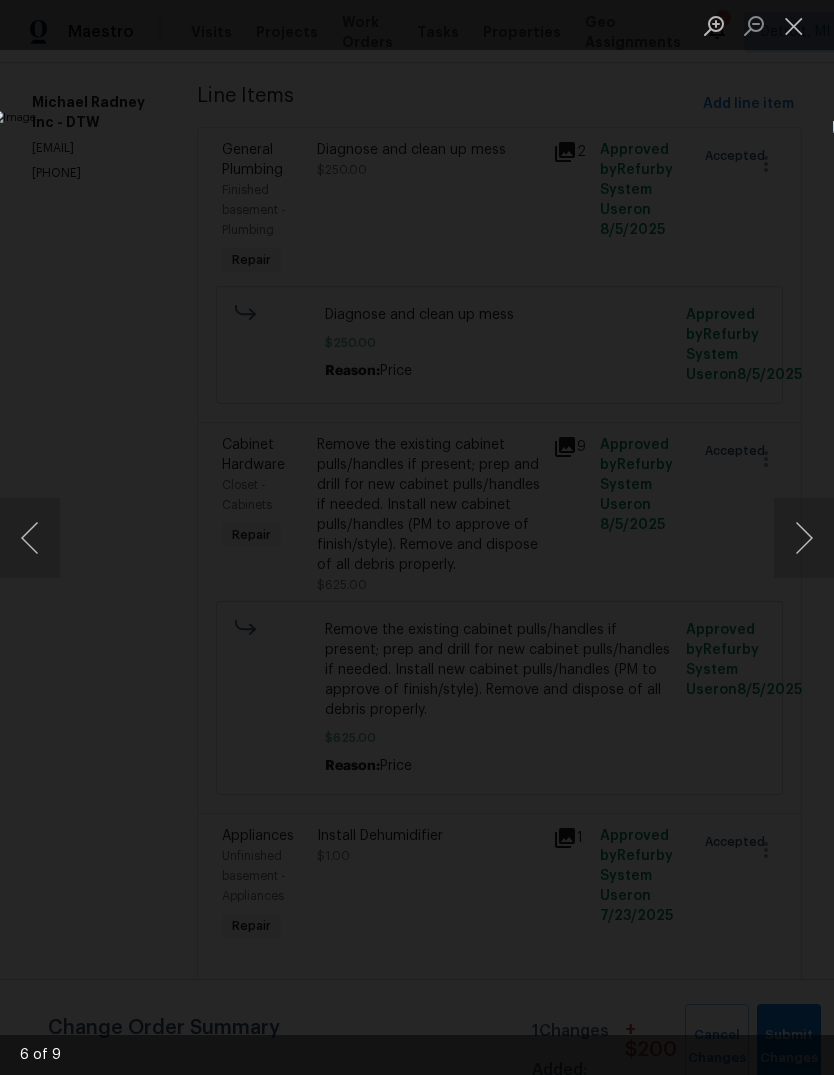 click at bounding box center (804, 538) 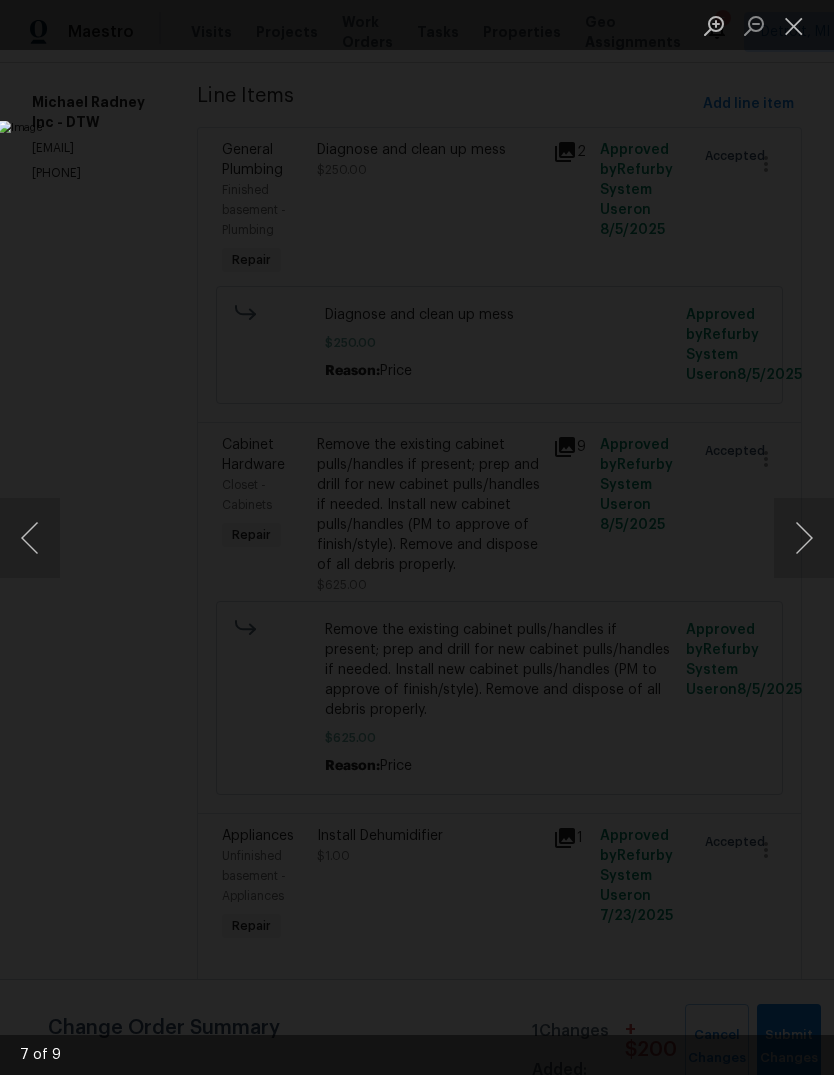 click at bounding box center [804, 538] 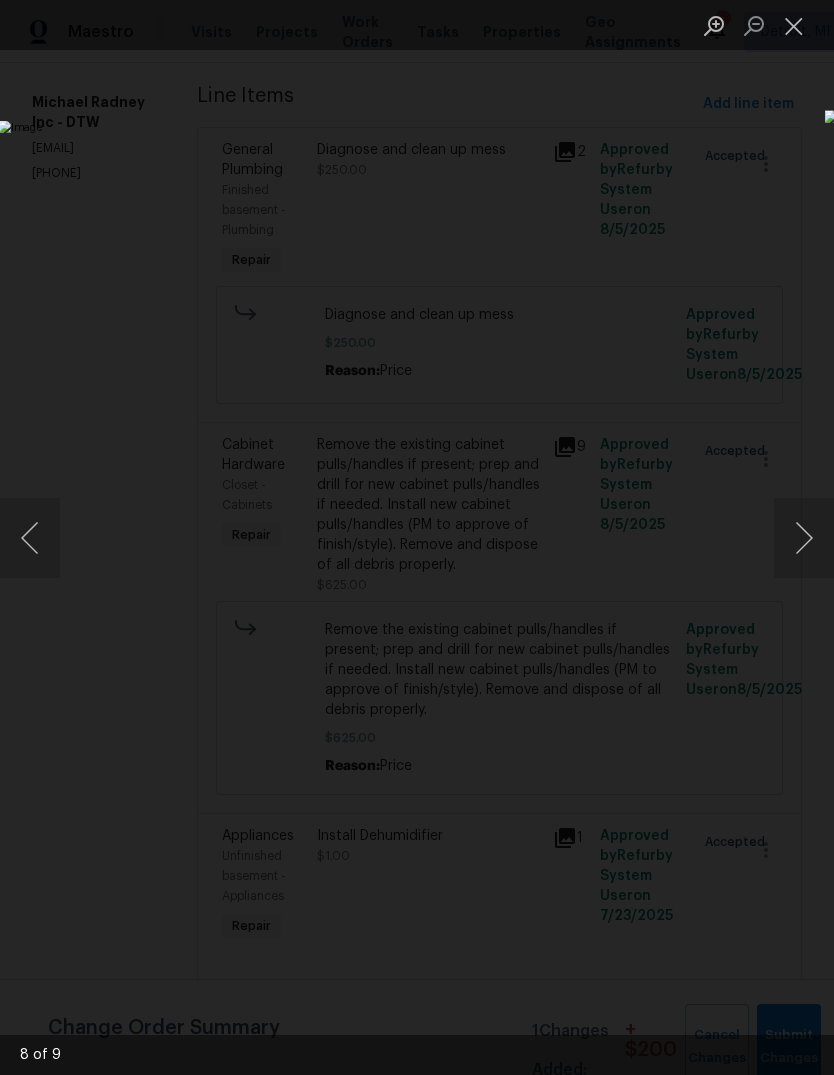 click at bounding box center [794, 25] 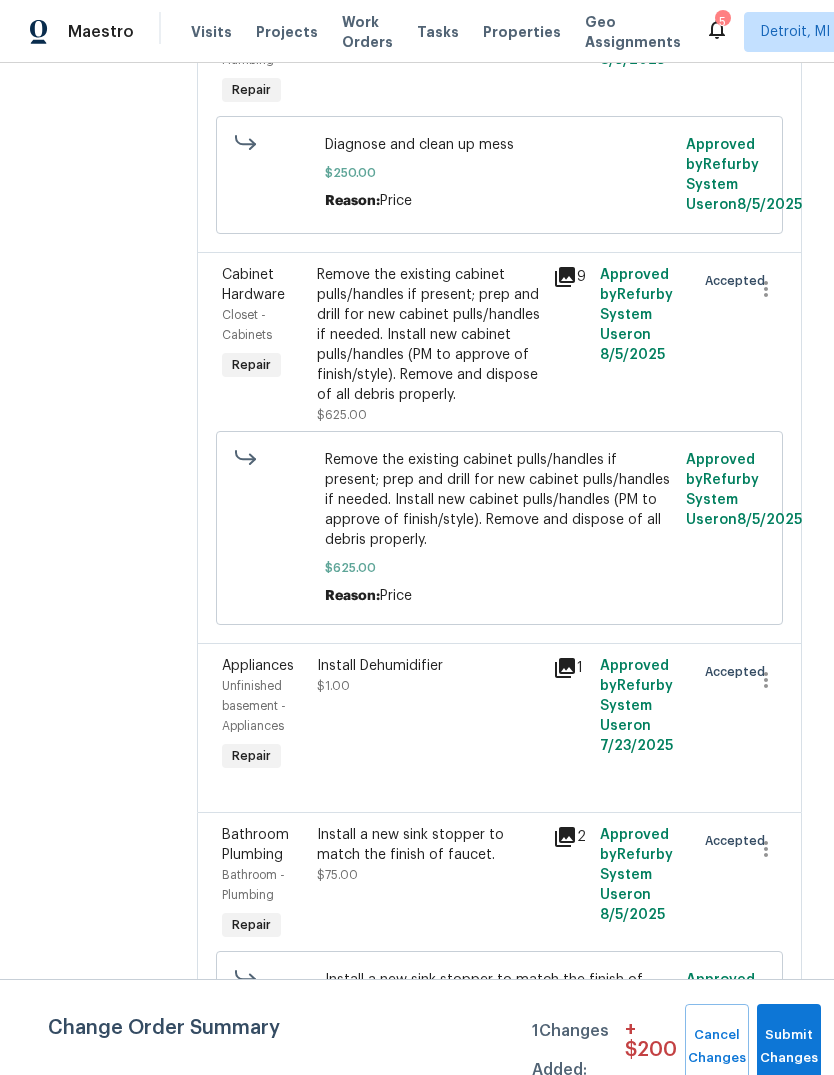 scroll, scrollTop: 453, scrollLeft: 0, axis: vertical 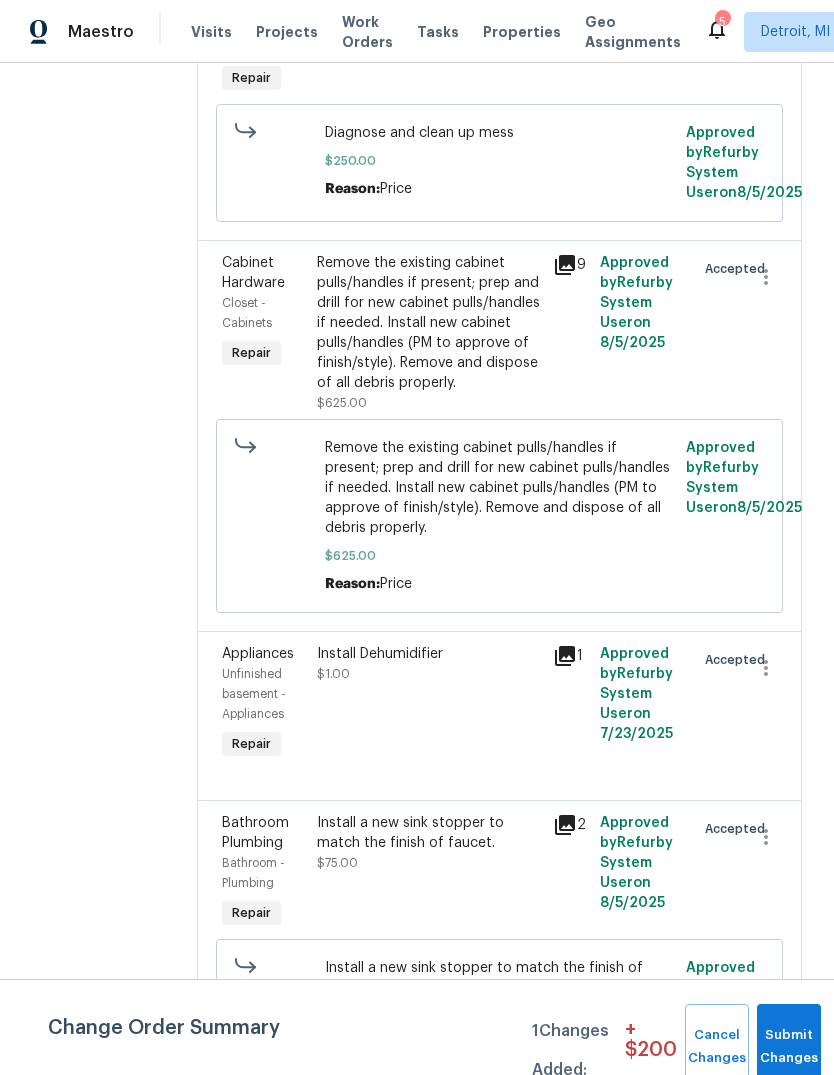 click 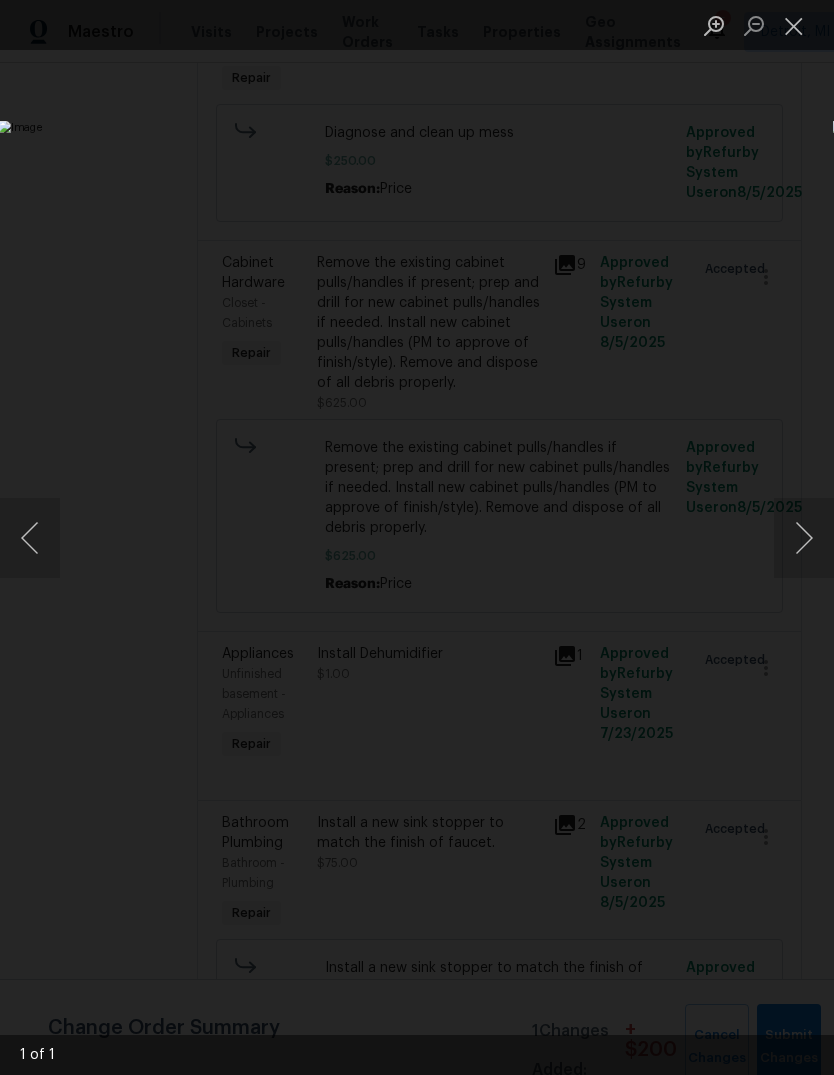 click at bounding box center (804, 538) 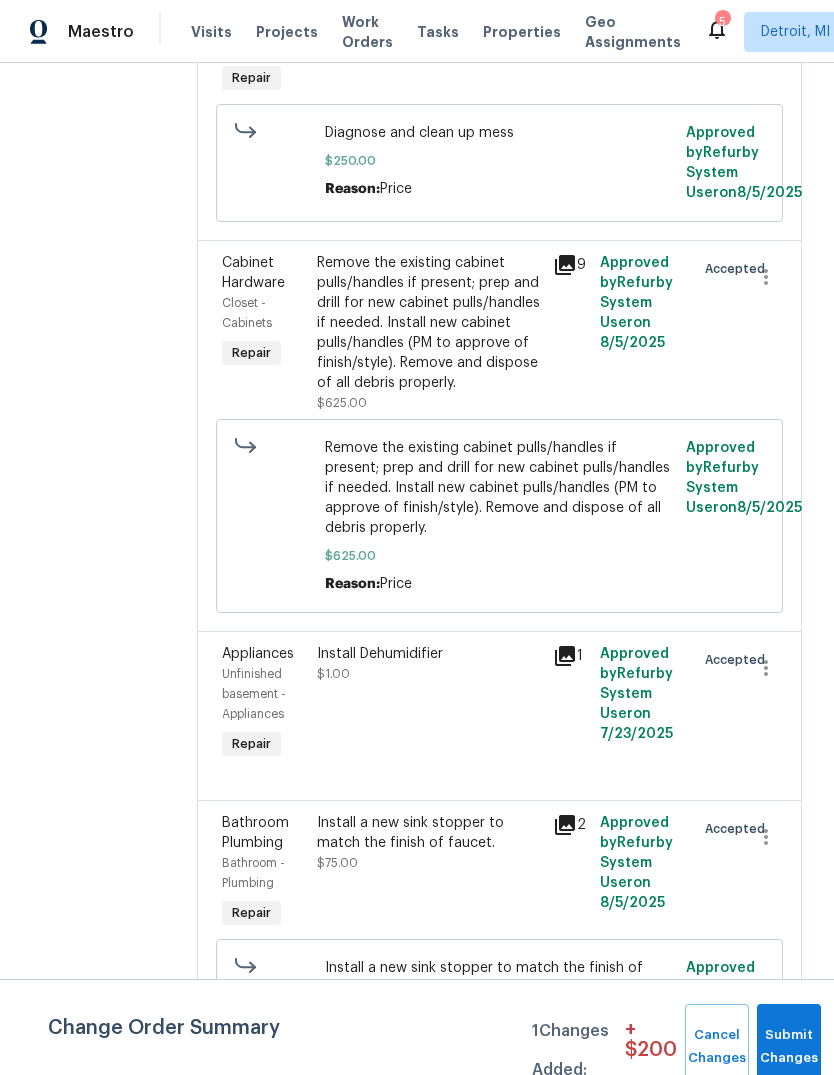 click on "General Plumbing Finished basement - Plumbing Repair Diagnose and clean up mess $250.00   2 Approved by  Refurby System User  on   8/5/2025 Accepted Diagnose and clean up mess $250.00 Reason:  Price Approved by  Refurby System User  on  8/5/2025" at bounding box center (499, 92) 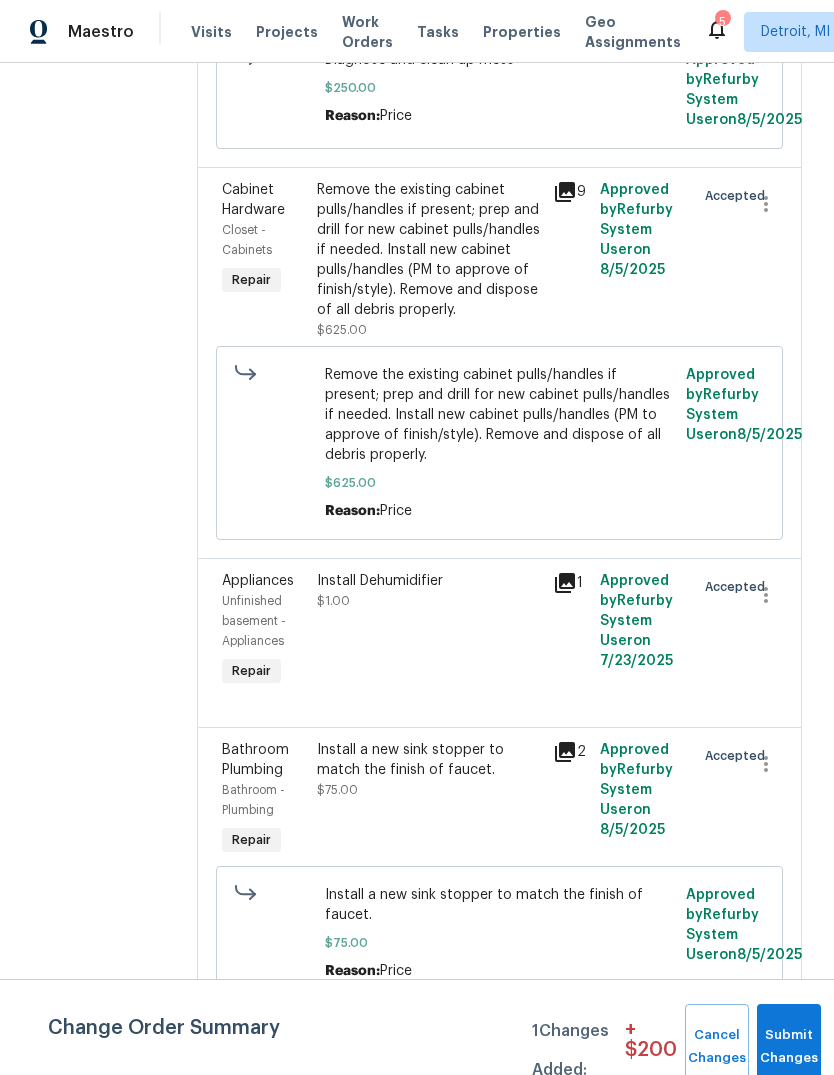 scroll, scrollTop: 545, scrollLeft: 0, axis: vertical 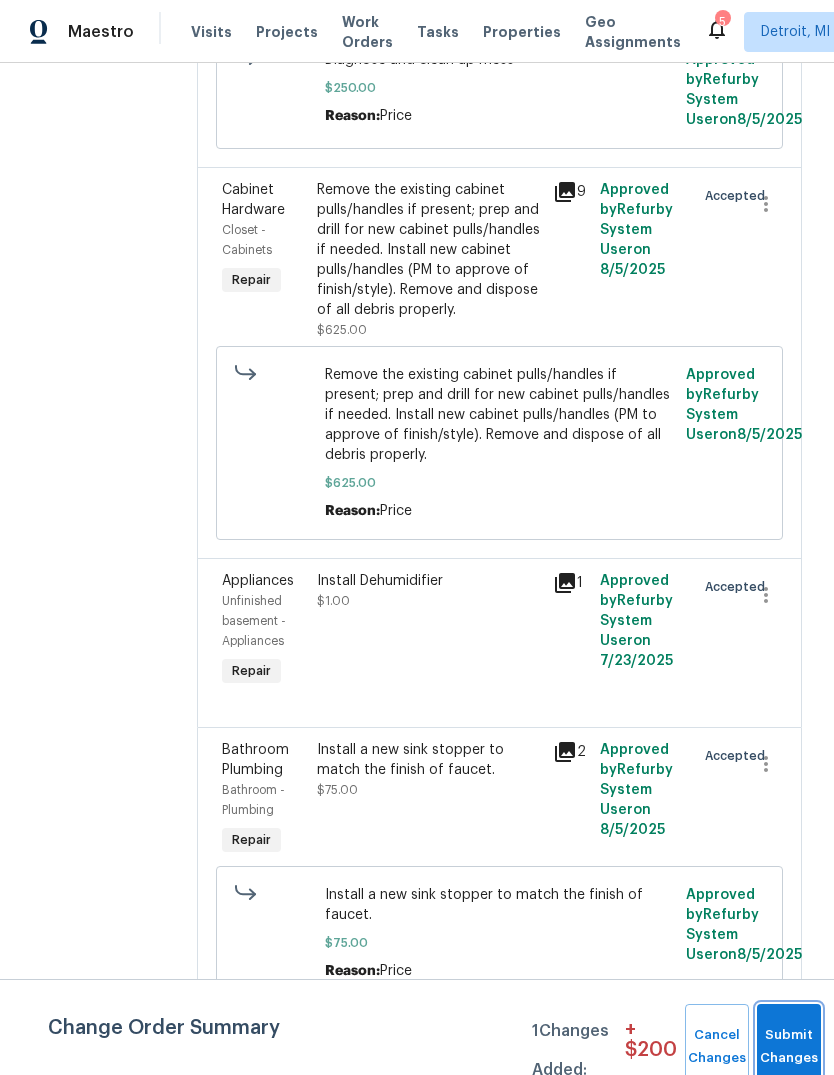 click on "Submit Changes" at bounding box center (789, 1047) 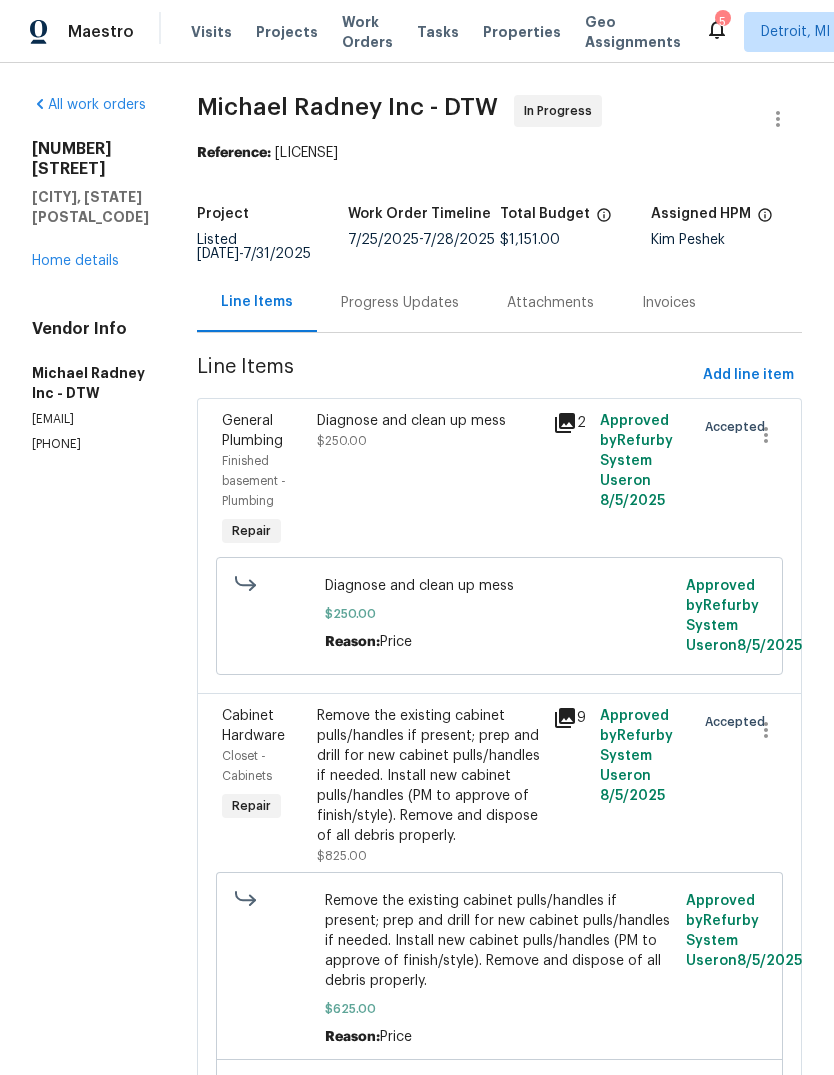 scroll, scrollTop: 0, scrollLeft: 0, axis: both 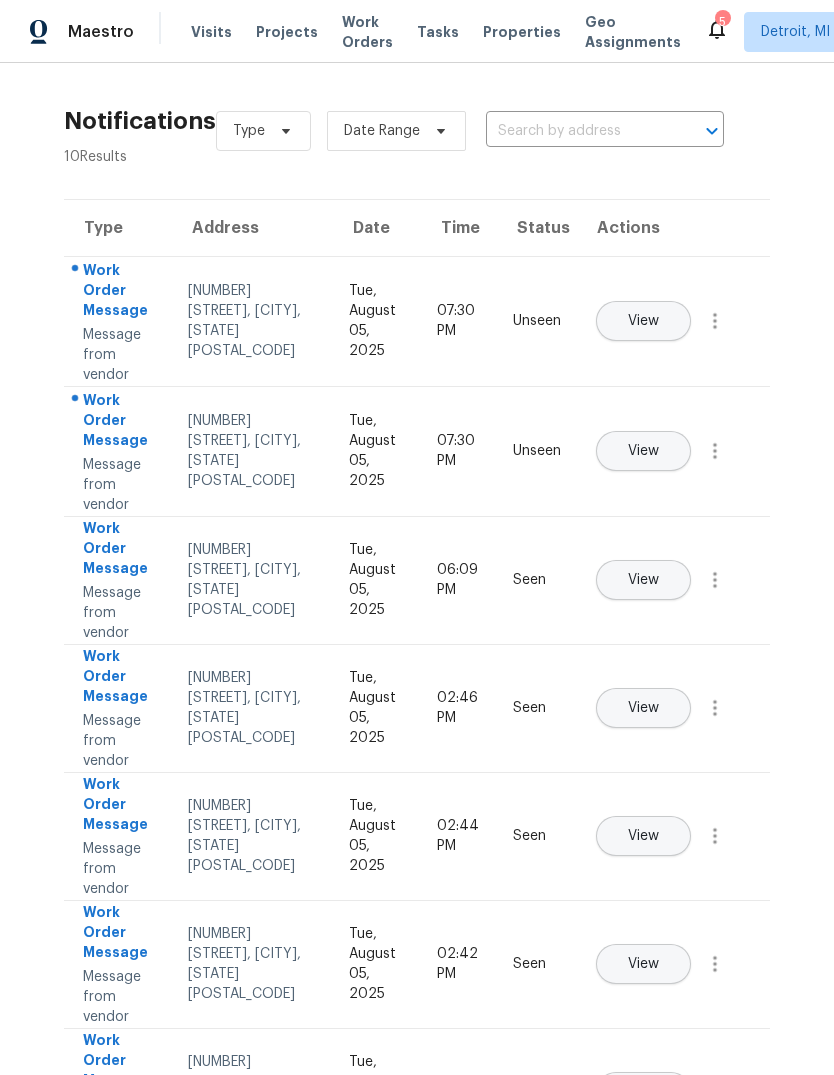 click on "View" at bounding box center (643, 321) 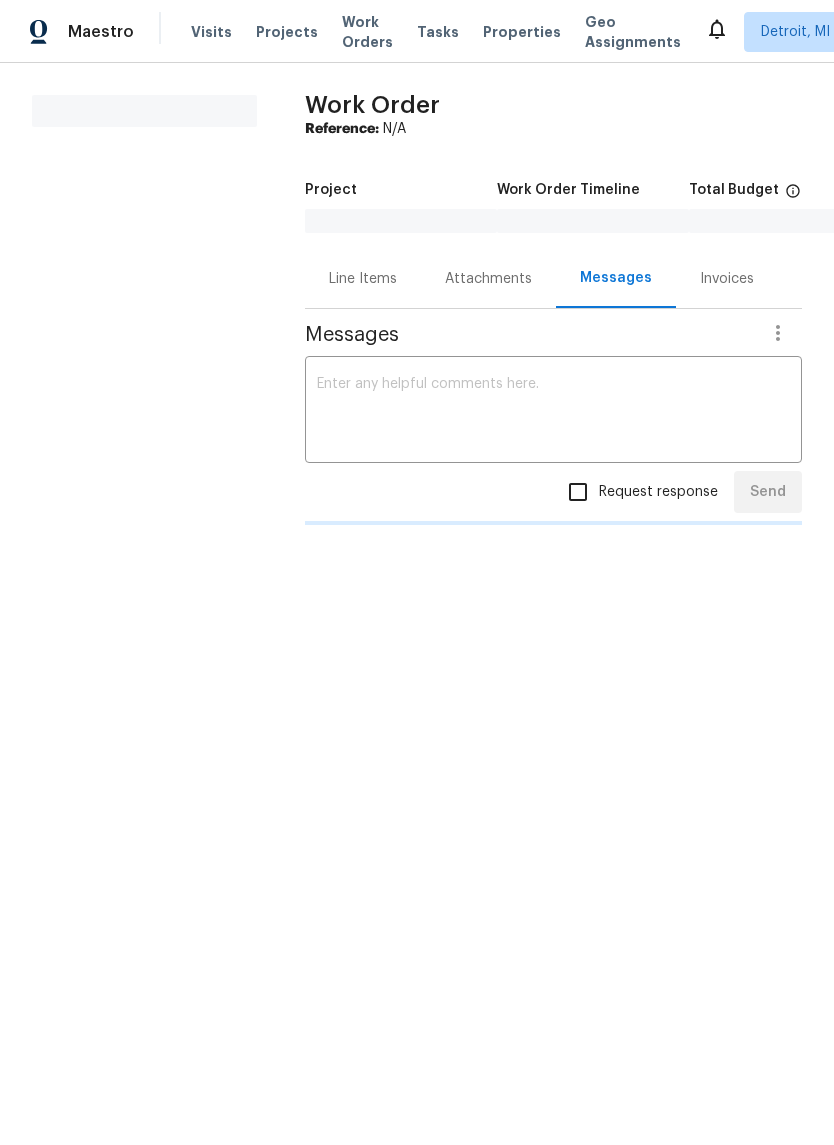 scroll, scrollTop: 0, scrollLeft: 0, axis: both 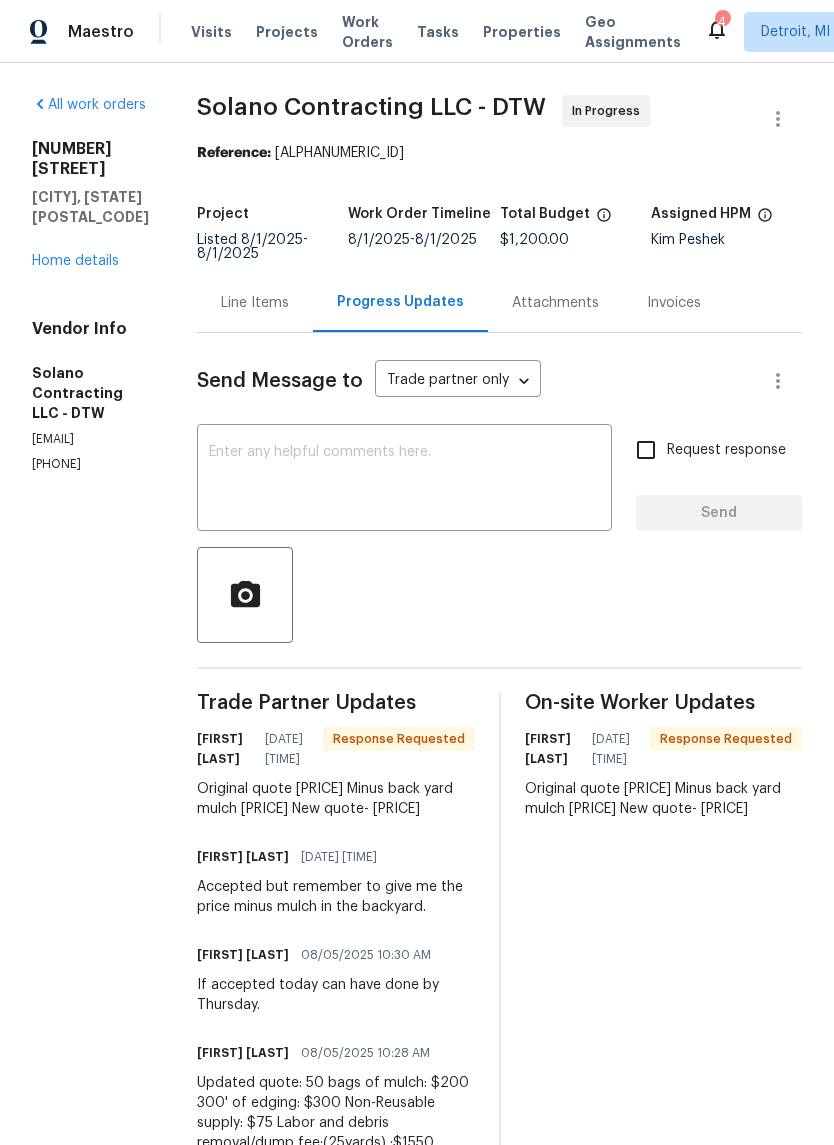 click at bounding box center [404, 480] 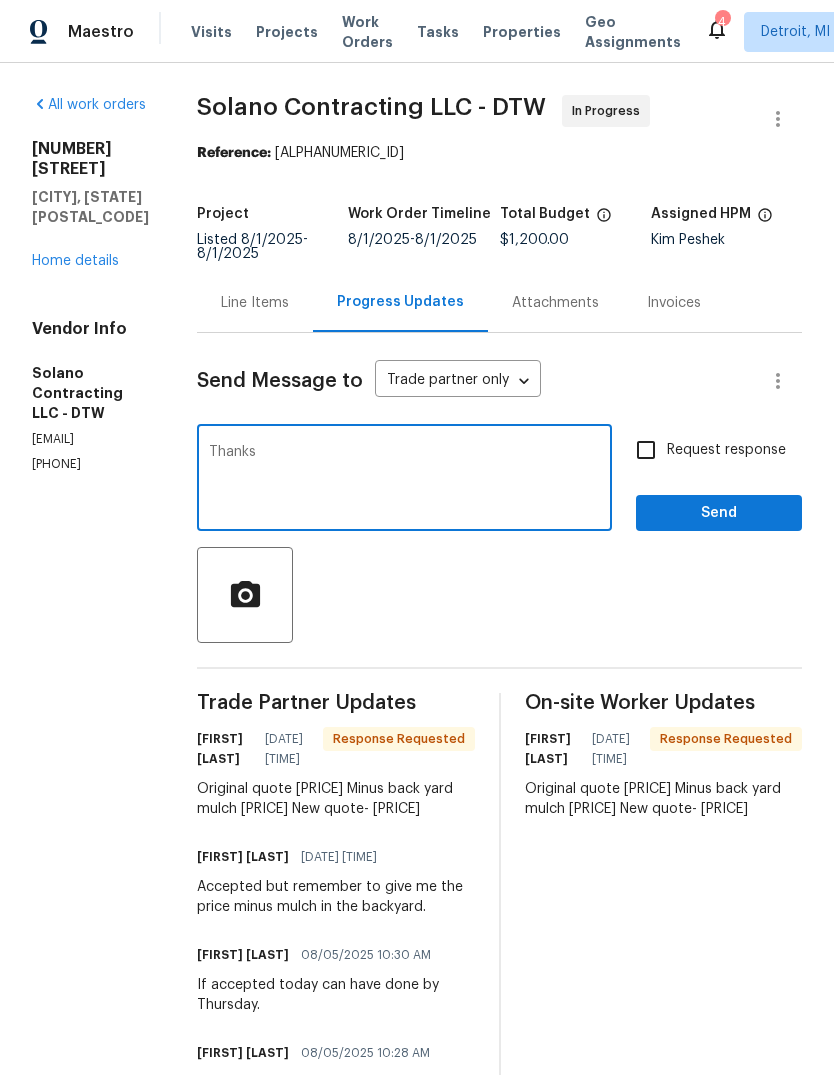 type on "Thanks" 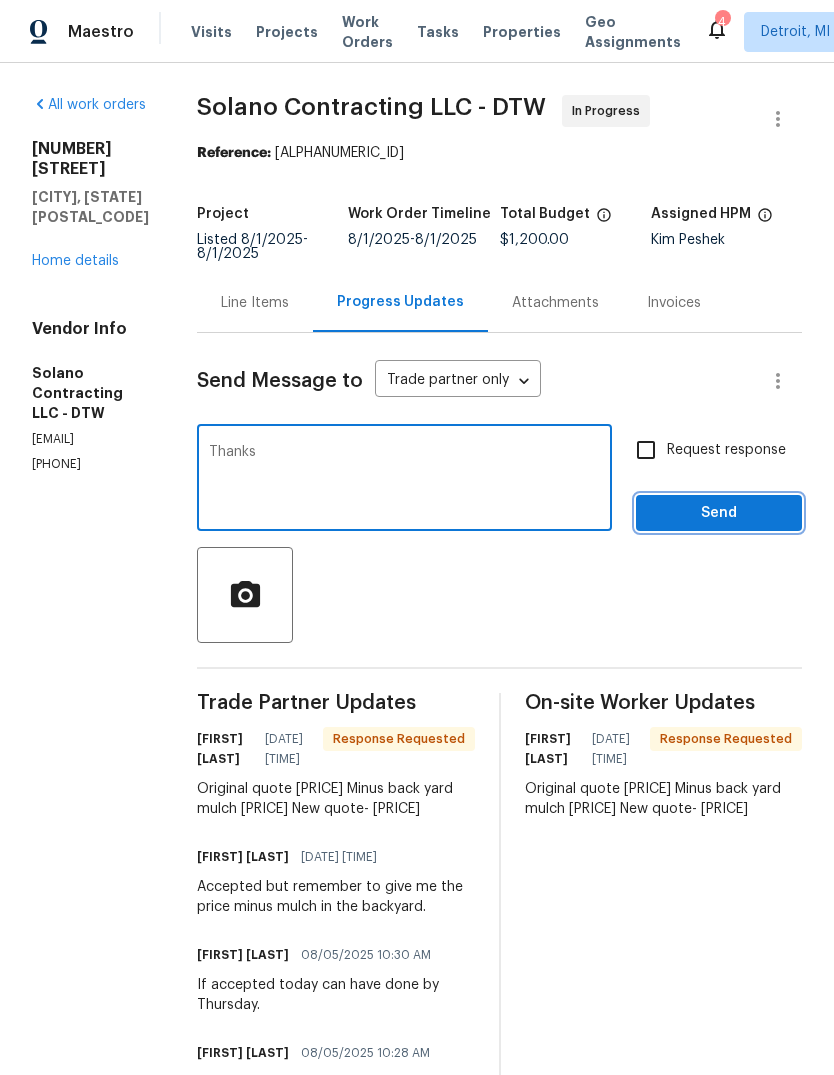 click on "Send" at bounding box center (719, 513) 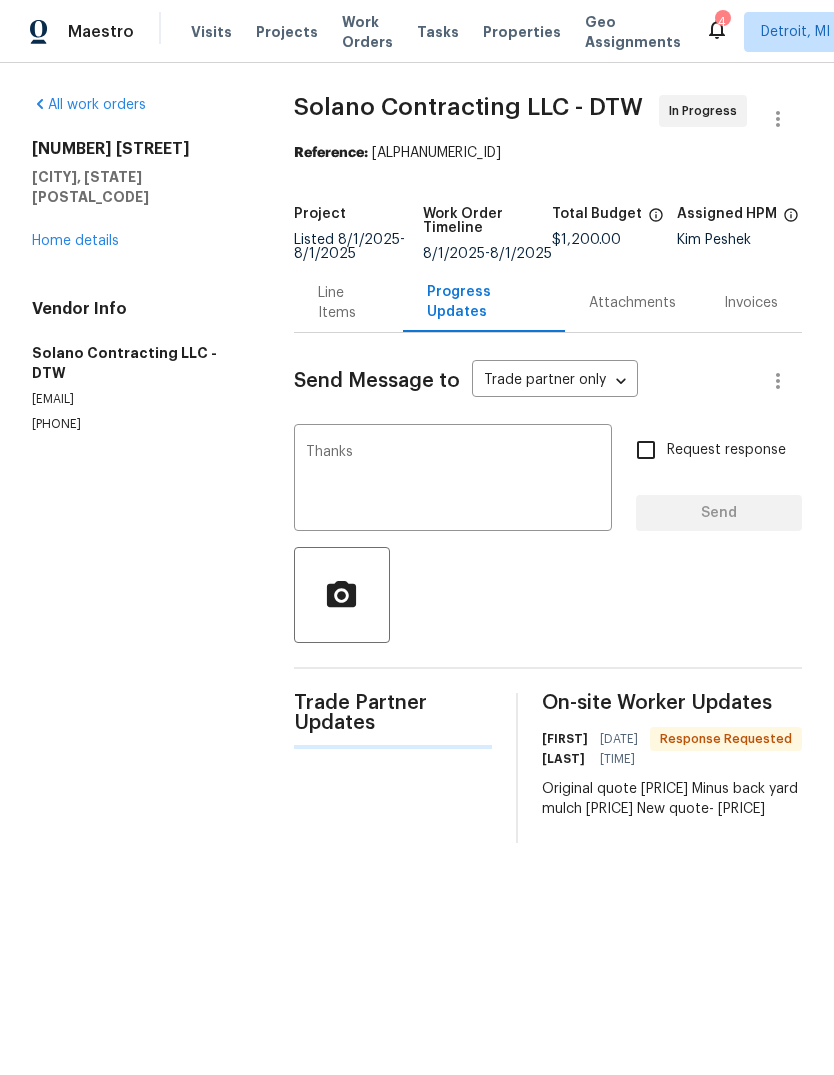 type 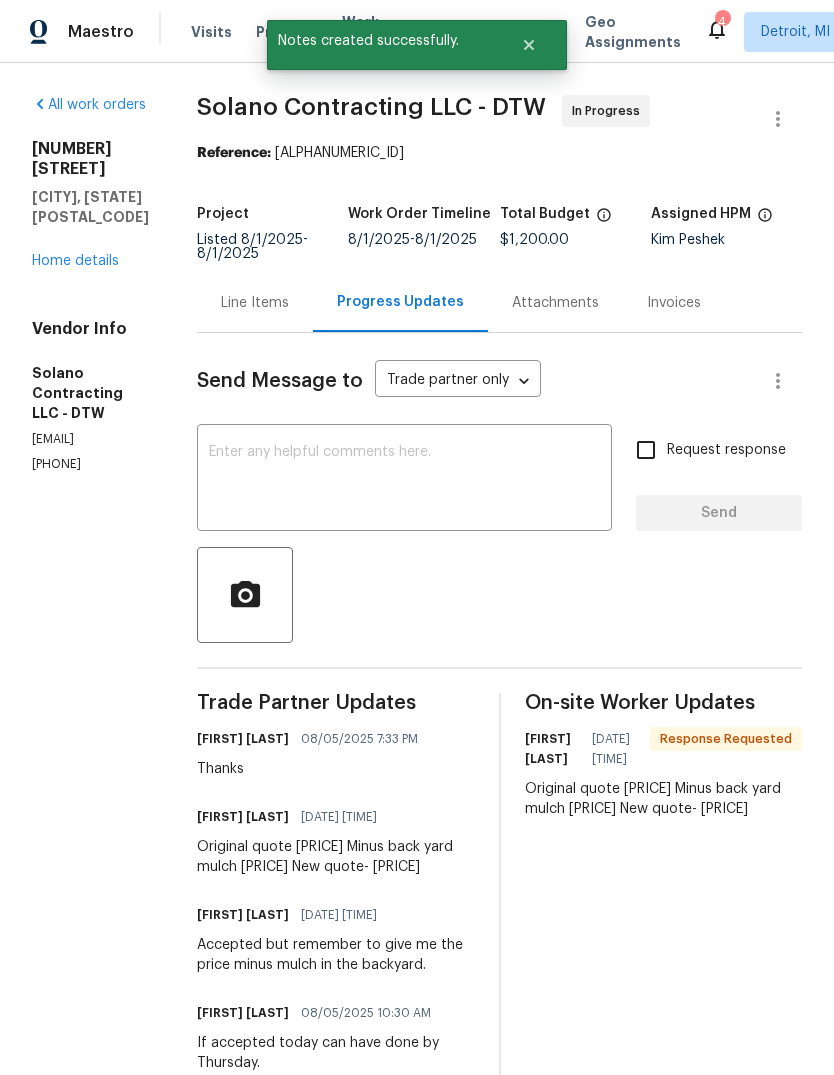 click on "Line Items" at bounding box center (255, 303) 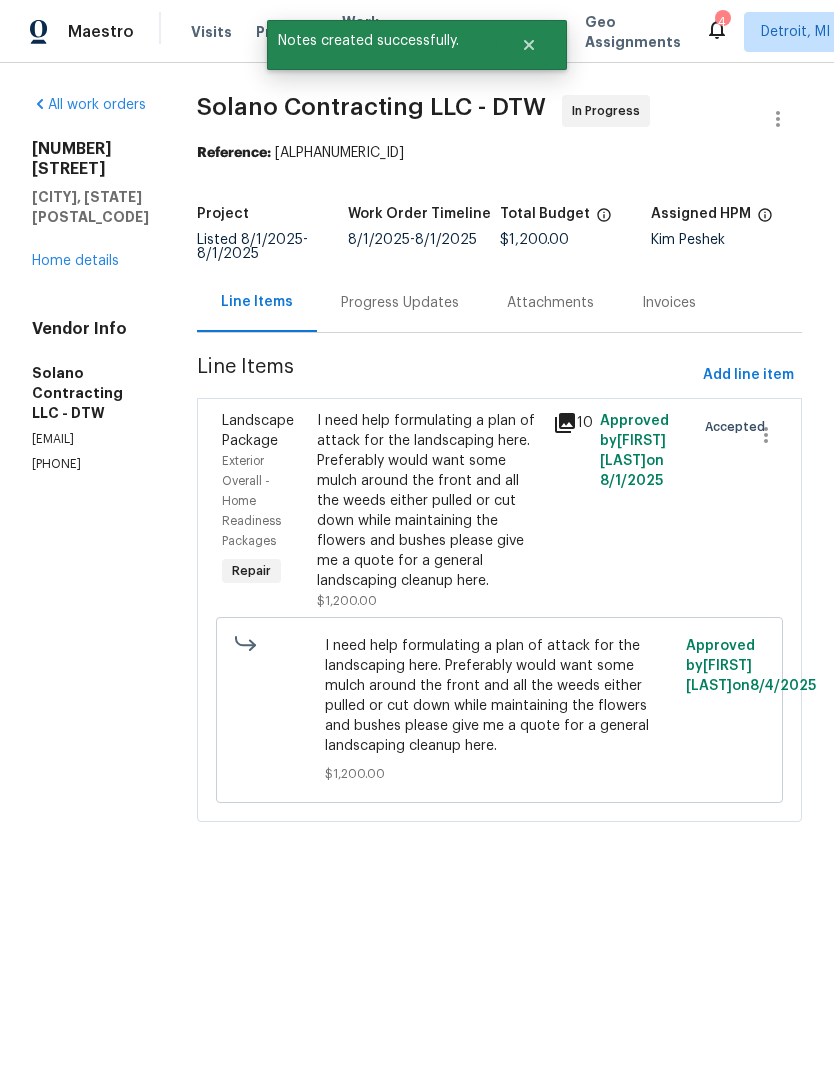 click on "I need help formulating a plan of attack for the landscaping here. Preferably would want some mulch around the front and all the weeds either pulled or cut down while maintaining the flowers and bushes please give me a quote for a general landscaping cleanup here." at bounding box center (429, 501) 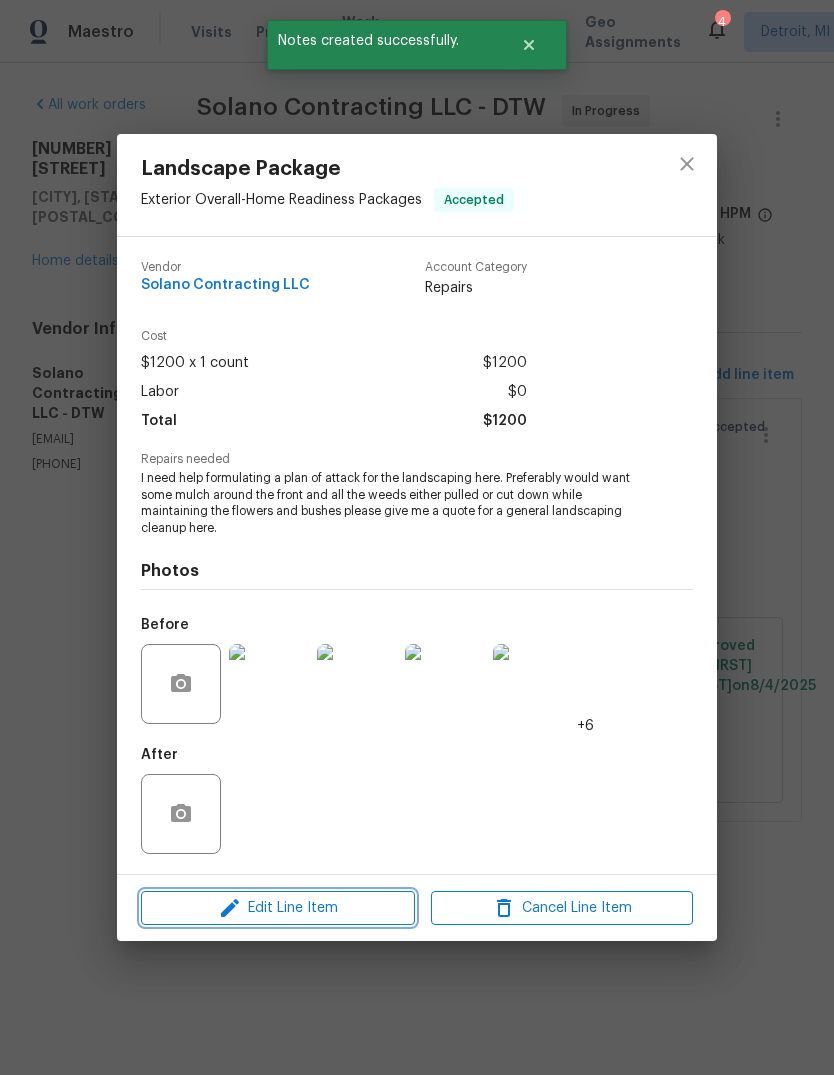 click on "Edit Line Item" at bounding box center (278, 908) 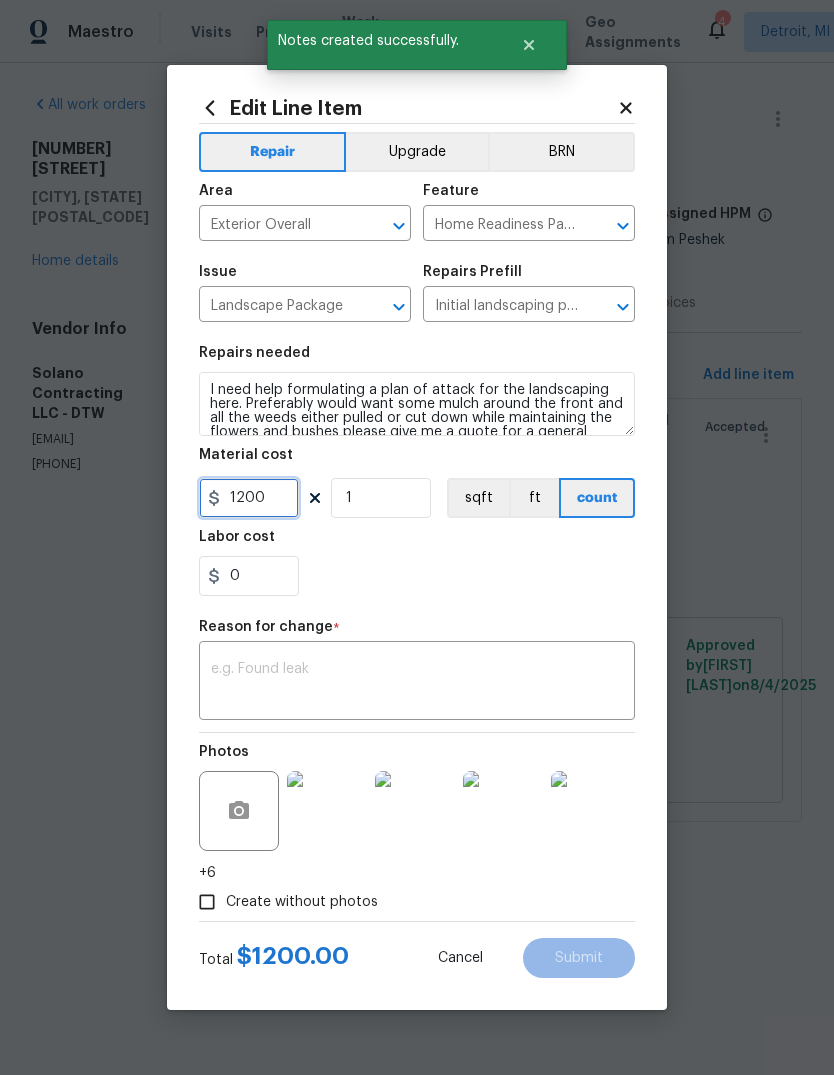 click on "1200" at bounding box center (249, 498) 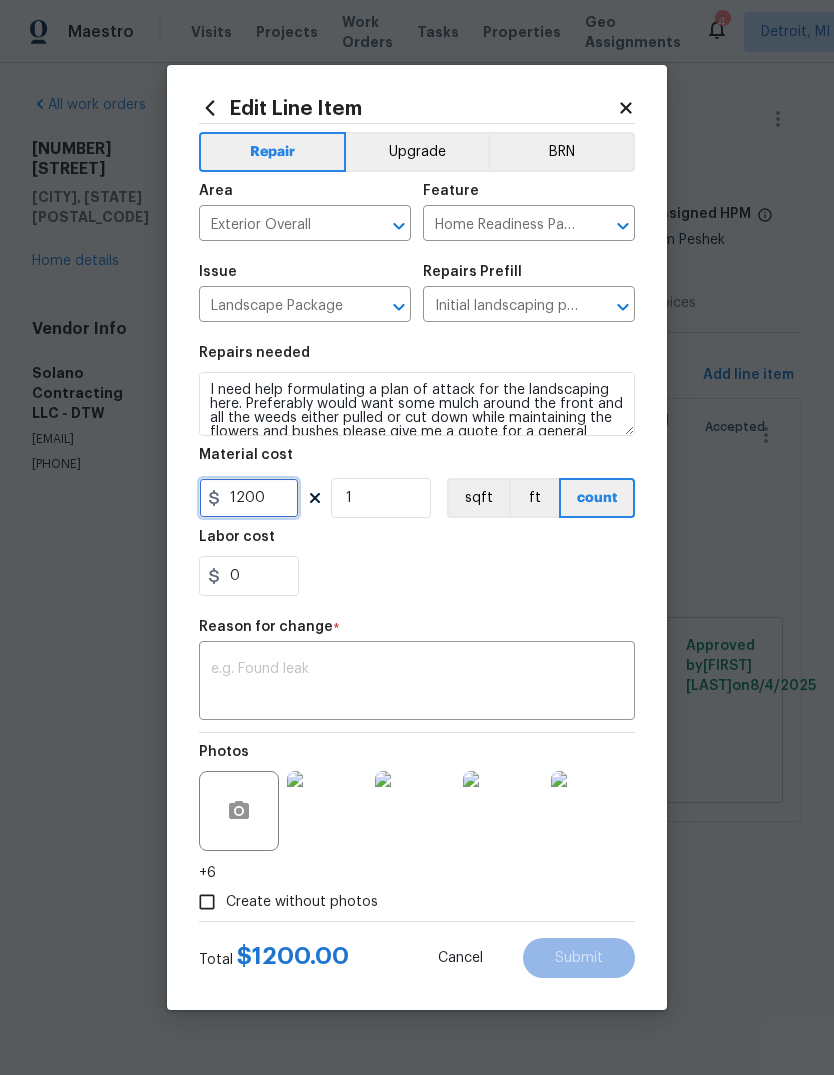 click on "1200" at bounding box center (249, 498) 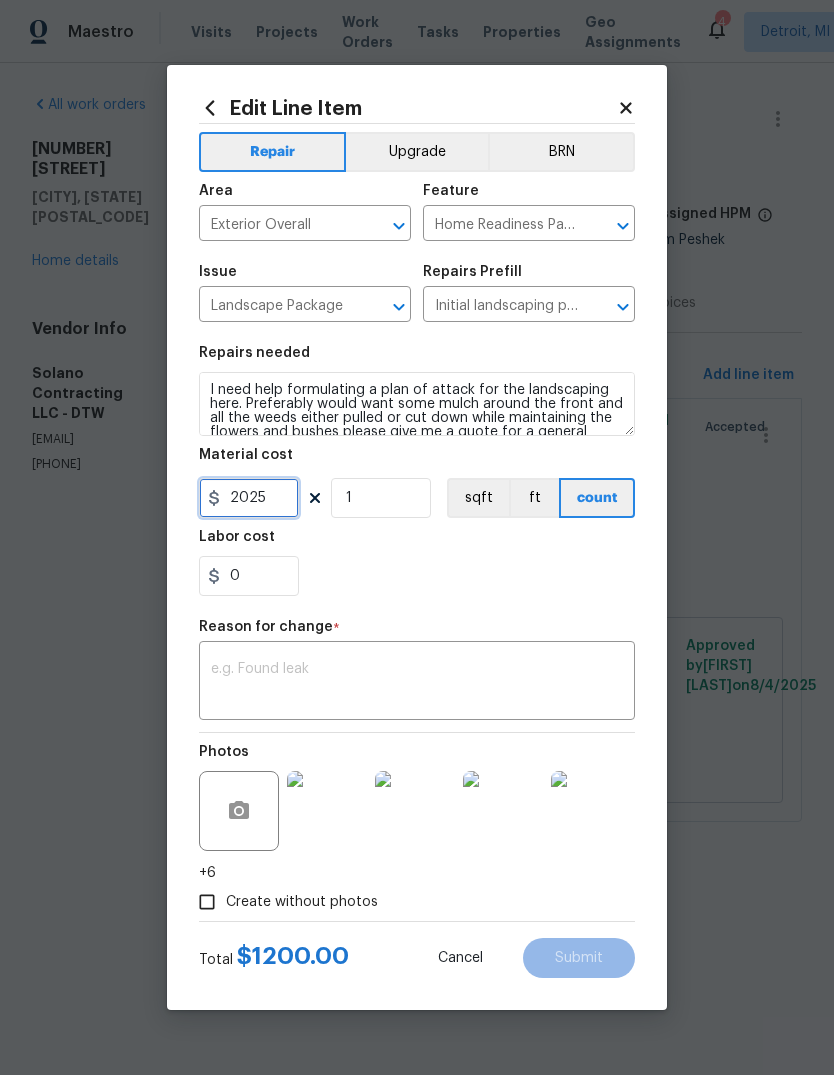 type on "2025" 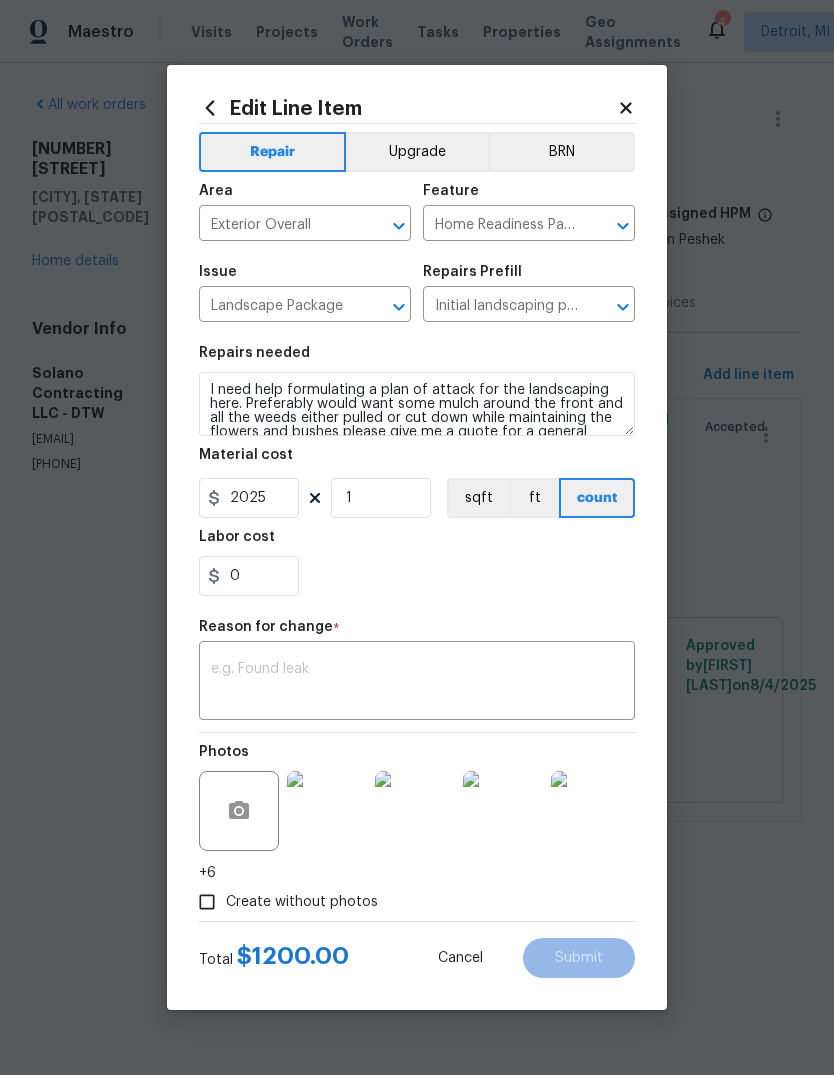 click on "0" at bounding box center [417, 576] 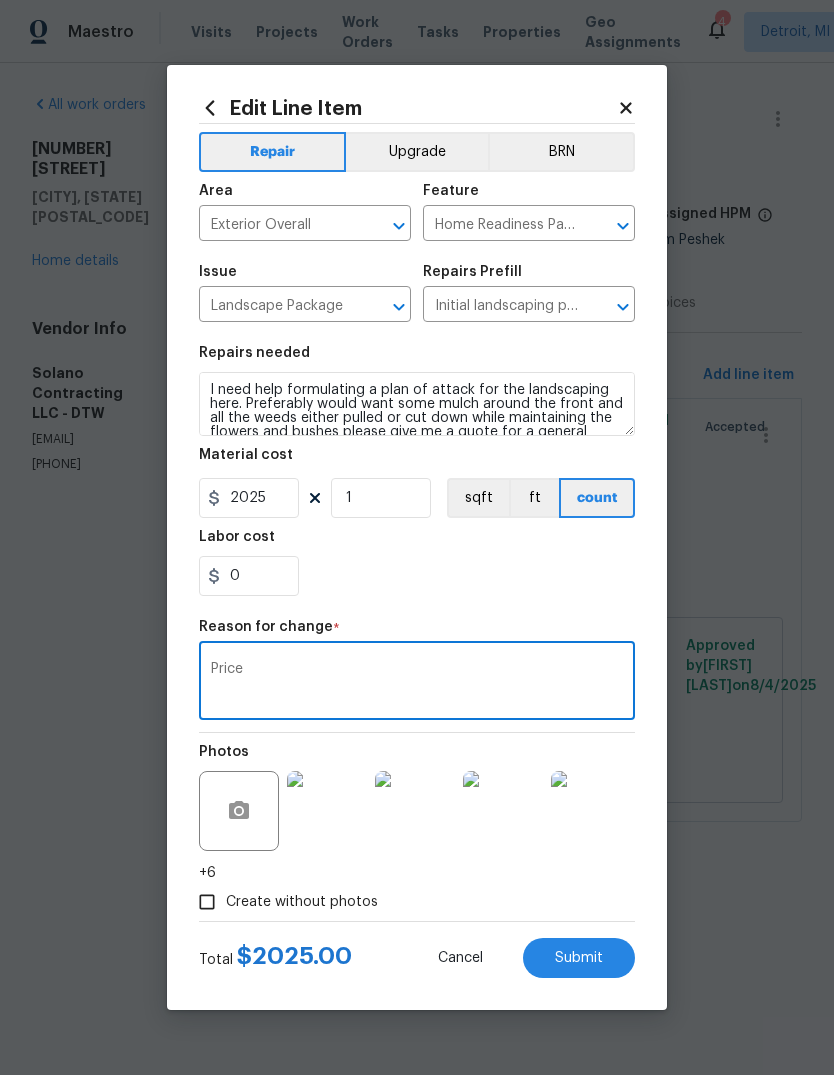 type on "Price" 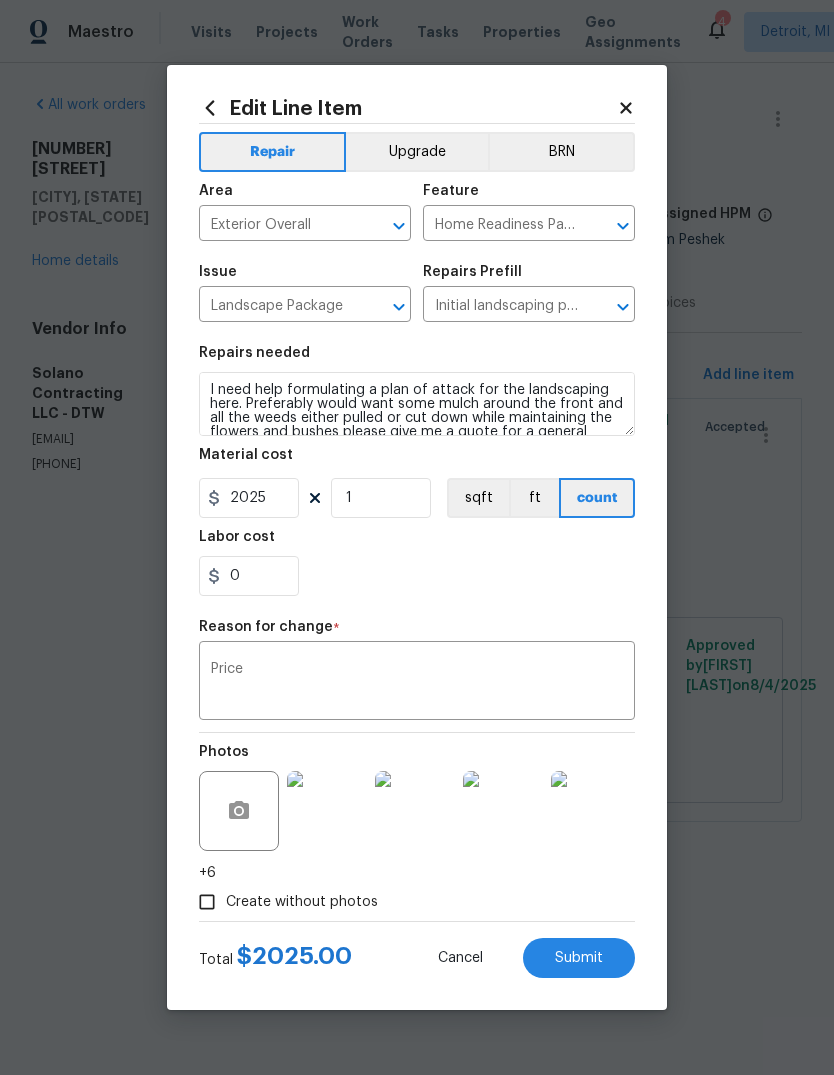 click on "Total   $ 2025.00 Cancel Submit" at bounding box center [417, 950] 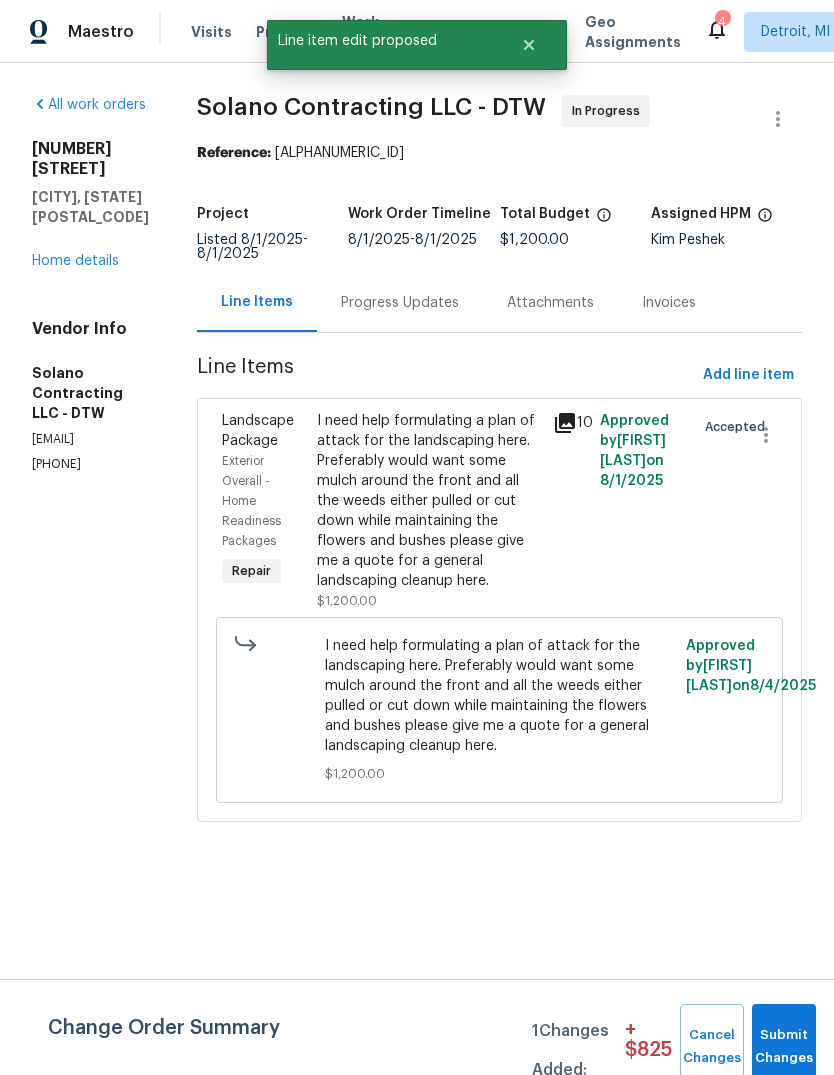 click 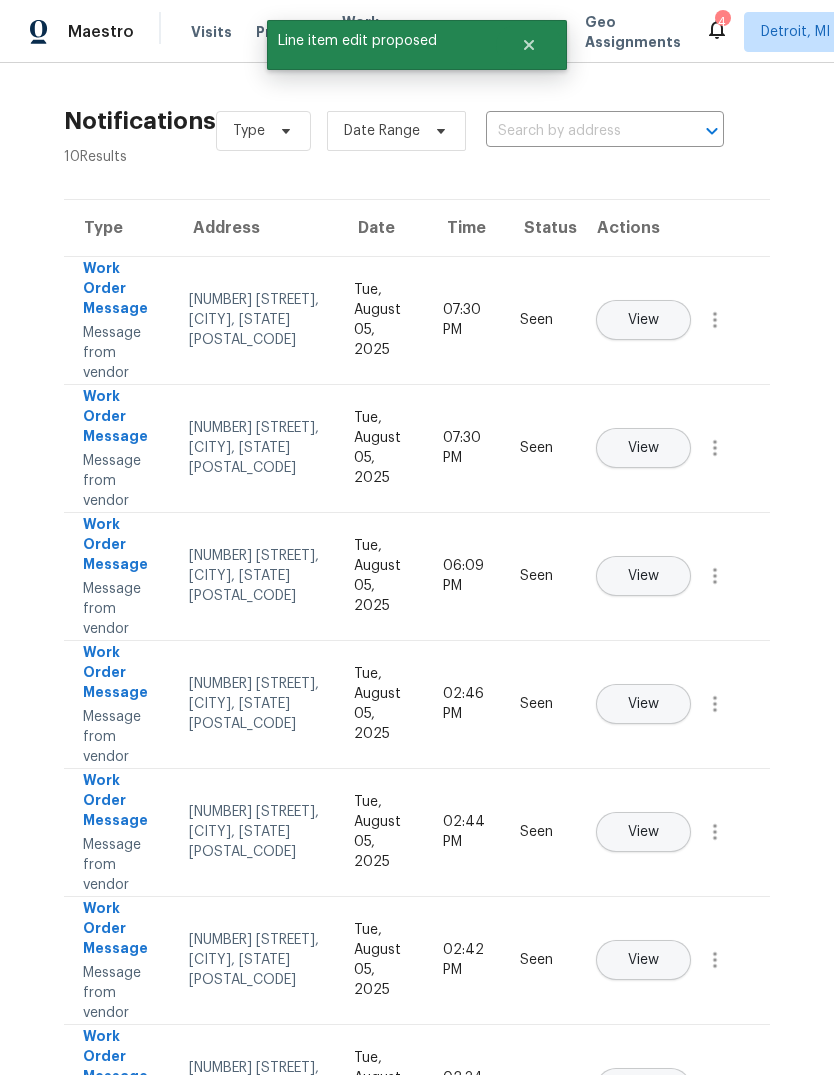 scroll, scrollTop: 0, scrollLeft: 0, axis: both 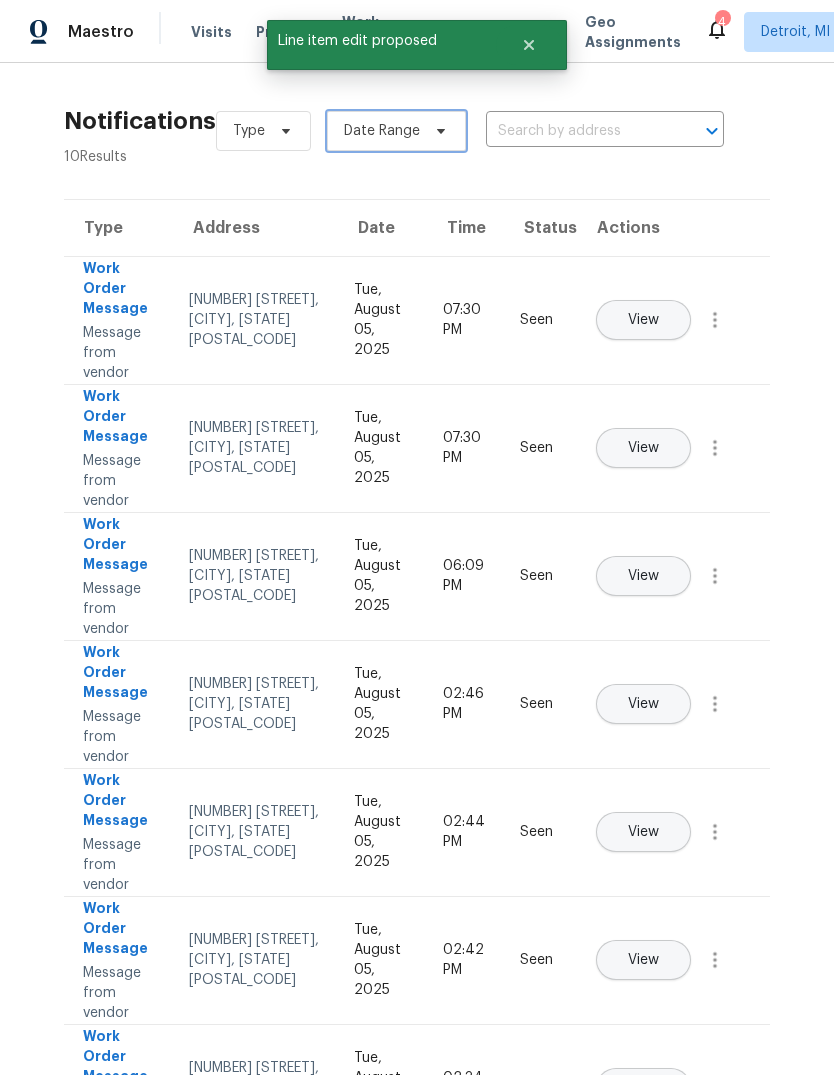click on "Date Range" at bounding box center (396, 131) 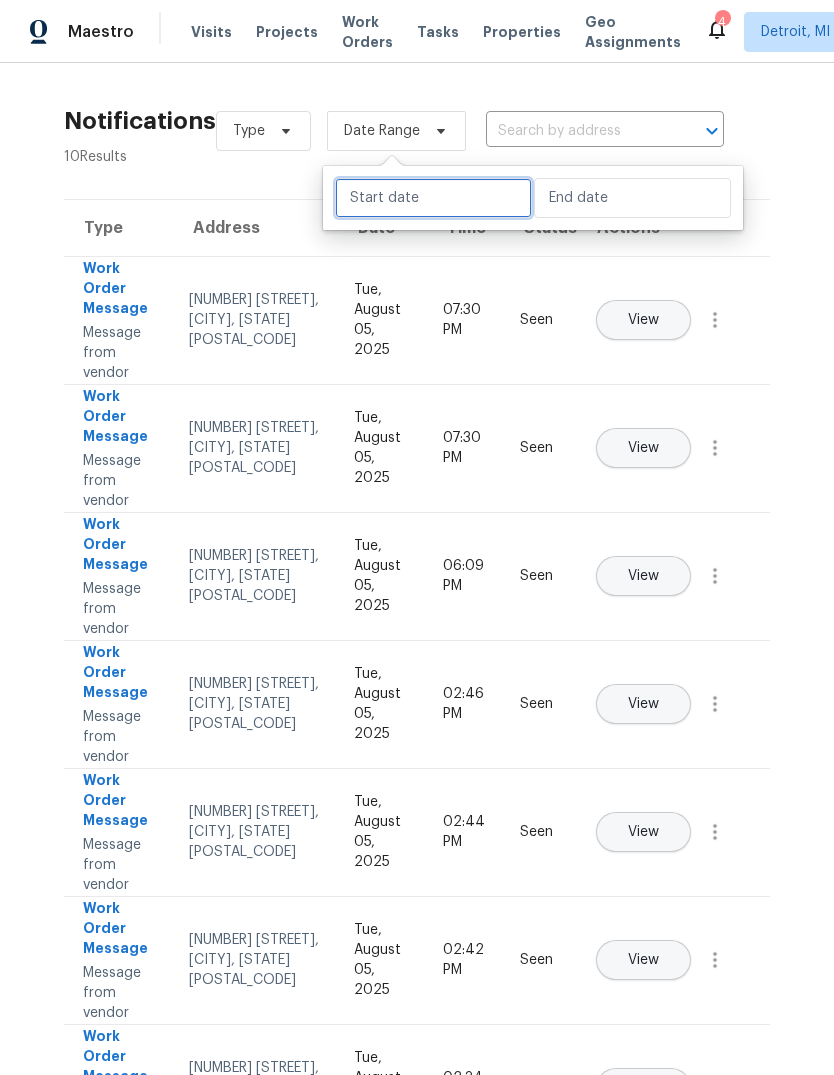 click at bounding box center (433, 198) 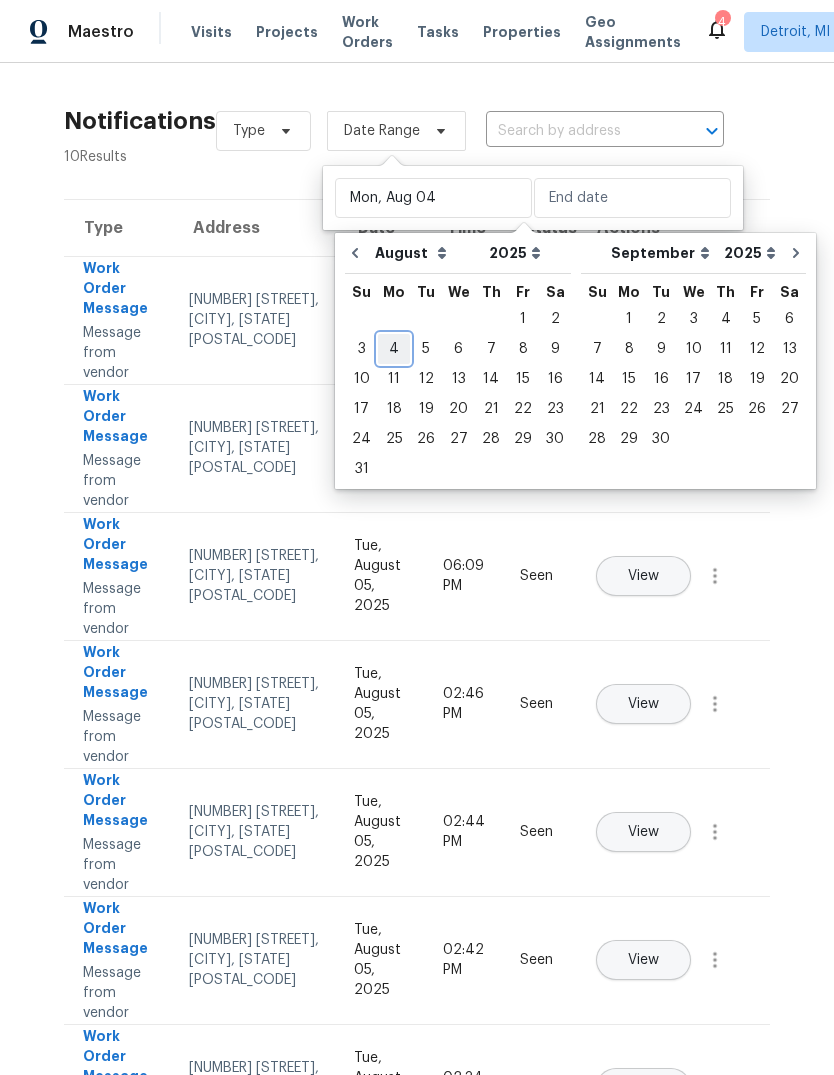 click on "4" at bounding box center (394, 349) 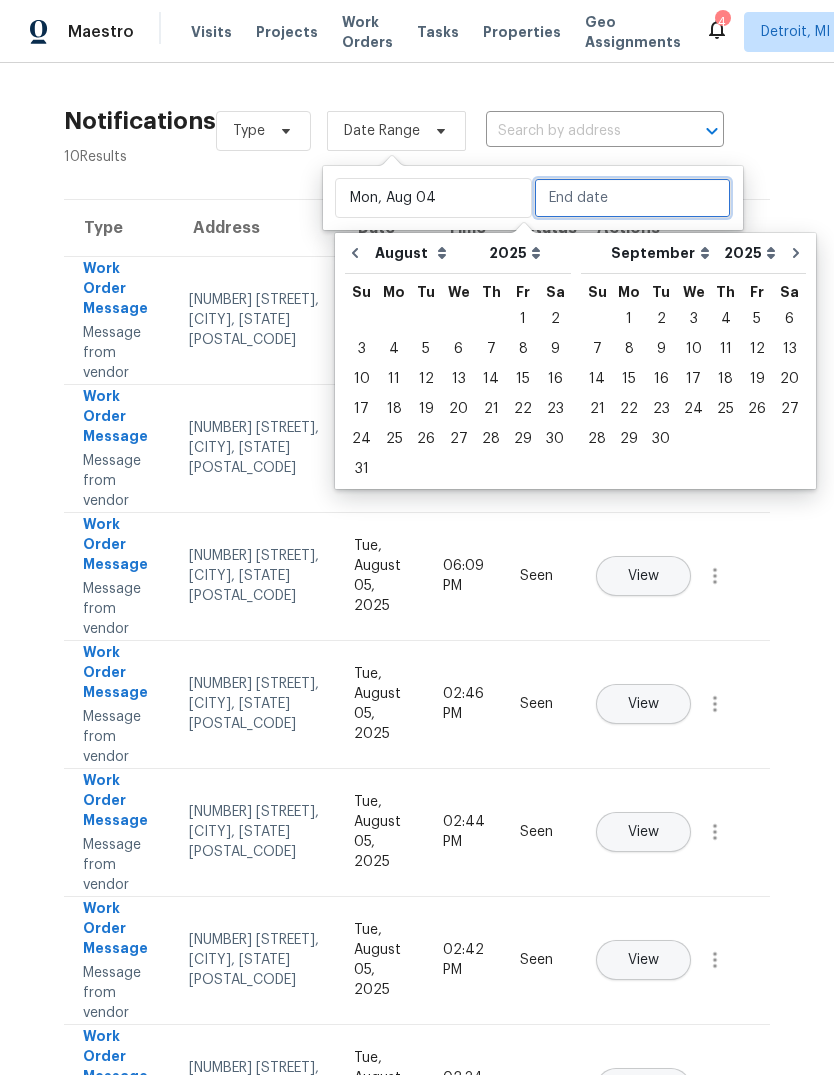 type on "Mon, Aug 04" 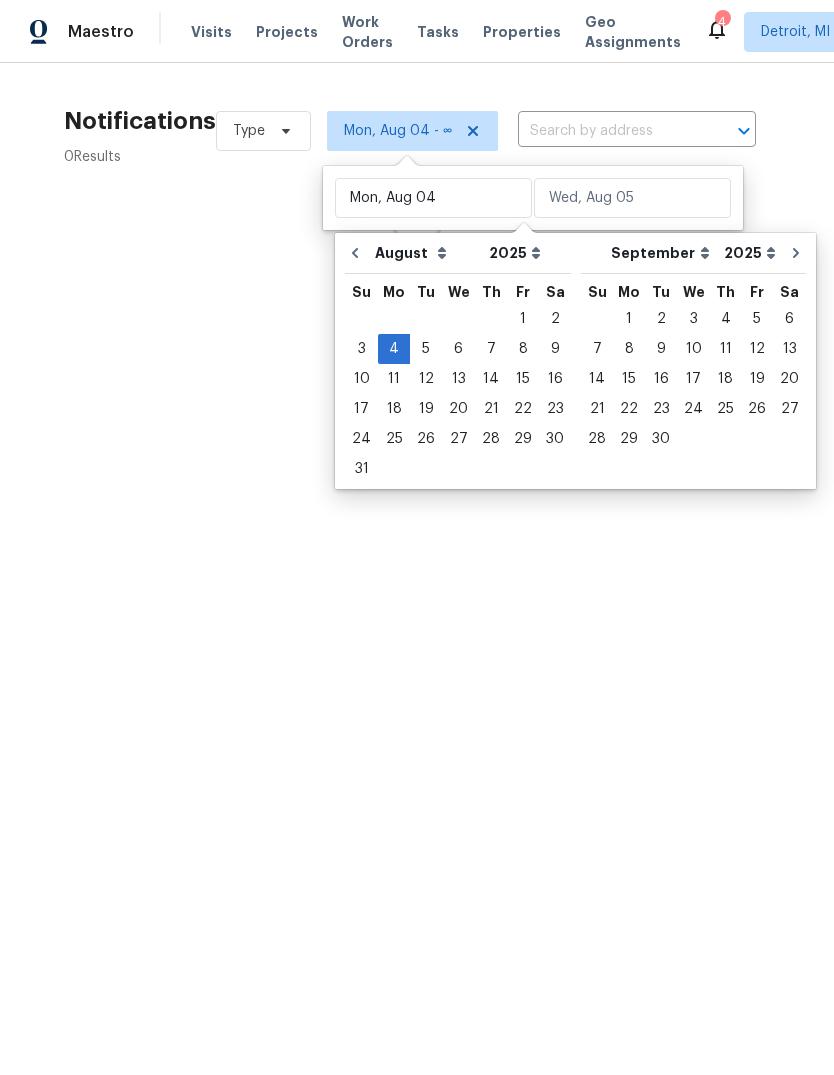 click on "4" at bounding box center [394, 349] 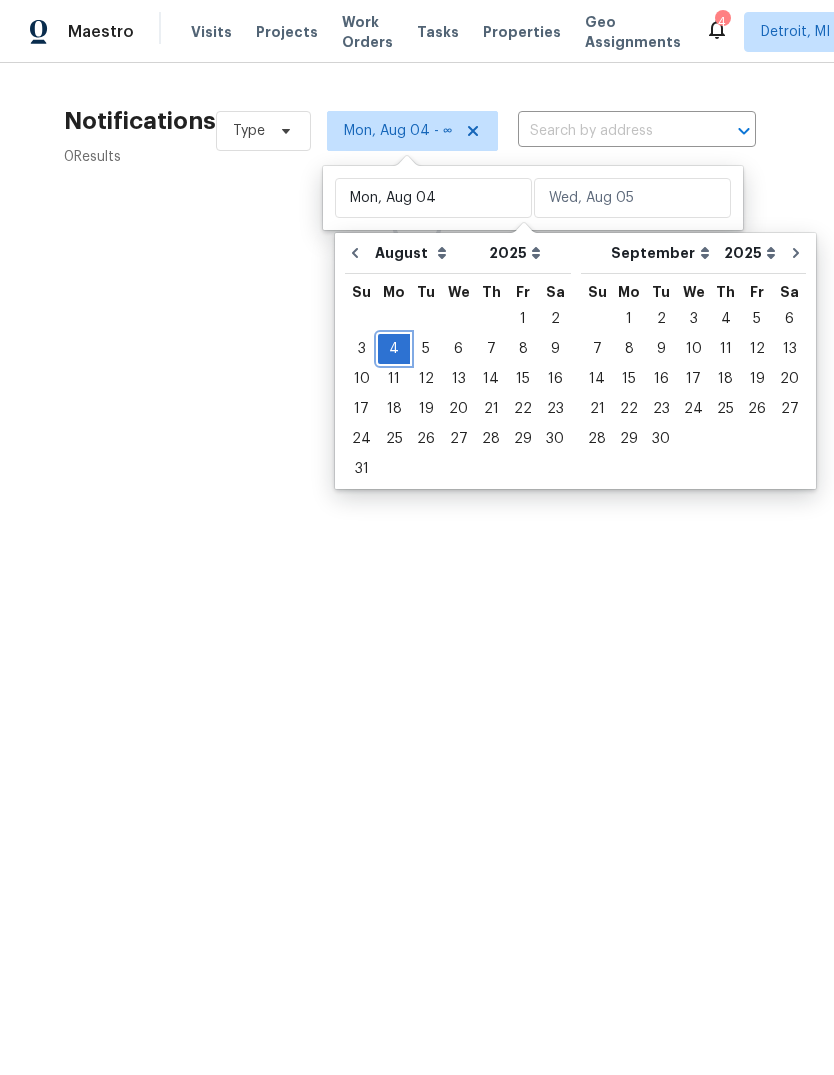 type on "Mon, Aug 04" 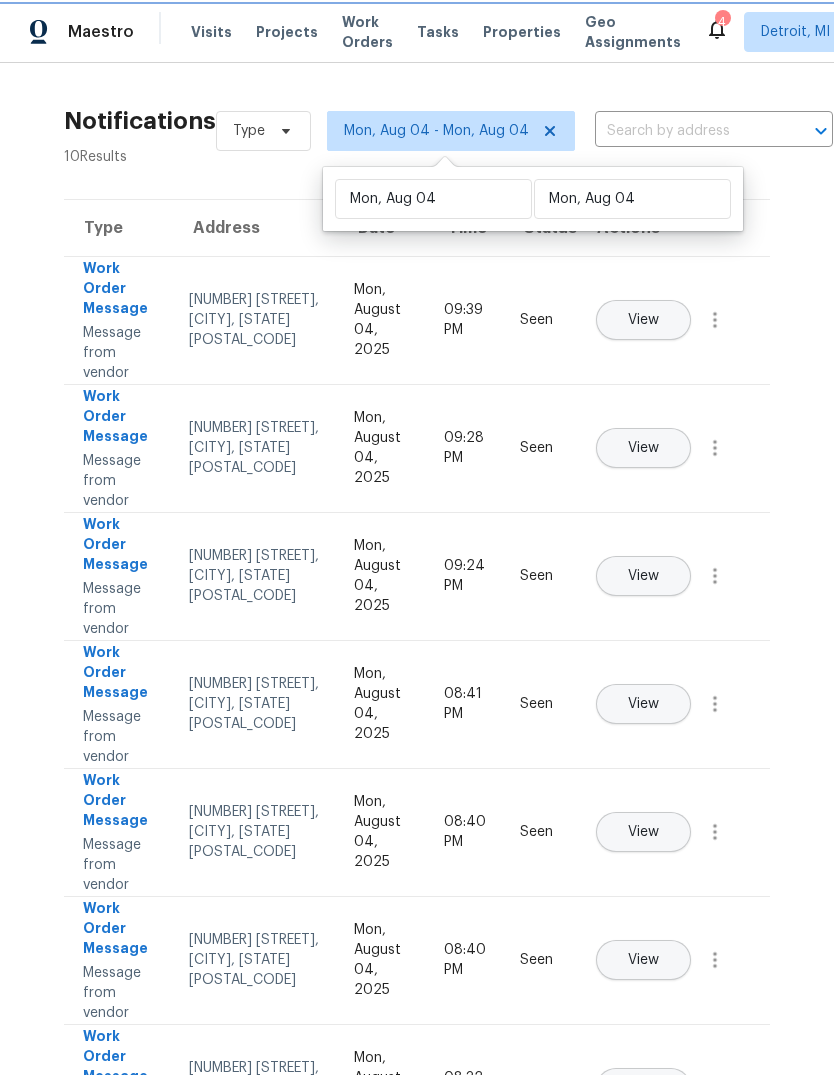 scroll, scrollTop: 0, scrollLeft: 0, axis: both 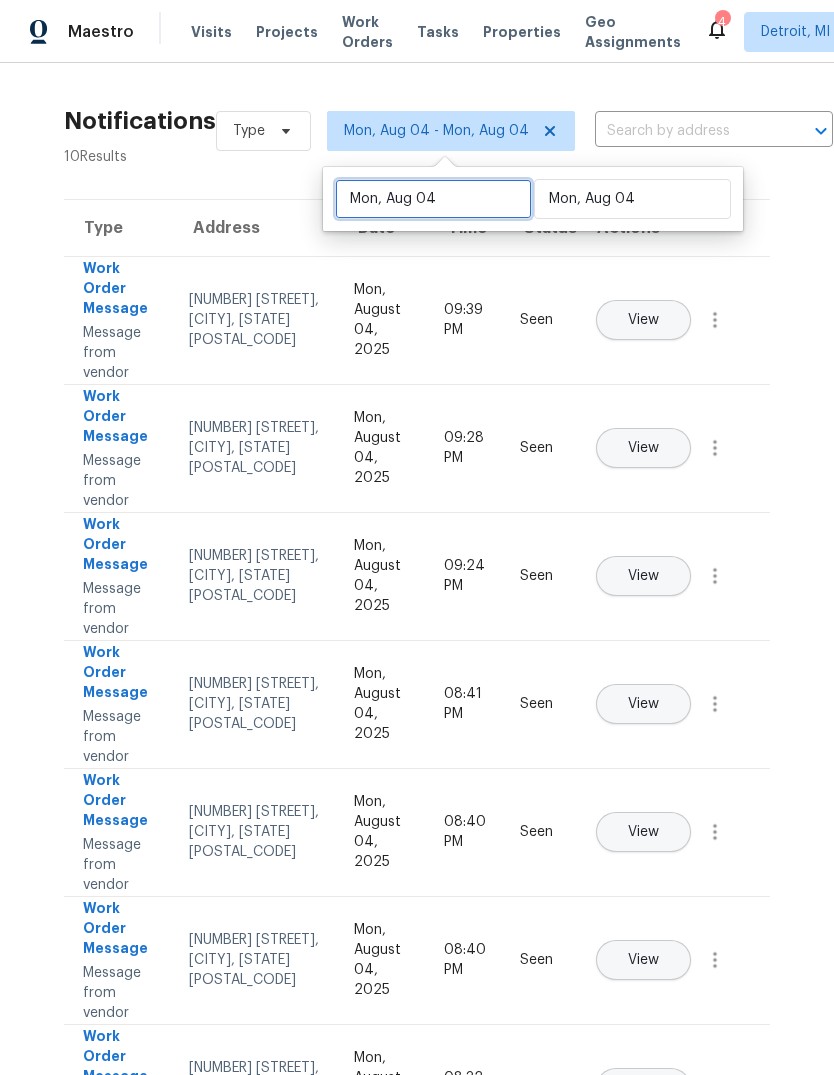 click on "Mon, Aug 04" at bounding box center [433, 199] 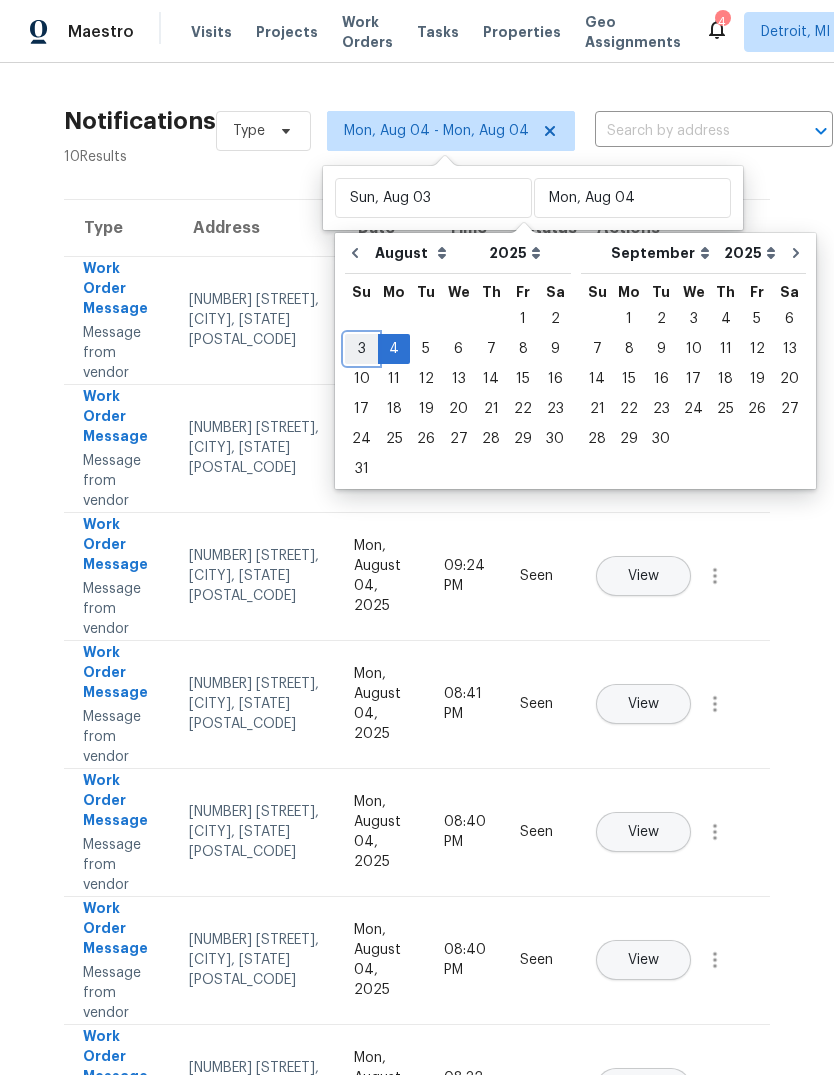 click on "3" at bounding box center (361, 349) 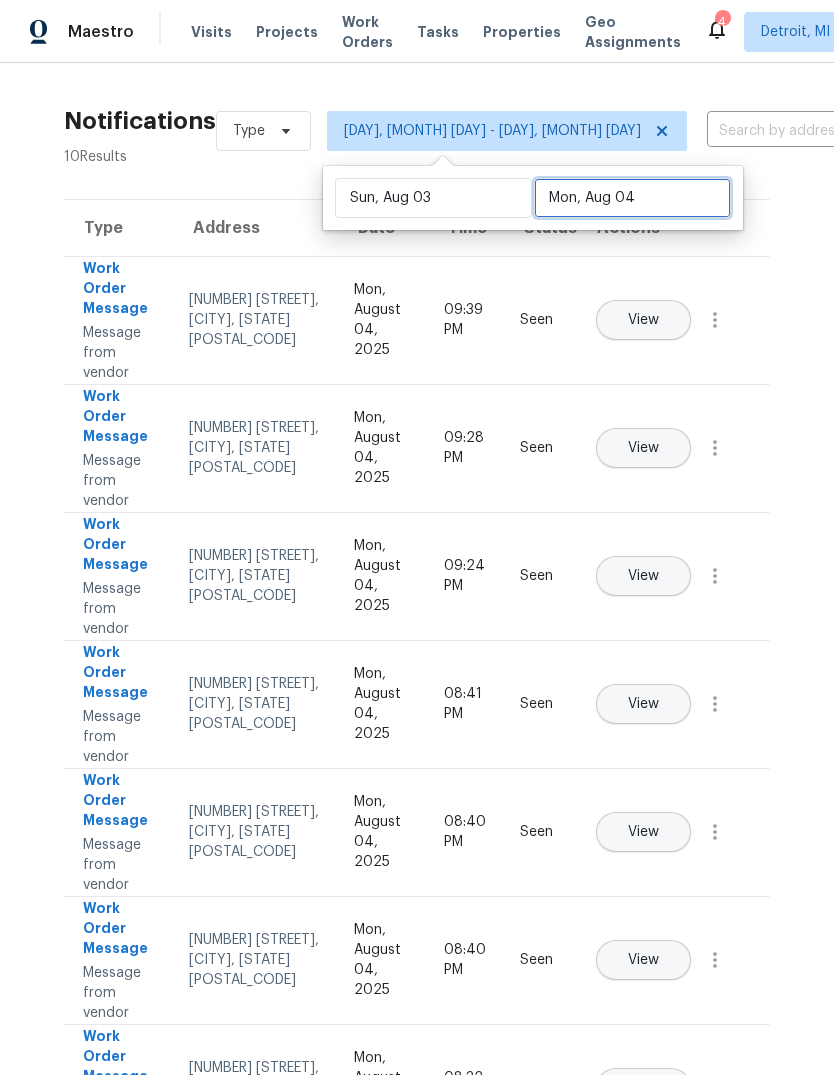 click on "Mon, Aug 04" at bounding box center (632, 198) 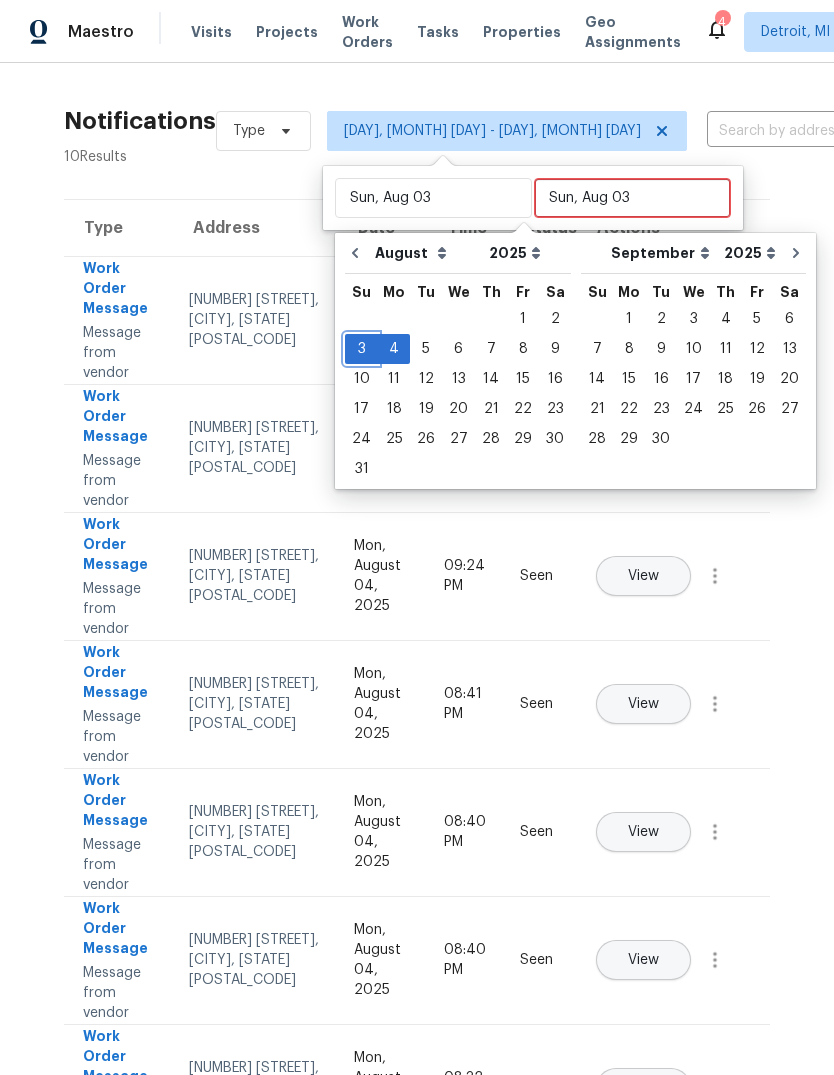 click on "3" at bounding box center (361, 349) 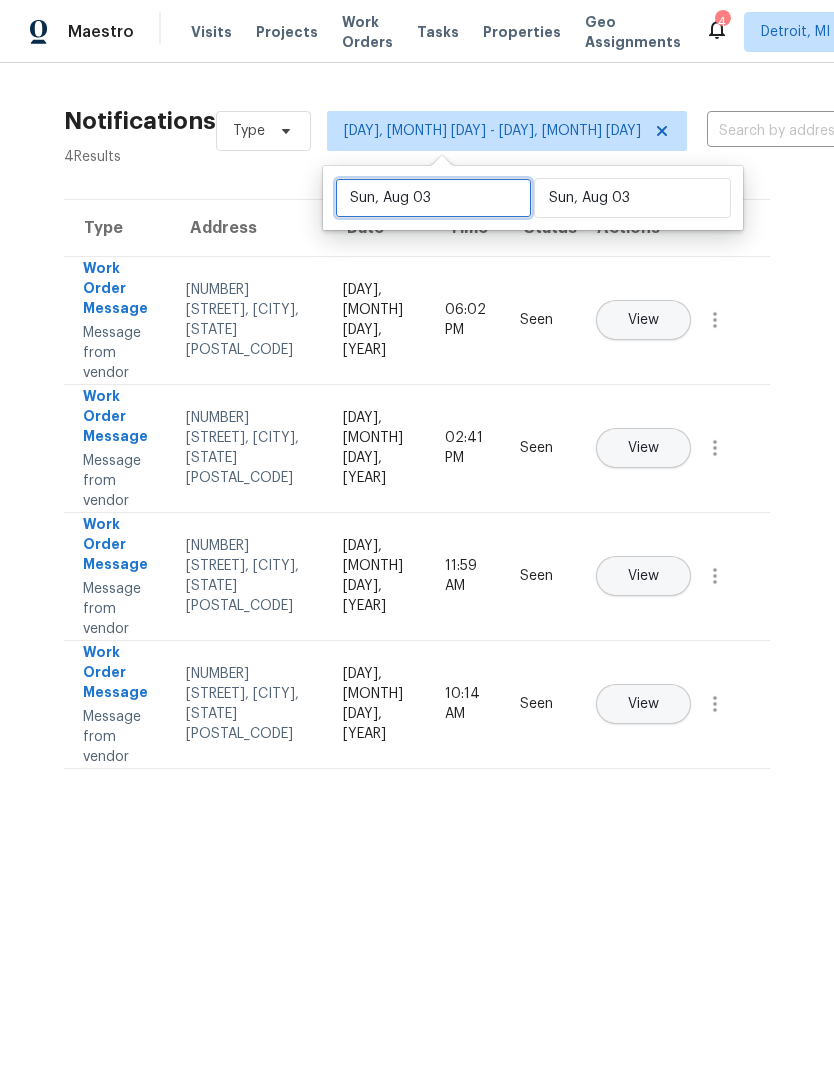 click on "Sun, Aug 03" at bounding box center (433, 198) 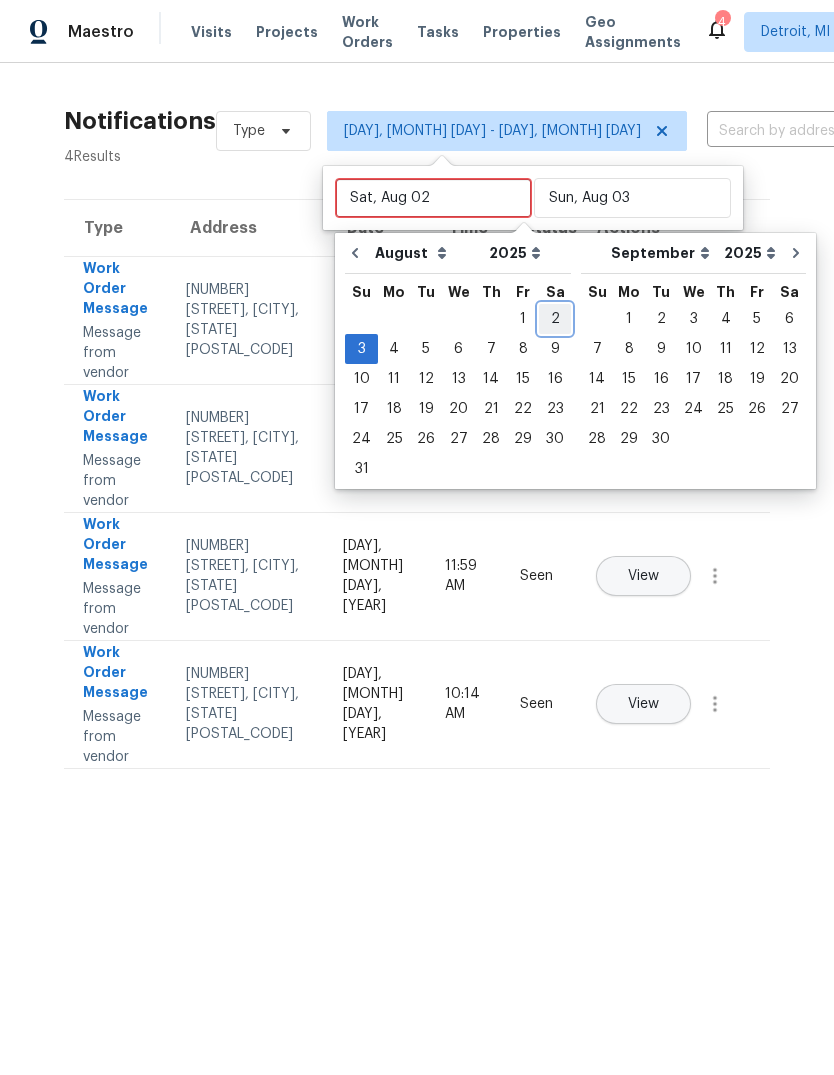 click on "2" at bounding box center (555, 319) 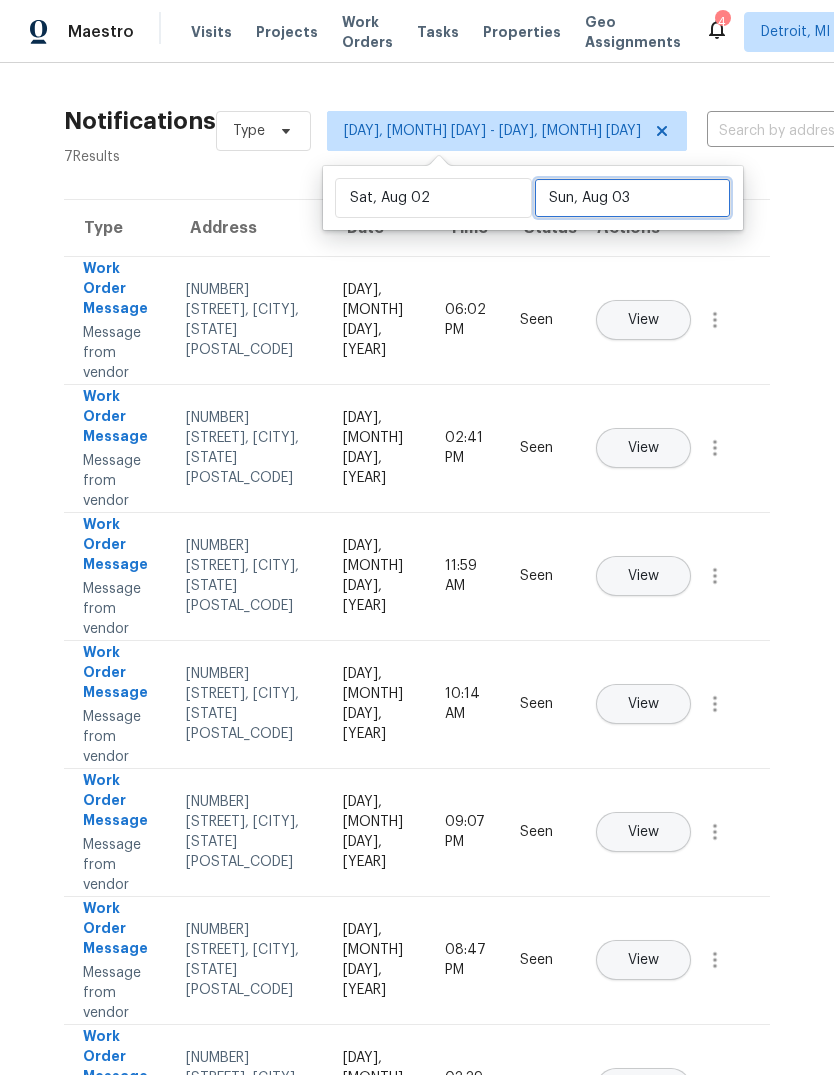 click on "Sun, Aug 03" at bounding box center [632, 198] 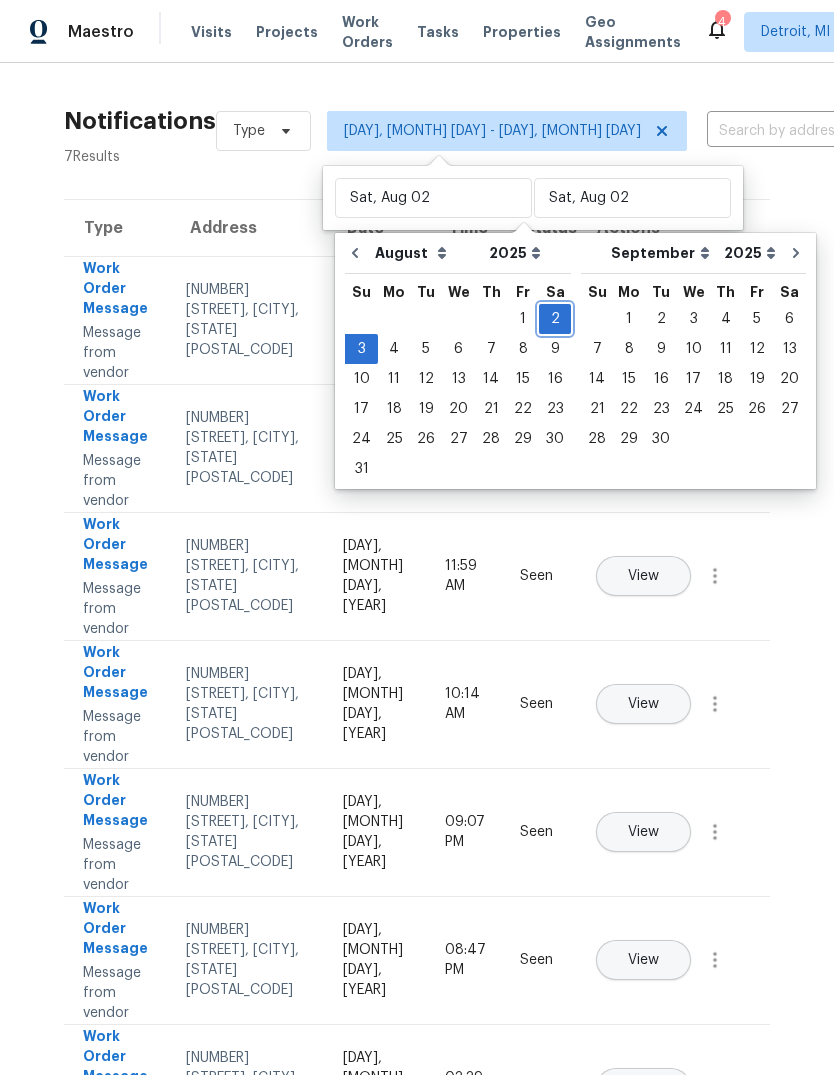 click on "2" at bounding box center (555, 319) 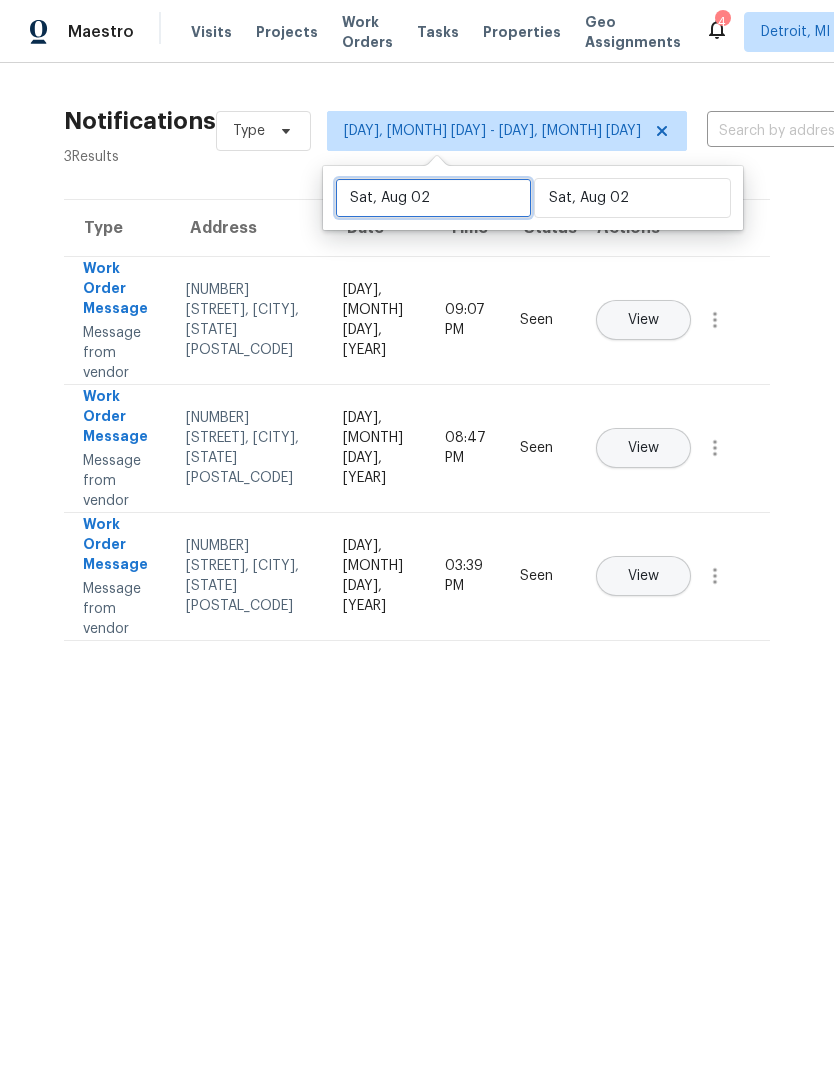 click on "Sat, Aug 02" at bounding box center [433, 198] 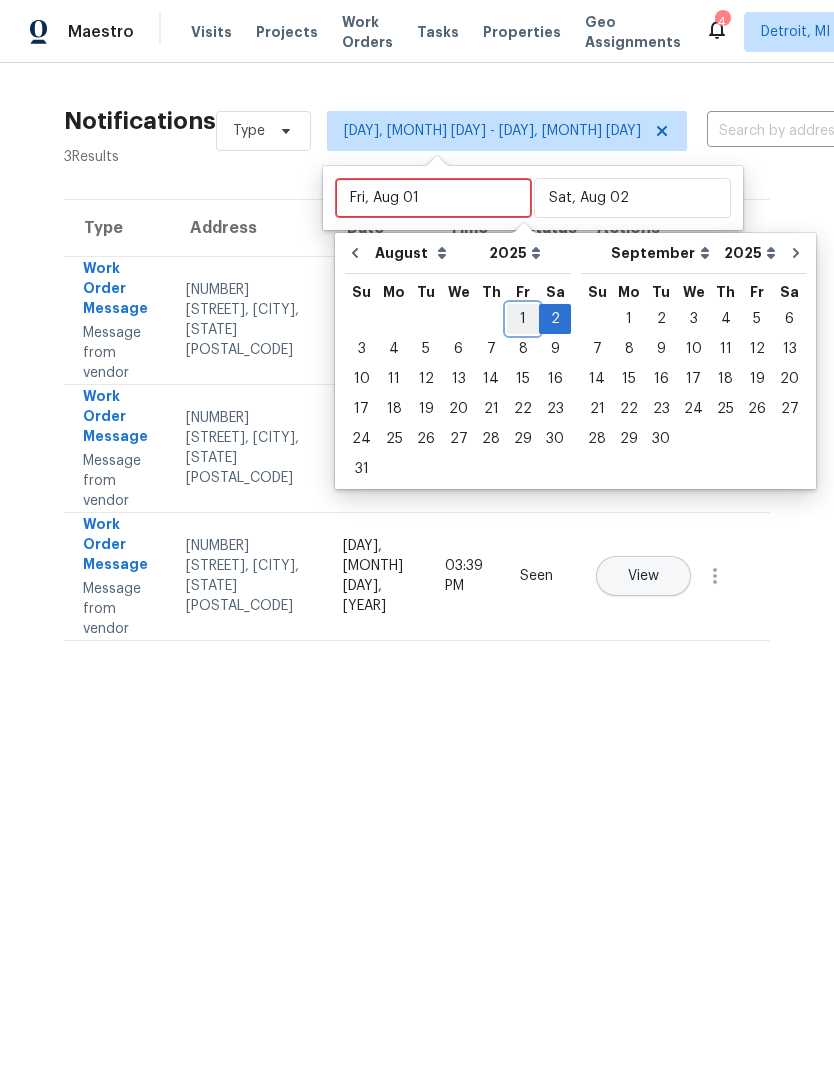 click on "1" at bounding box center (523, 319) 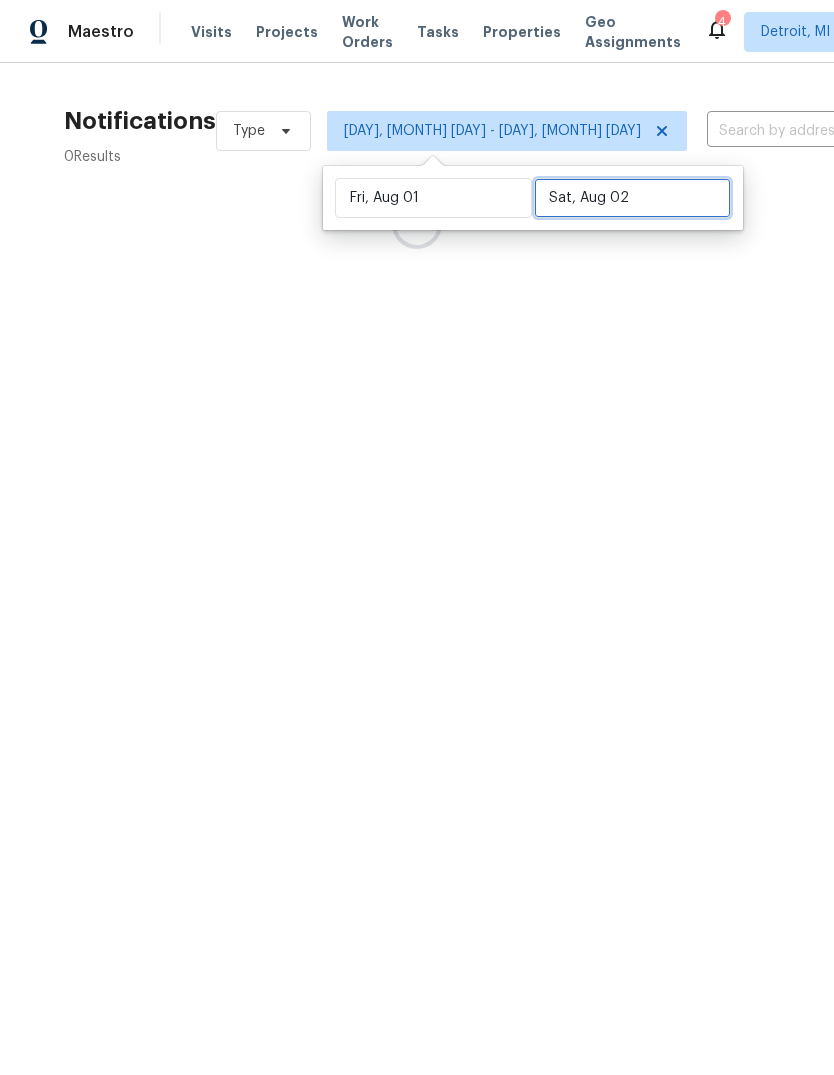 click on "Sat, Aug 02" at bounding box center [632, 198] 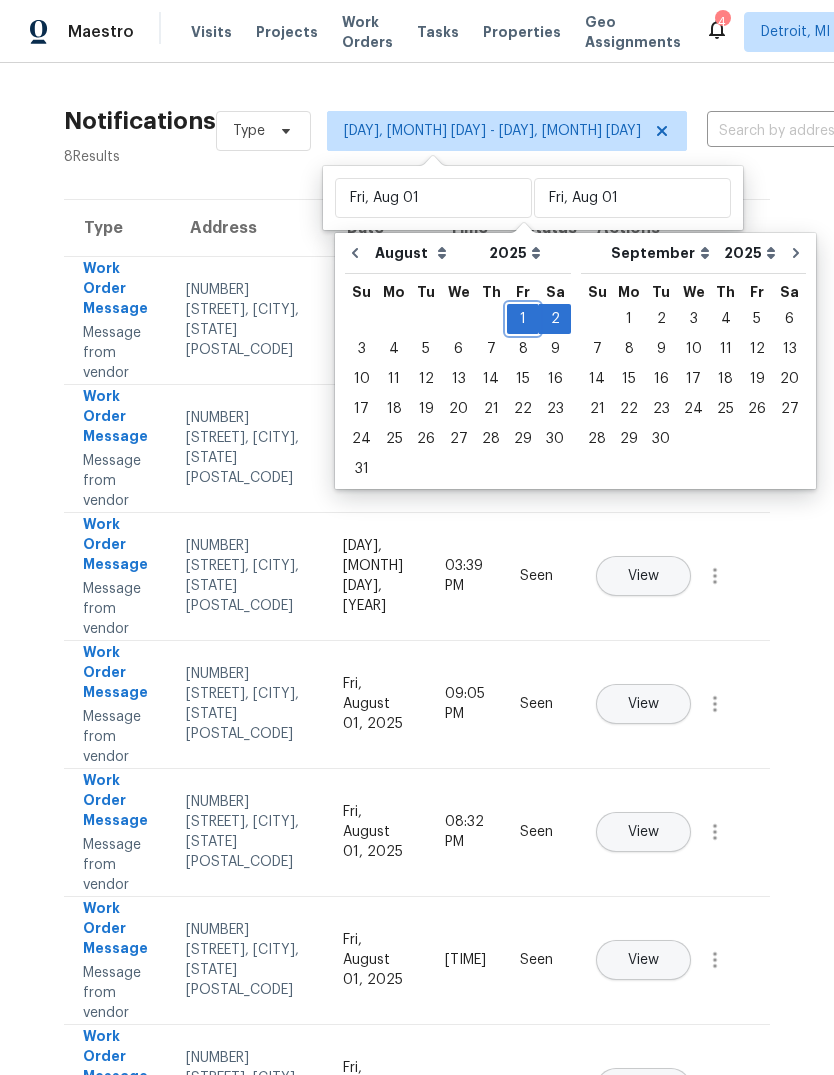 click on "1" at bounding box center (523, 319) 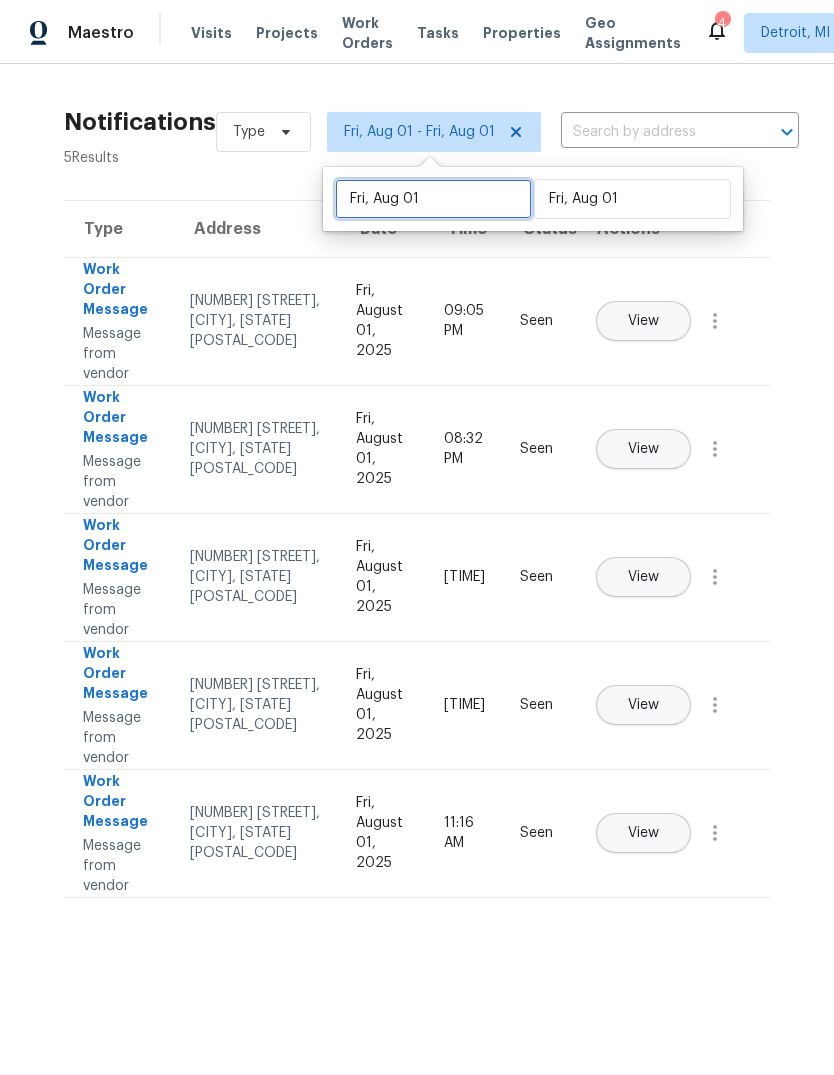 click on "Fri, Aug 01" at bounding box center (433, 198) 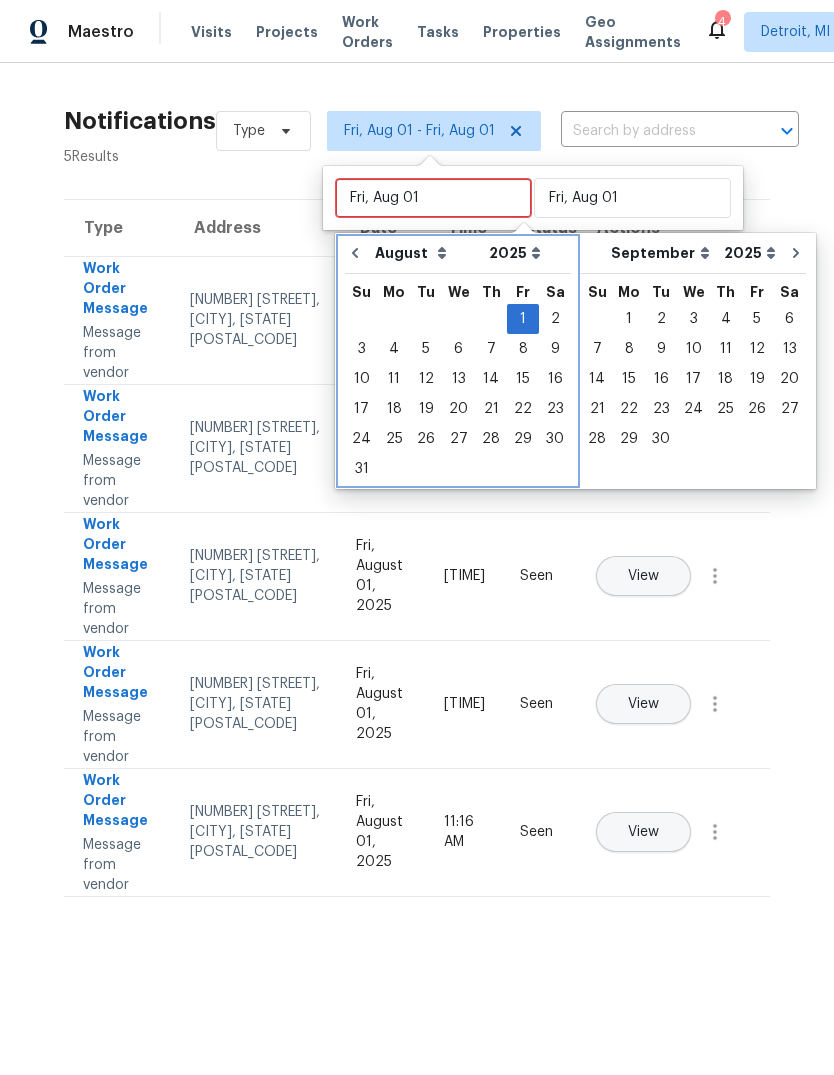 click on "January February March April May June July August September October November December Open dropdown 2005 2006 2007 2008 2009 2010 2011 2012 2013 2014 2015 2016 2017 2018 2019 2020 2021 2022 2023 2024 2025 2026 Open dropdown Su Mo Tu We Th Fr Sa 27 28 29 30 31 1 2 3 4 5 6 7 8 9 10 11 12 13 14 15 16 17 18 19 20 21 22 23 24 25 26 27 28 29 30 31 1 2 3 4 5 6" at bounding box center (458, 361) 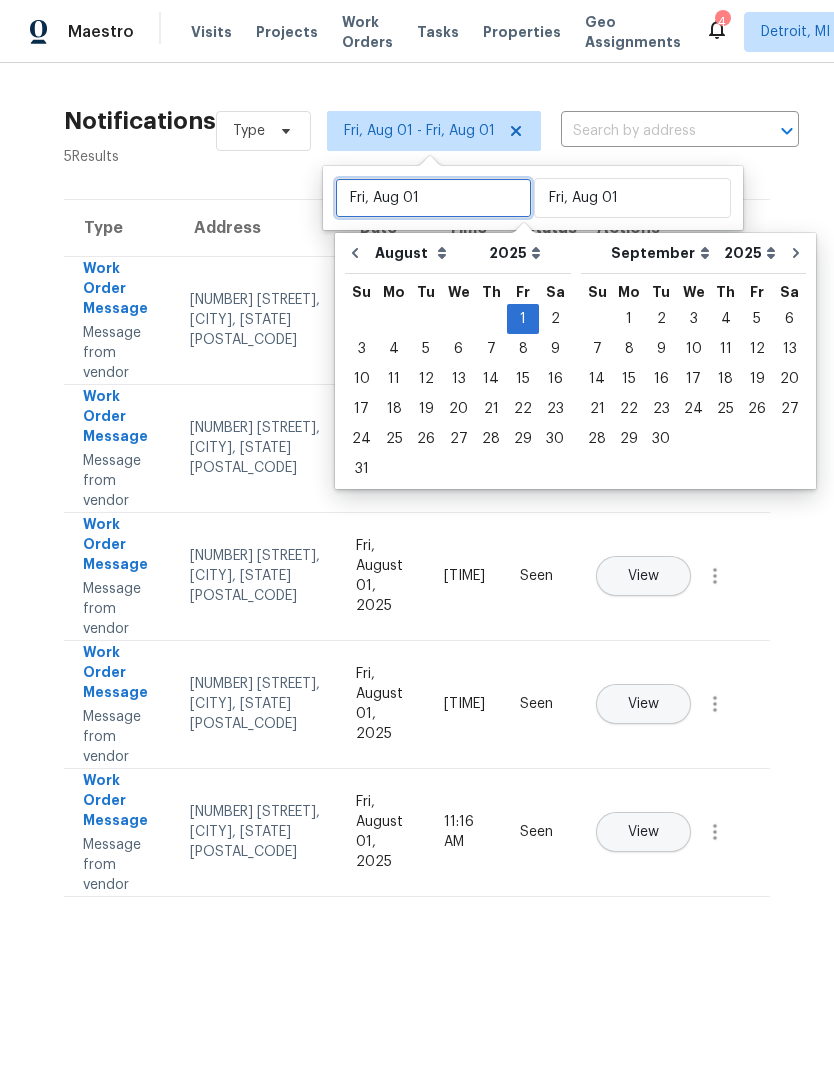type on "Mon, Aug 04" 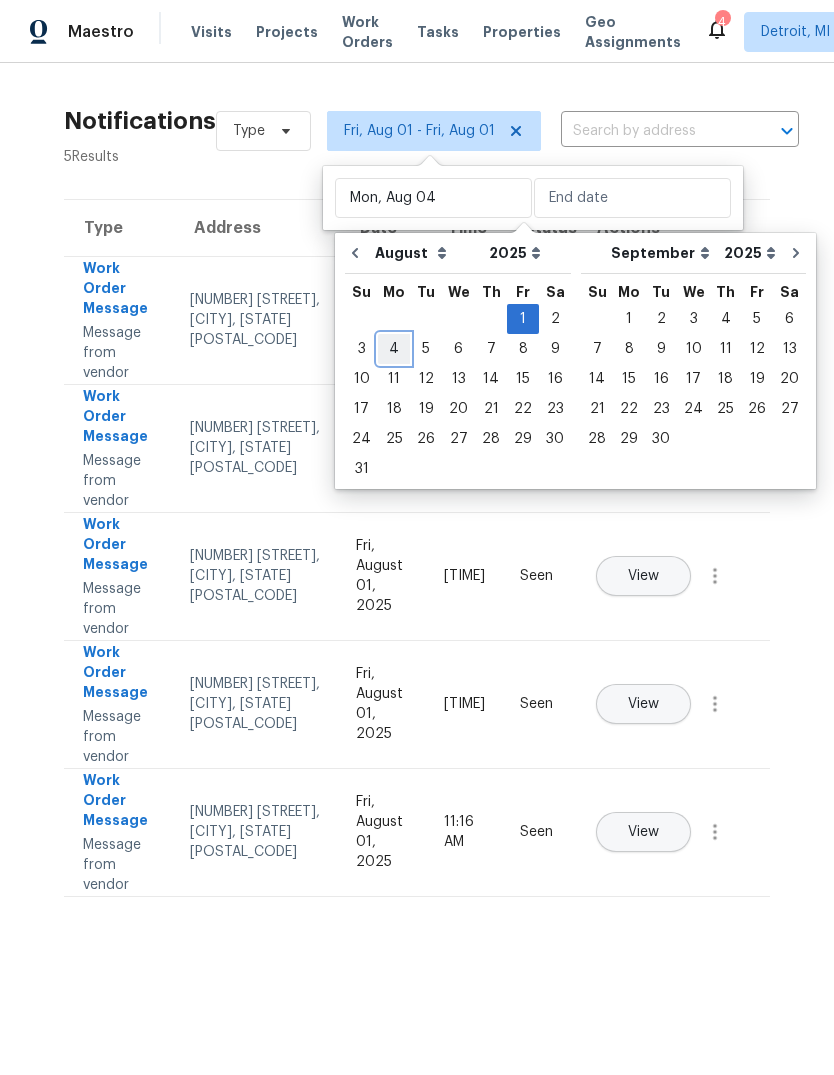 click on "4" at bounding box center [394, 349] 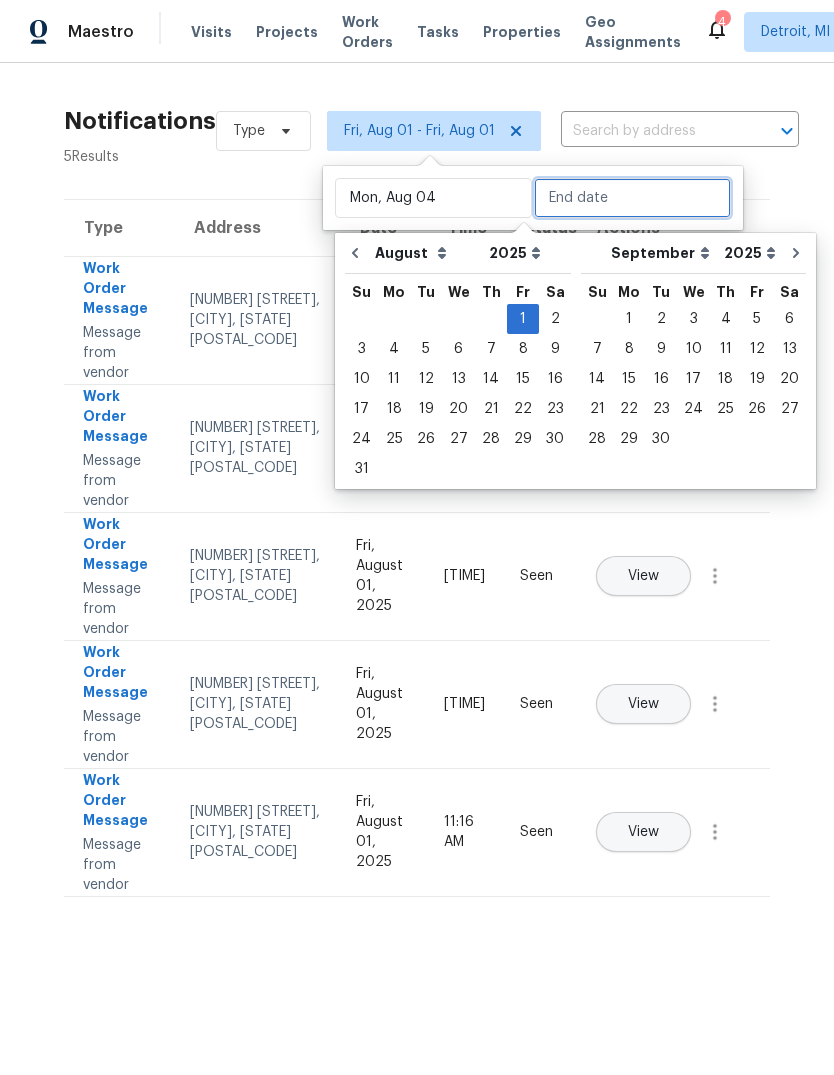 type on "Mon, Aug 04" 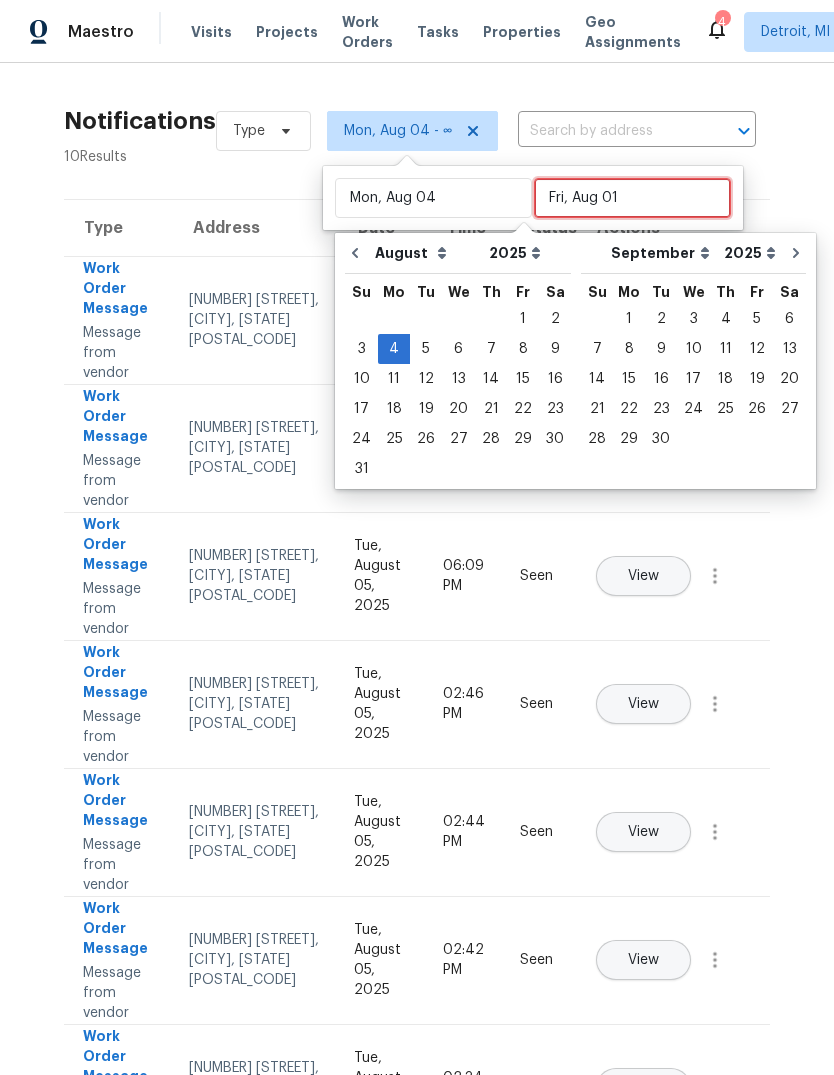 click on "Fri, Aug 01" at bounding box center [632, 198] 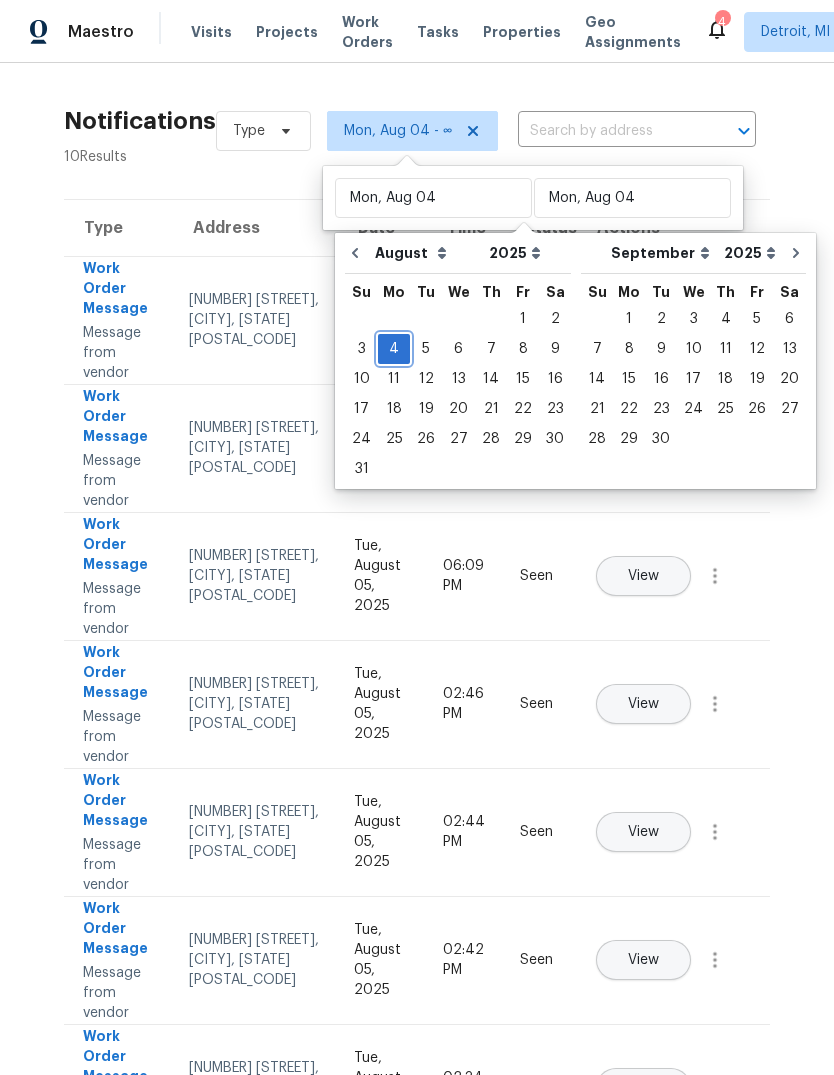 click on "4" at bounding box center [394, 349] 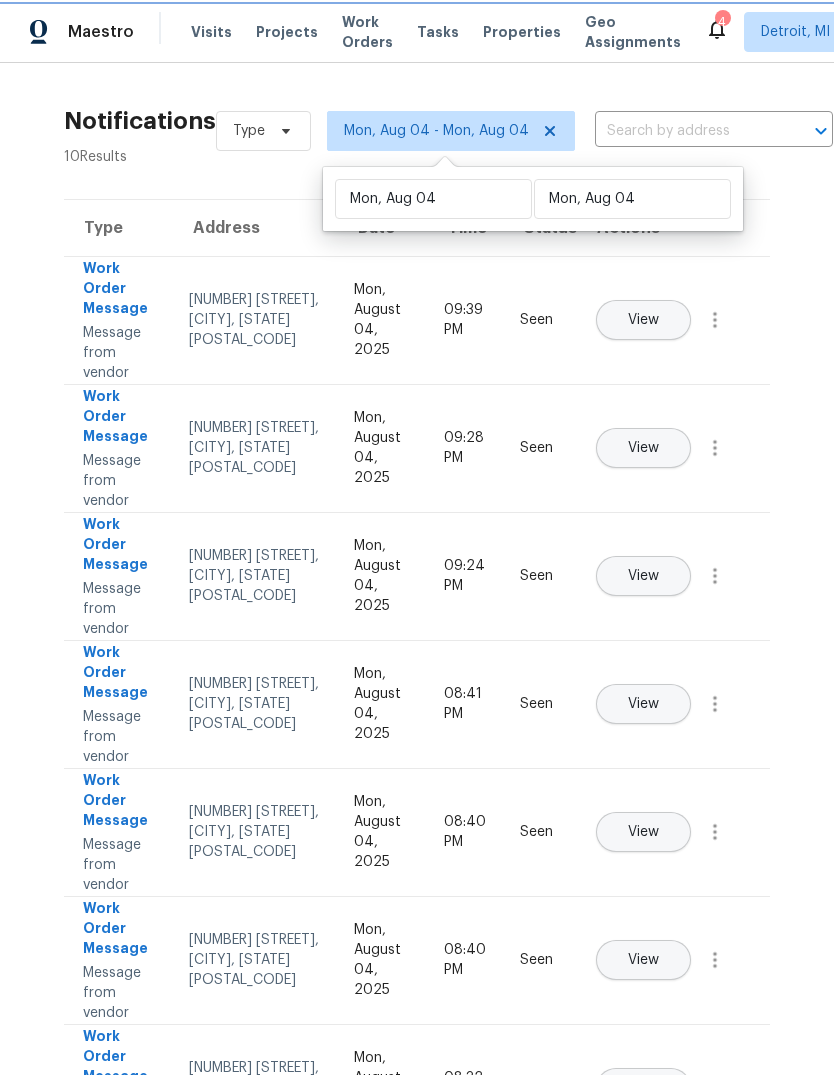 scroll, scrollTop: 0, scrollLeft: 0, axis: both 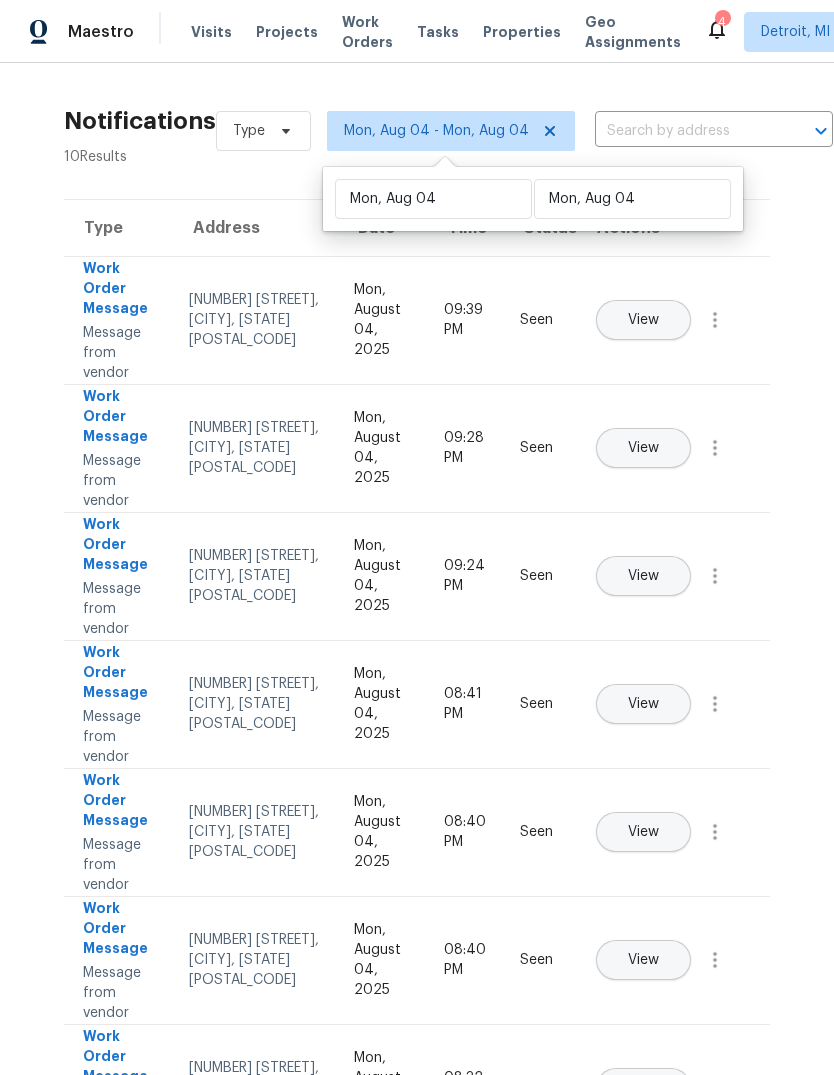 click on "Type Address Date Time Status Actions Work Order Message Message from vendor 23880 Moritz St, Oak Park, MI 48237 Mon, August 04, 2025 09:39 PM Seen View Work Order Message Message from vendor 11421 Brady, Redford, MI 48239 Mon, August 04, 2025 09:28 PM Seen View Work Order Message Message from vendor 1555 S Harris Rd, Ypsilanti, MI 48198 Mon, August 04, 2025 09:24 PM Seen View Work Order Message Message from vendor 9657 Rockland, Redford, MI 48239 Mon, August 04, 2025 08:41 PM Seen View Work Order Message Message from vendor 9657 Rockland, Redford, MI 48239 Mon, August 04, 2025 08:40 PM Seen View Work Order Message Message from vendor 9657 Rockland, Redford, MI 48239 Mon, August 04, 2025 08:40 PM Seen View Work Order Message Message from vendor 9657 Rockland, Redford, MI 48239 Mon, August 04, 2025 08:32 PM Seen View Work Order Message Message from vendor 9657 Rockland, Redford, MI 48239 Mon, August 04, 2025 08:32 PM Seen View Work Order Message Message from vendor 9657 Rockland, Redford, MI 48239 08:31 PM" at bounding box center [417, 868] 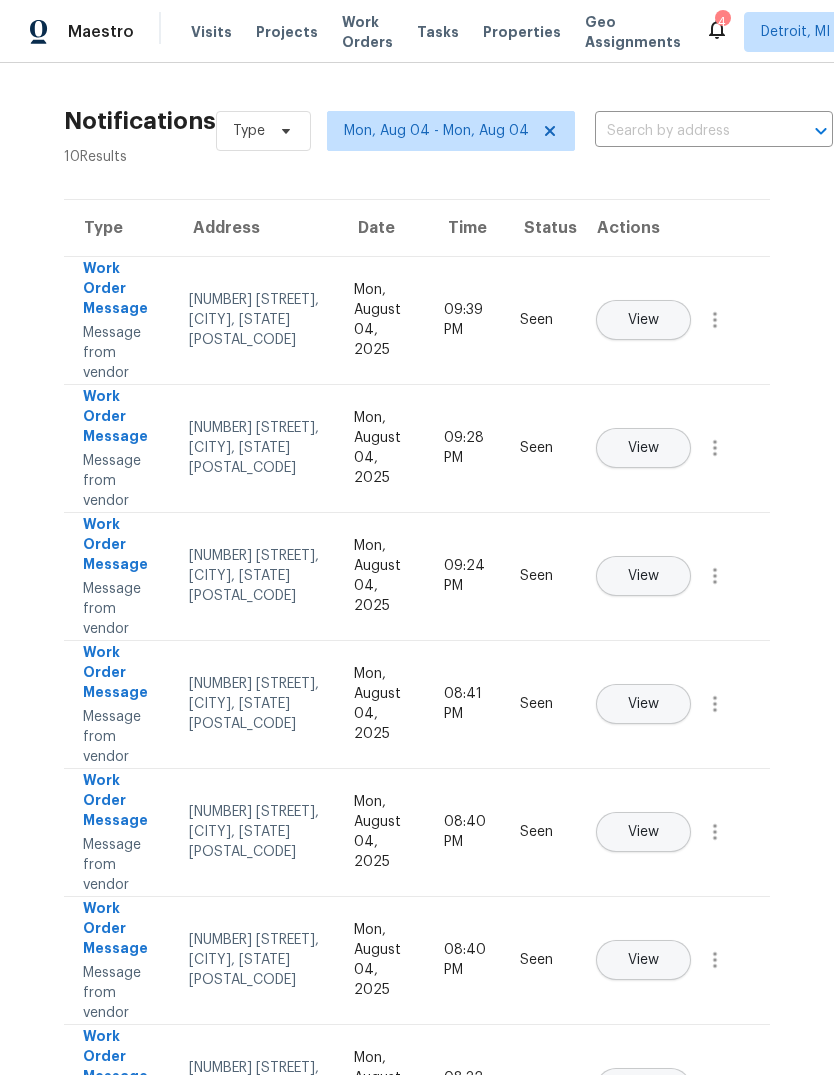 click on "Actions" at bounding box center [673, 228] 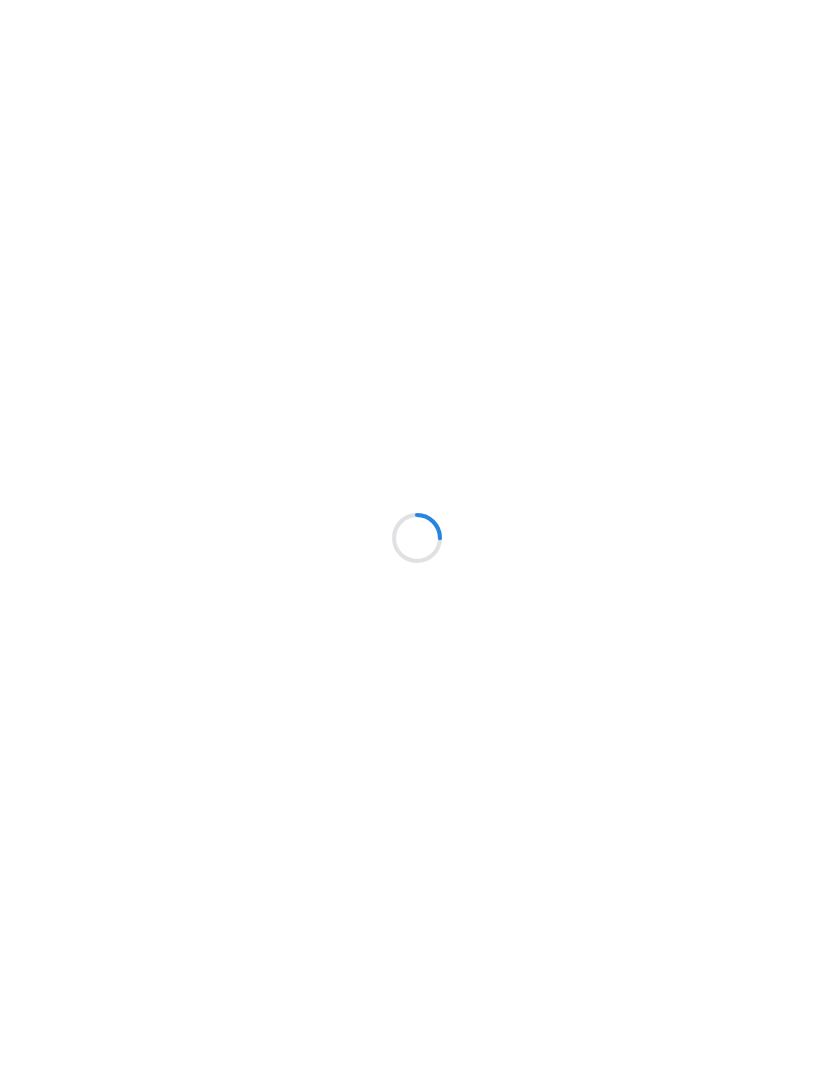 scroll, scrollTop: 0, scrollLeft: 0, axis: both 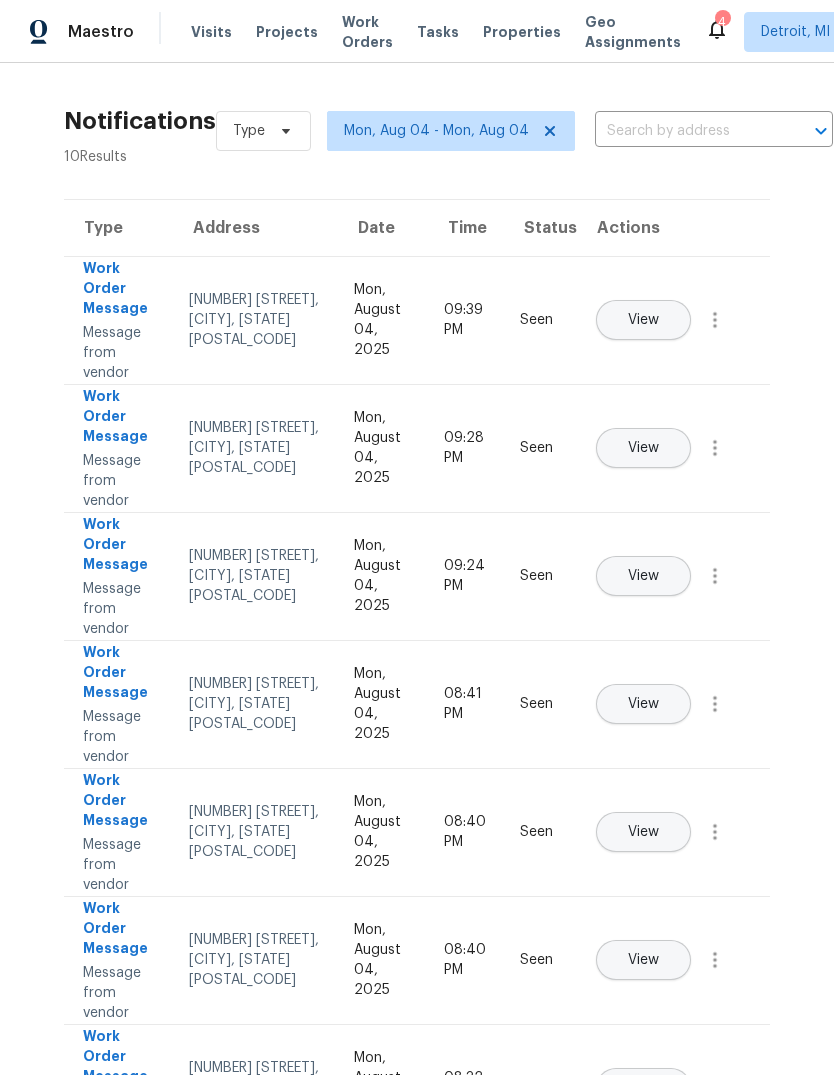 click on "4" at bounding box center [722, 22] 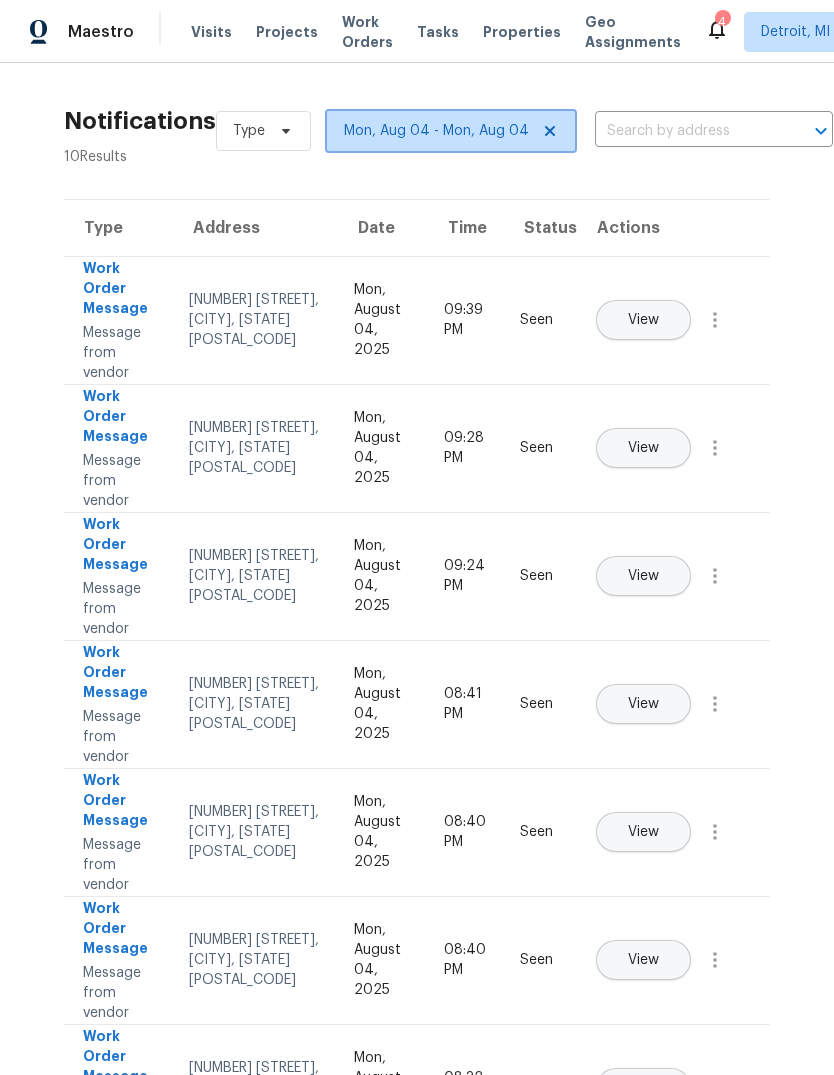 click on "Mon, Aug 04 - Mon, Aug 04" at bounding box center (451, 131) 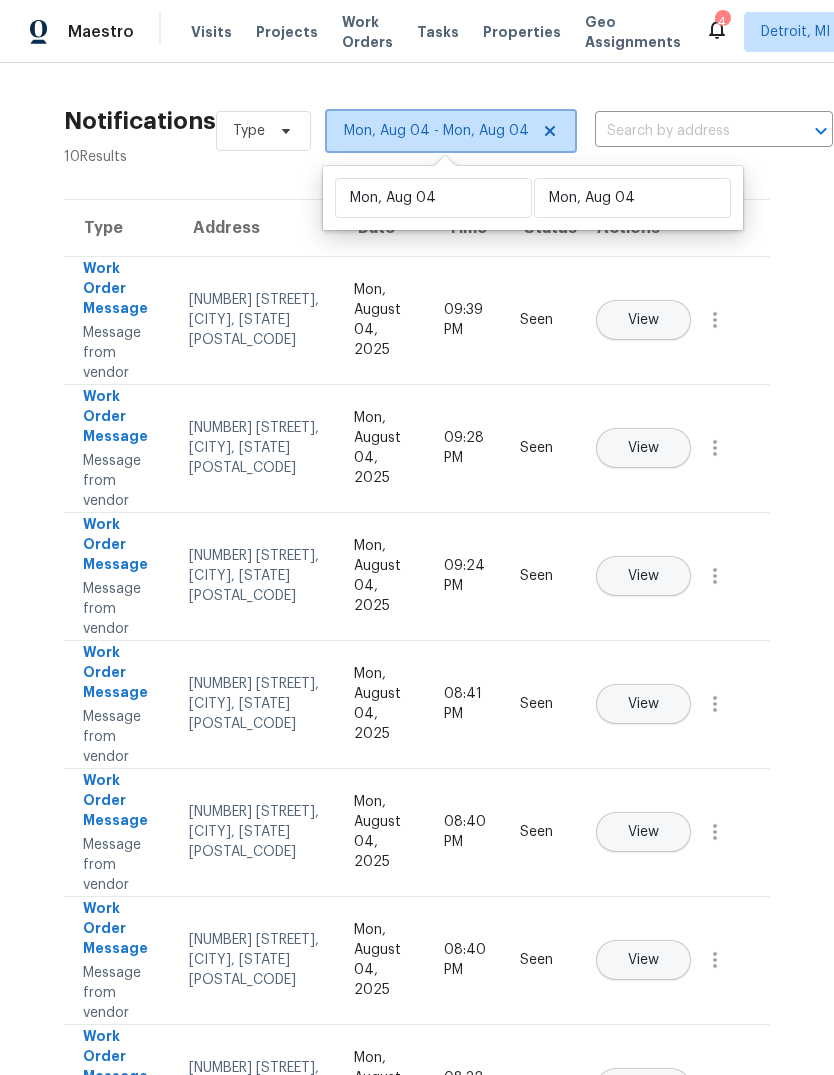 click 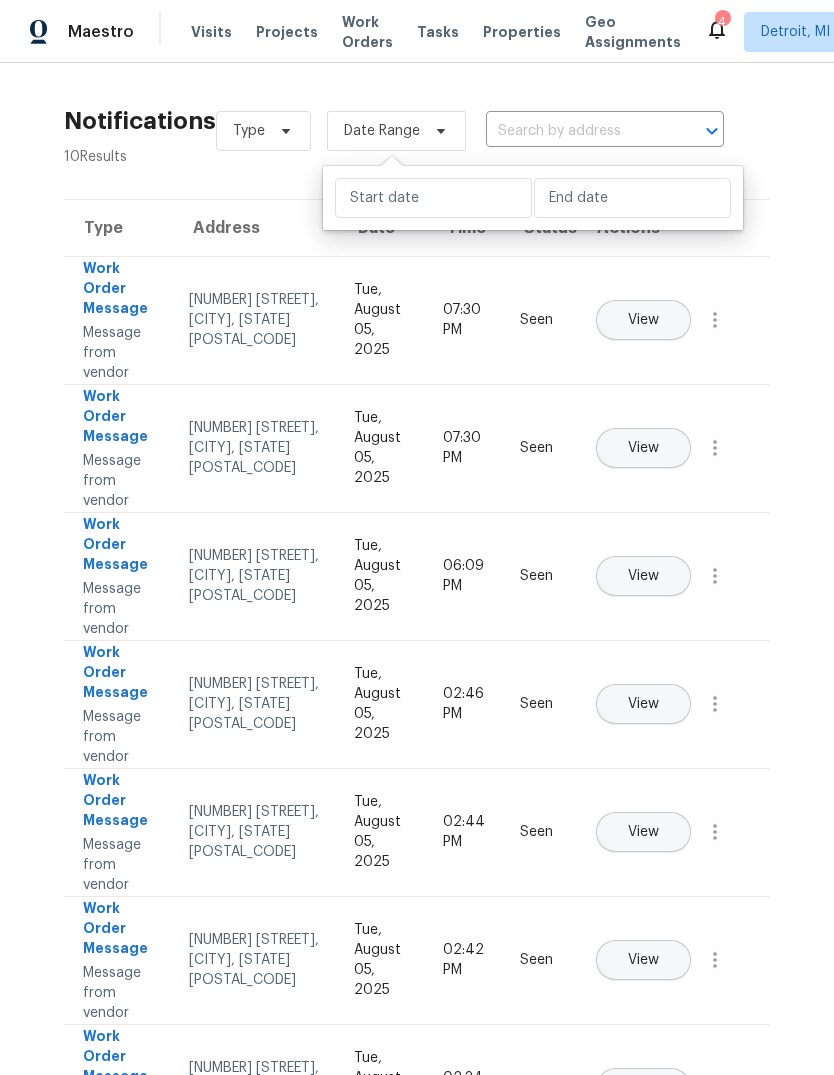 click 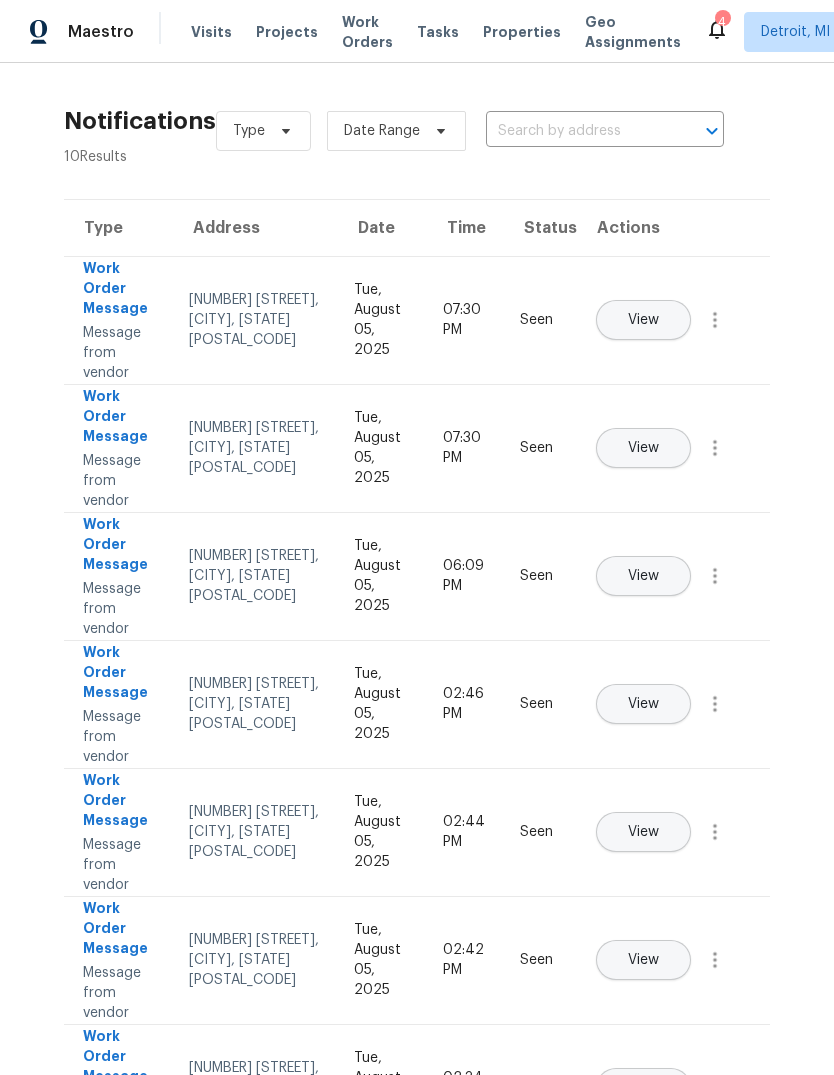 click on "4" at bounding box center (722, 22) 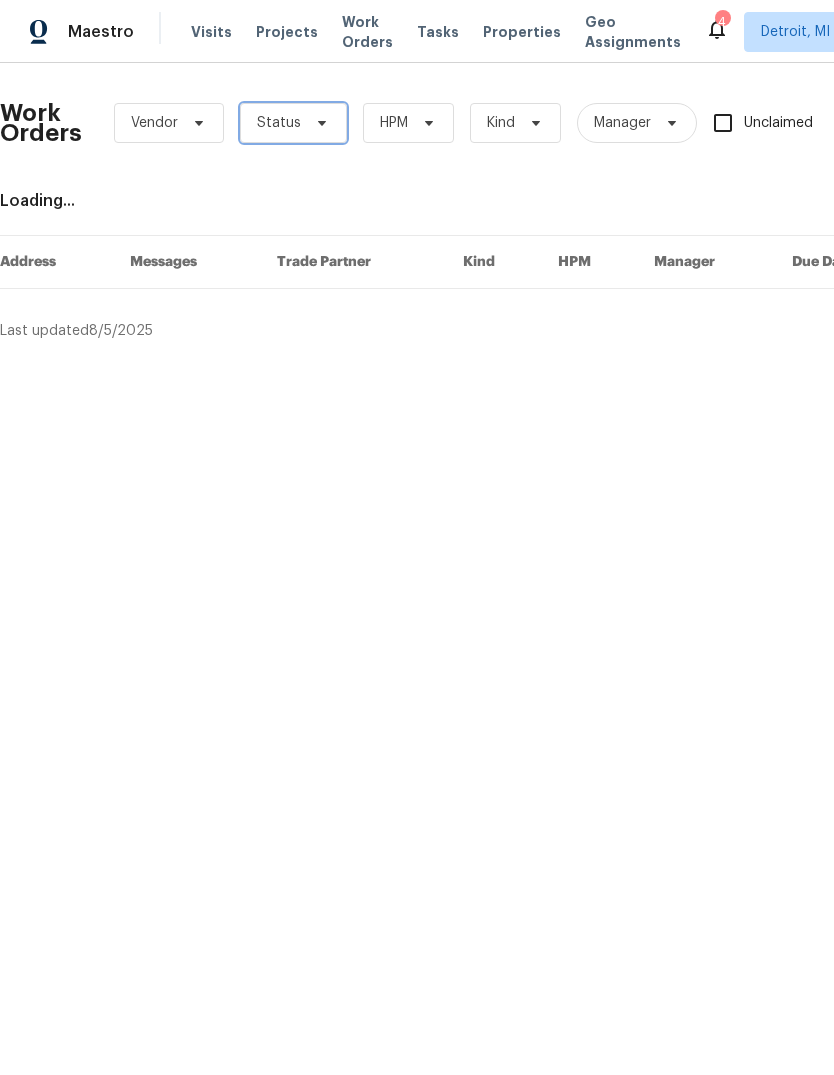 click on "Status" at bounding box center (293, 123) 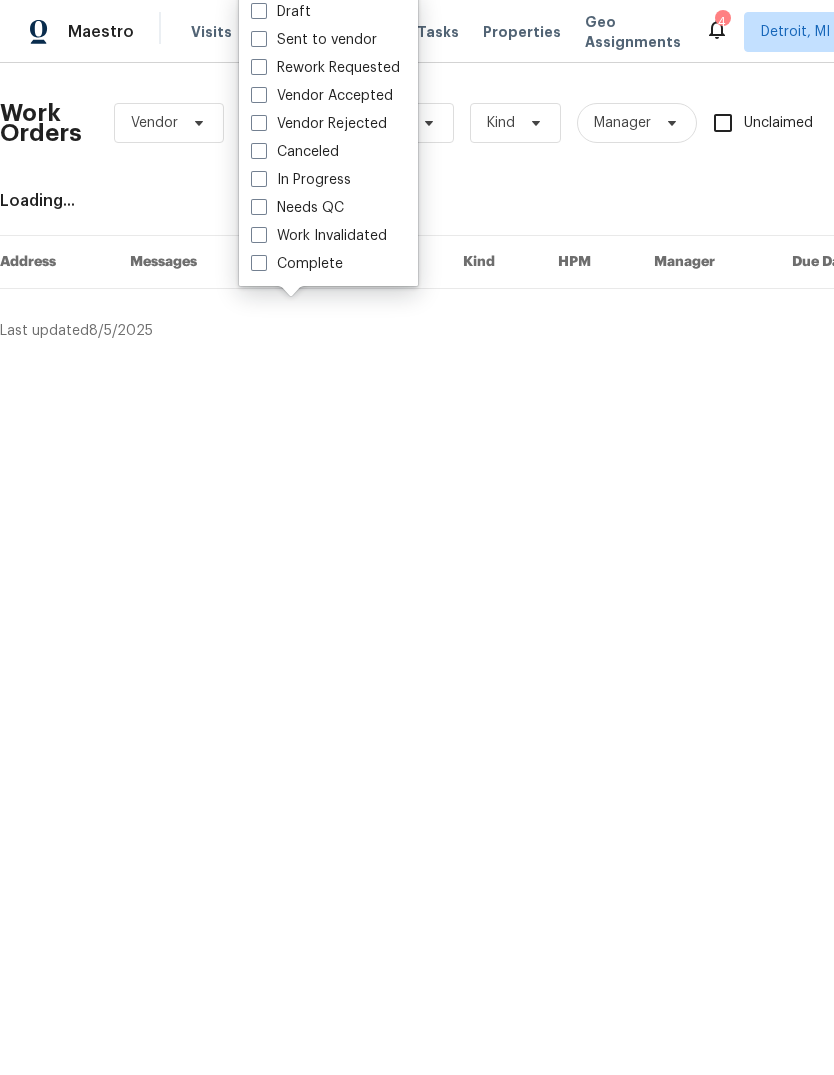 click on "Needs QC" at bounding box center [297, 208] 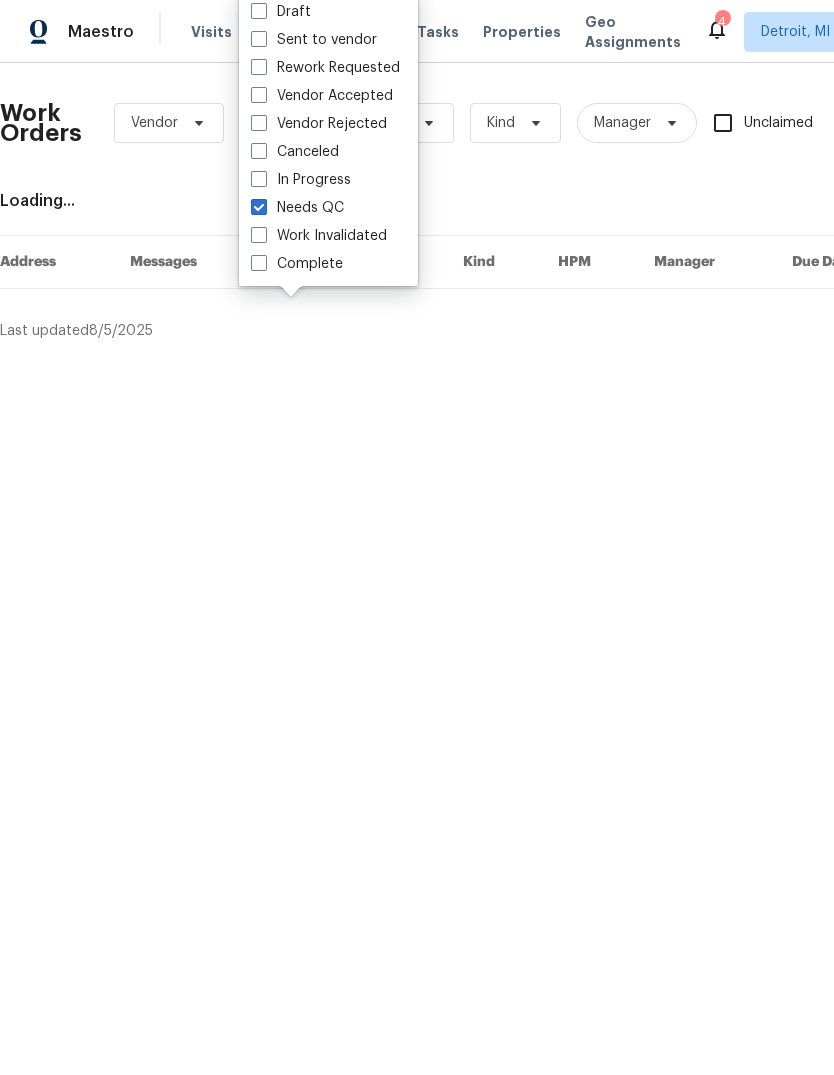 checkbox on "true" 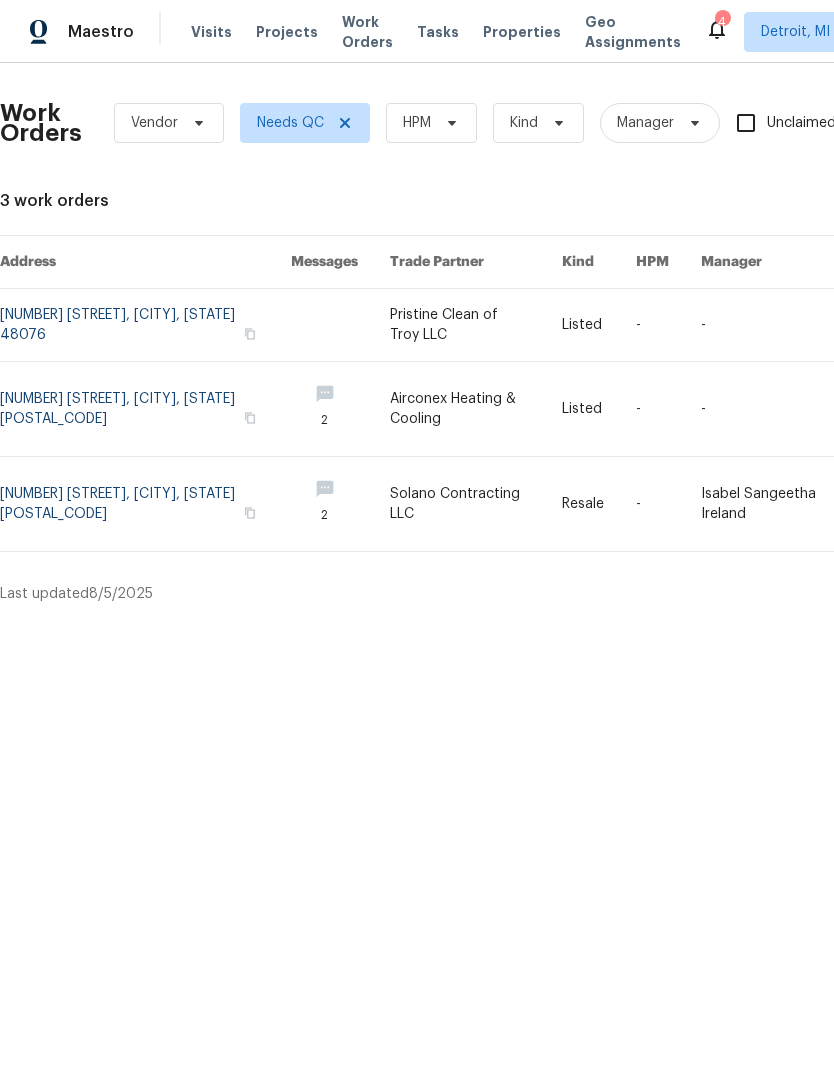 click on "Work Orders Vendor Needs QC HPM Kind Manager Unclaimed ​ View Reno Index 3 work orders Address Messages Trade Partner Kind HPM Manager Due Date Budget Status [NUMBER] [STREET], [CITY], [STATE] [POSTAL_CODE] Pristine Clean of Troy LLC Listed - - [DATE] $400.00 Needs QC [NUMBER] [STREET], [CITY], [STATE] [POSTAL_CODE] 2 Airconex Heating & Cooling Listed - - [DATE] $75.00 Needs QC [NUMBER] [STREET], [CITY], [STATE] [POSTAL_CODE] 2 Solano Contracting LLC Resale - [FIRST] [LAST] [LAST] [DATE] $200.00 Needs QC Last updated  [DATE] 1  of  1" at bounding box center [565, 341] 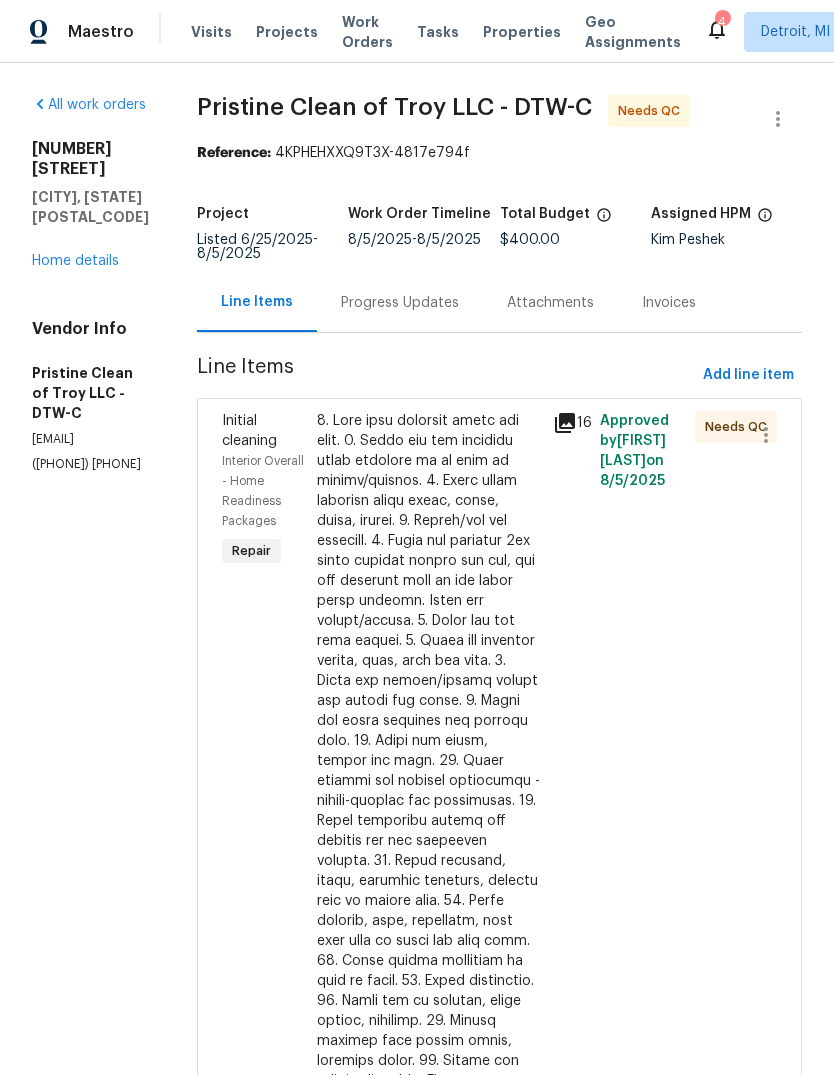 click 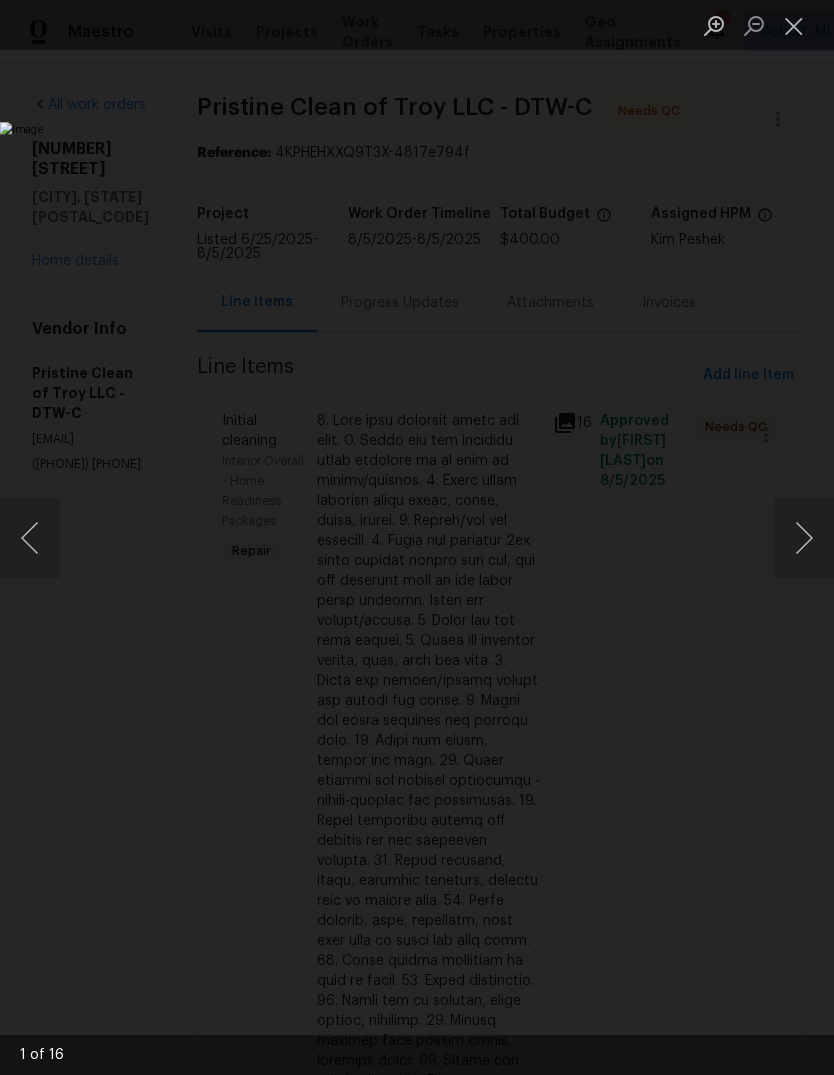 click at bounding box center (804, 538) 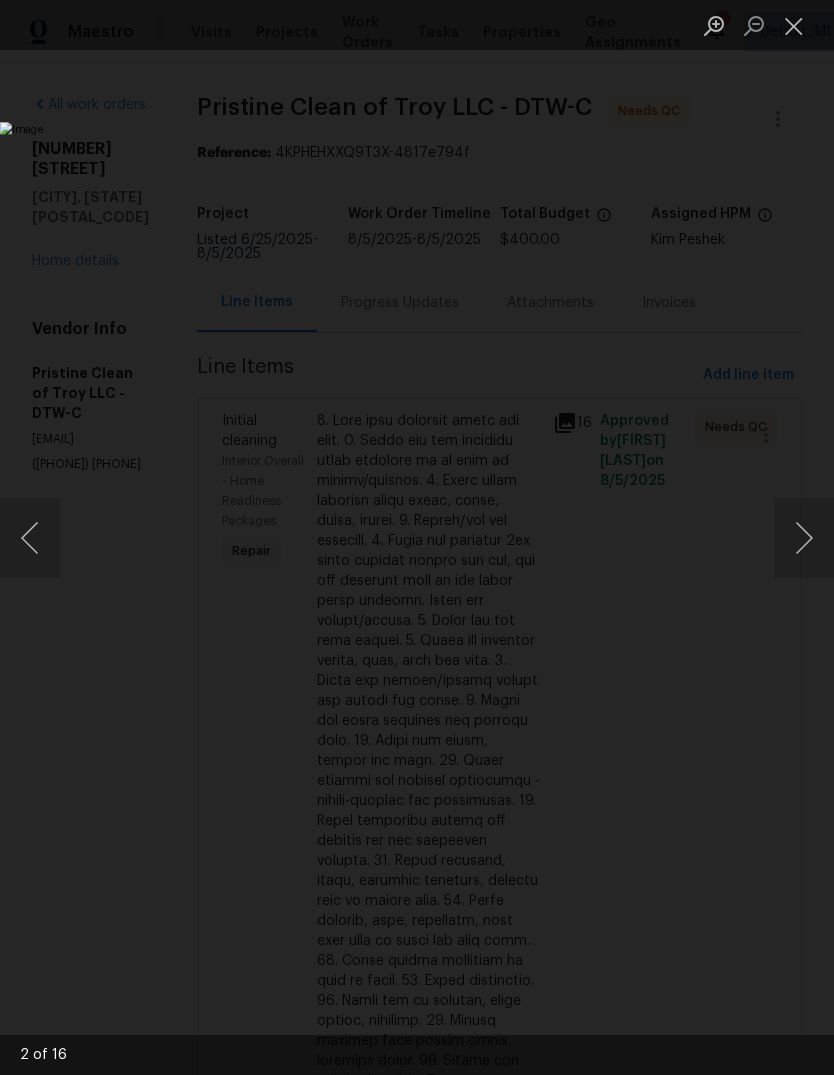click at bounding box center (804, 538) 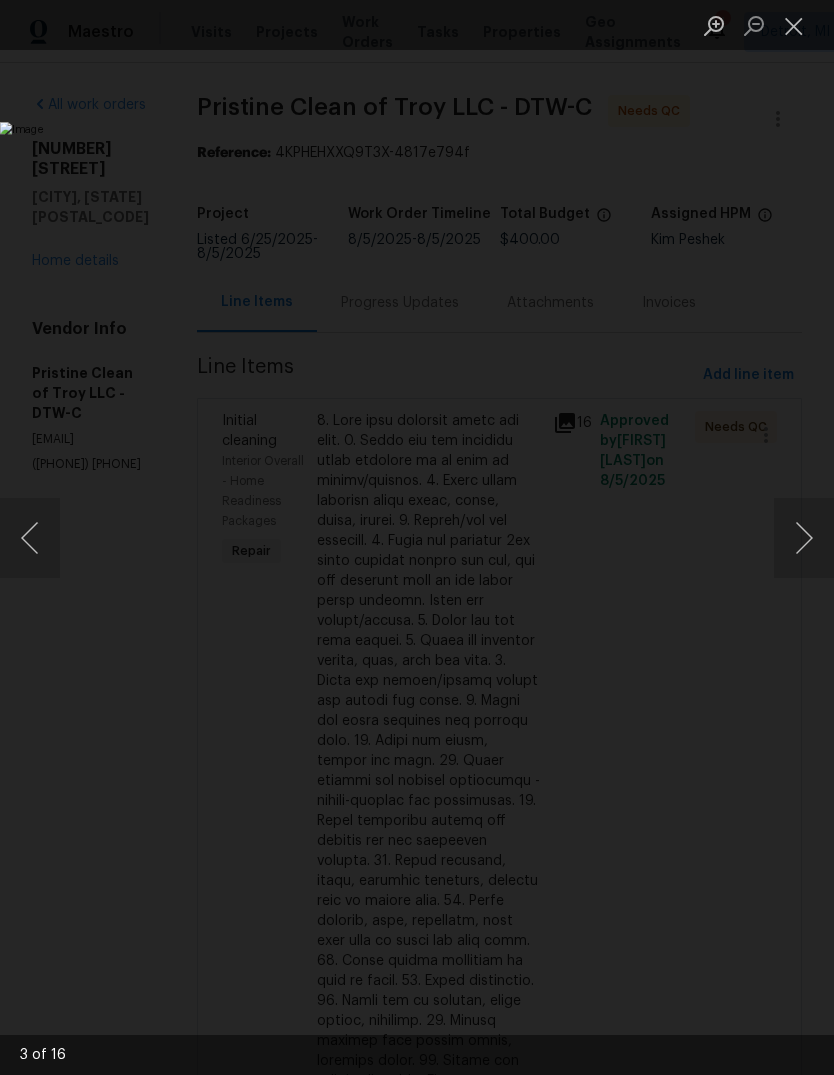 click at bounding box center (804, 538) 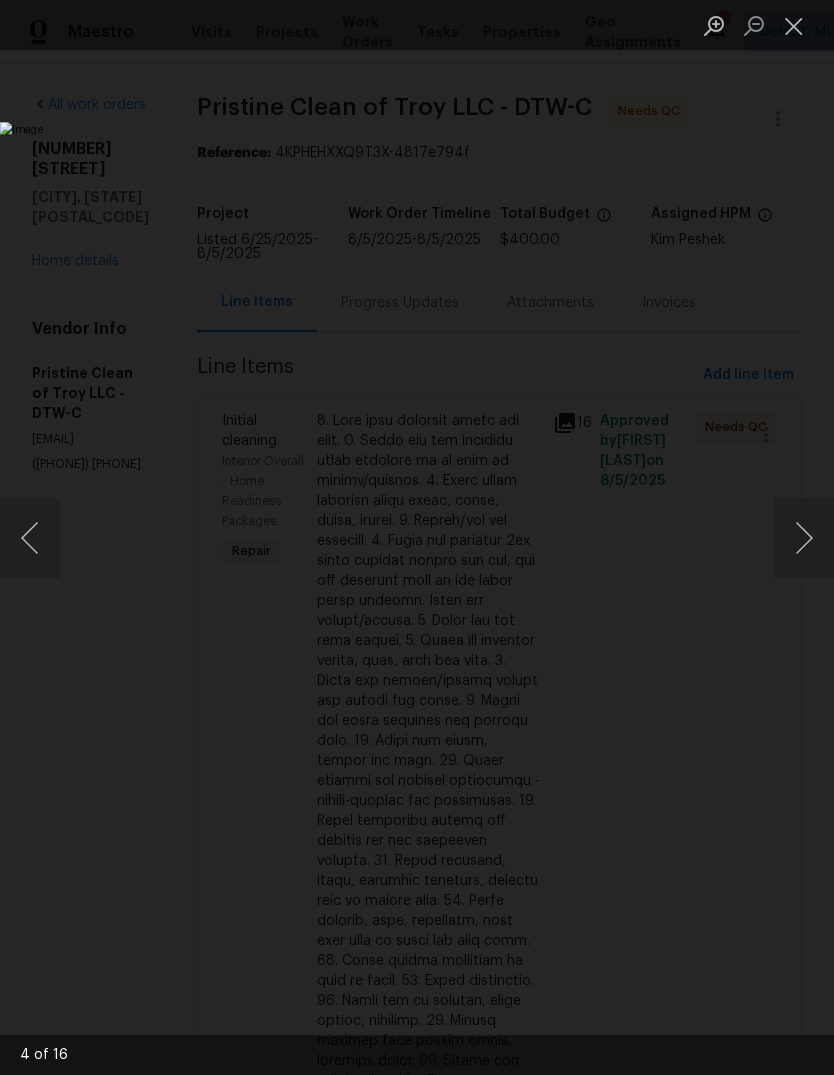 click at bounding box center [804, 538] 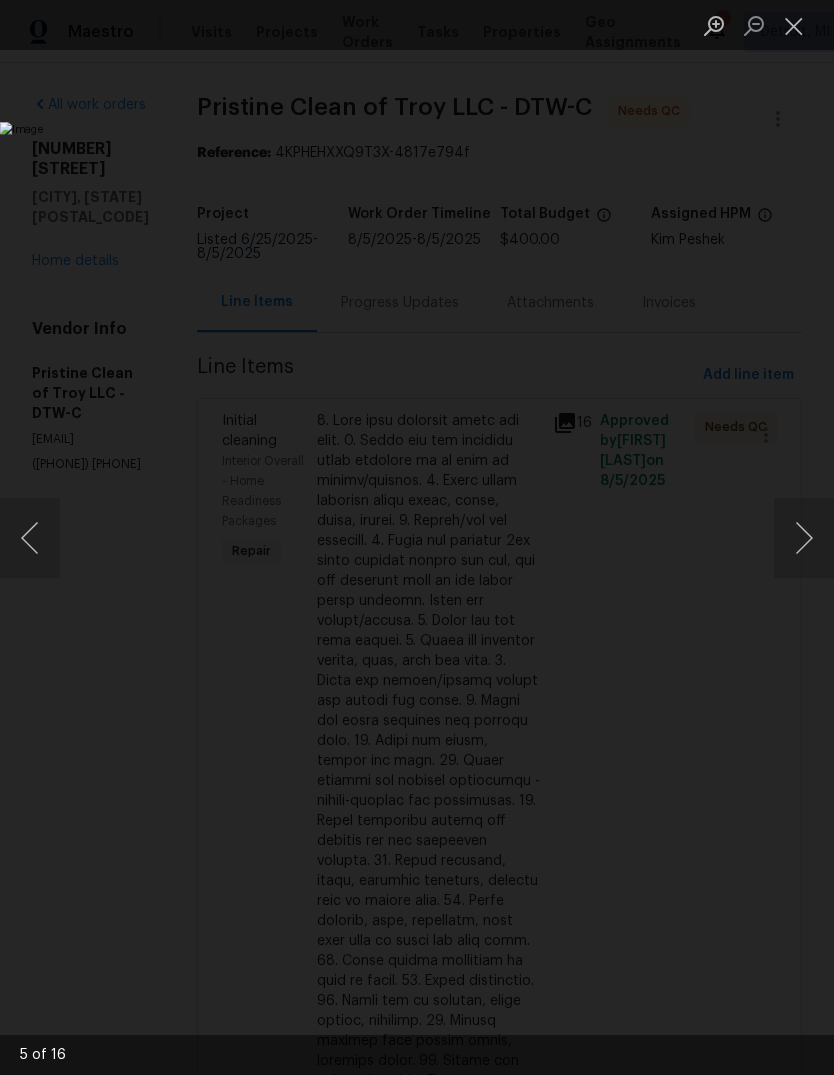 click at bounding box center [804, 538] 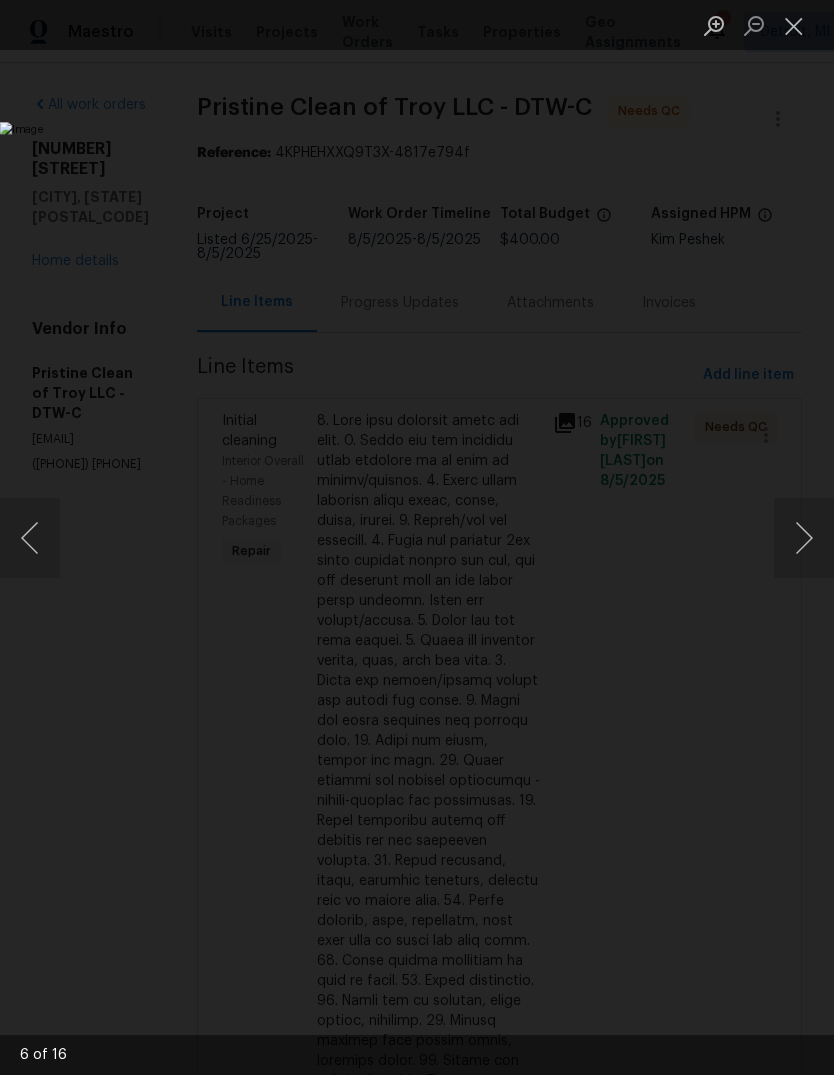 click at bounding box center (804, 538) 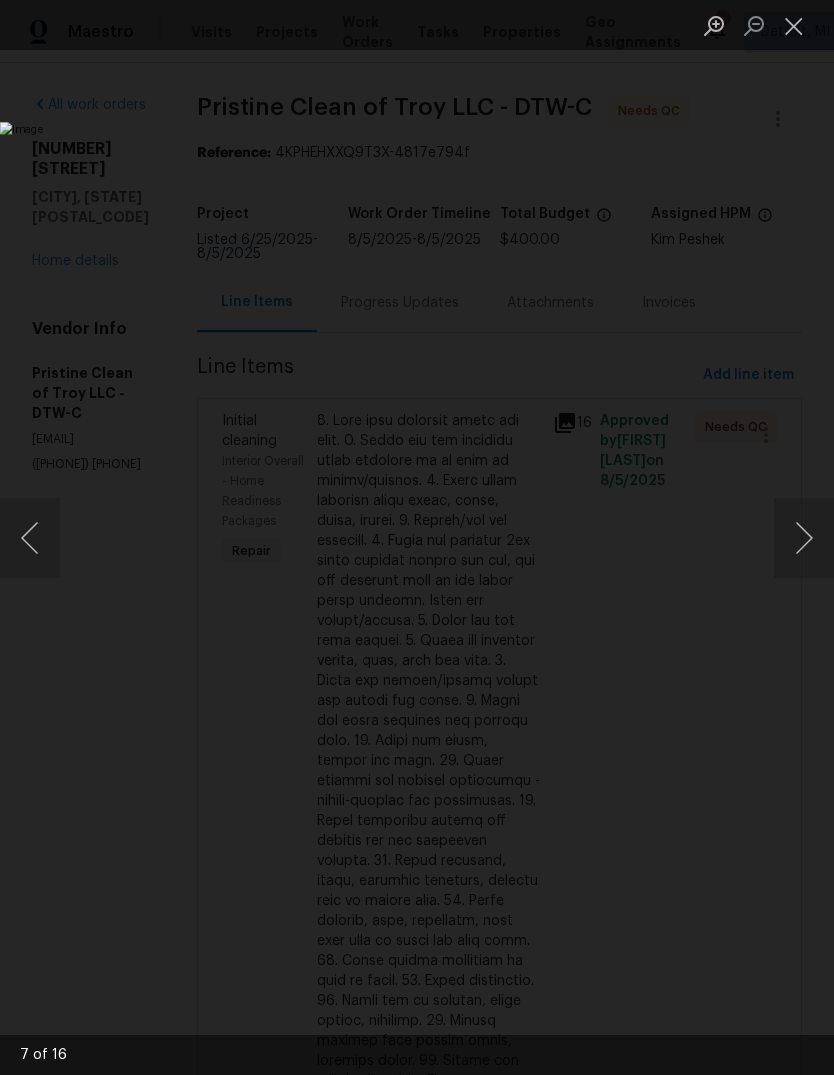 click at bounding box center [804, 538] 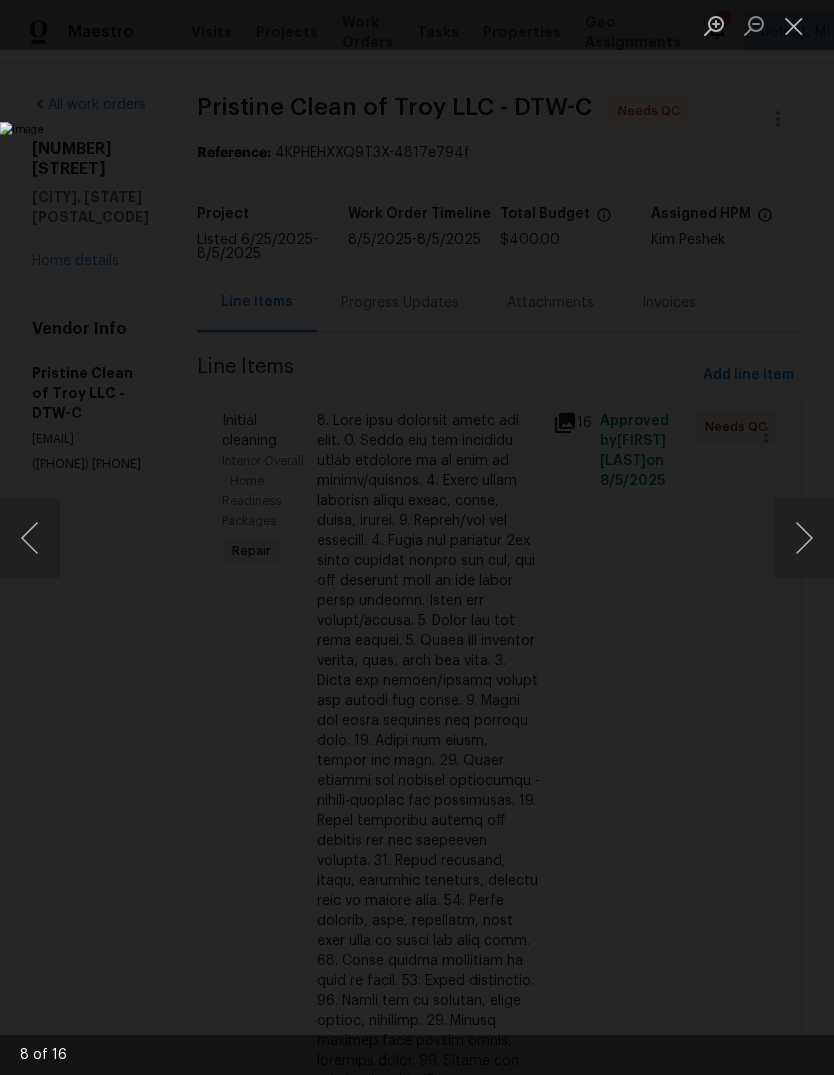click at bounding box center [804, 538] 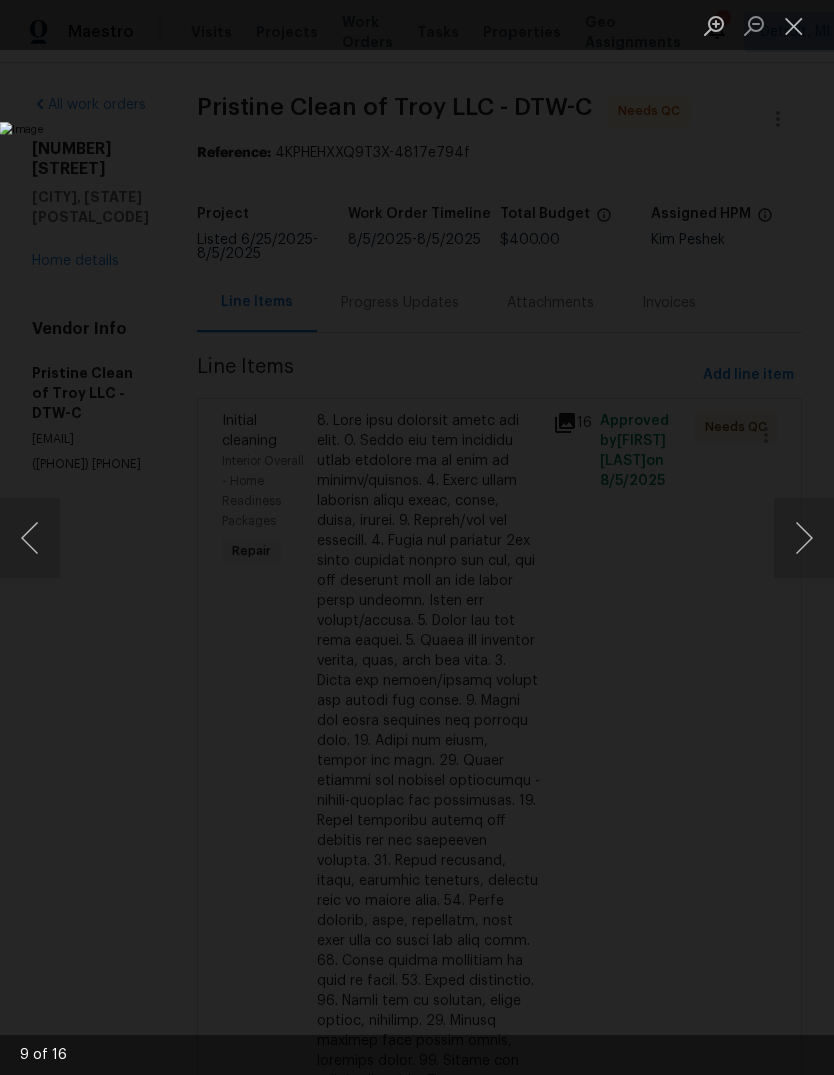 click at bounding box center (794, 25) 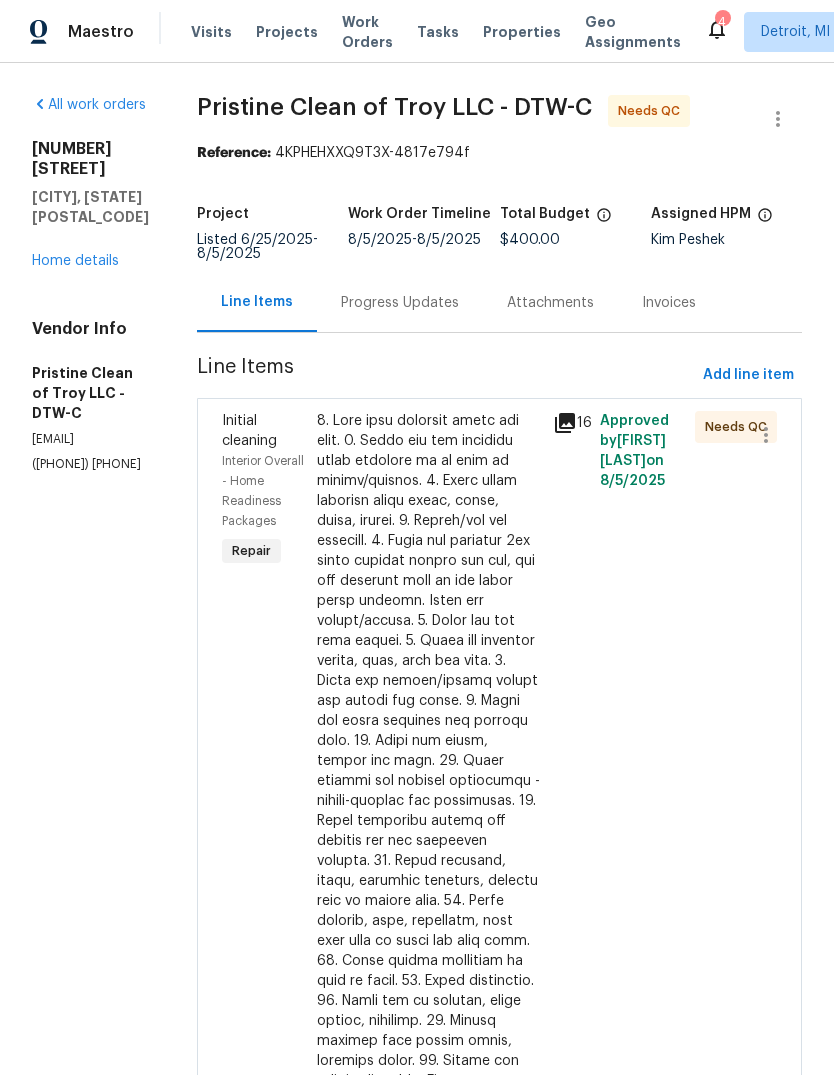 click at bounding box center [429, 851] 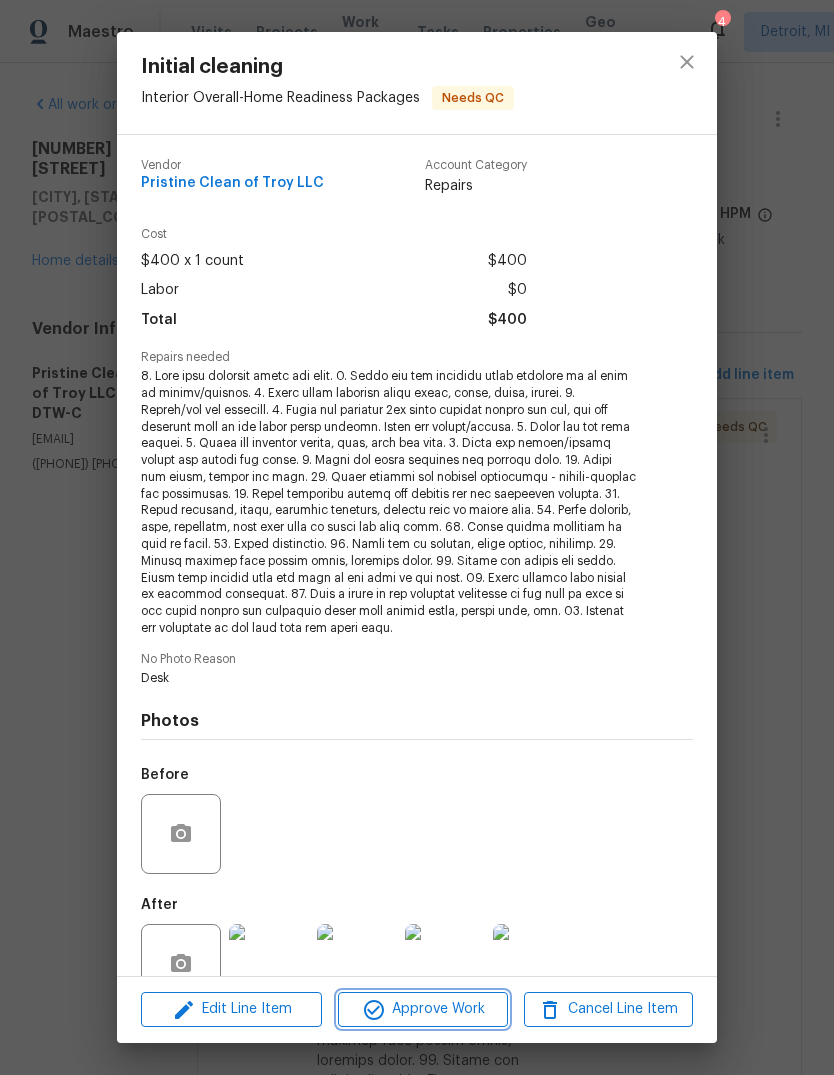 click on "Approve Work" at bounding box center [422, 1009] 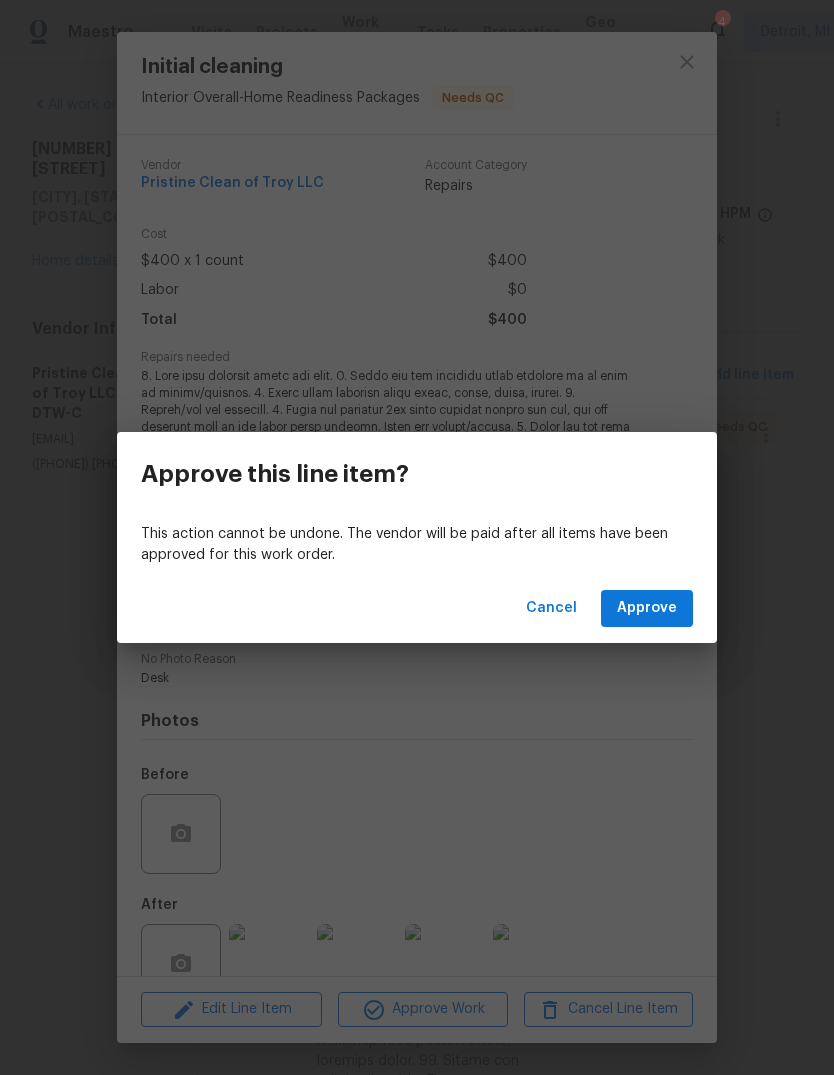 click on "Cancel Approve" at bounding box center (417, 608) 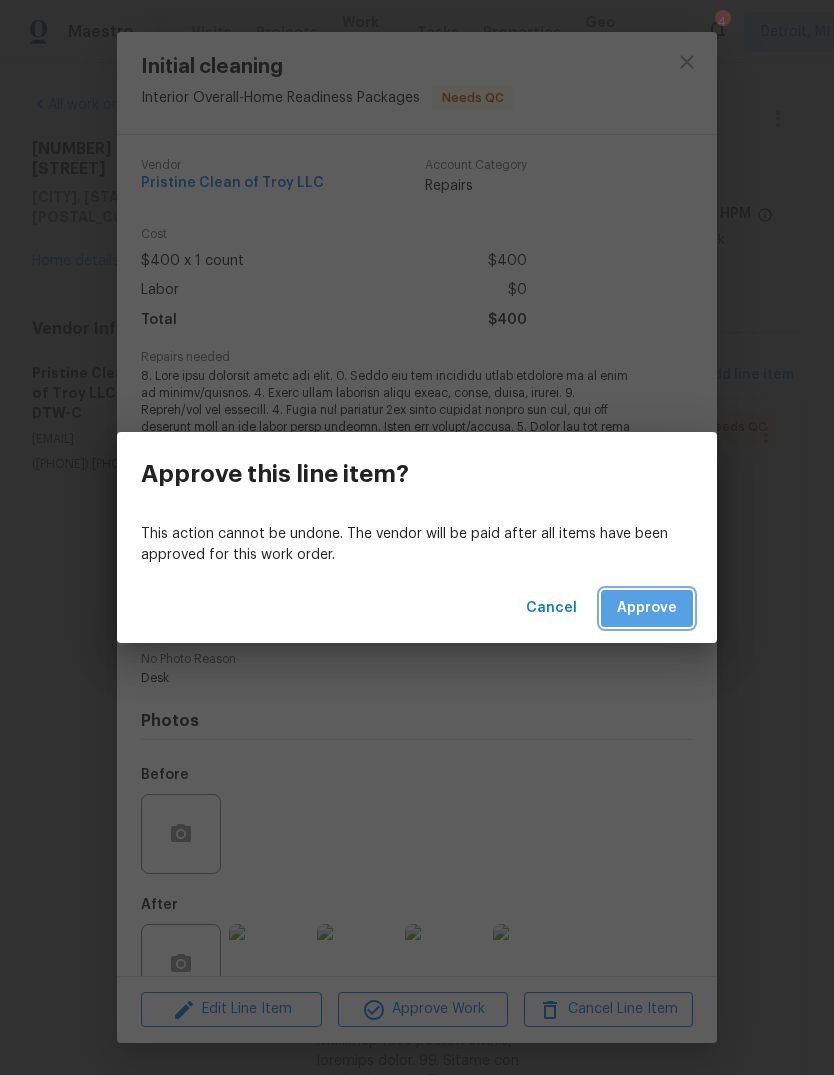 click on "Approve" at bounding box center [647, 608] 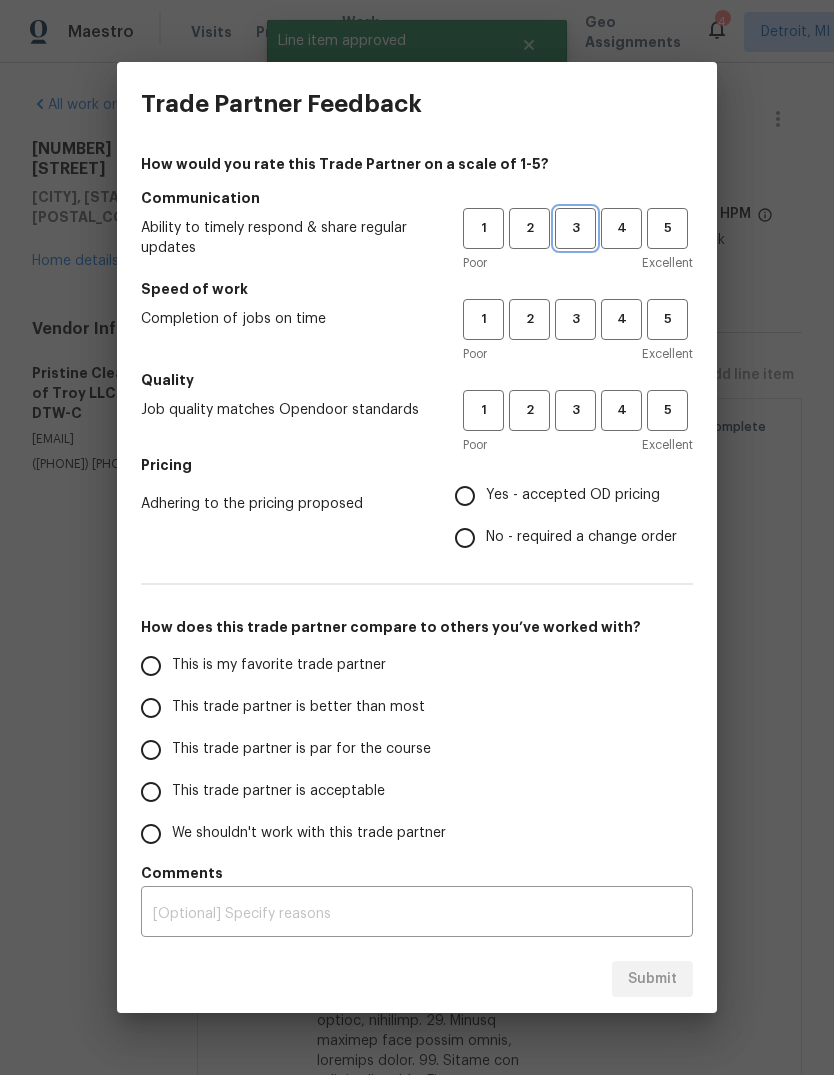 click on "3" at bounding box center (575, 228) 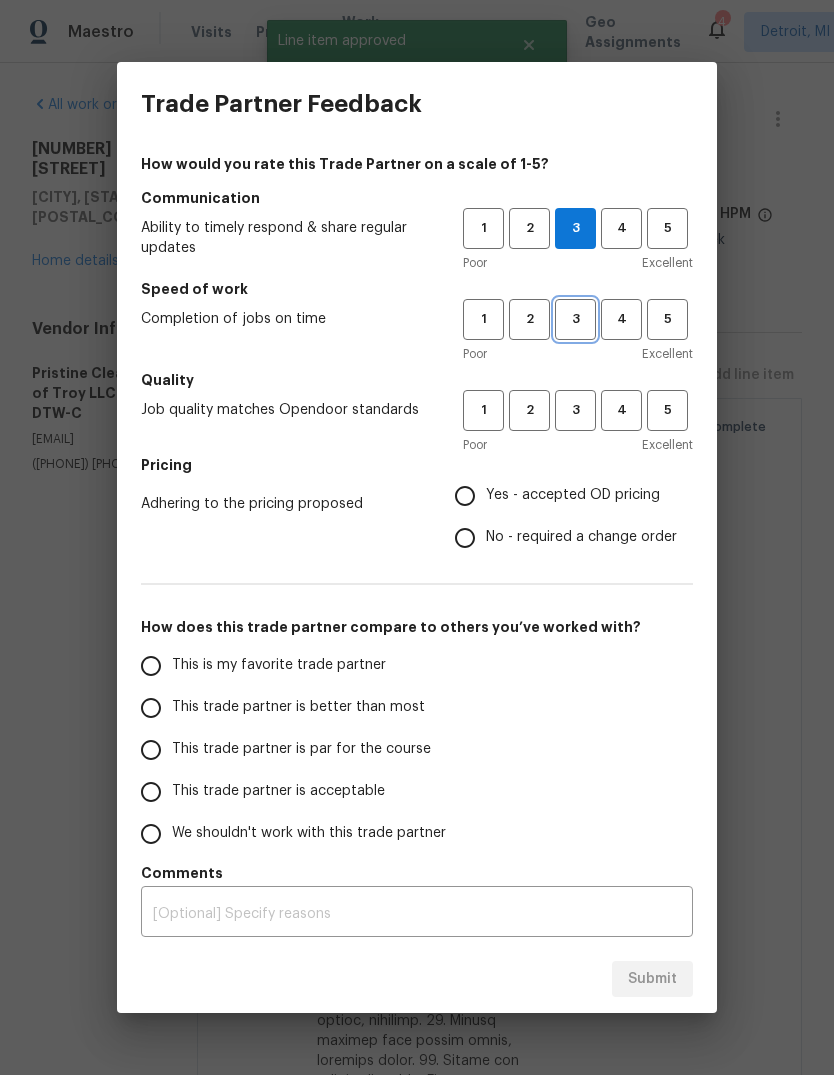 click on "3" at bounding box center (575, 319) 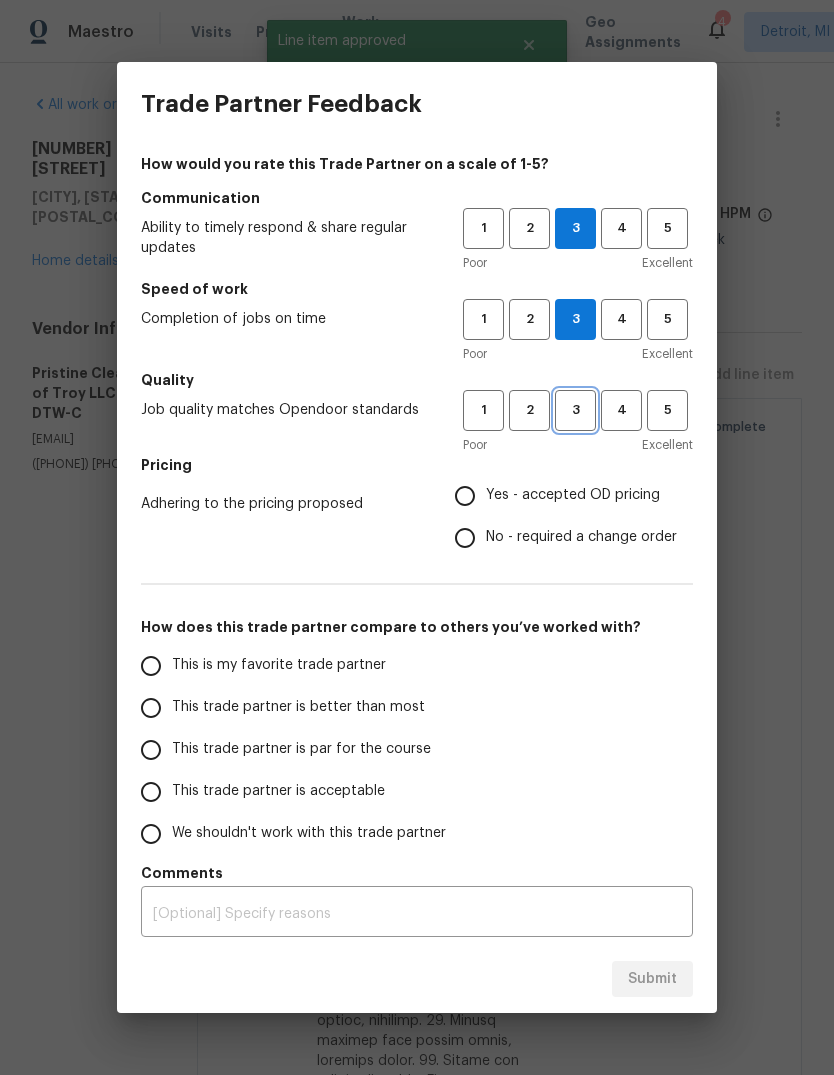 click on "3" at bounding box center (575, 410) 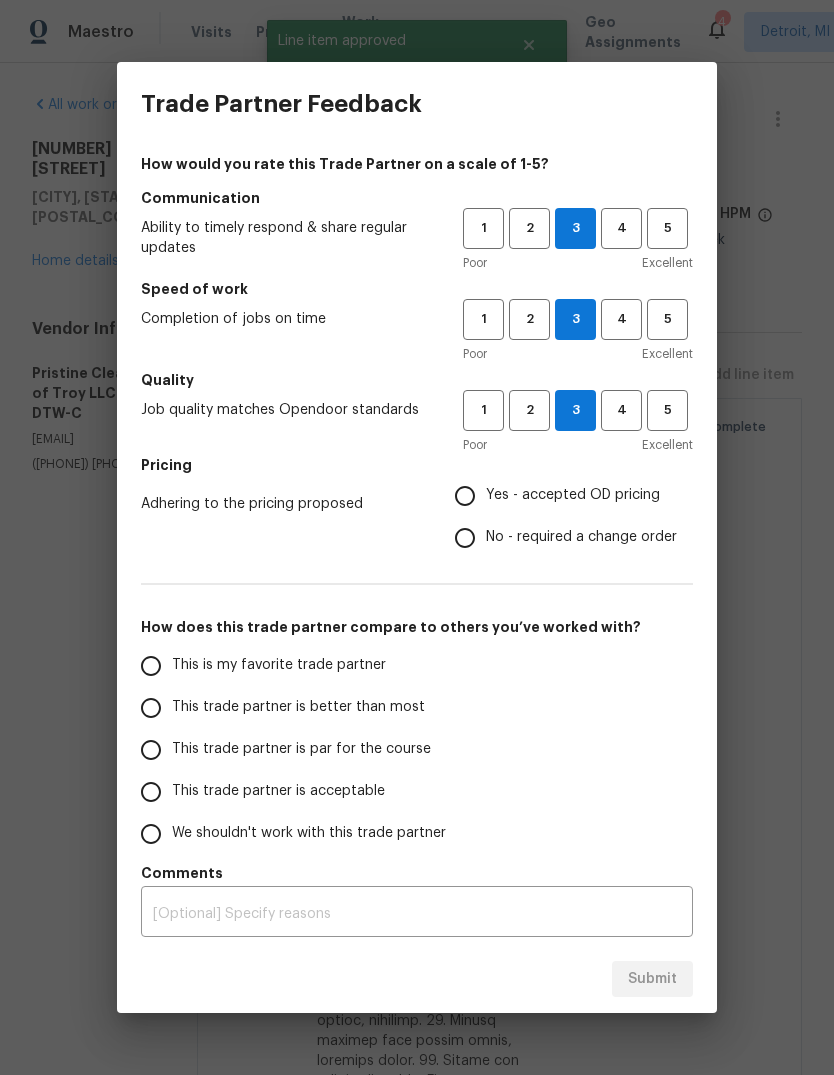 click on "Yes - accepted OD pricing" at bounding box center [573, 495] 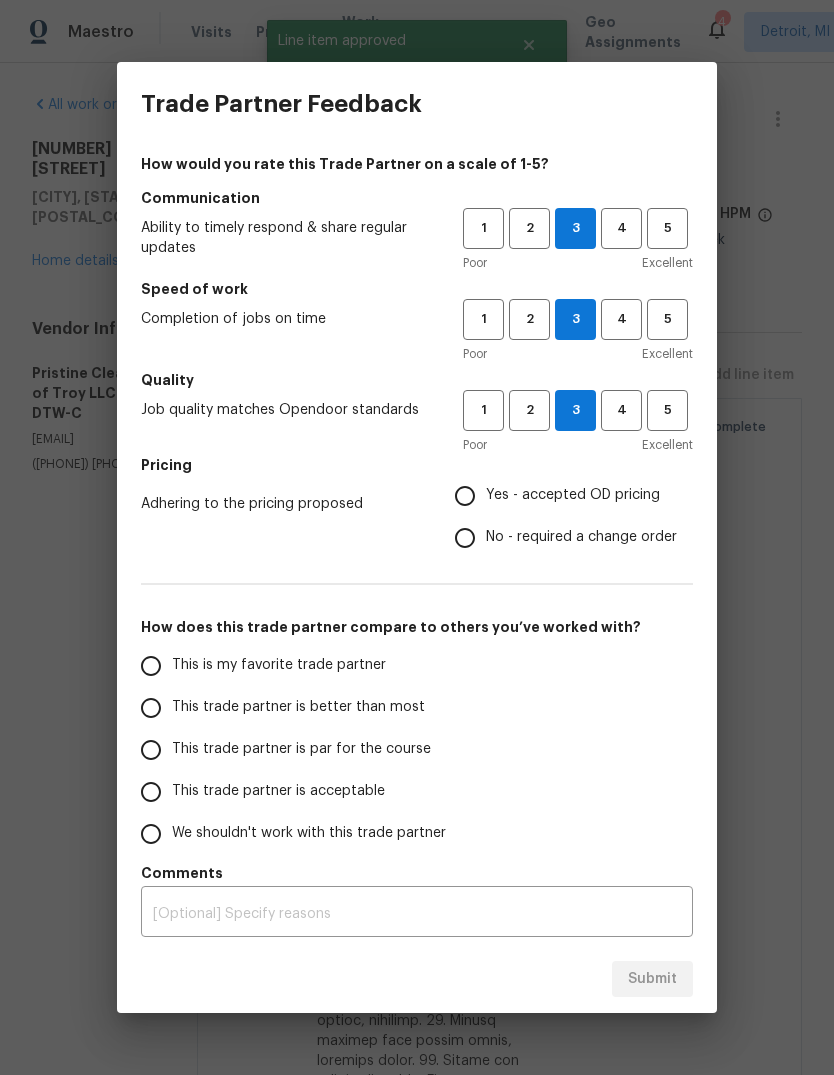 click on "Yes - accepted OD pricing" at bounding box center [465, 496] 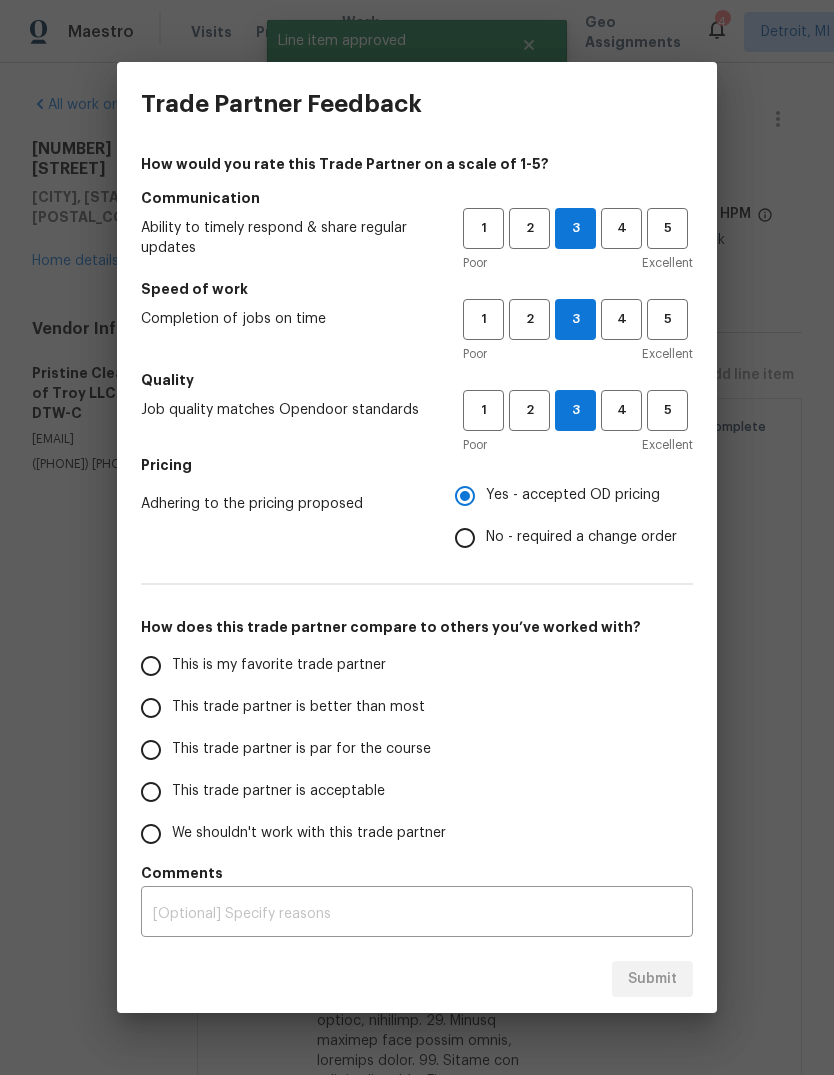 click on "This trade partner is par for the course" at bounding box center [301, 749] 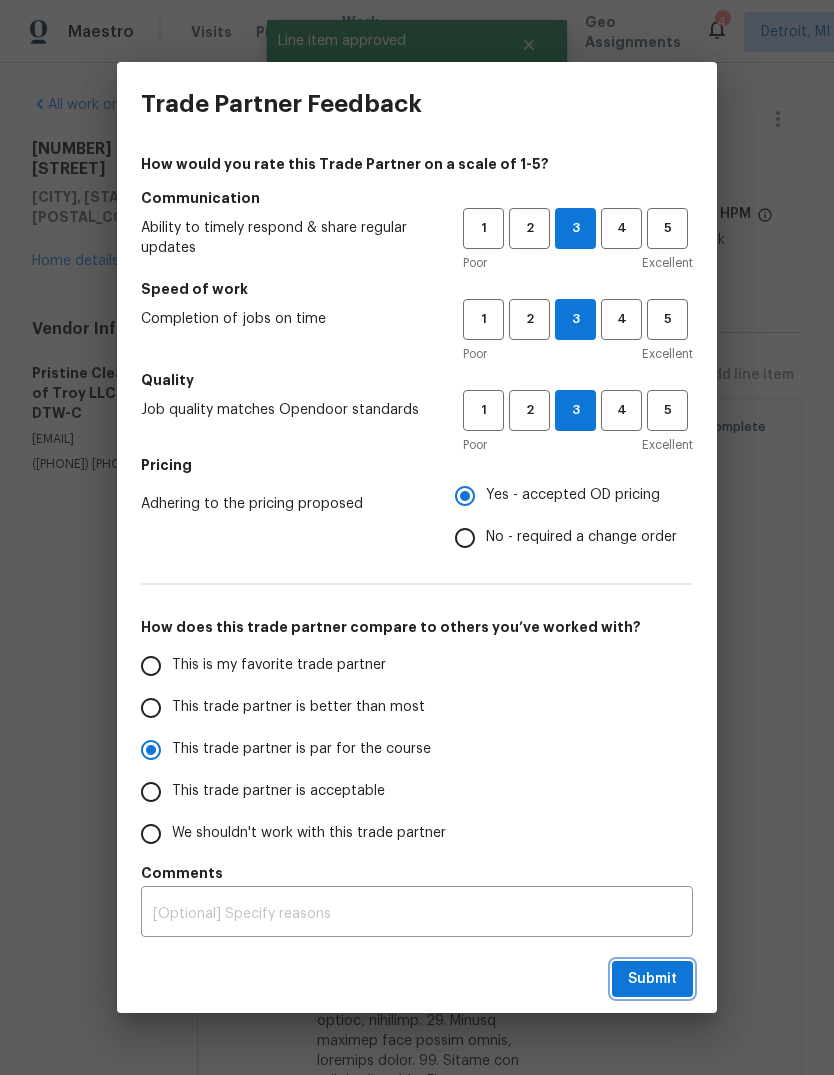 click on "Submit" at bounding box center (652, 979) 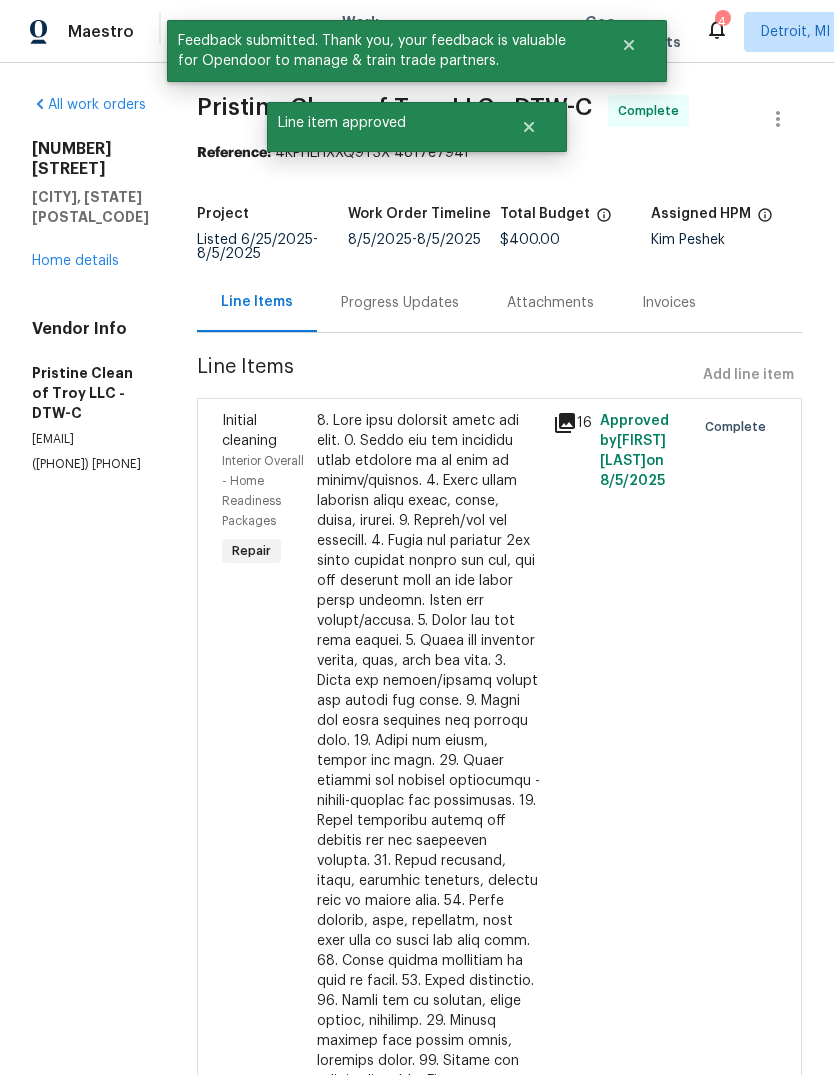 click on "Home details" at bounding box center (75, 261) 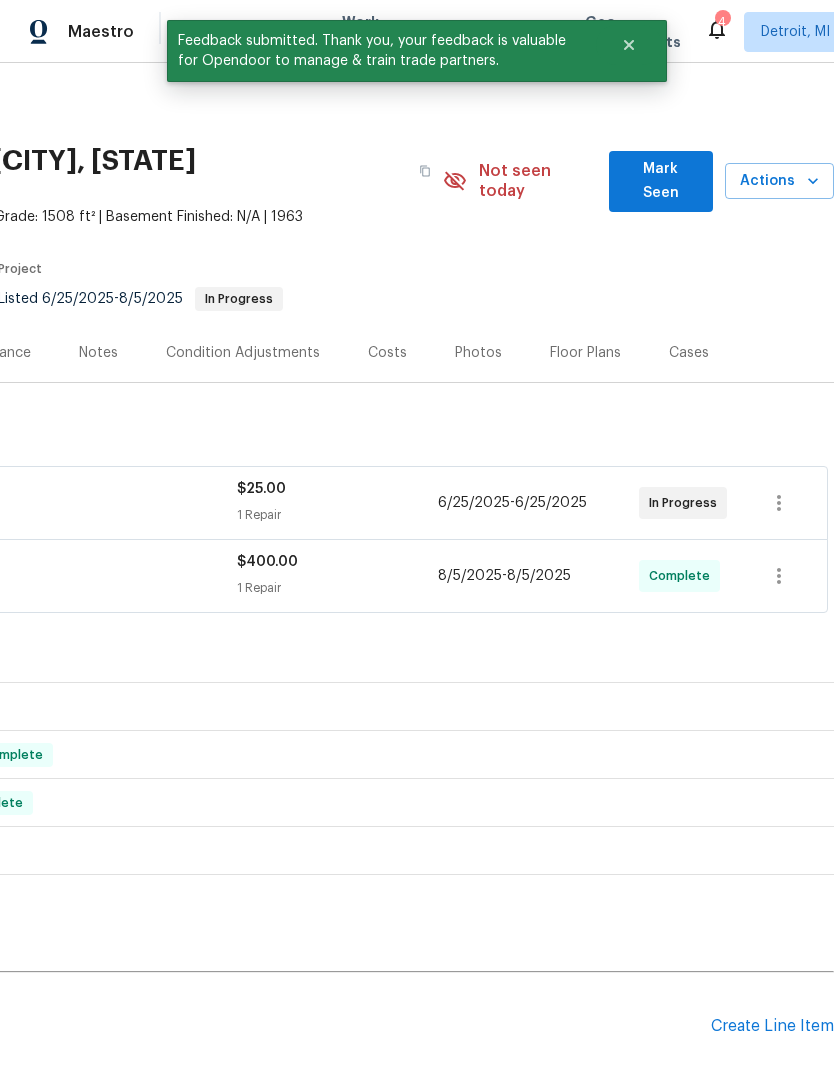 scroll, scrollTop: 0, scrollLeft: 296, axis: horizontal 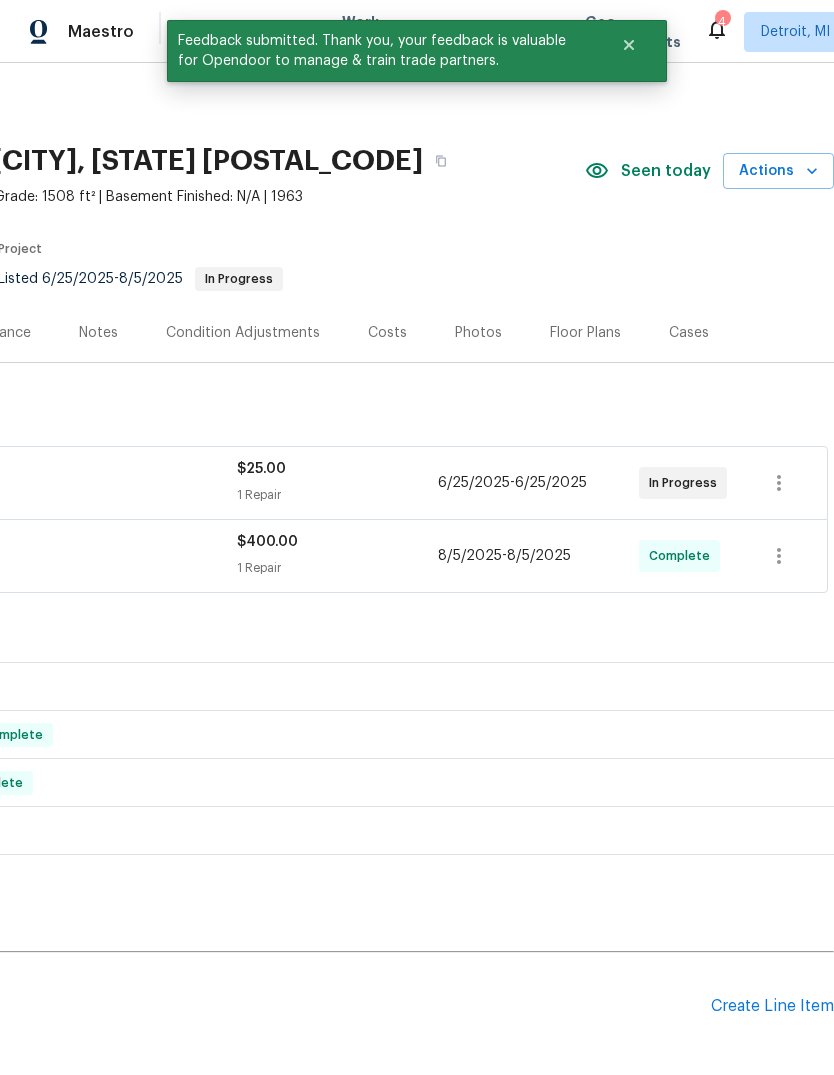 click on "4 [CITY], [STATE] [FIRST] [LAST]" at bounding box center [843, 32] 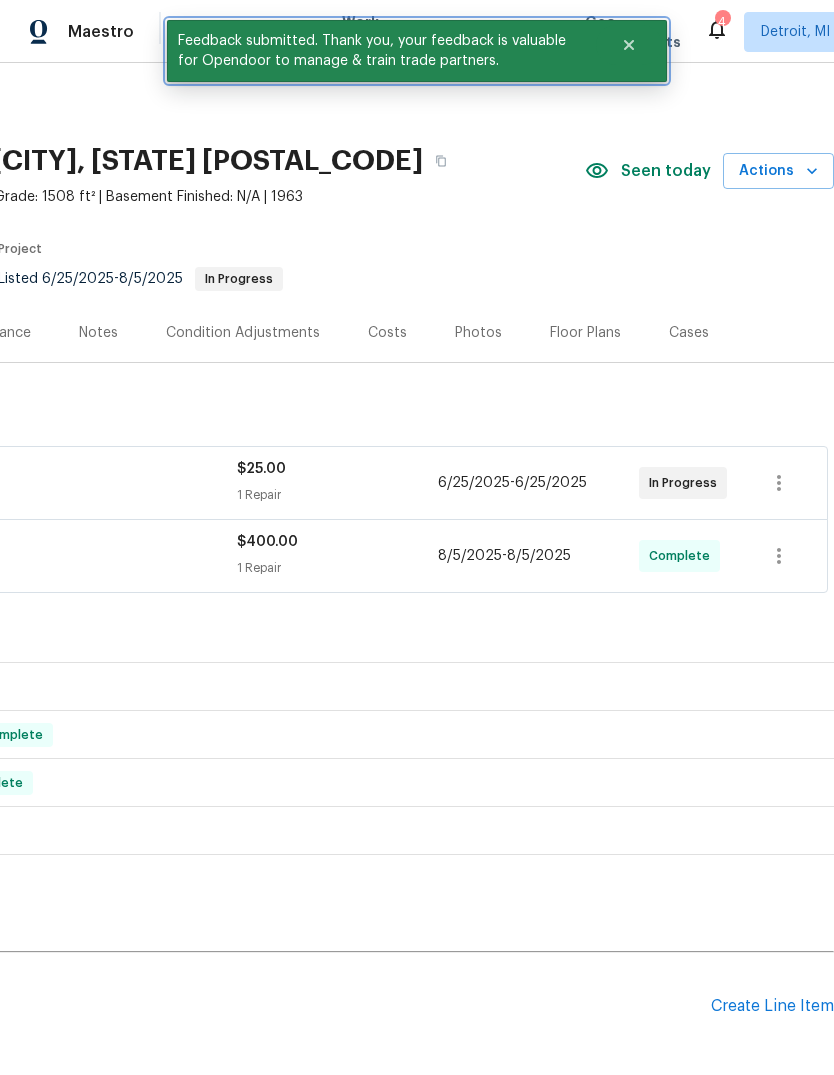 click 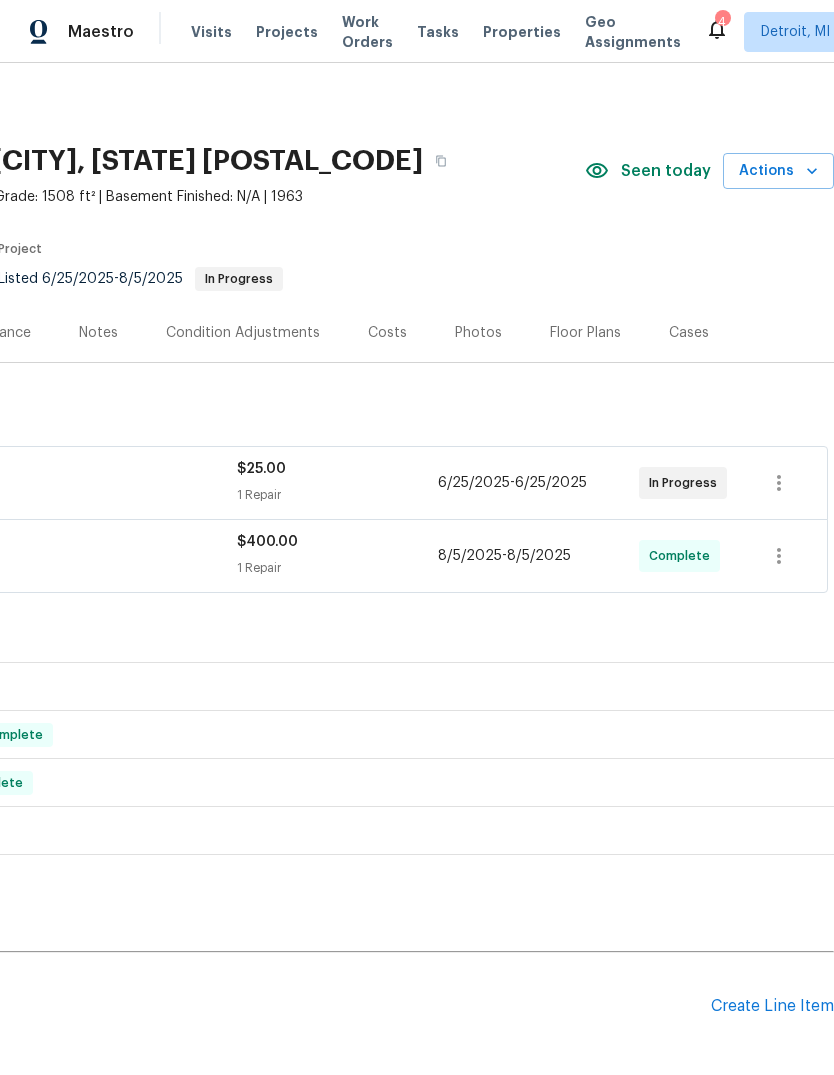 click on "Work Orders" at bounding box center (367, 32) 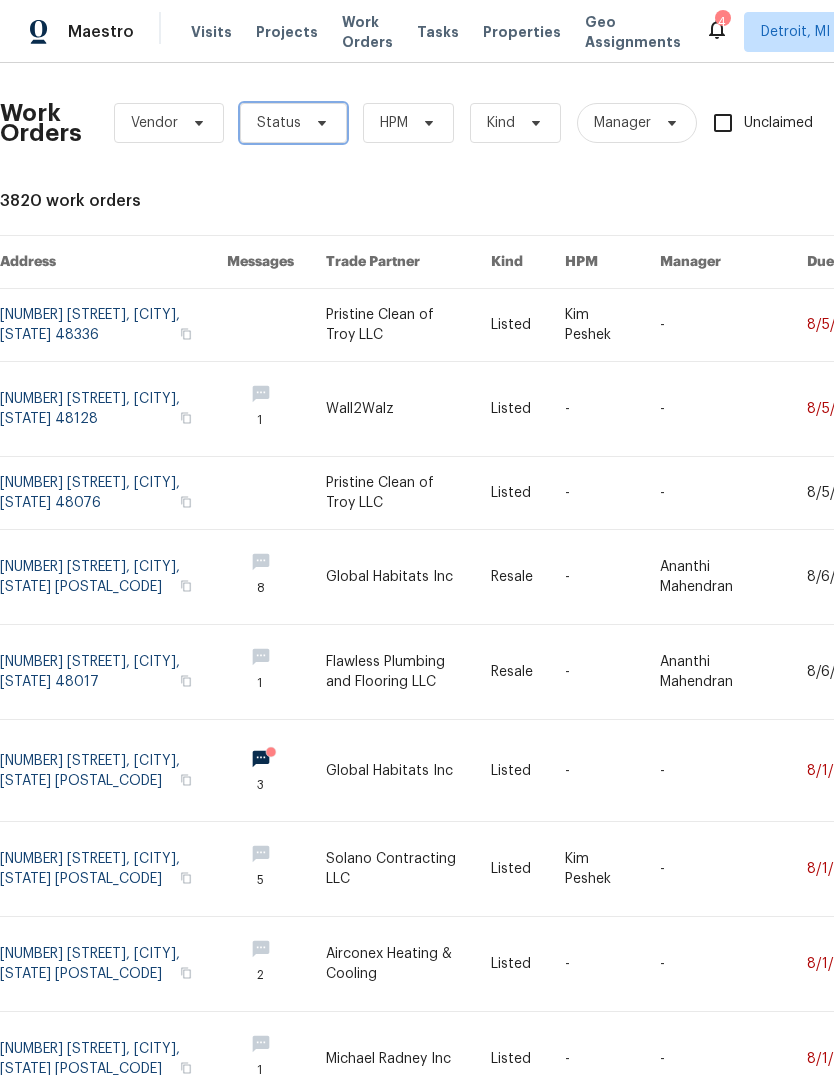 click 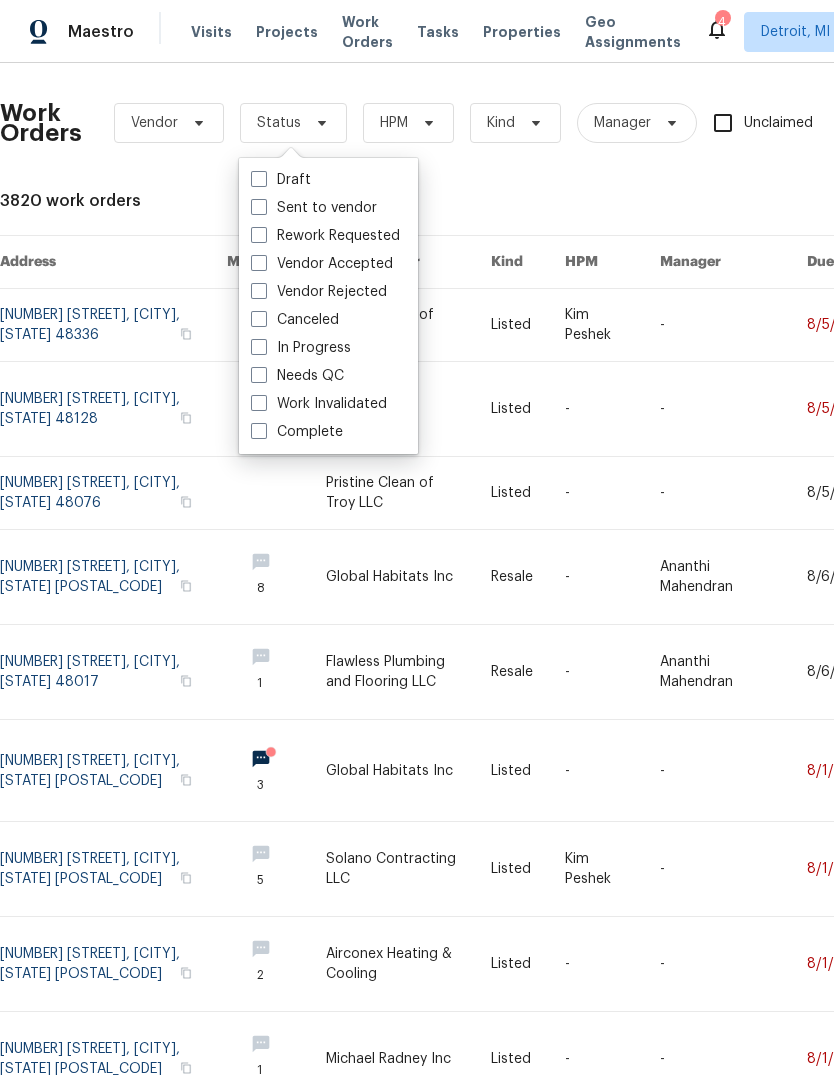 click on "Needs QC" at bounding box center [297, 376] 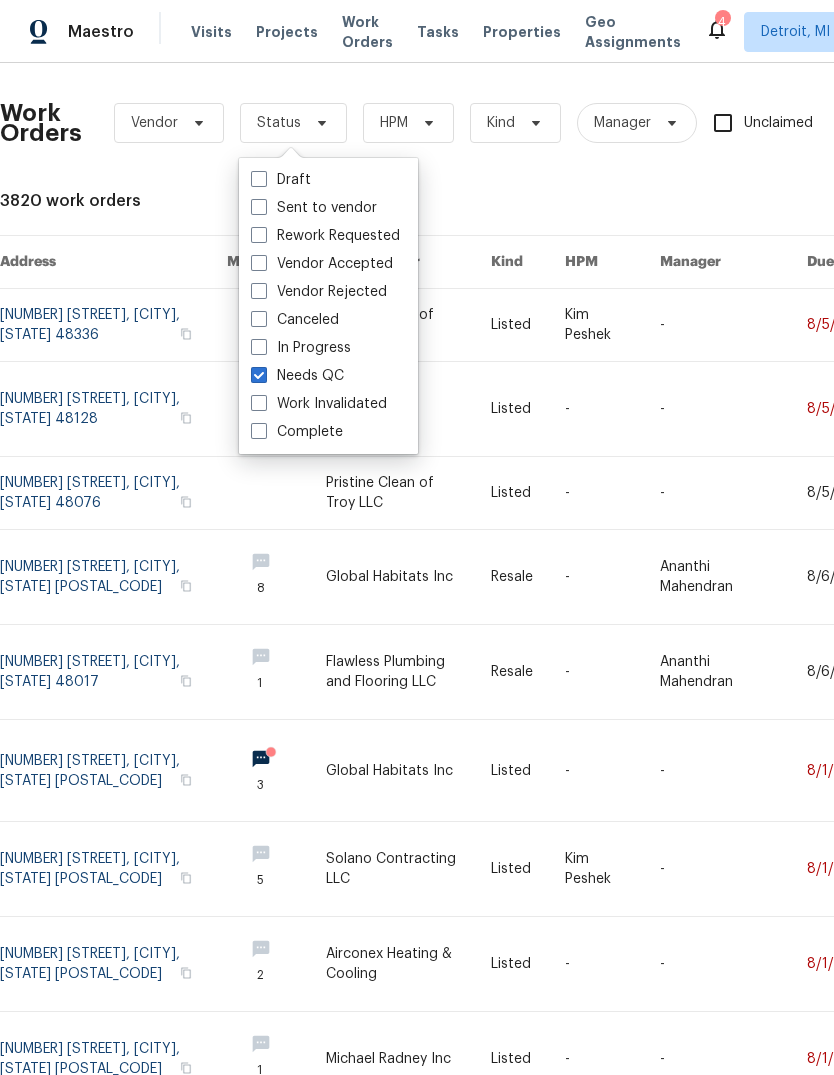 checkbox on "true" 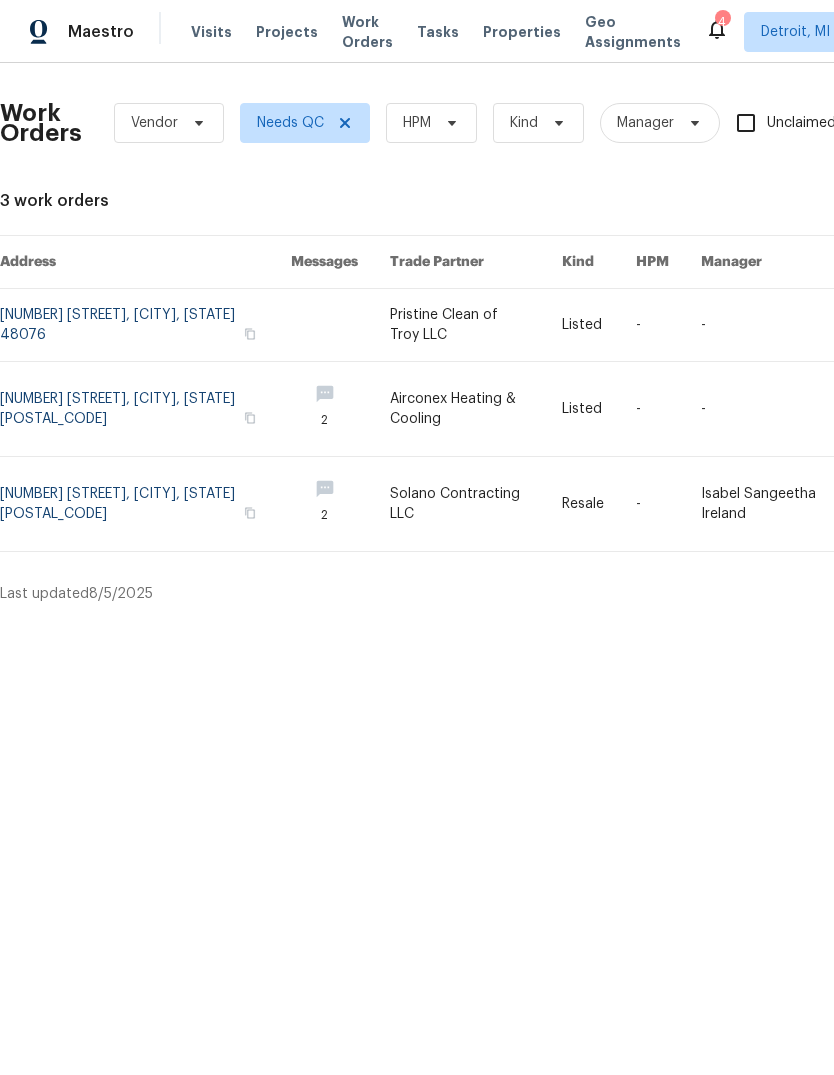 scroll, scrollTop: 0, scrollLeft: 0, axis: both 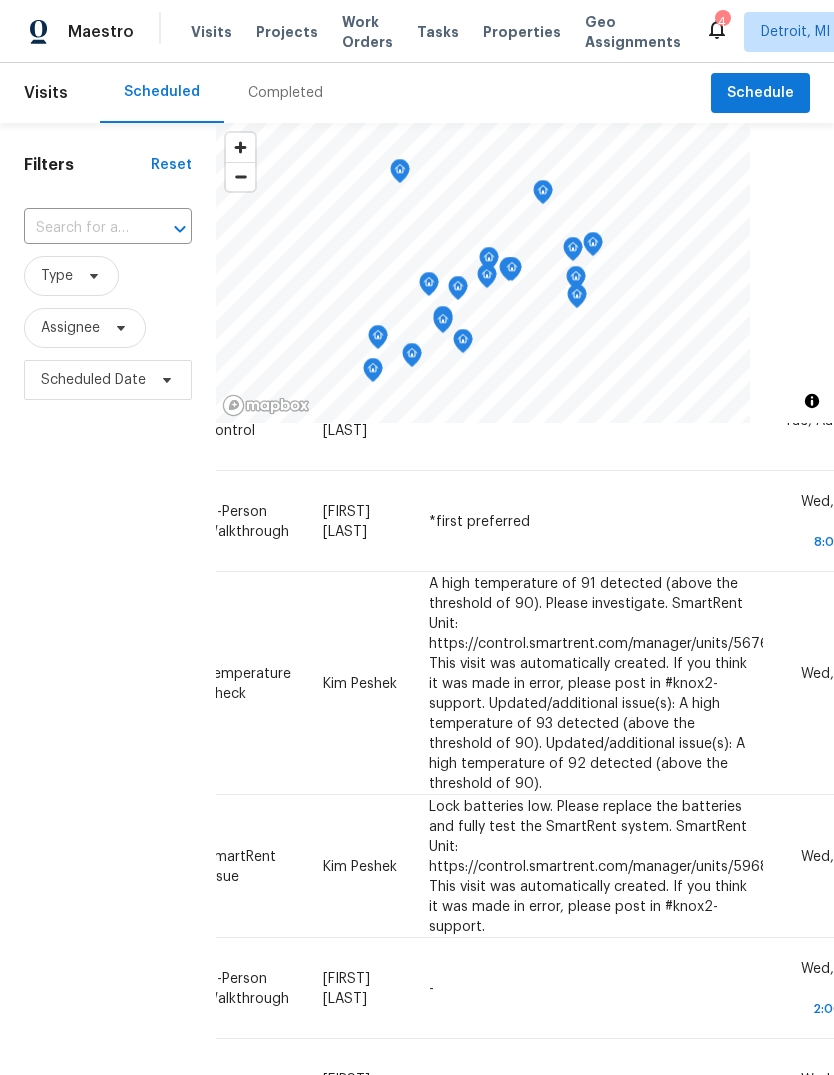 click 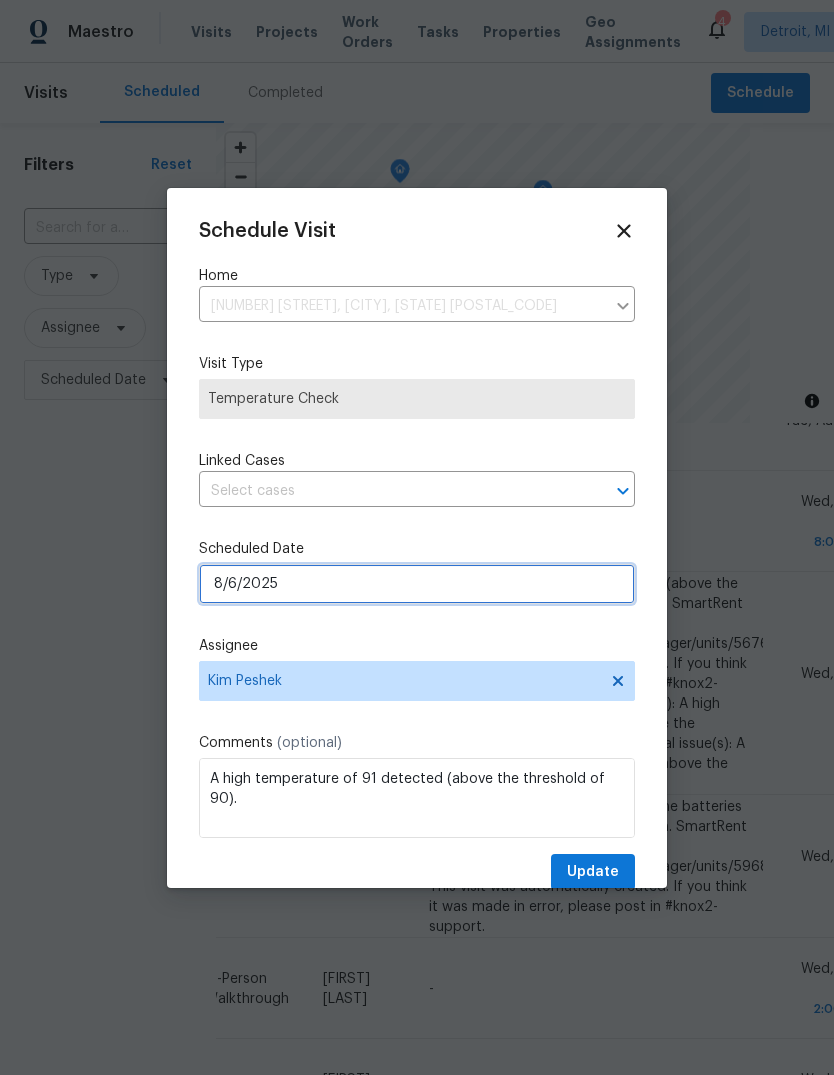 click on "8/6/2025" at bounding box center (417, 584) 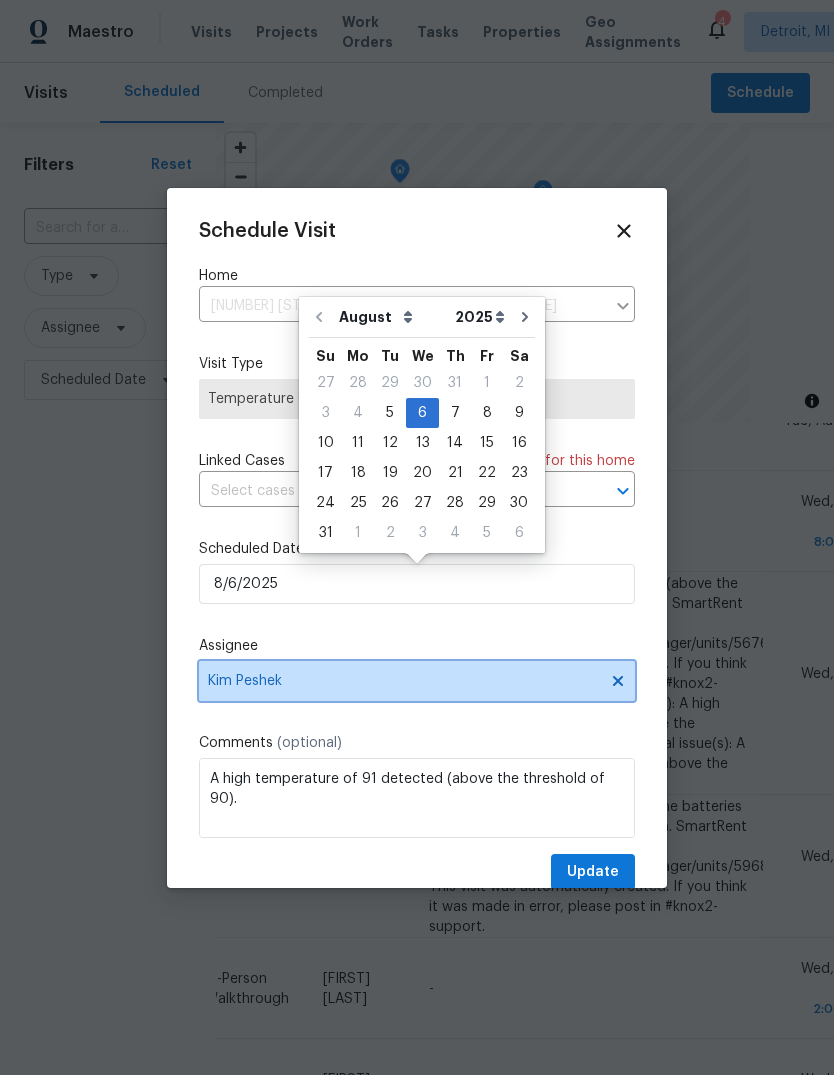 click on "Kim Peshek" at bounding box center (404, 681) 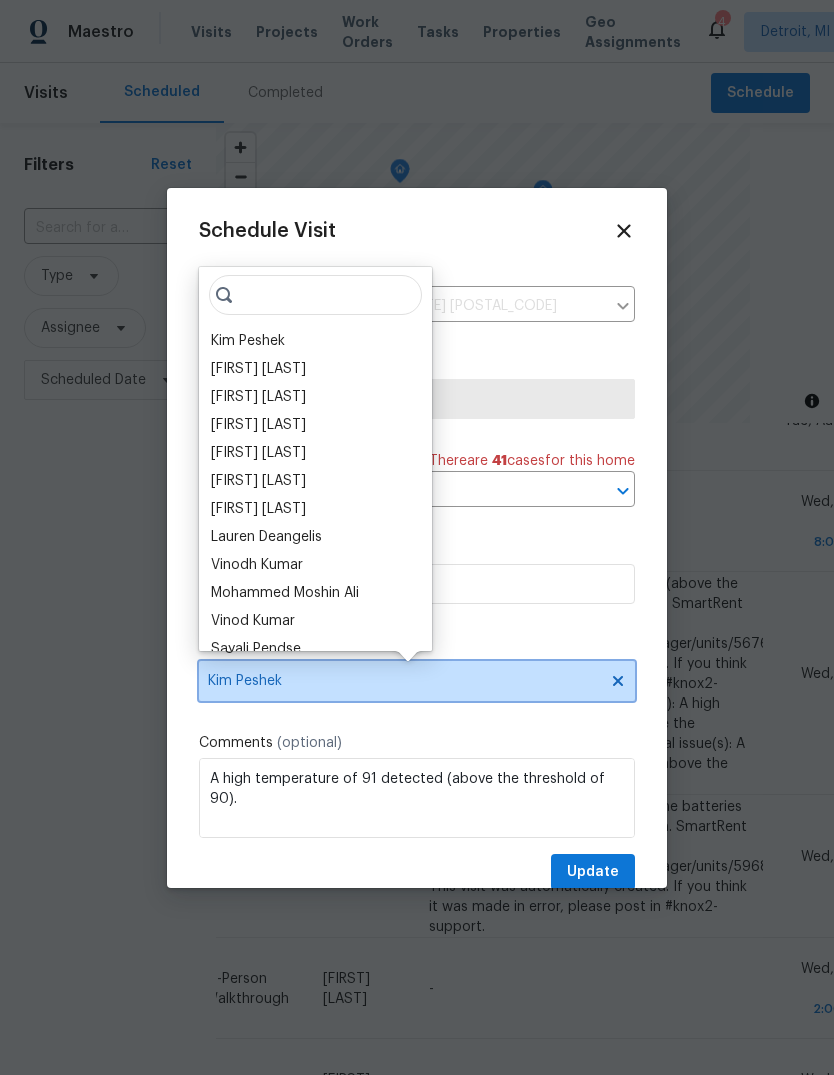 click on "Kim Peshek" at bounding box center (404, 681) 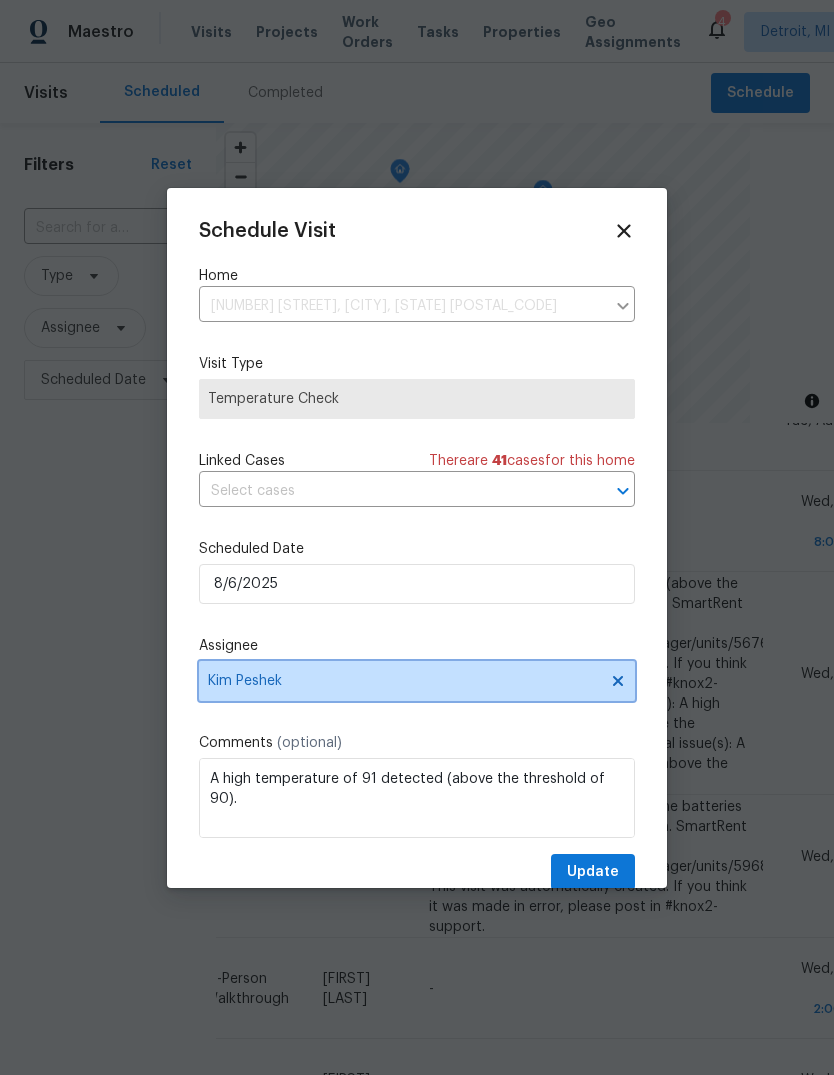 click on "Kim Peshek" at bounding box center (417, 681) 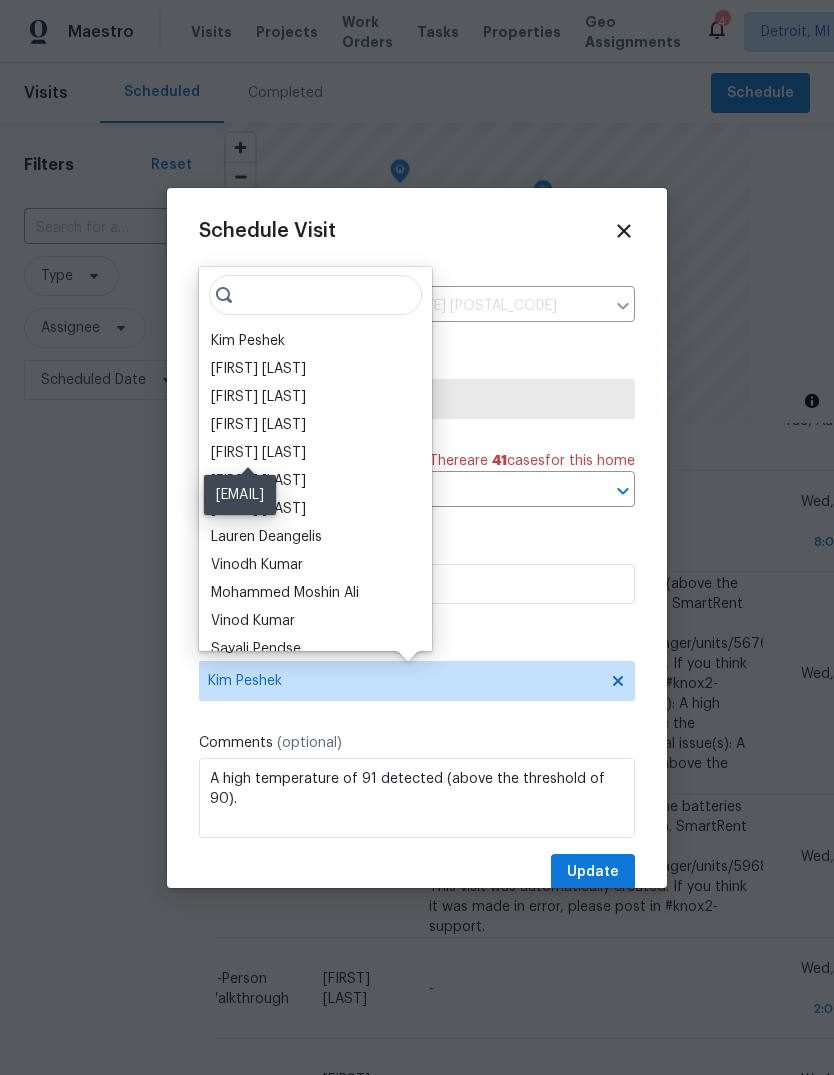 click on "[FIRST] [LAST]" at bounding box center [258, 453] 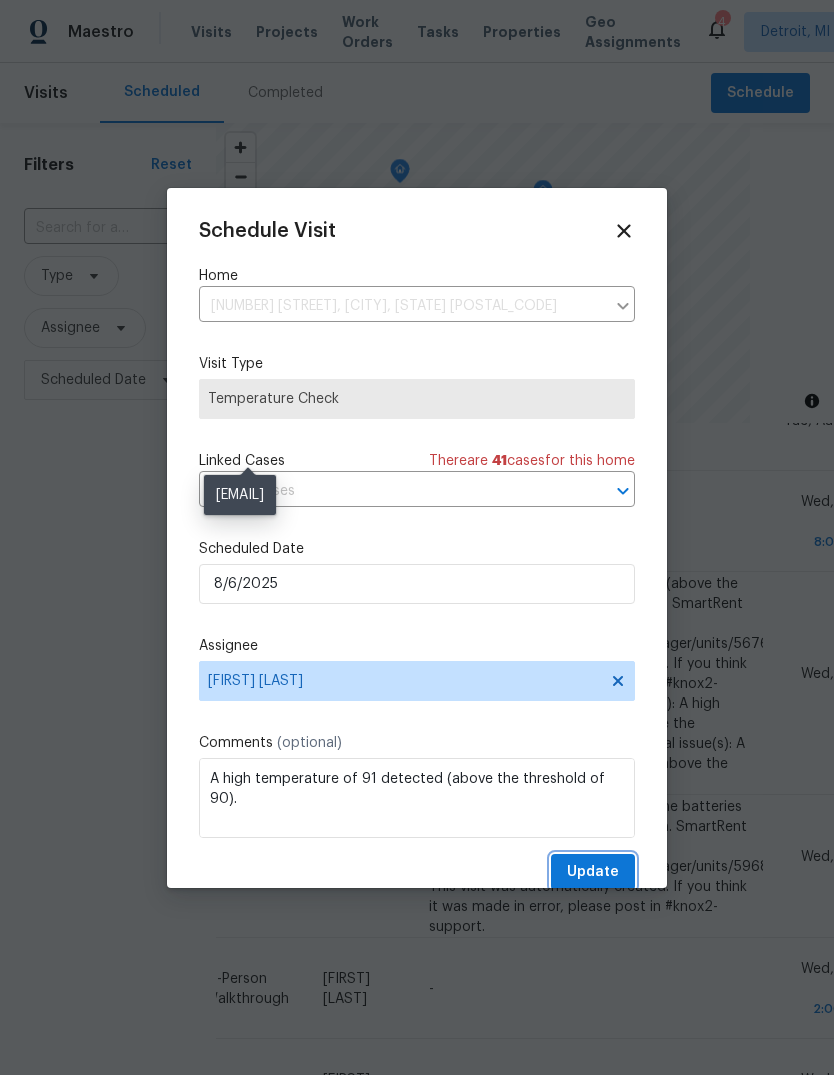 click on "Update" at bounding box center (593, 872) 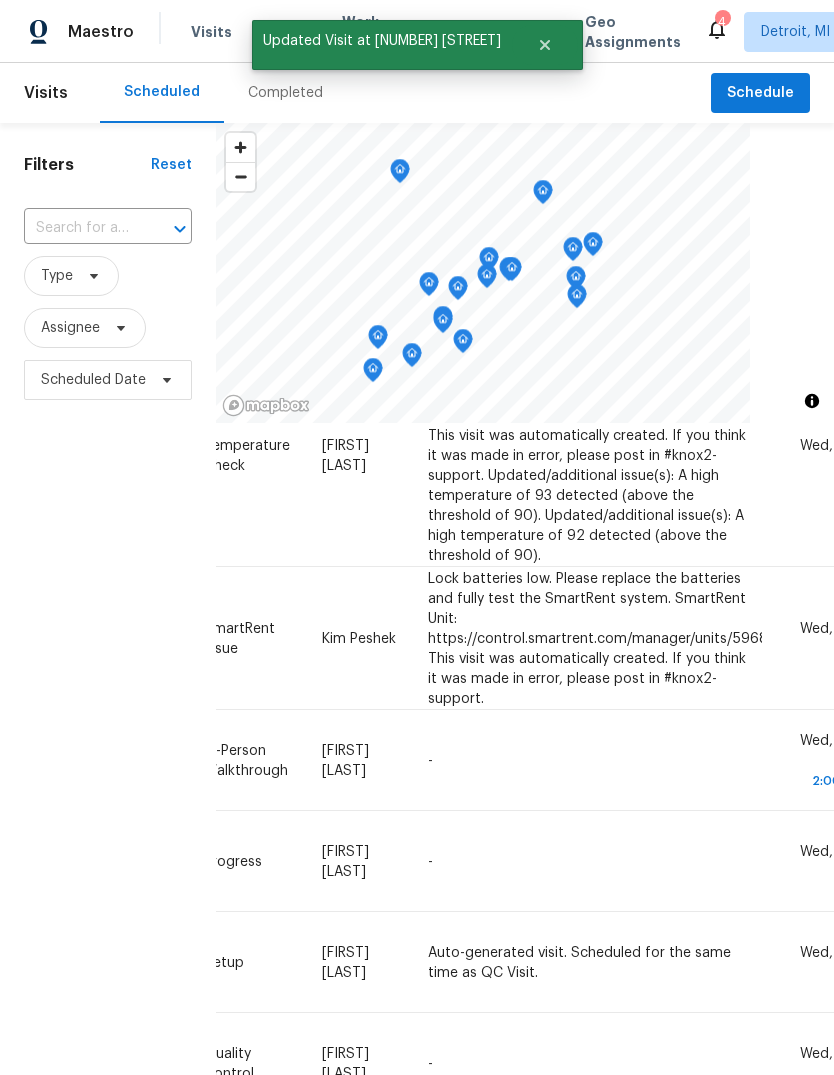 scroll, scrollTop: 557, scrollLeft: 175, axis: both 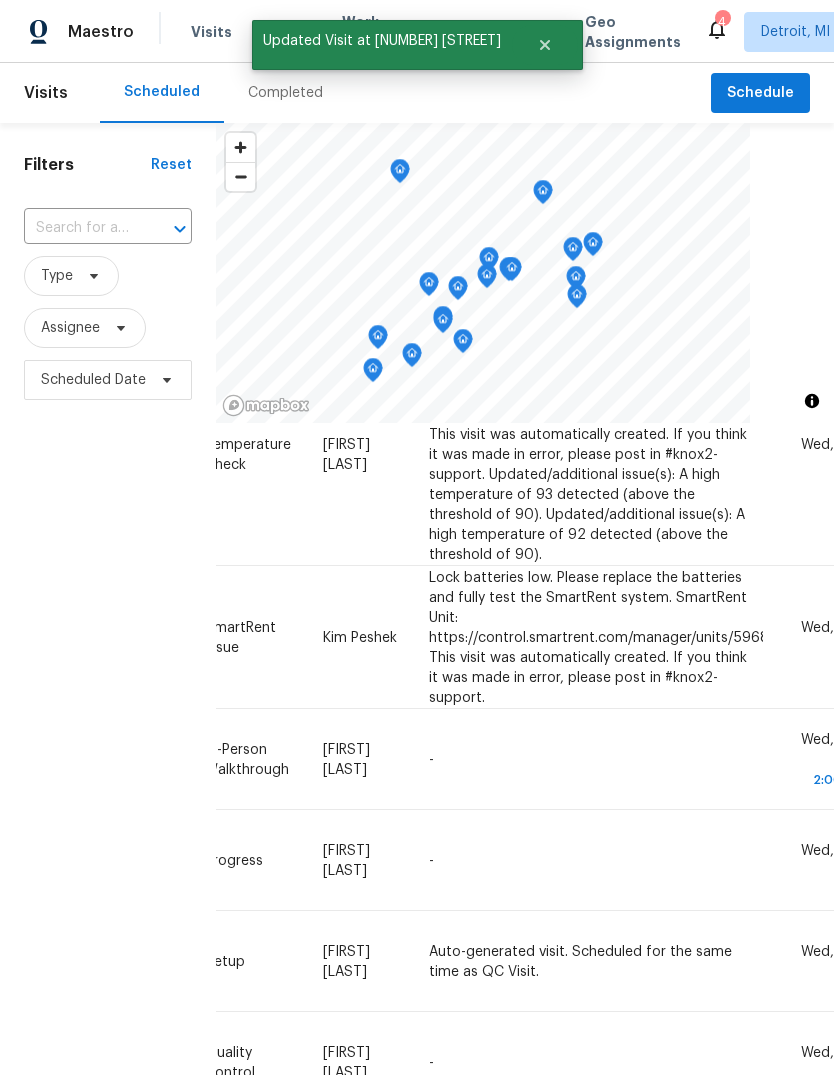 click 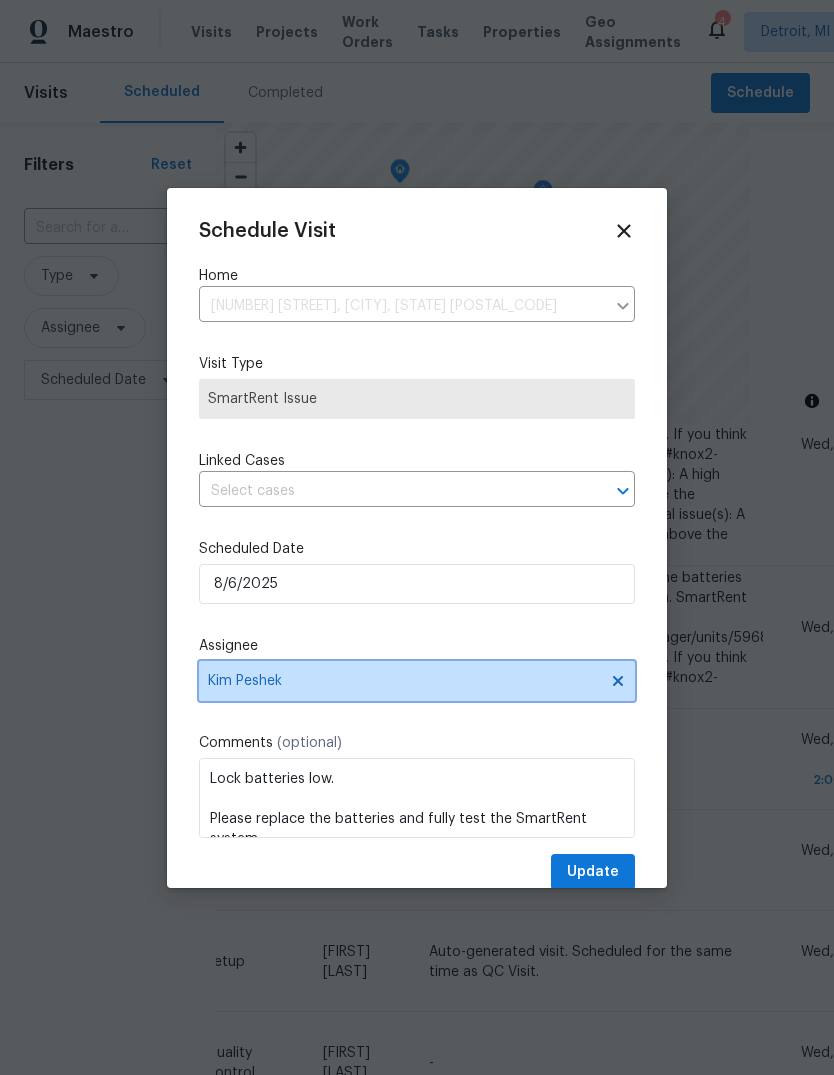 click on "Kim Peshek" at bounding box center [417, 681] 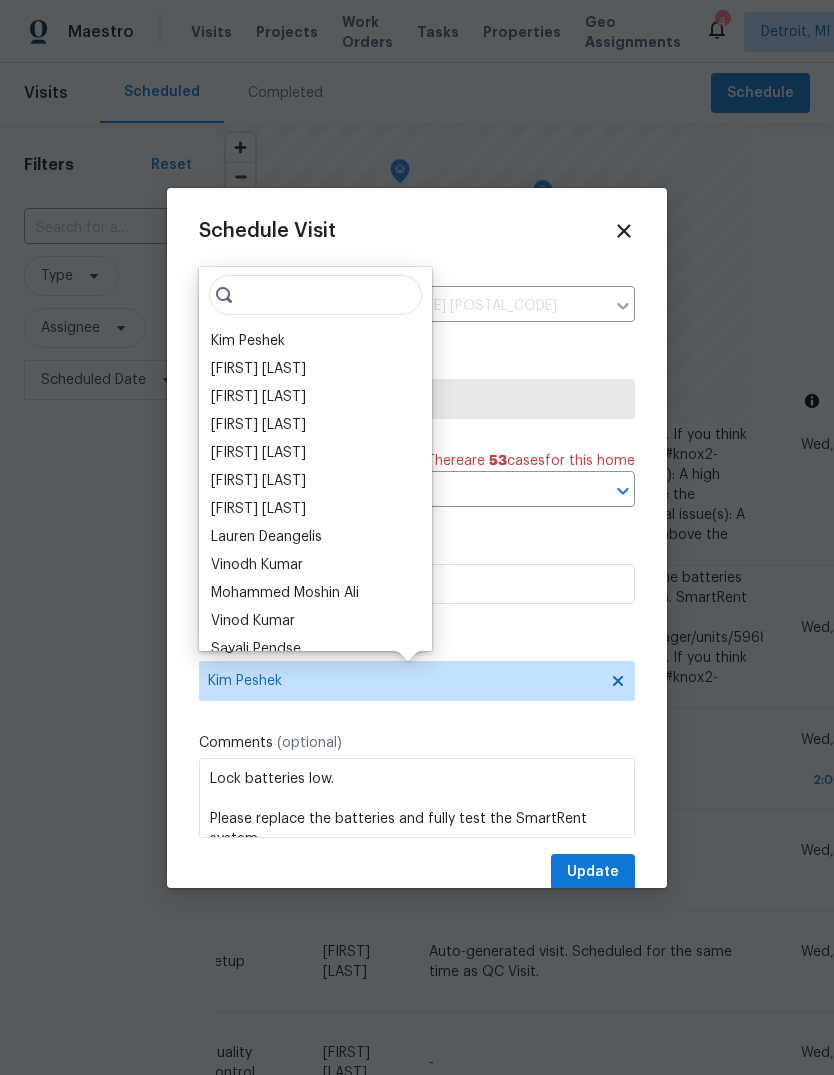 click on "[FIRST] [LAST]" at bounding box center [258, 453] 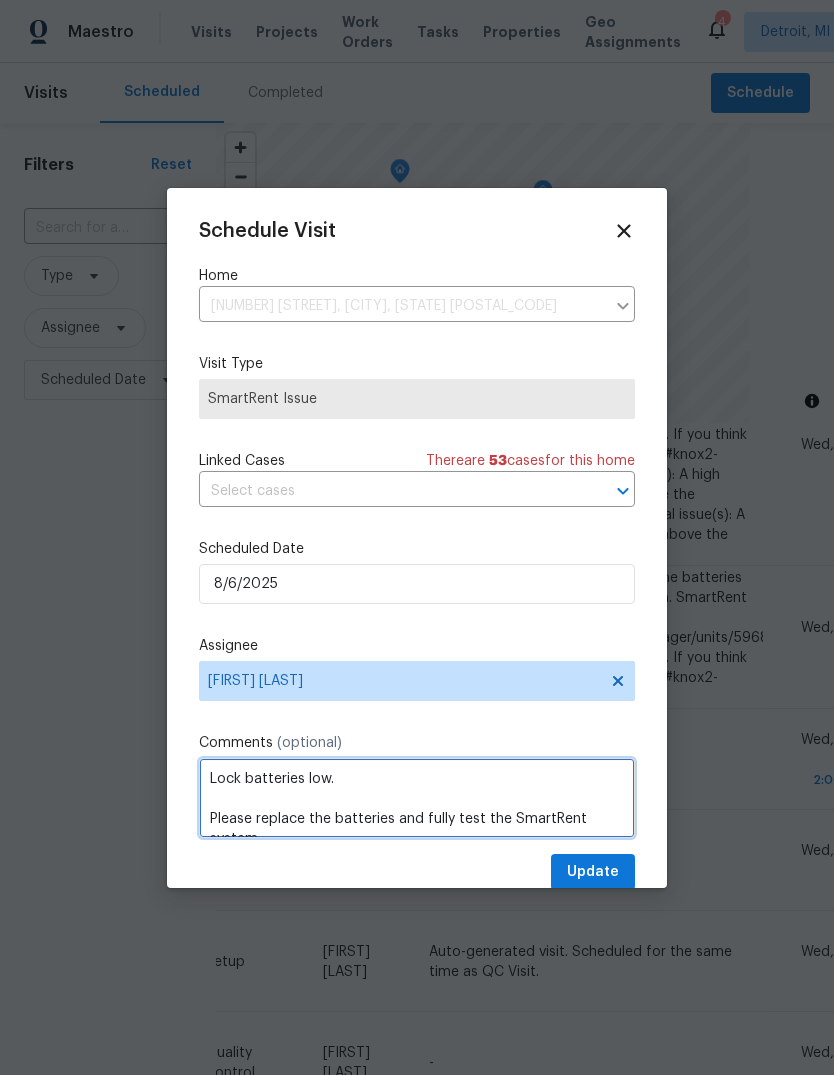 click on "Lock batteries low.
Please replace the batteries and fully test the SmartRent system.
SmartRent Unit: https://control.smartrent.com/manager/units/5968118/overview
This visit was automatically created. If you think it was made in error, please post in #knox2-support." at bounding box center [417, 798] 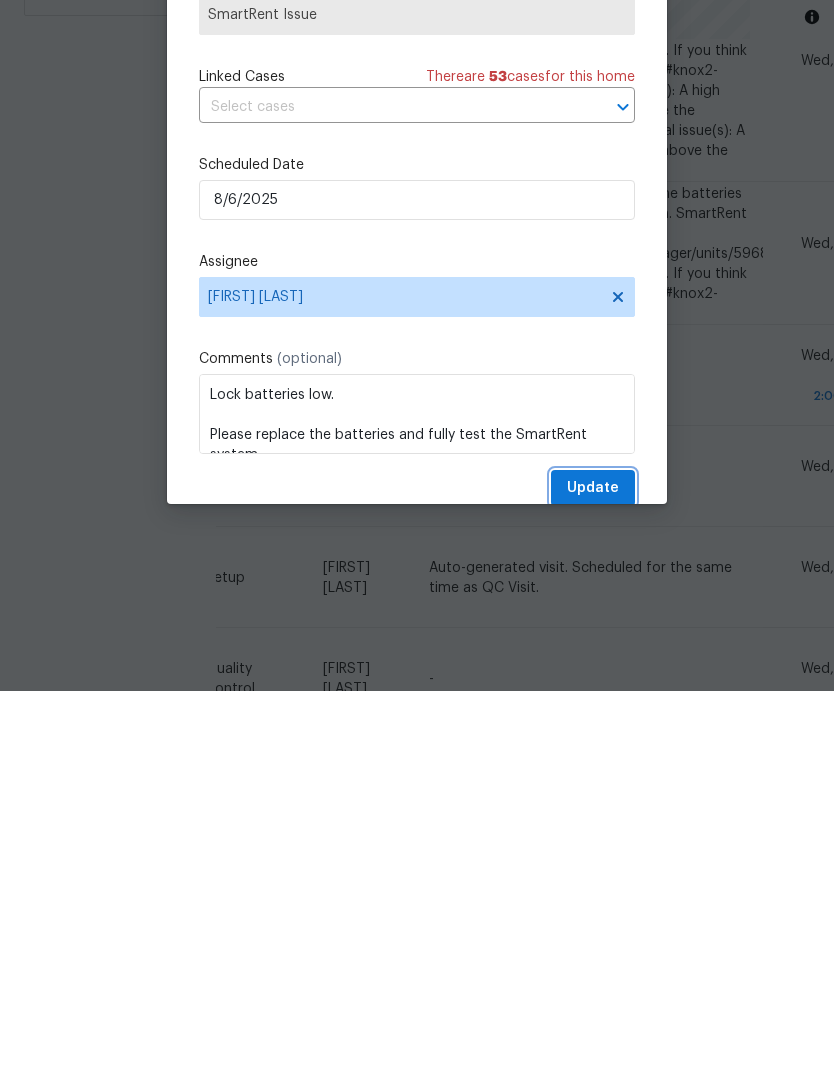 click on "Update" at bounding box center (593, 872) 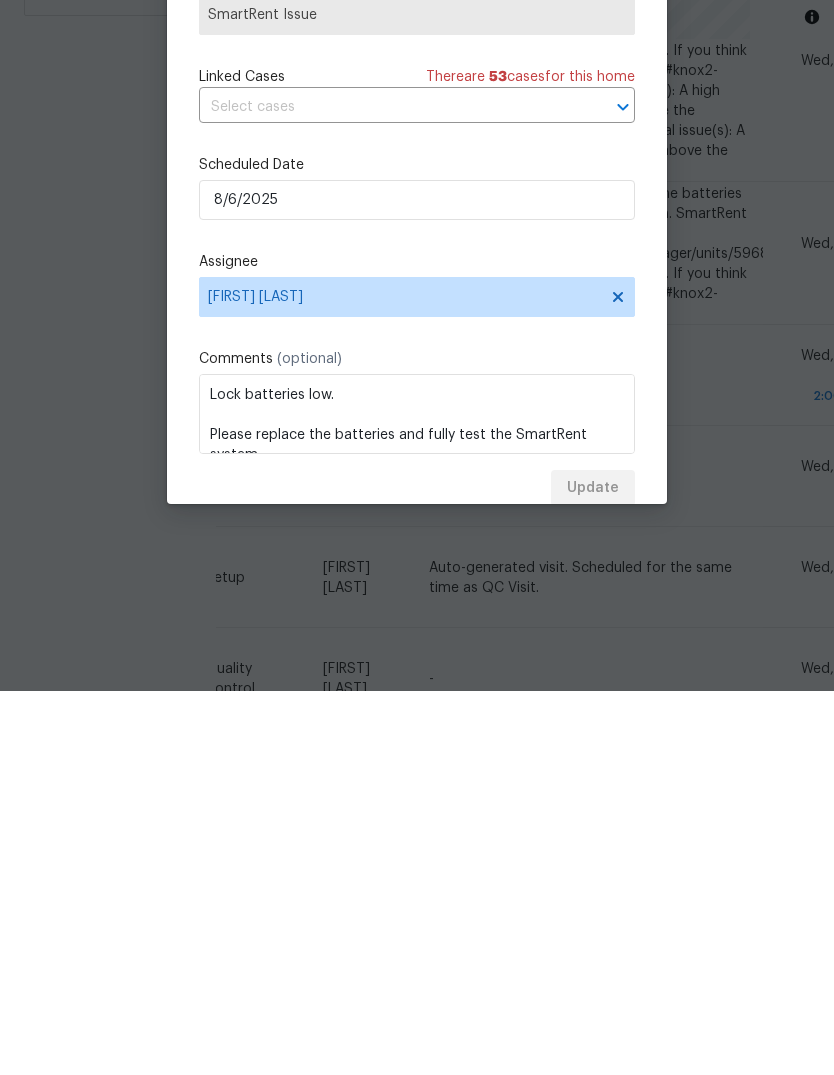 scroll, scrollTop: 75, scrollLeft: 0, axis: vertical 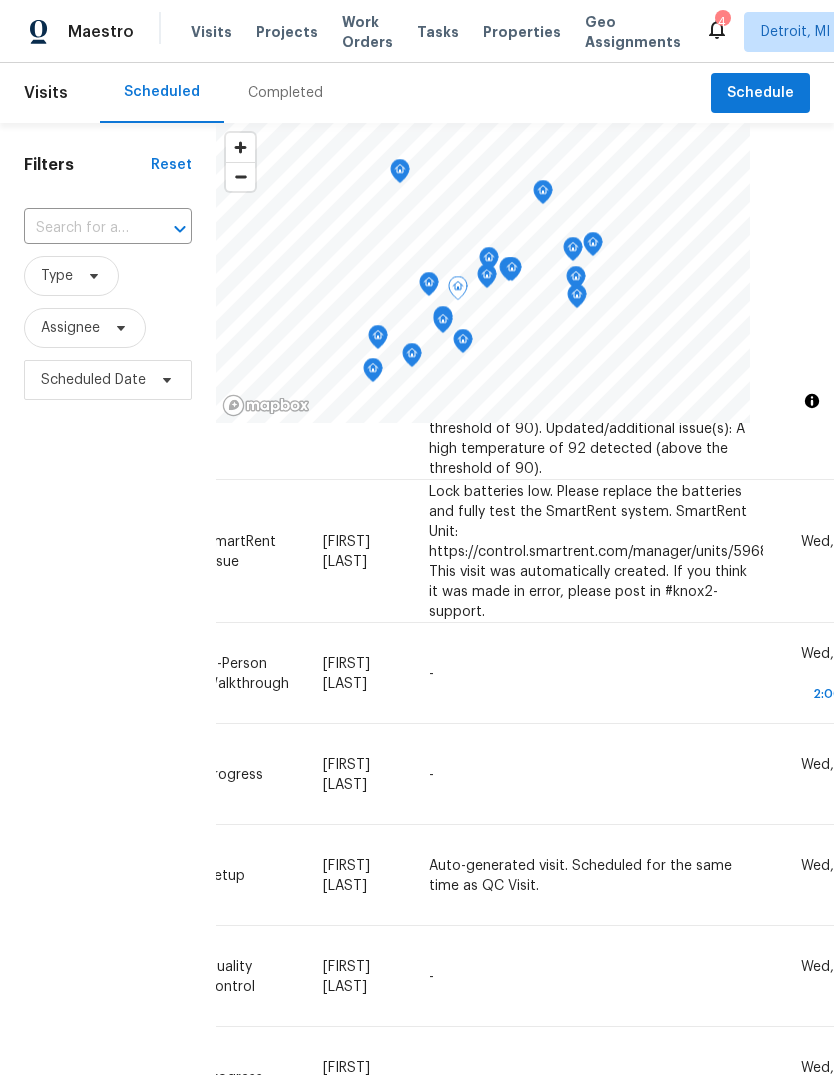 click 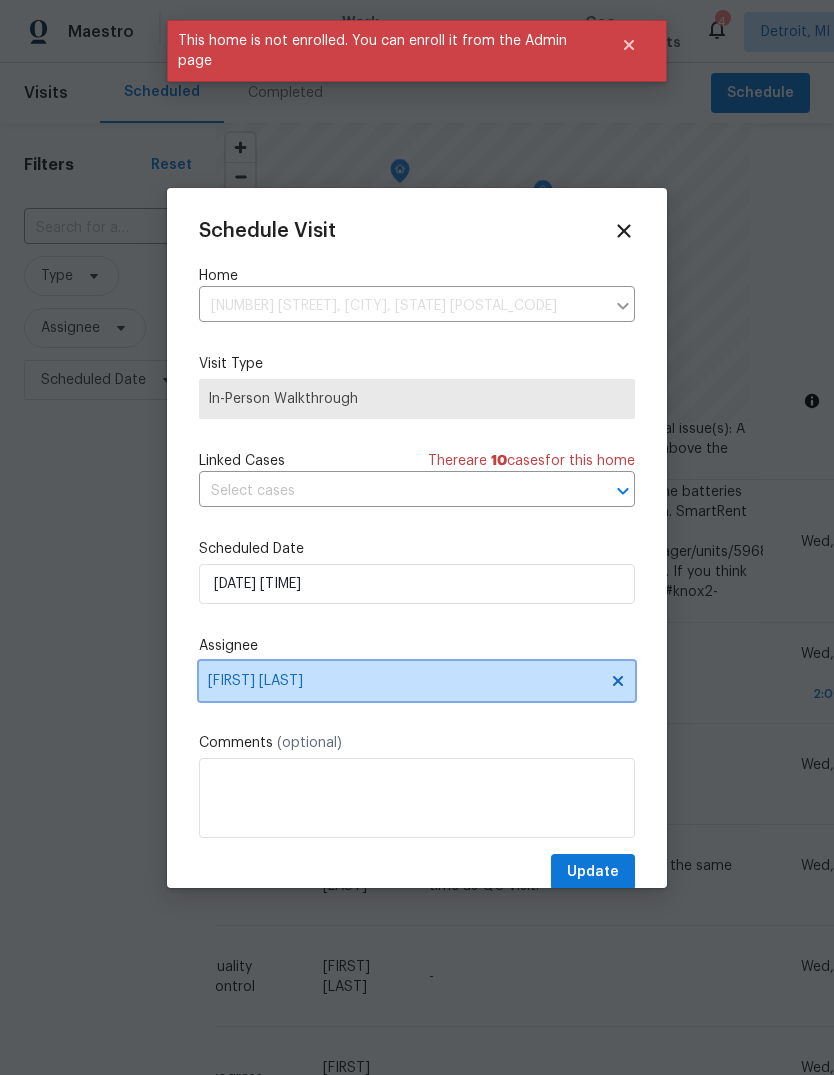 click on "Diana Brink" at bounding box center (404, 681) 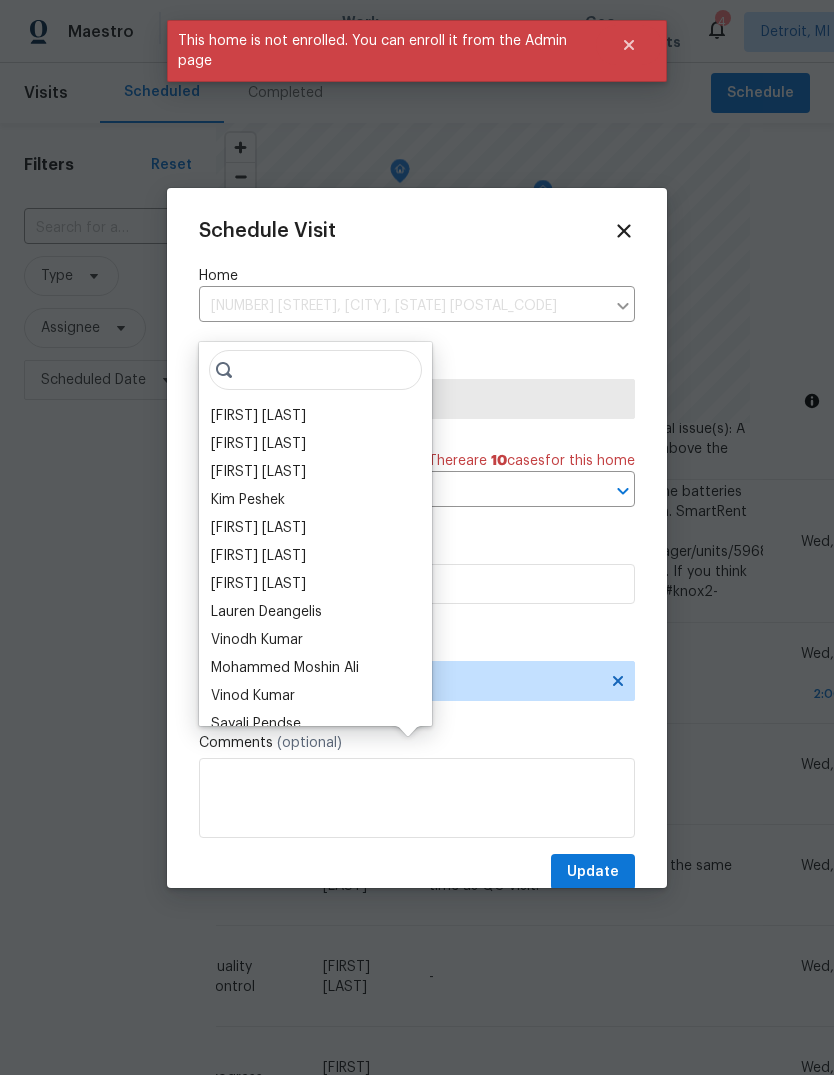 click on "[FIRST] [LAST]" at bounding box center (258, 472) 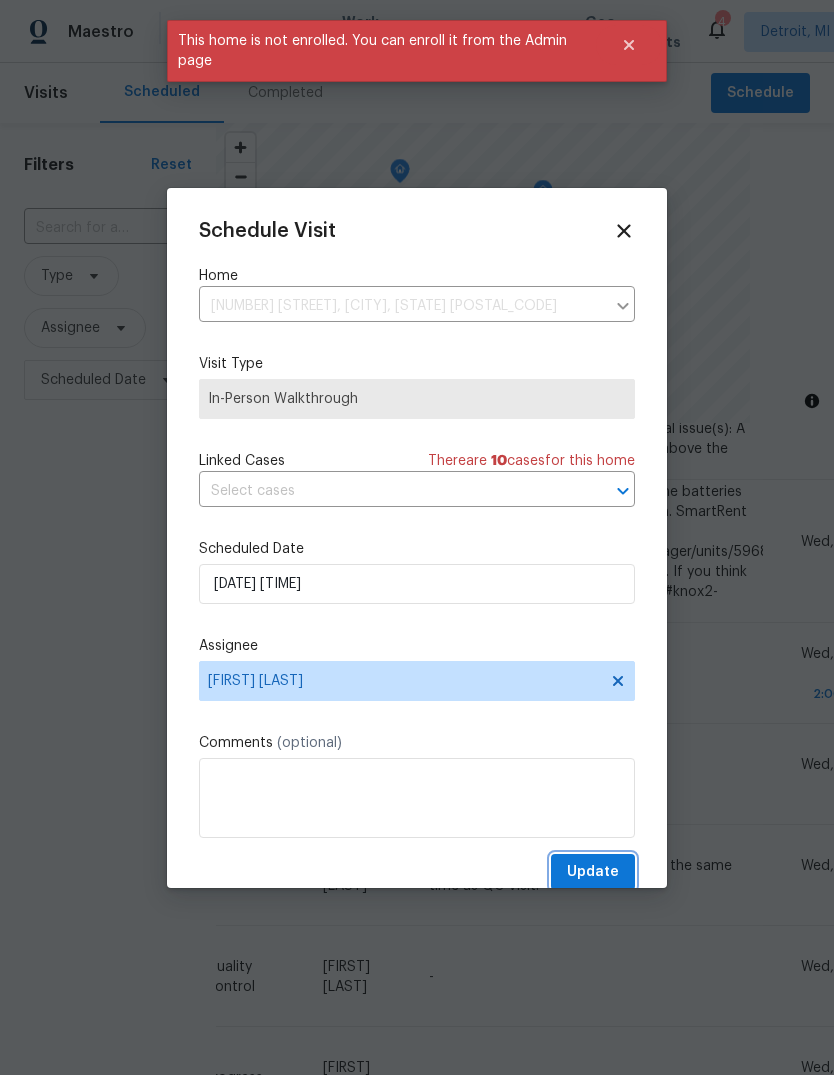 click on "Update" at bounding box center (593, 872) 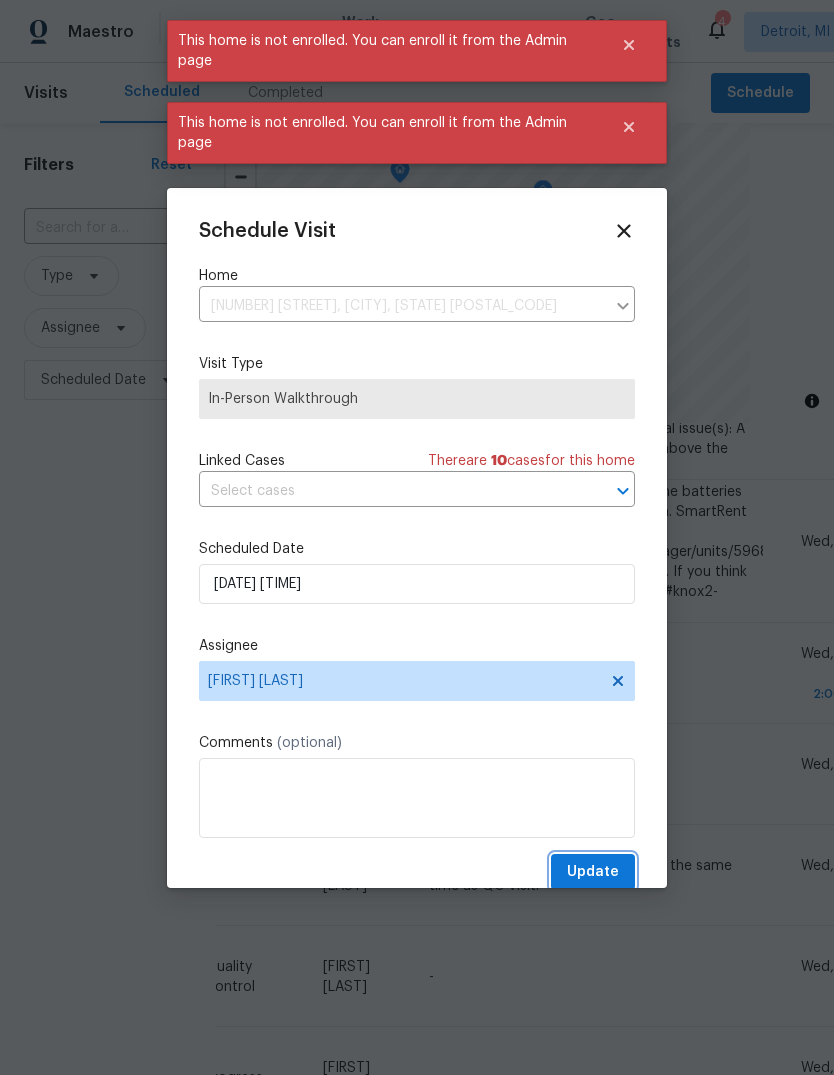 click on "Update" at bounding box center (593, 872) 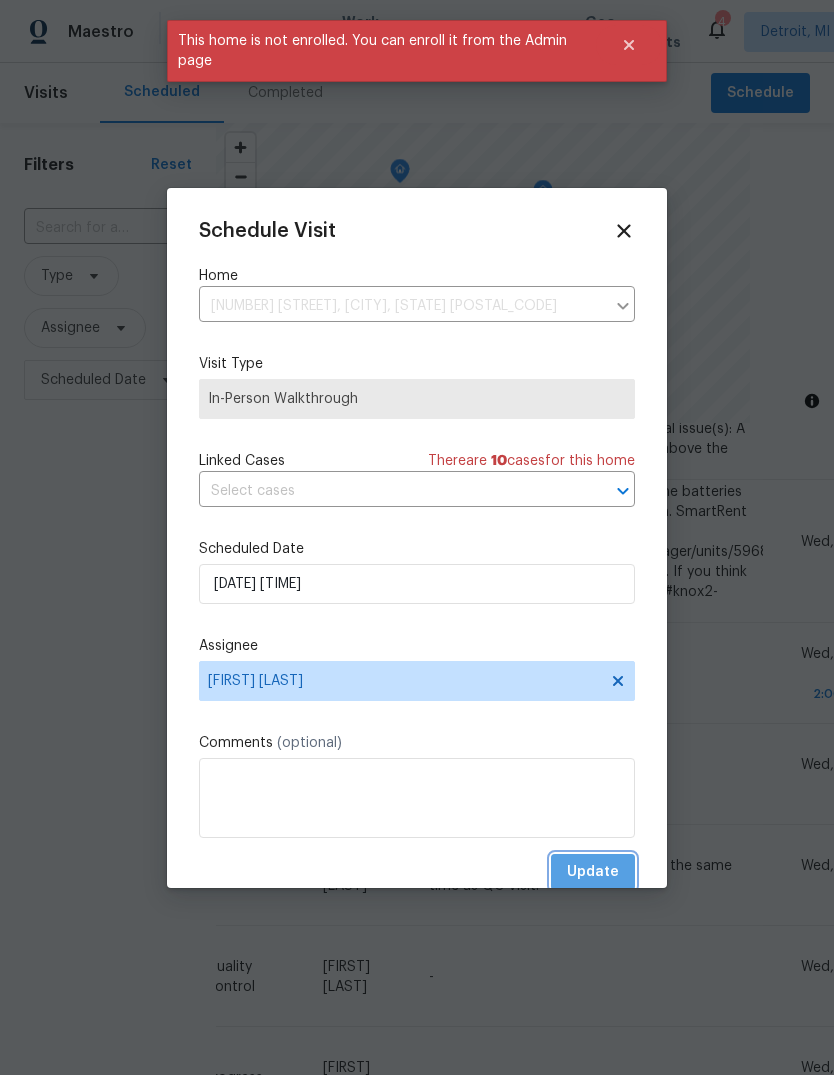 click on "Update" at bounding box center (593, 872) 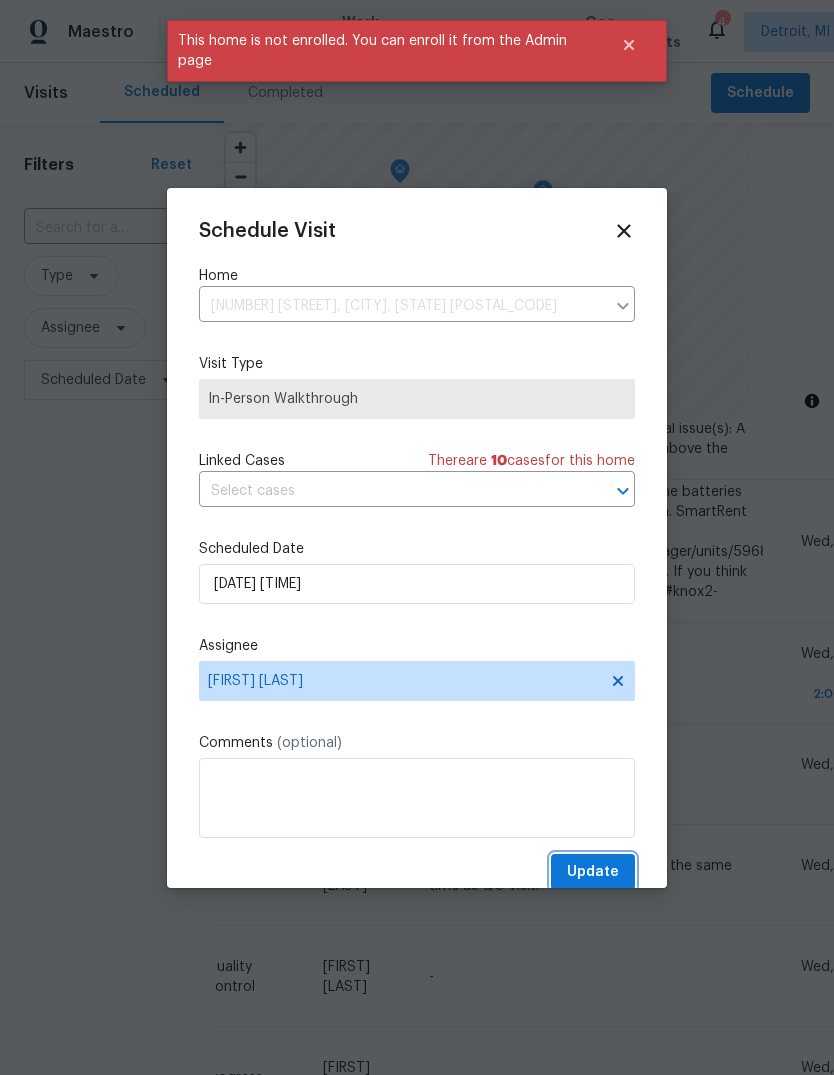 click at bounding box center [623, 491] 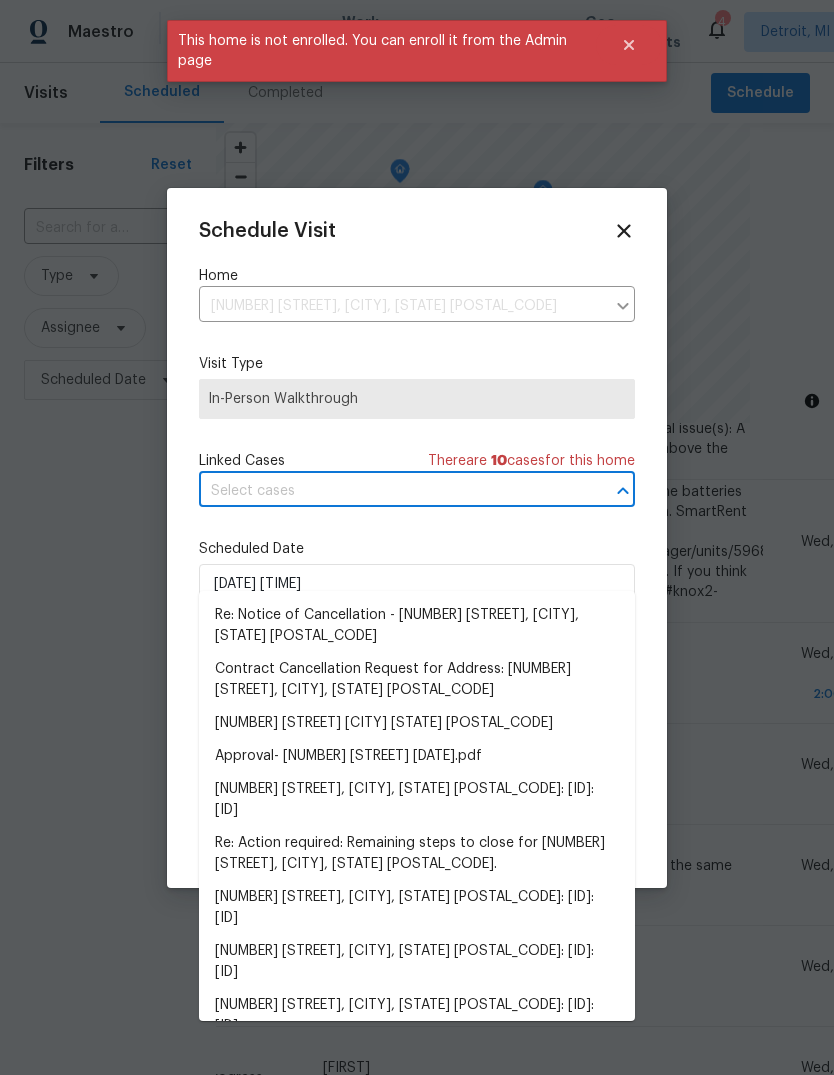 click at bounding box center [623, 491] 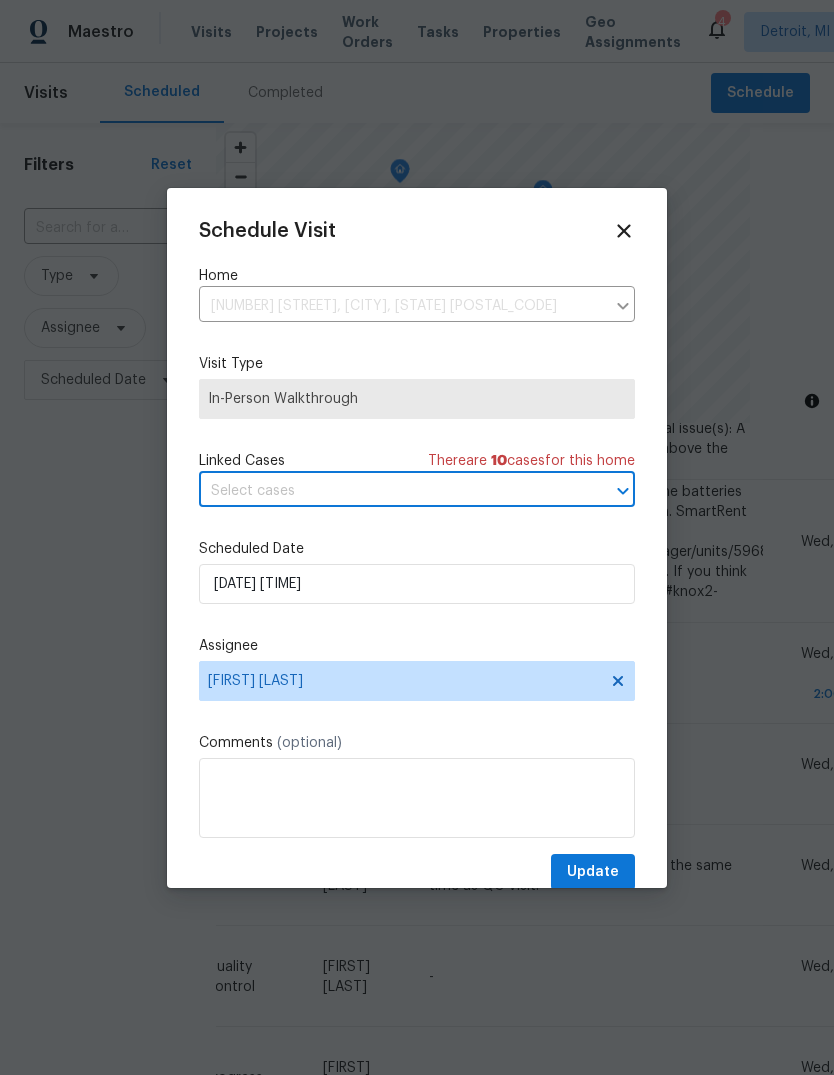 click on "Schedule Visit Home   20309 Chapel St, Detroit, MI 48219 ​ Visit Type   In-Person Walkthrough Linked Cases There  are   10  case s  for this home   ​ Scheduled Date   08/06/2025 2:00 pm Assignee   Dominic Herron Comments   (optional) Update" at bounding box center [417, 538] 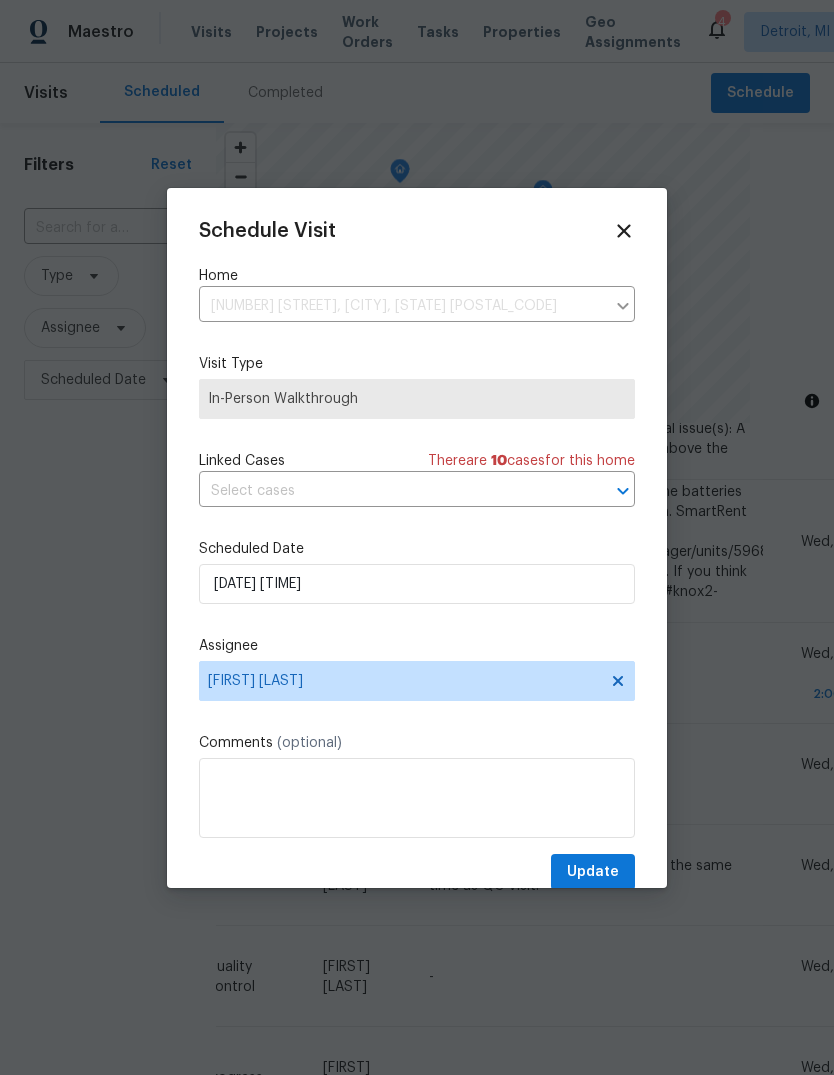 click 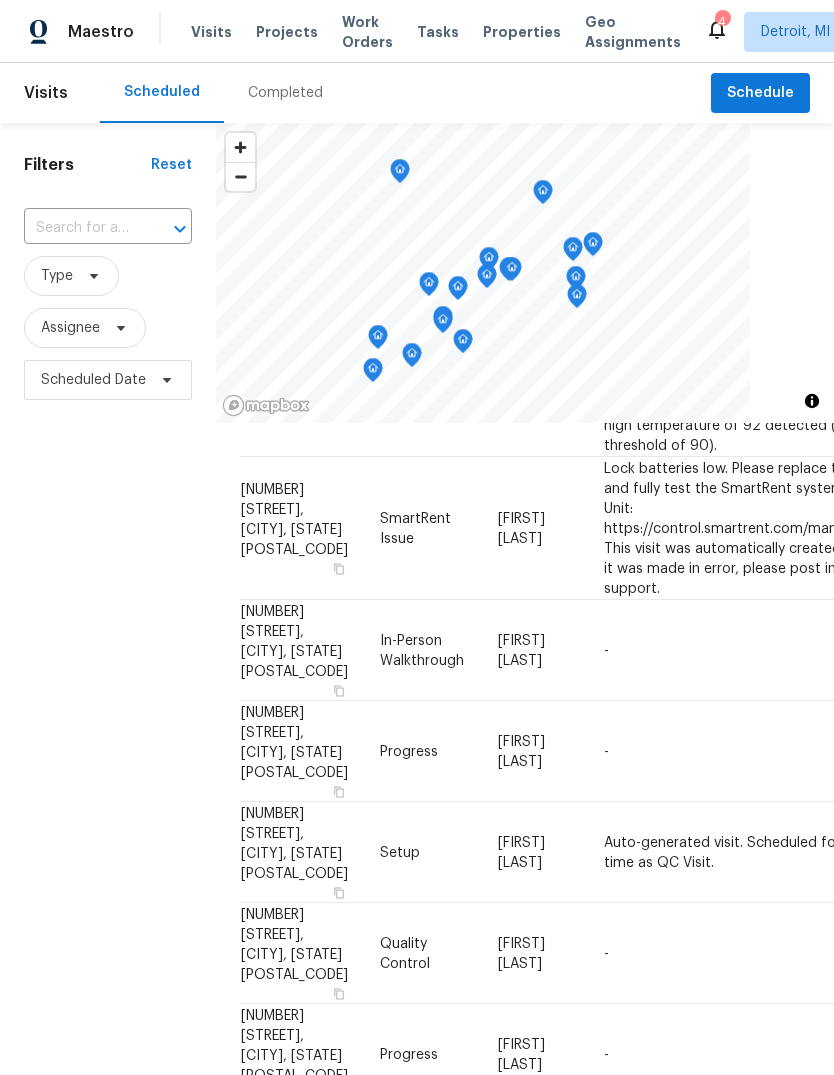 scroll, scrollTop: 667, scrollLeft: 0, axis: vertical 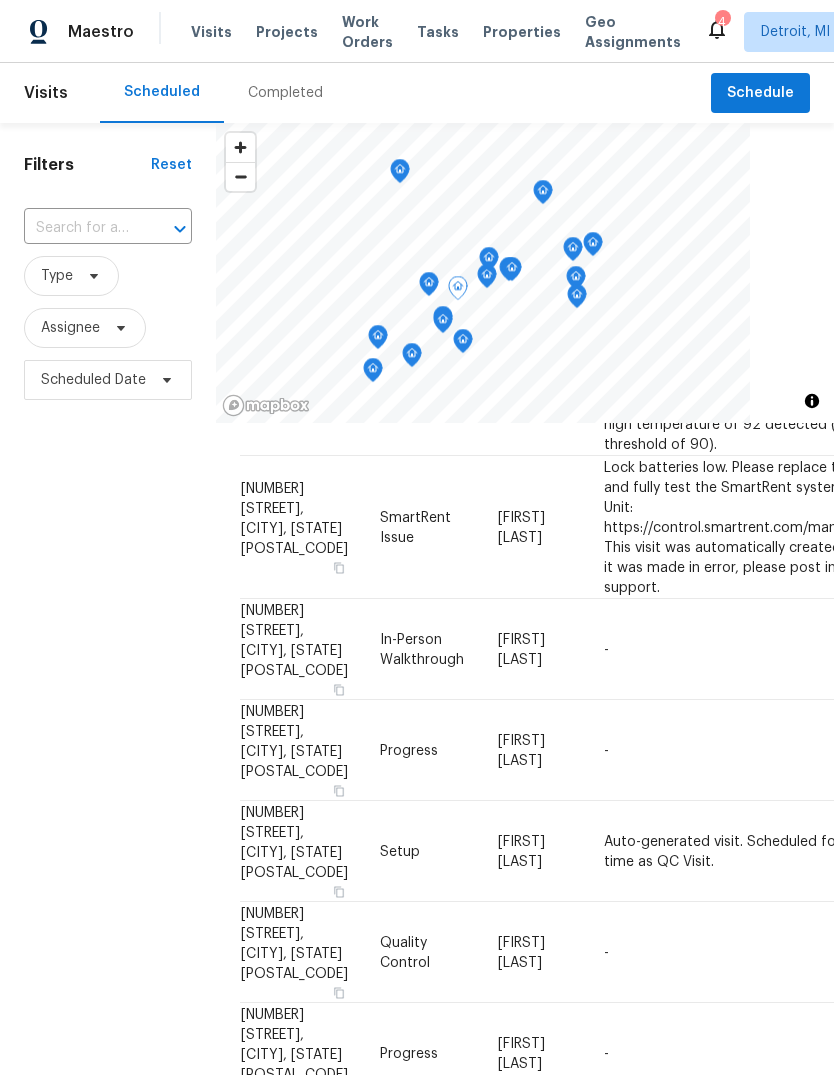 click on "In-Person Walkthrough" at bounding box center (422, 649) 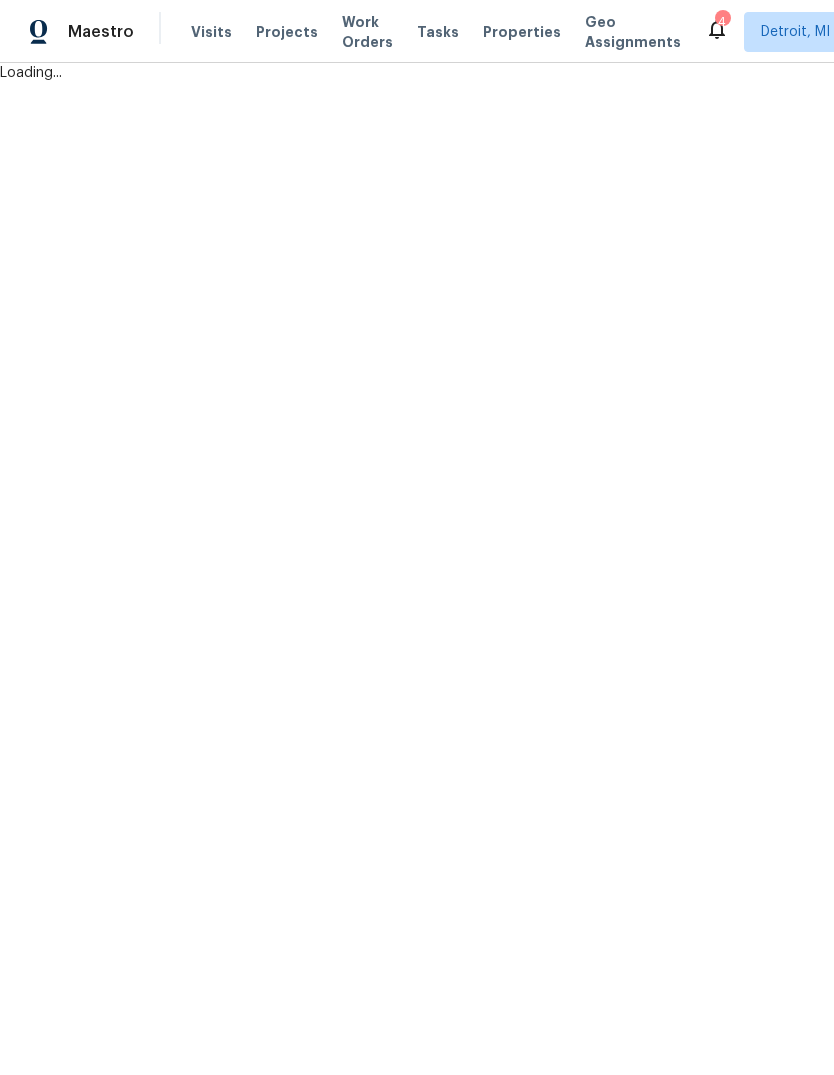 scroll, scrollTop: 0, scrollLeft: 0, axis: both 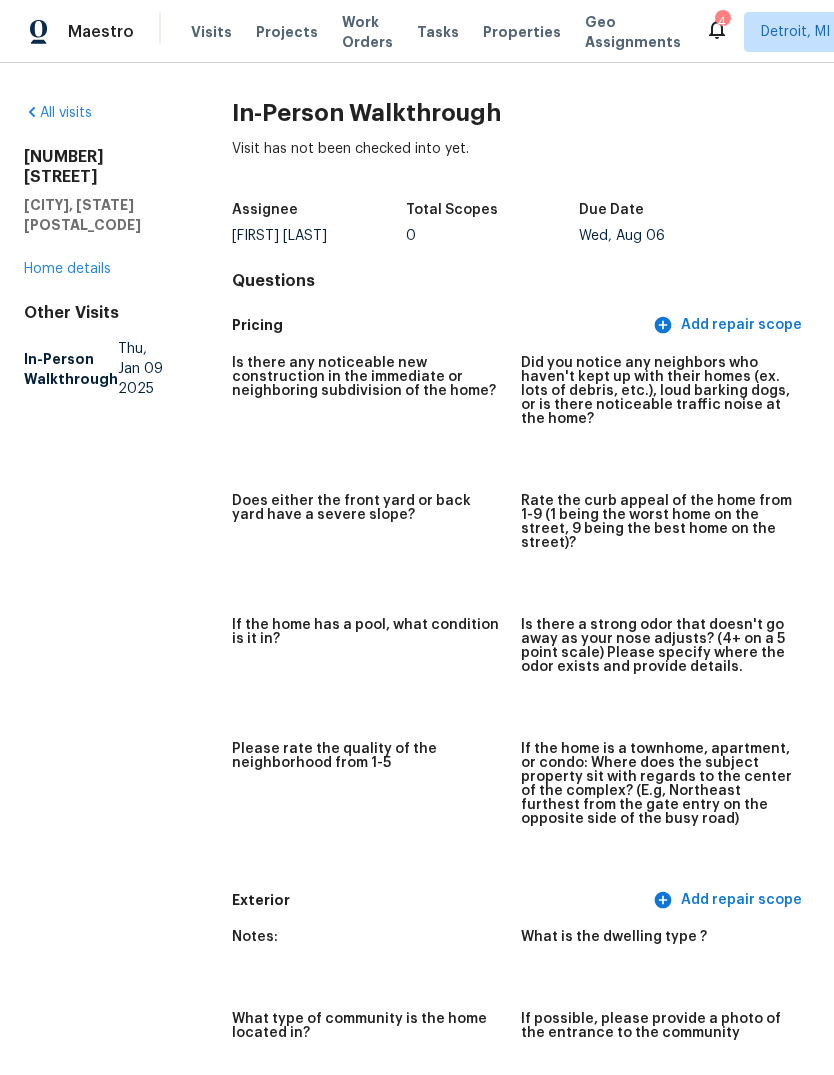 click on "Home details" at bounding box center [67, 269] 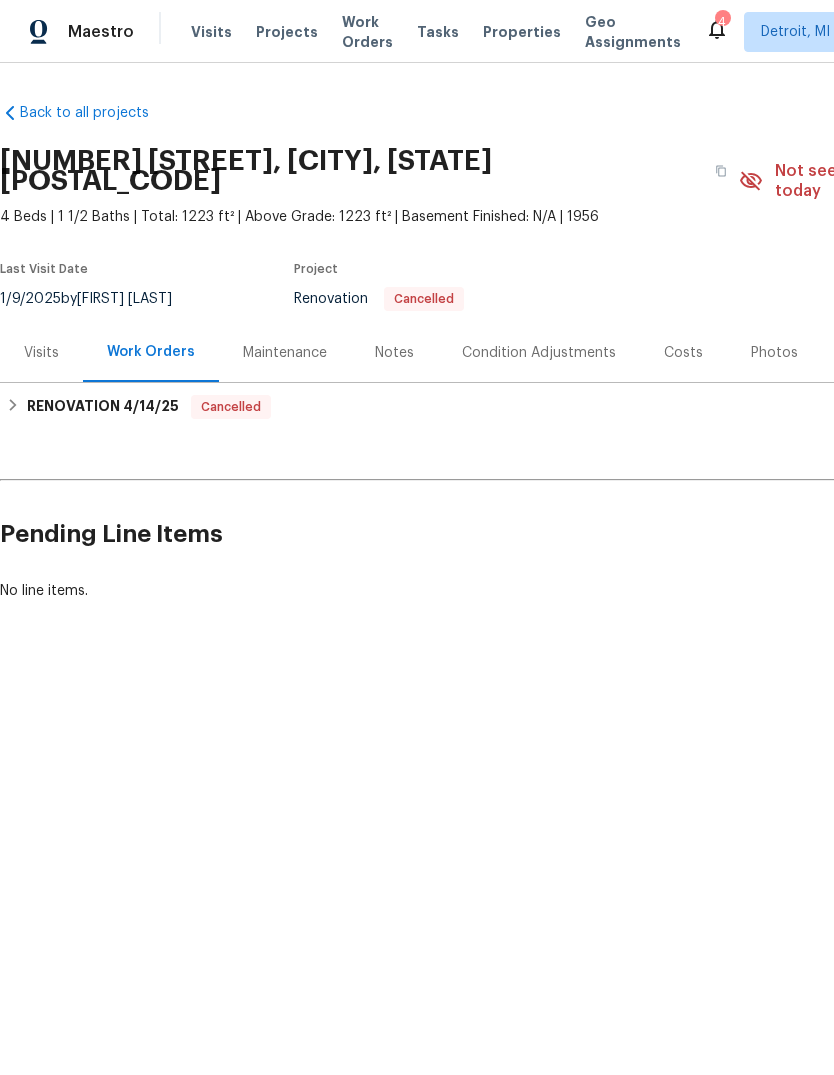 click on "Costs" at bounding box center (683, 353) 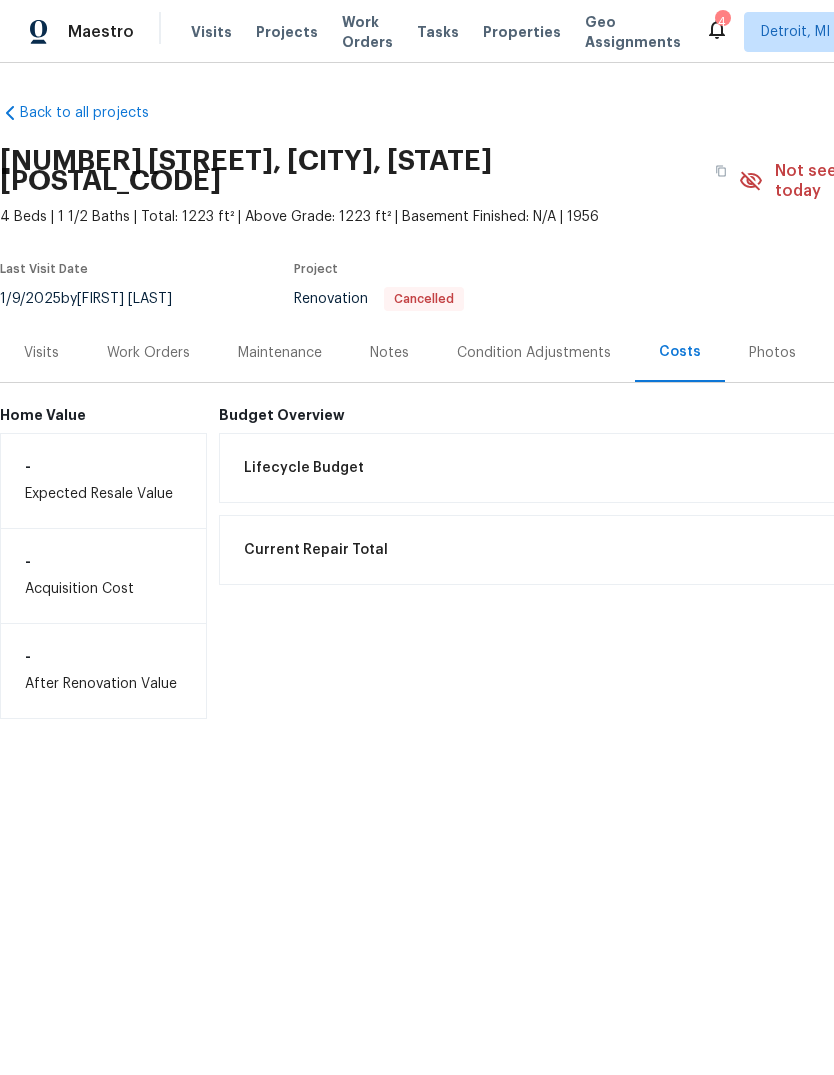 click on "Condition Adjustments" at bounding box center (534, 353) 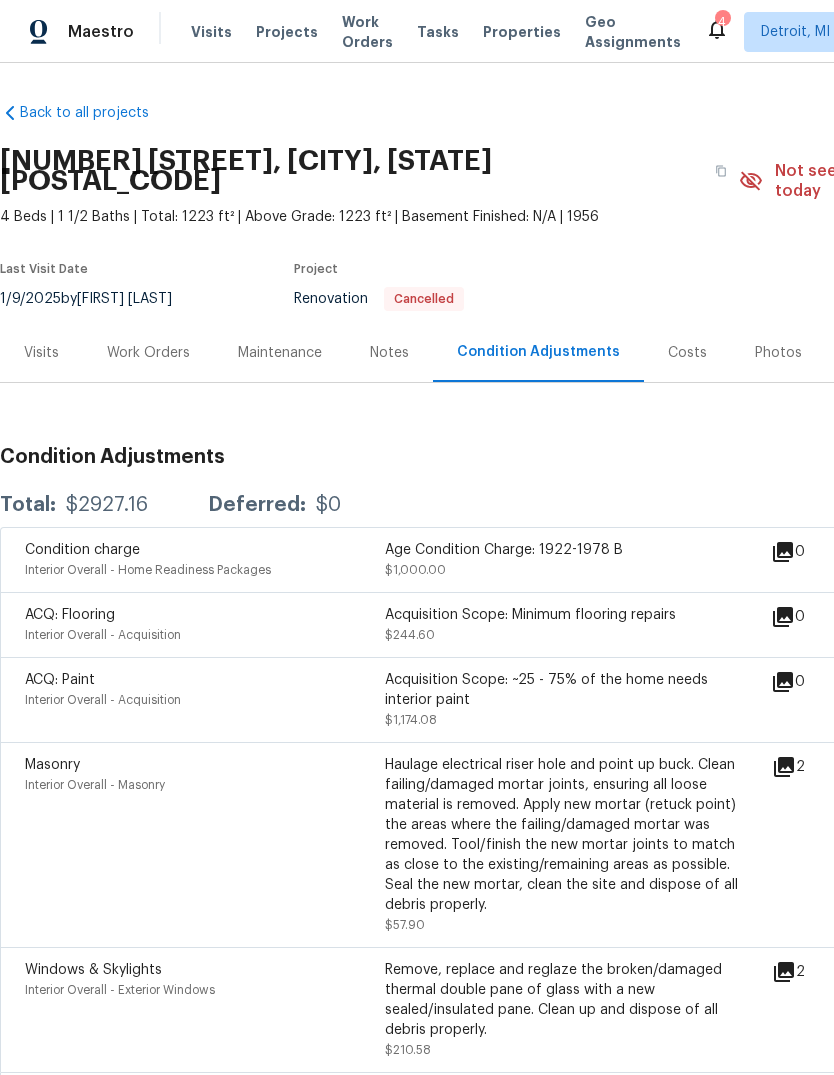 click on "Notes" at bounding box center [389, 353] 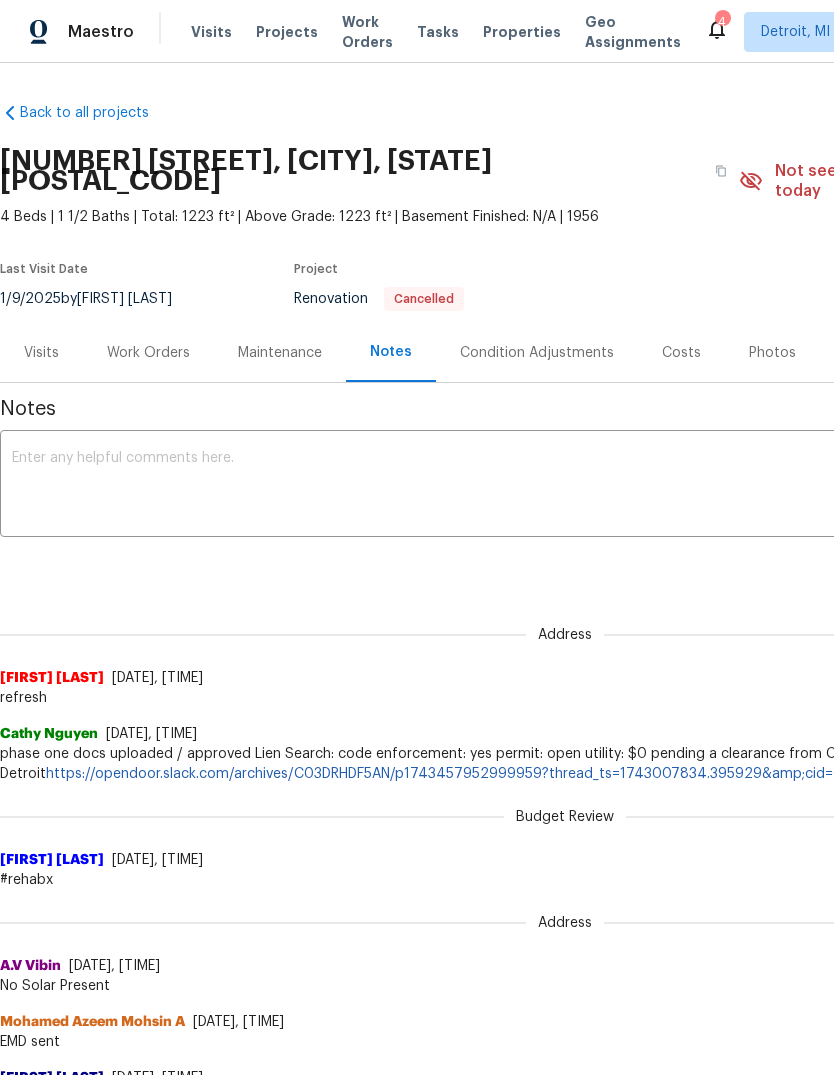 scroll, scrollTop: 0, scrollLeft: 0, axis: both 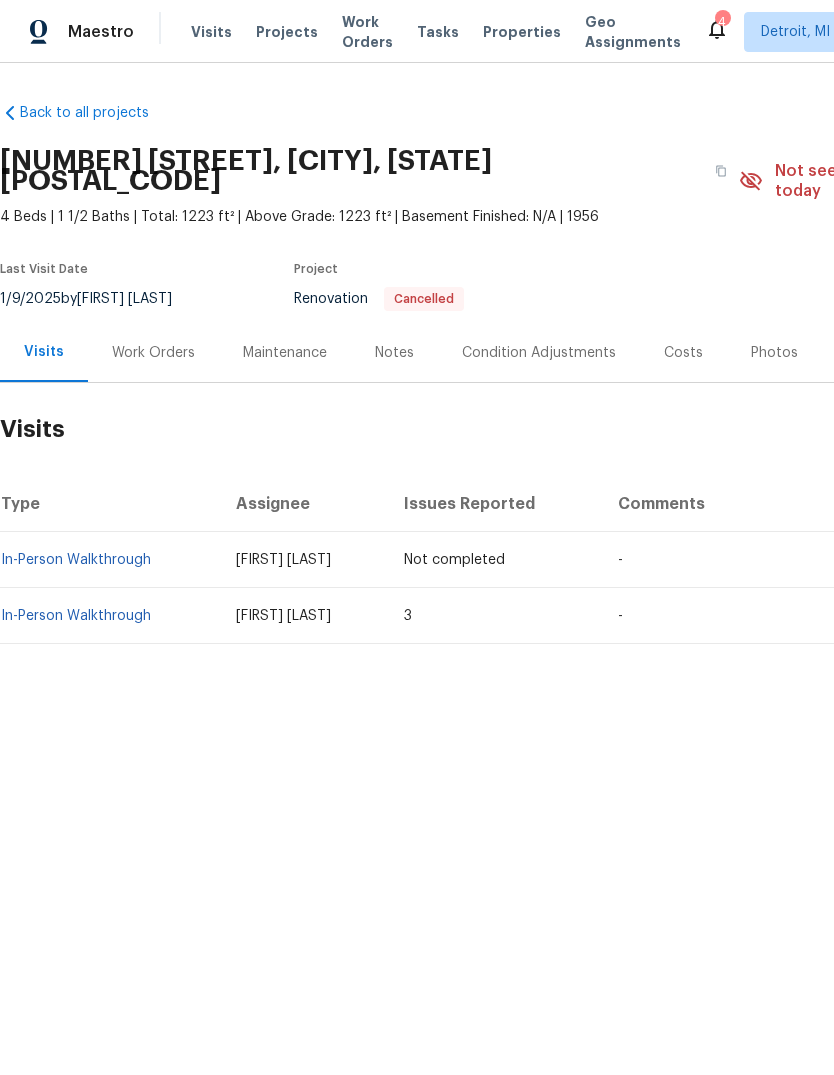 click on "Visits" at bounding box center [211, 32] 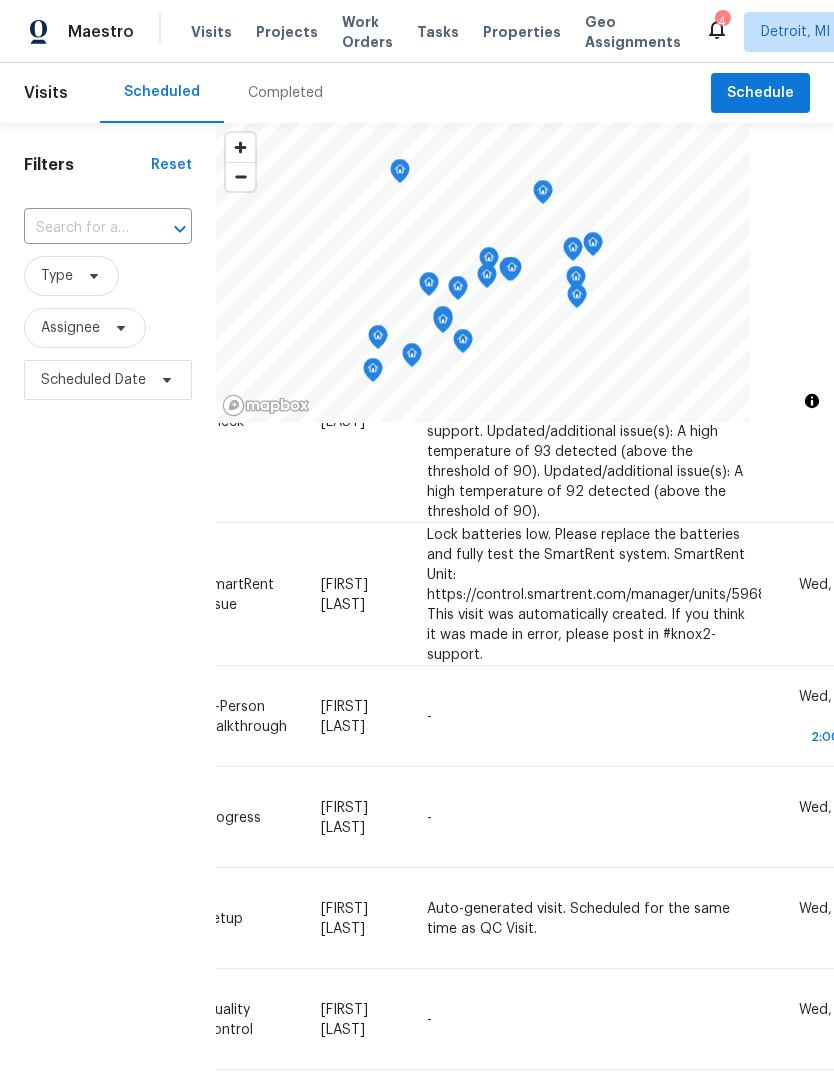 scroll, scrollTop: 600, scrollLeft: 175, axis: both 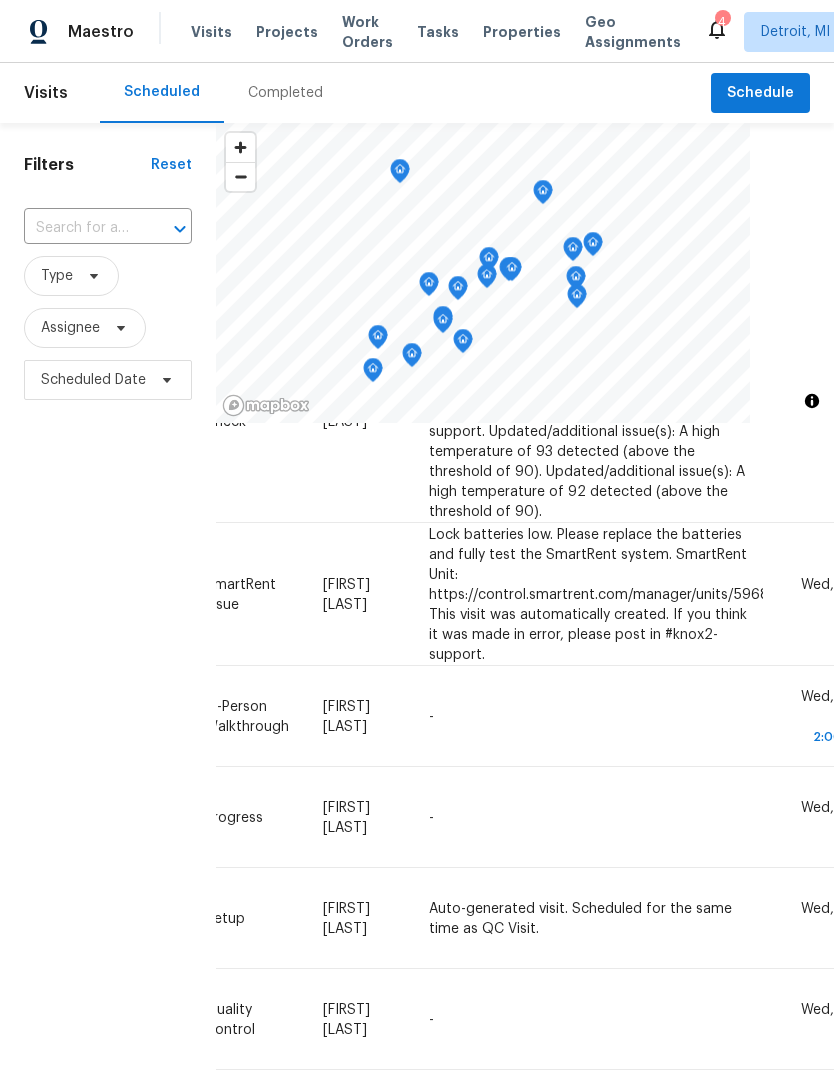 click 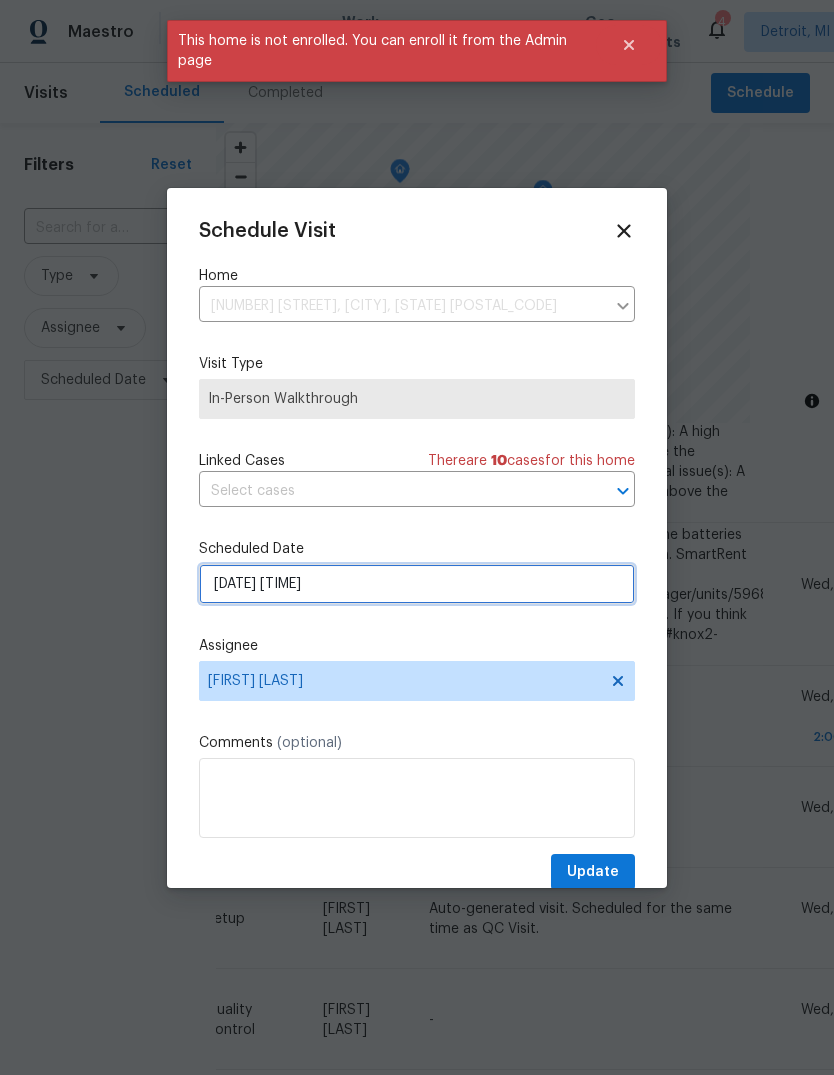 click on "08/06/2025 2:00 pm" at bounding box center (417, 584) 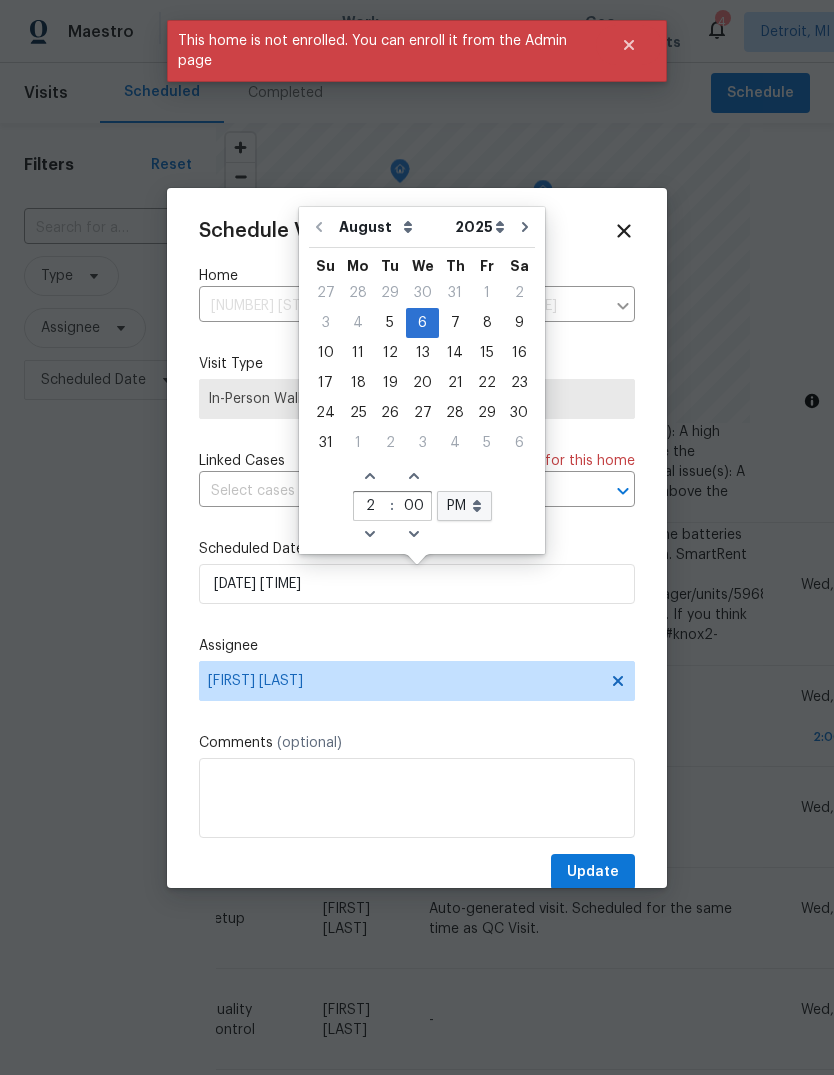 click on "Schedule Visit Home   20309 Chapel St, Detroit, MI 48219 ​ Visit Type   In-Person Walkthrough Linked Cases There  are   10  case s  for this home   ​ Scheduled Date   08/06/2025 2:00 pm Assignee   Diana Brink Comments   (optional) Update" at bounding box center [417, 555] 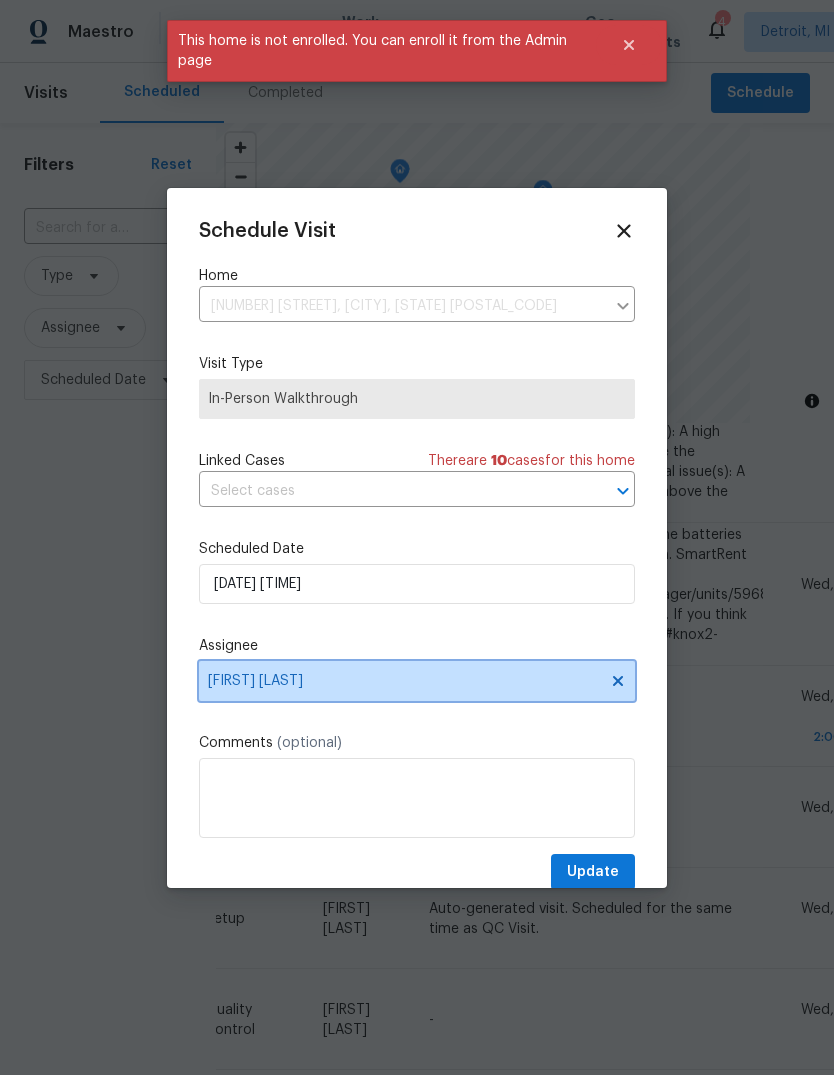 click on "Diana Brink" at bounding box center (417, 681) 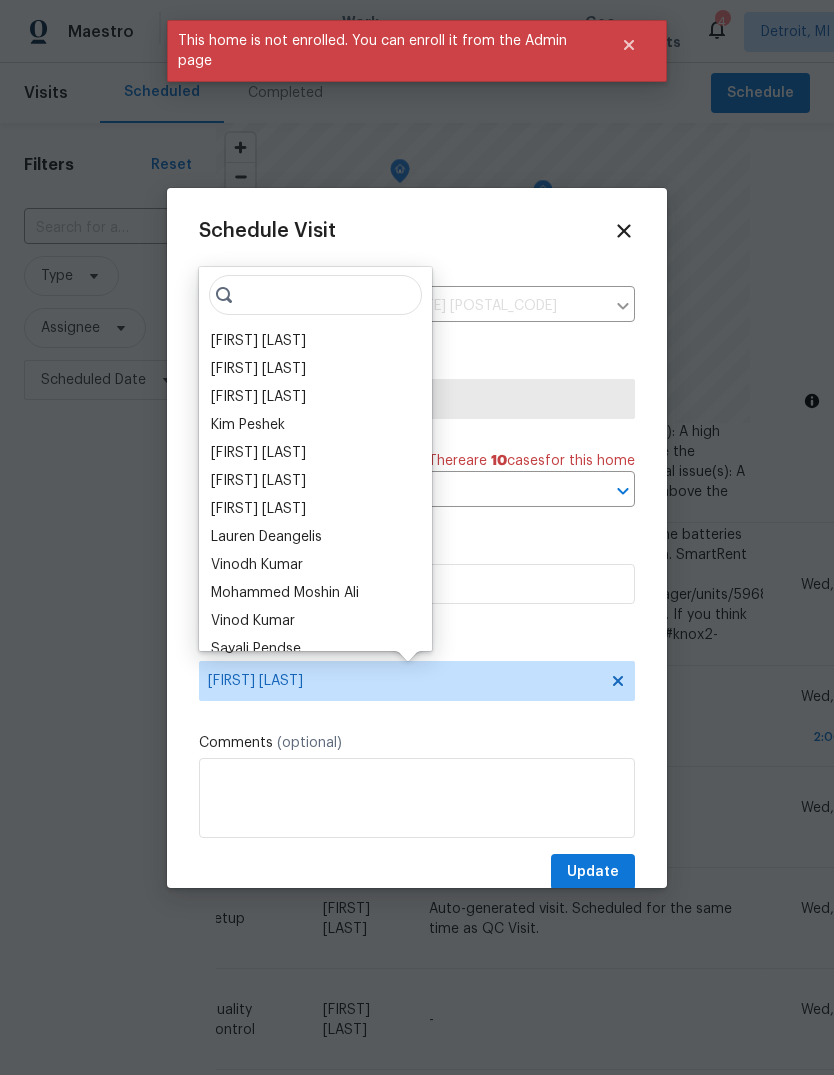 click on "[FIRST] [LAST]" at bounding box center [258, 397] 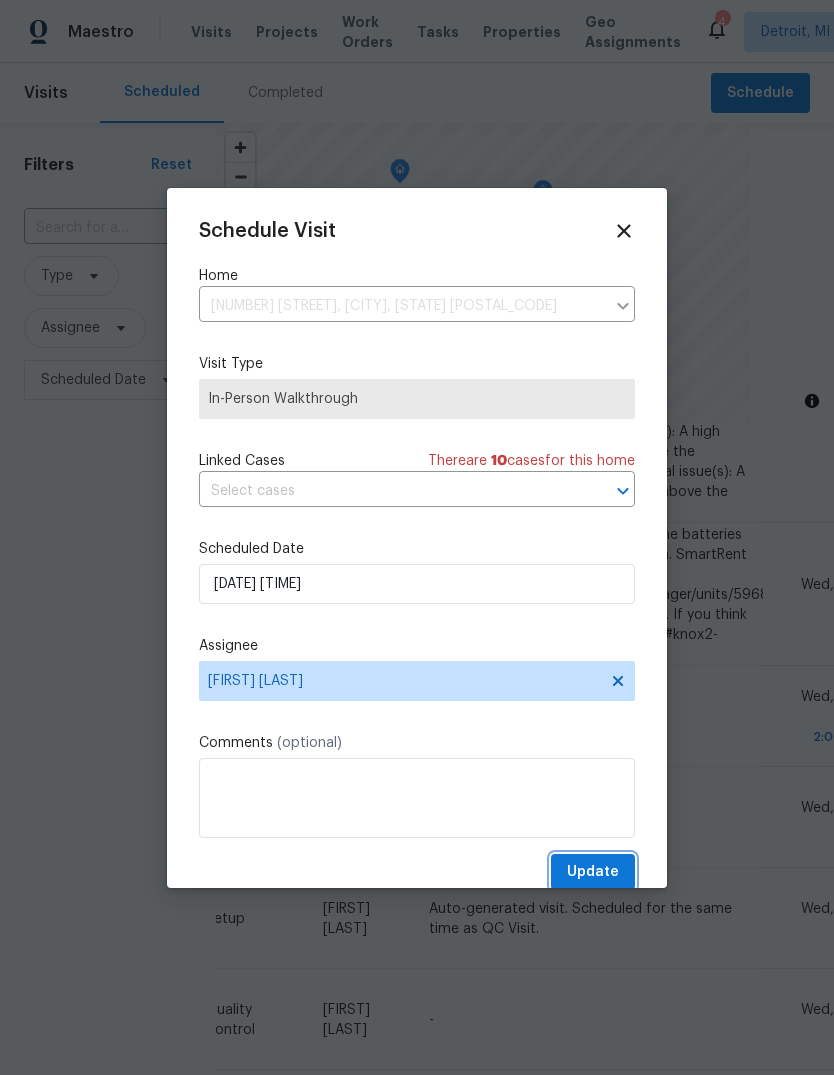 click on "Update" at bounding box center (593, 872) 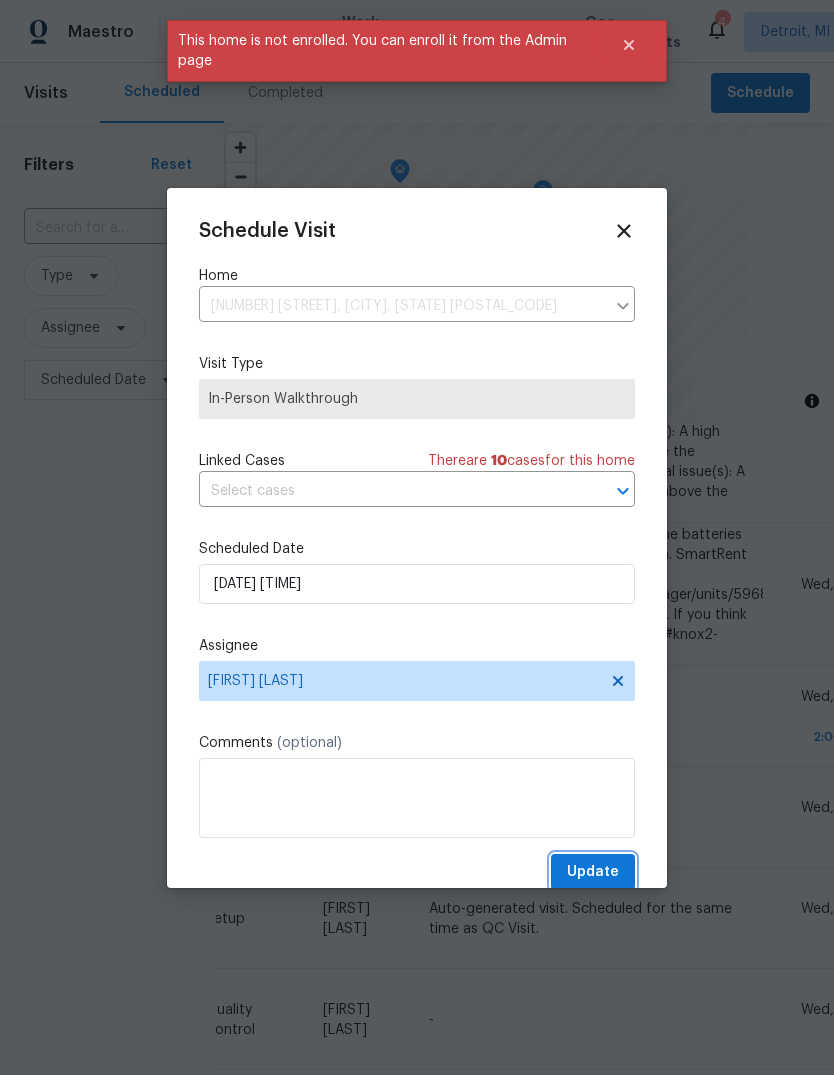 click on "Update" at bounding box center (593, 872) 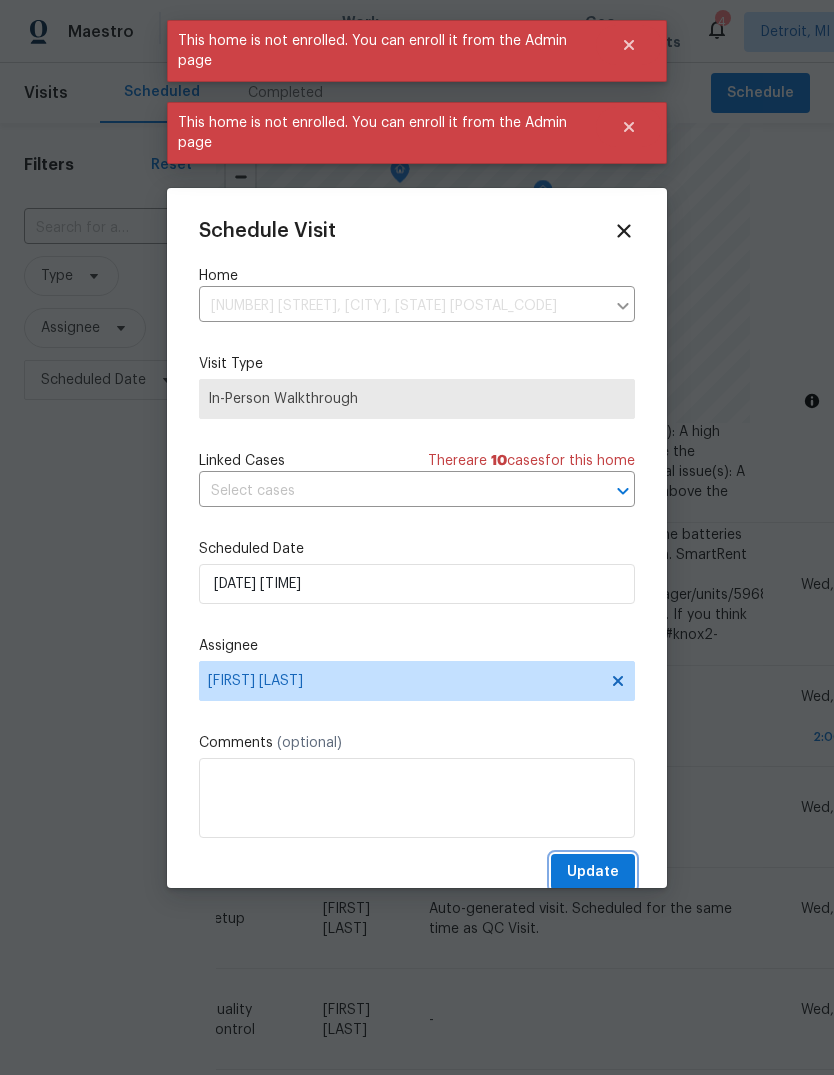 click on "Update" at bounding box center (593, 872) 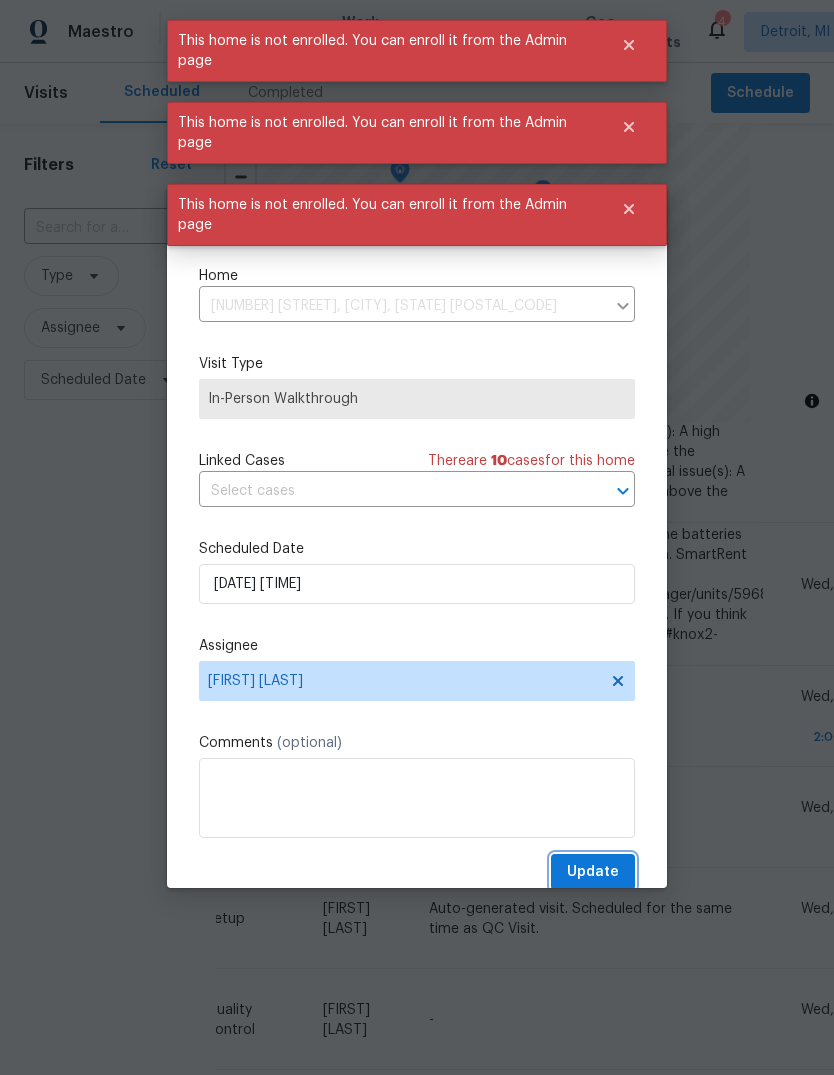 click on "Update" at bounding box center [593, 872] 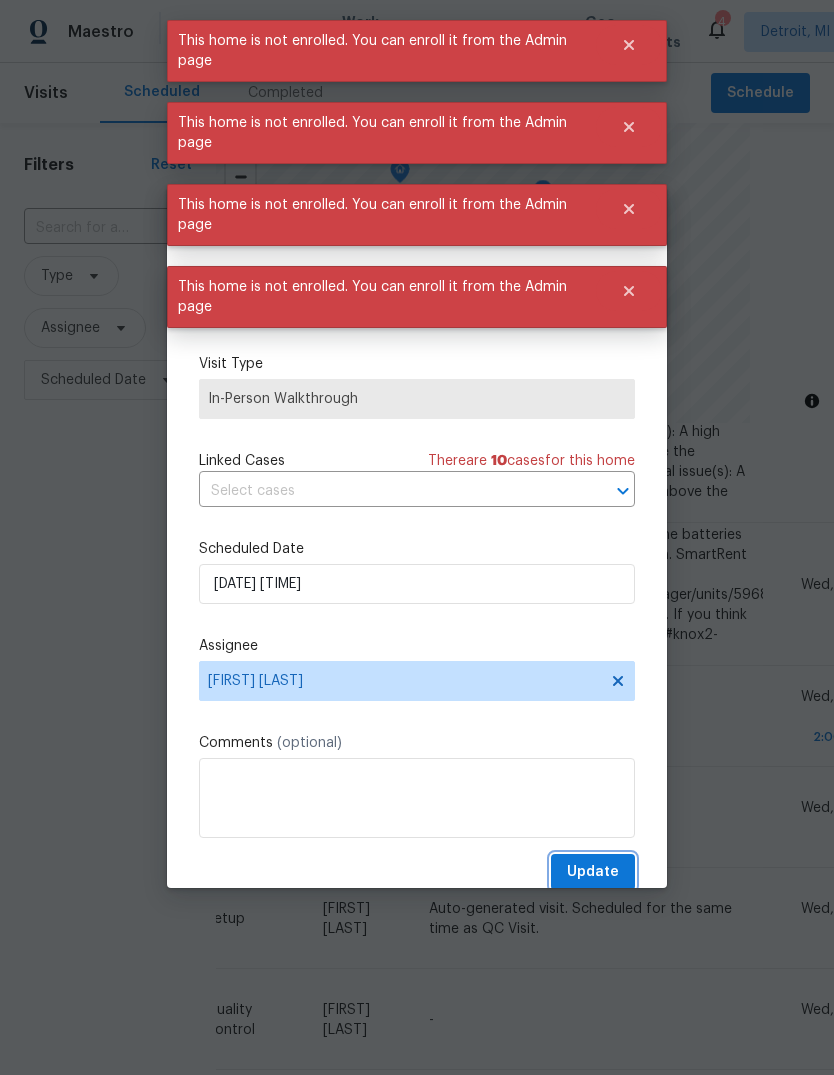 click on "Update" at bounding box center [593, 872] 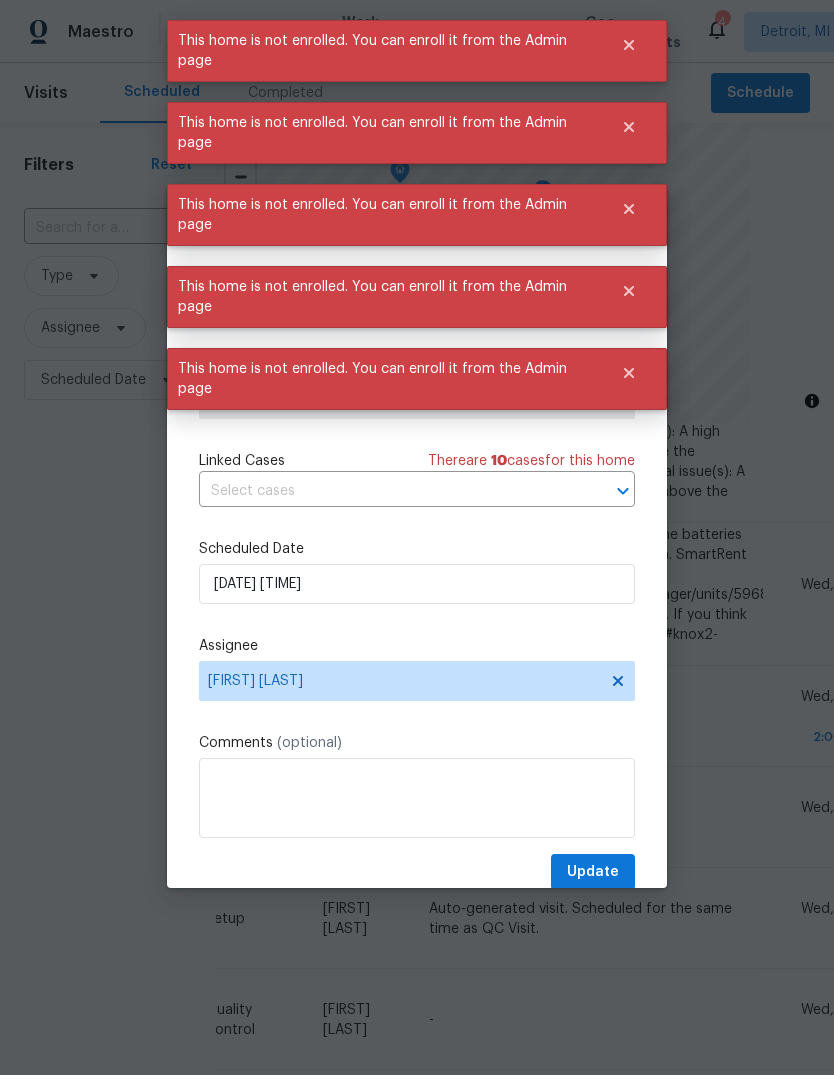 click on "Schedule Visit Home   20309 Chapel St, Detroit, MI 48219 ​ Visit Type   In-Person Walkthrough Linked Cases There  are   10  case s  for this home   ​ Scheduled Date   08/06/2025 2:00 pm Assignee   Dominic Herron Comments   (optional) Update" at bounding box center [417, 555] 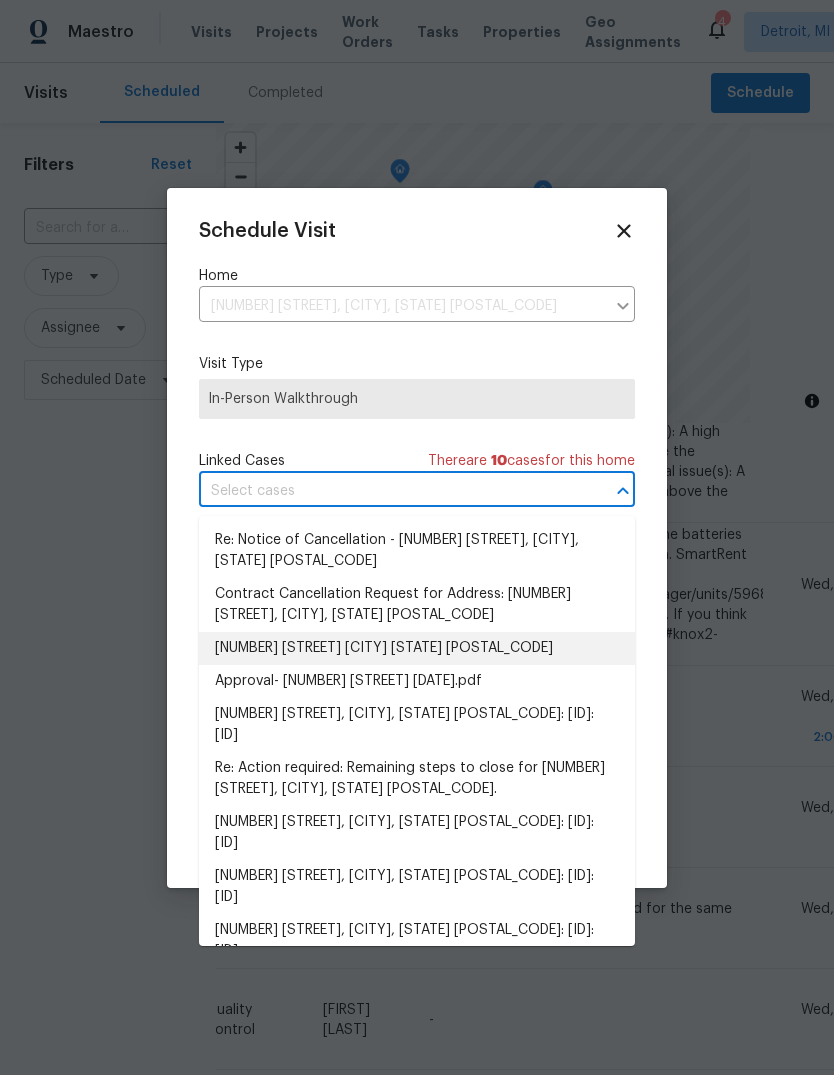 click on "20309 Chapel St. Detroit MI 48219" at bounding box center (417, 648) 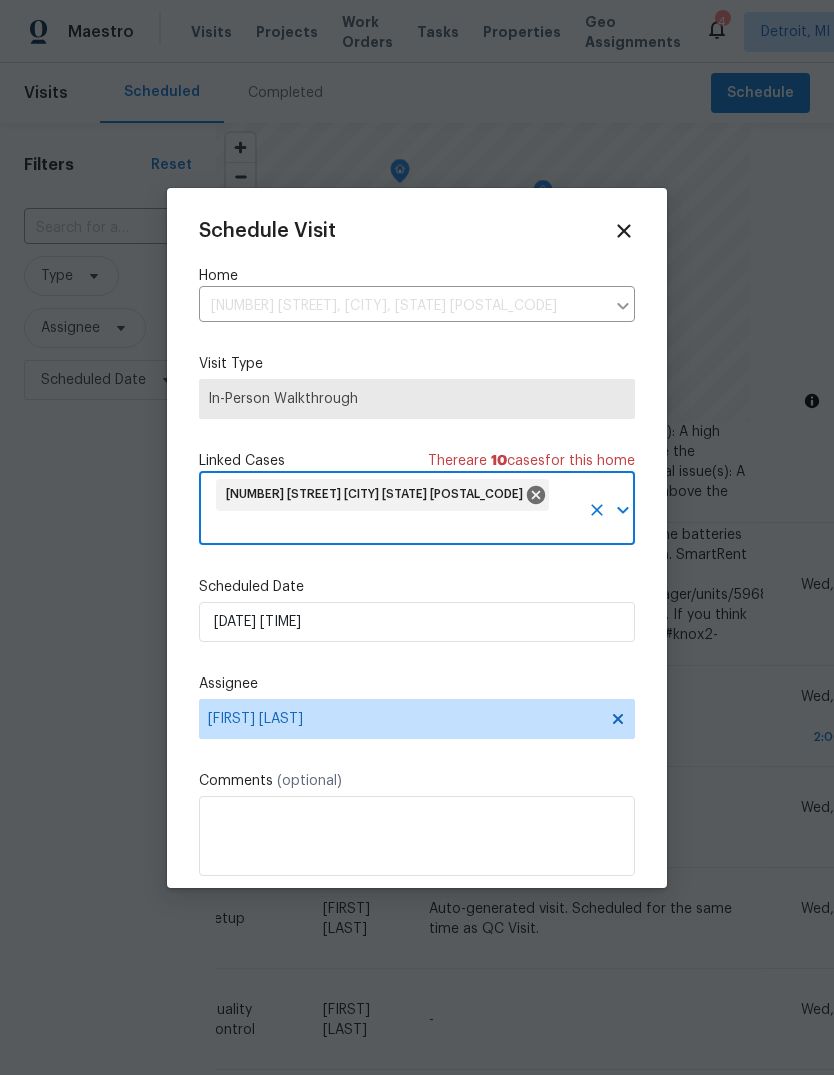click on "Schedule Visit Home   20309 Chapel St, Detroit, MI 48219 ​ Visit Type   In-Person Walkthrough Linked Cases There  are   10  case s  for this home   20309 Chapel St. Detroit MI 48219 ​ Scheduled Date   08/06/2025 2:00 pm Assignee   Dominic Herron Comments   (optional) Update" at bounding box center (417, 574) 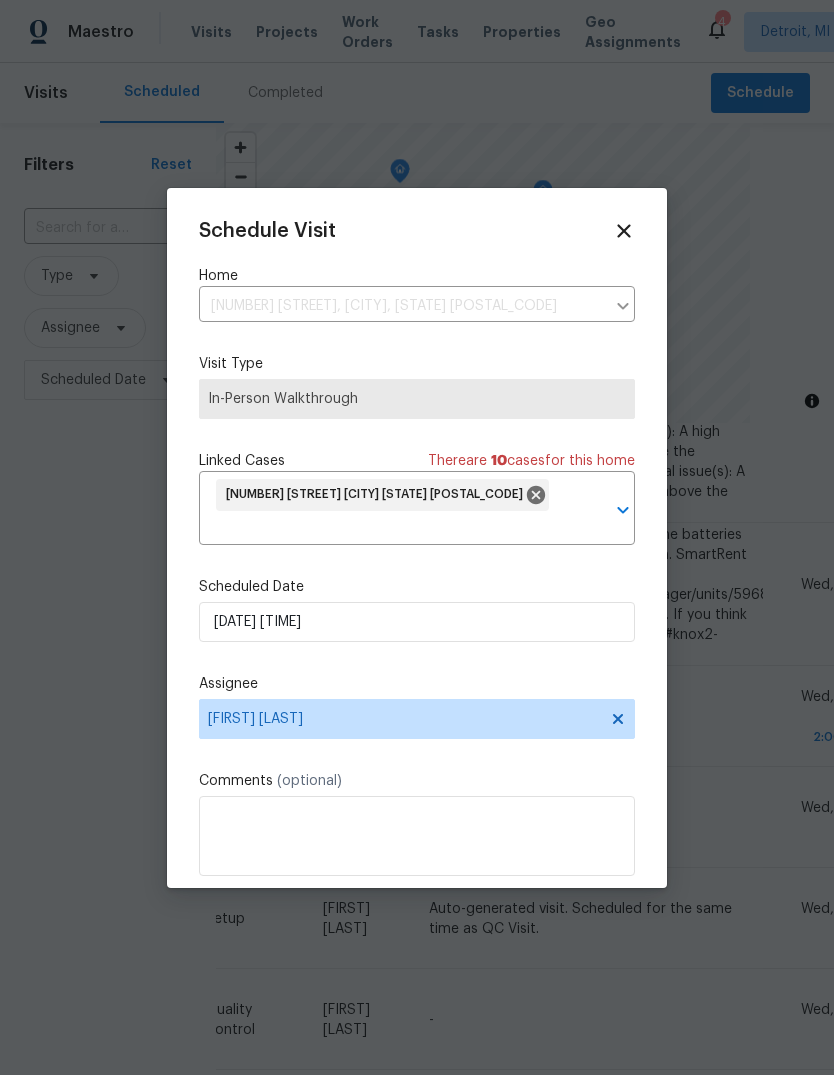 click on "Update" at bounding box center (593, 910) 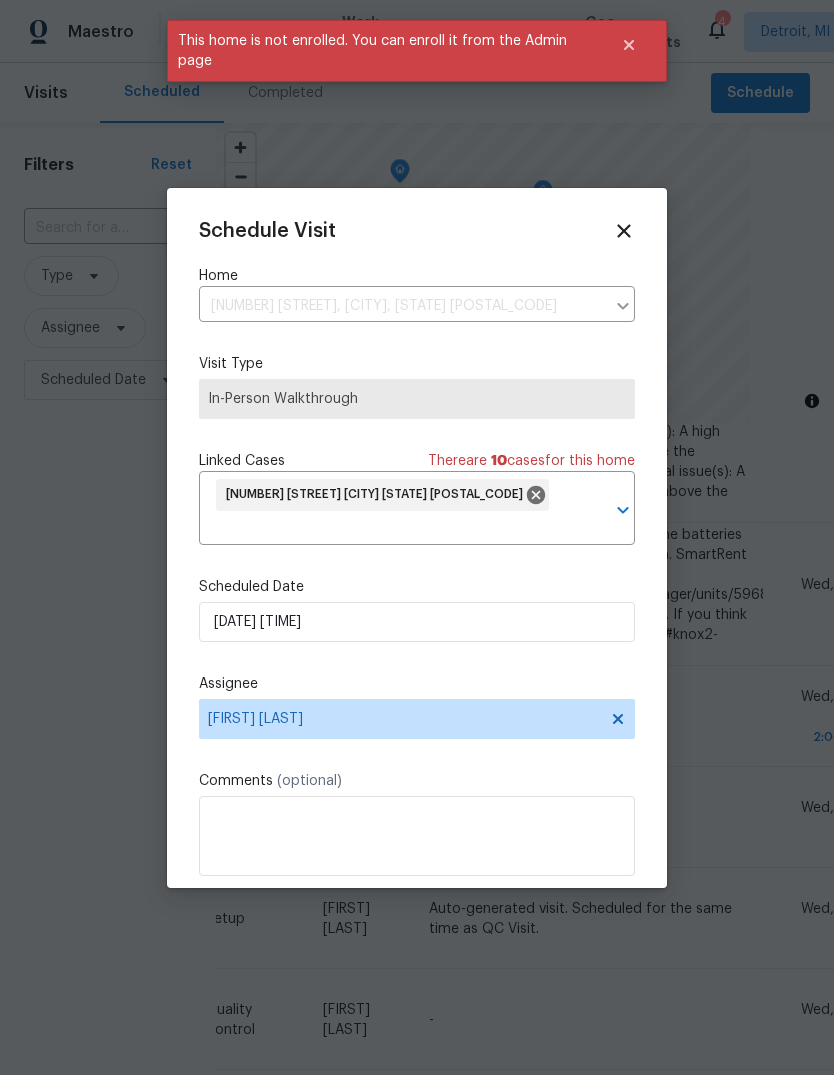 click 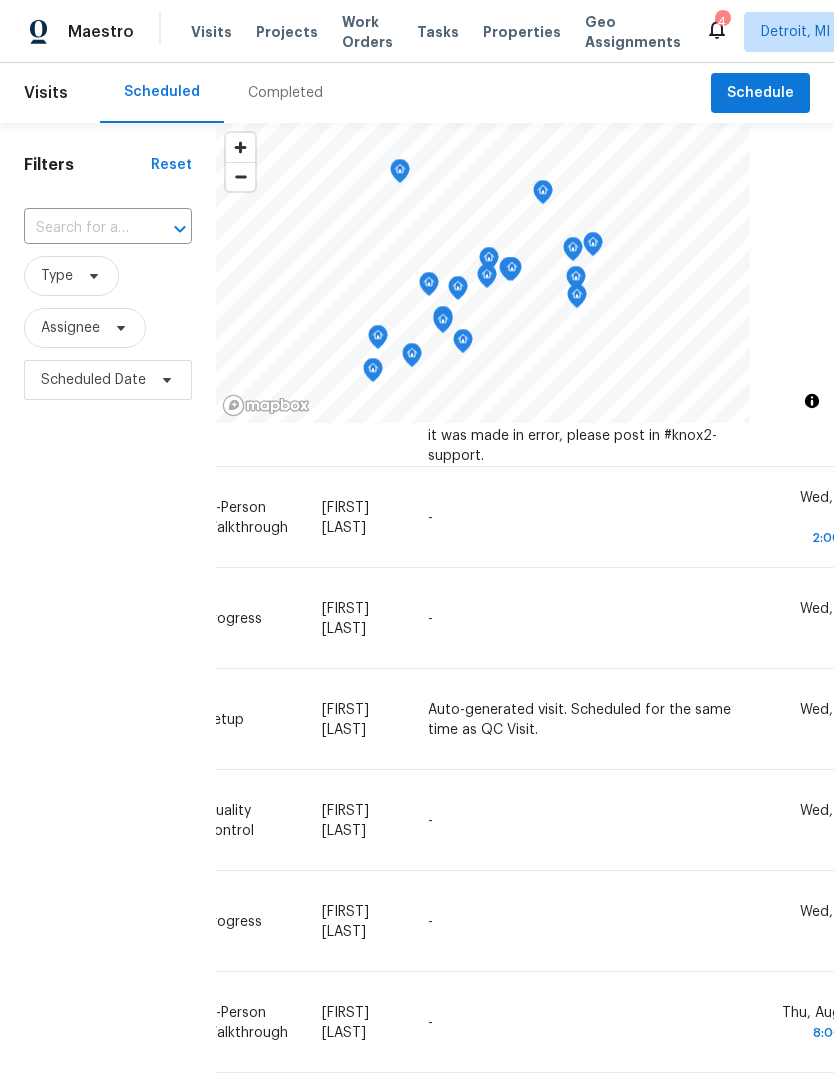 scroll, scrollTop: 799, scrollLeft: 175, axis: both 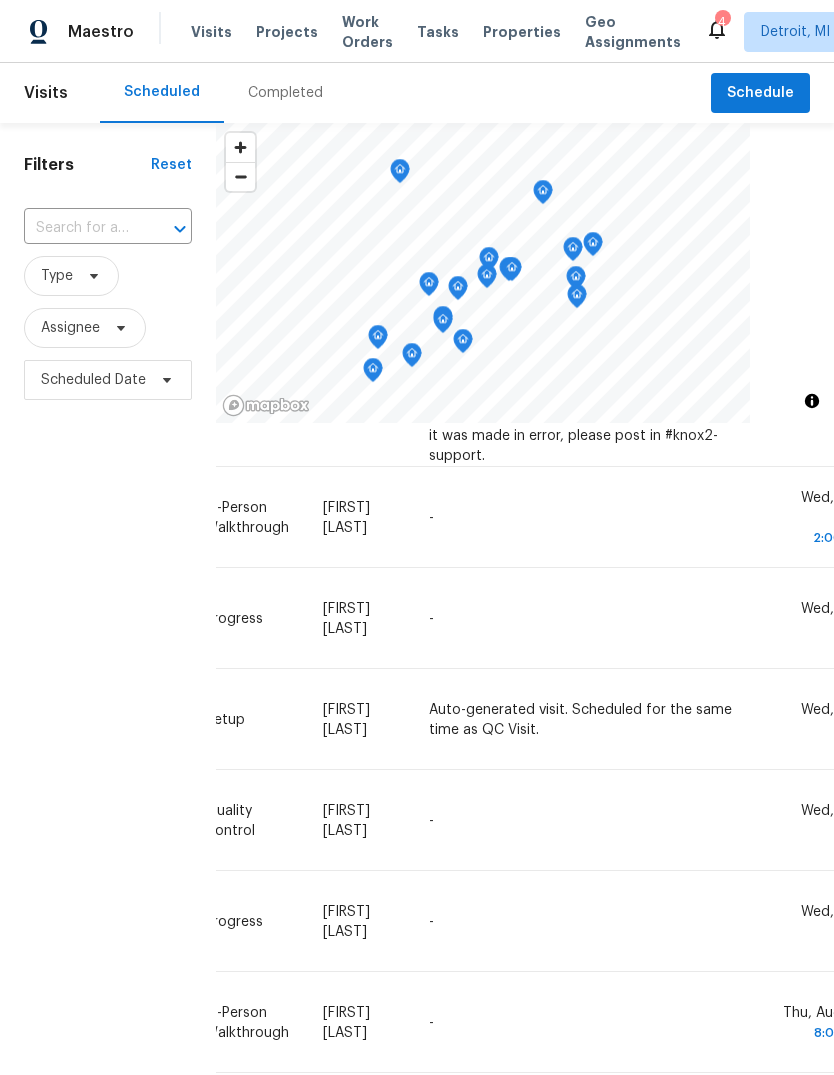 click at bounding box center [0, 0] 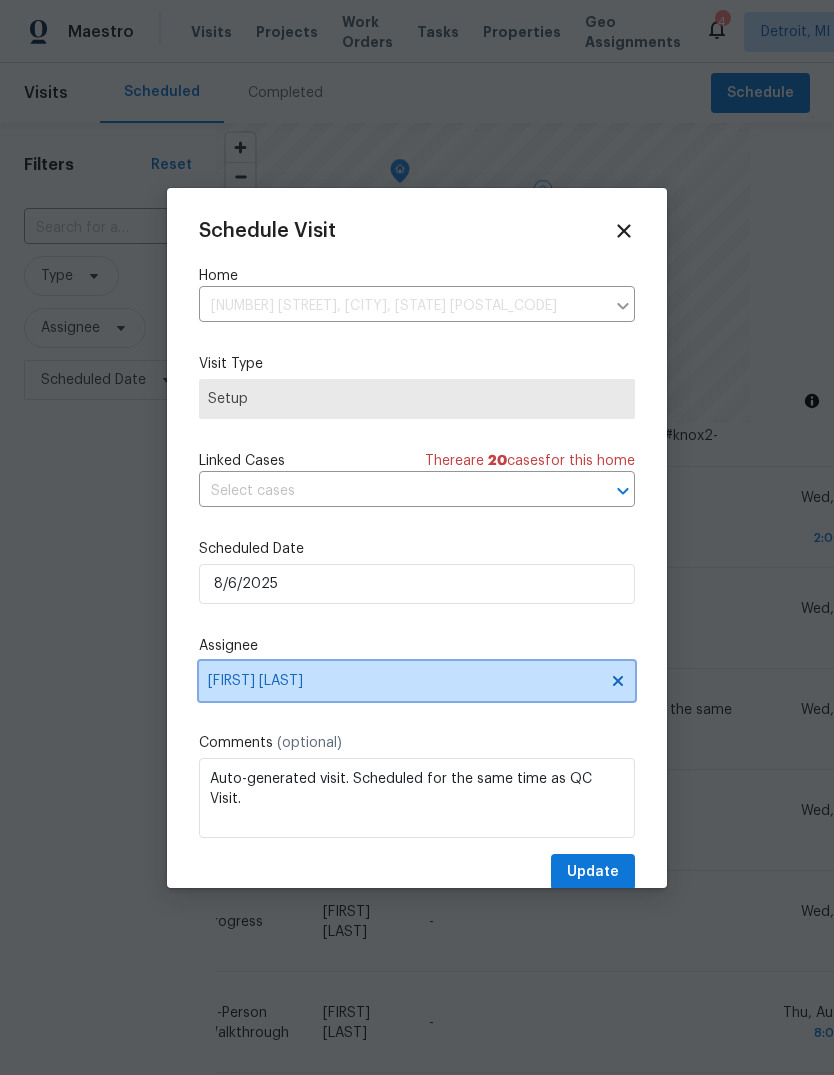 click on "[FIRST] [LAST]" at bounding box center [417, 681] 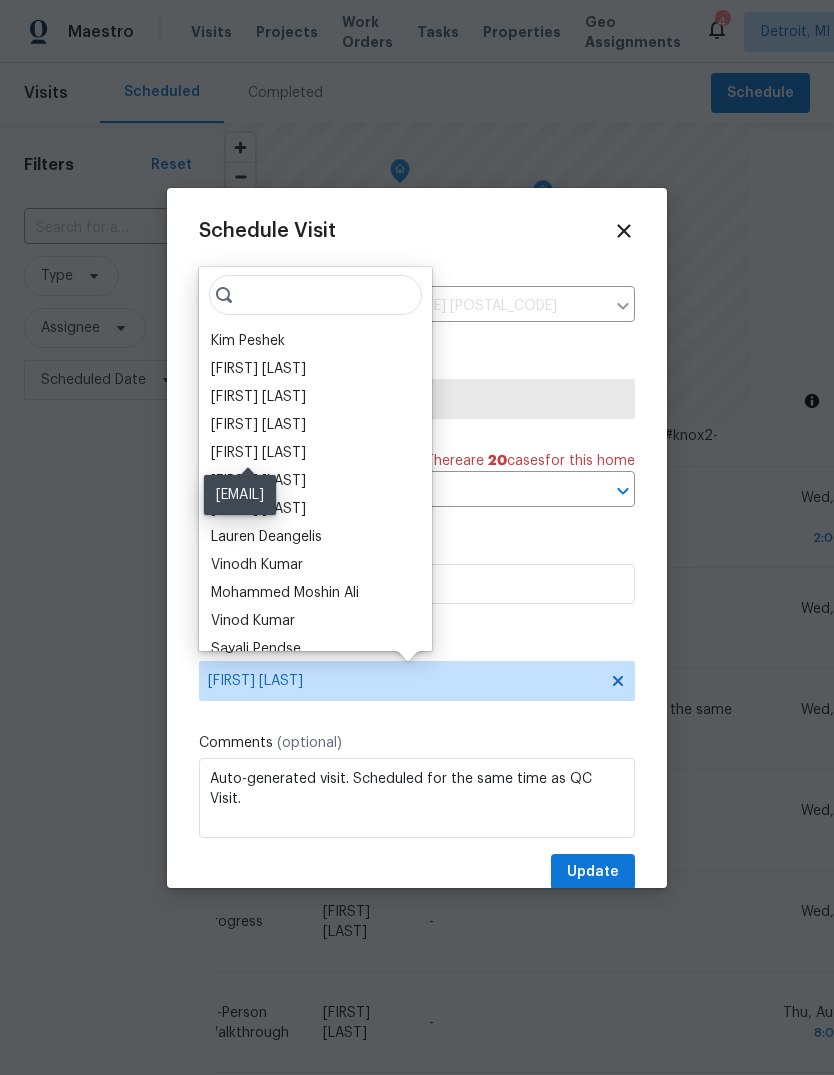 click on "Diana Brink" at bounding box center [258, 453] 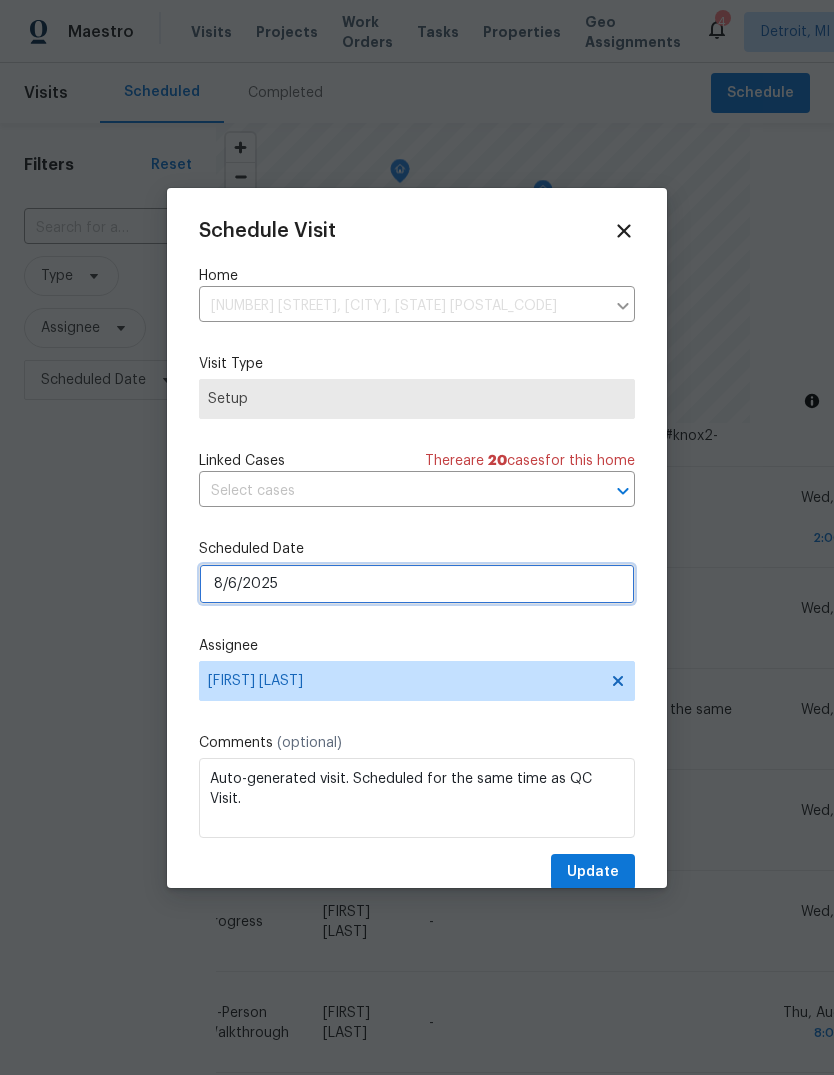 click on "8/6/2025" at bounding box center [417, 584] 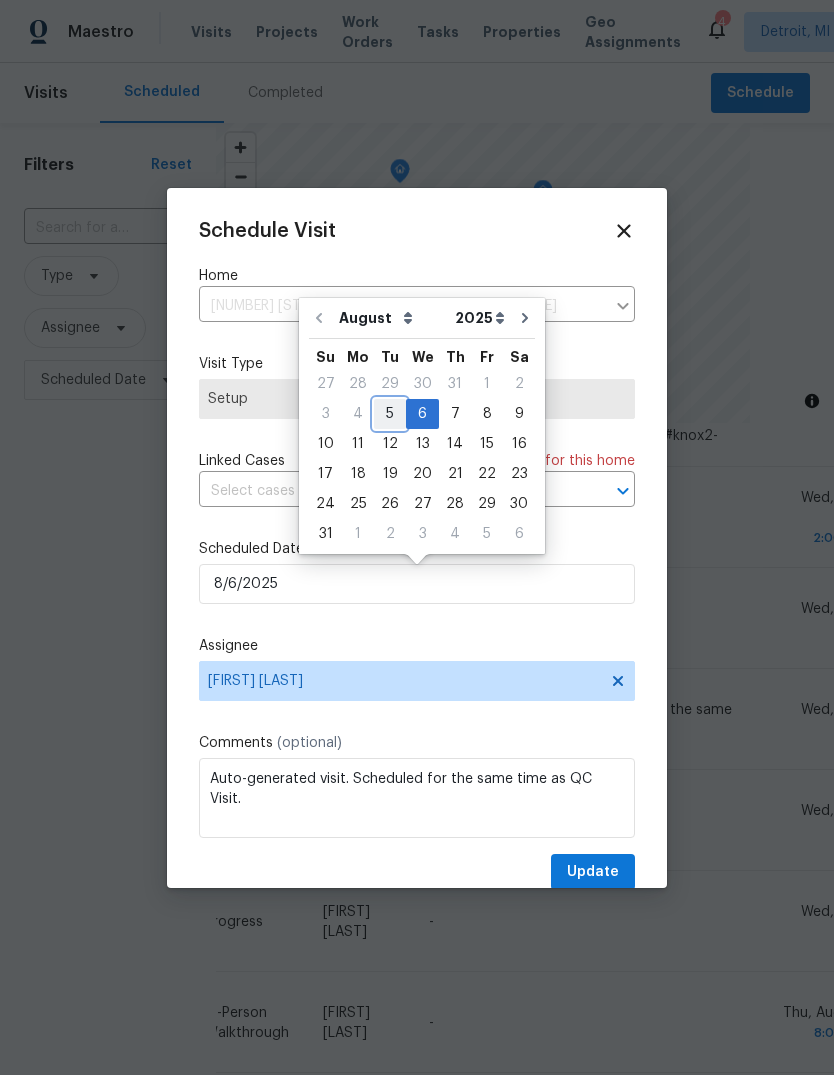 click on "5" at bounding box center [390, 414] 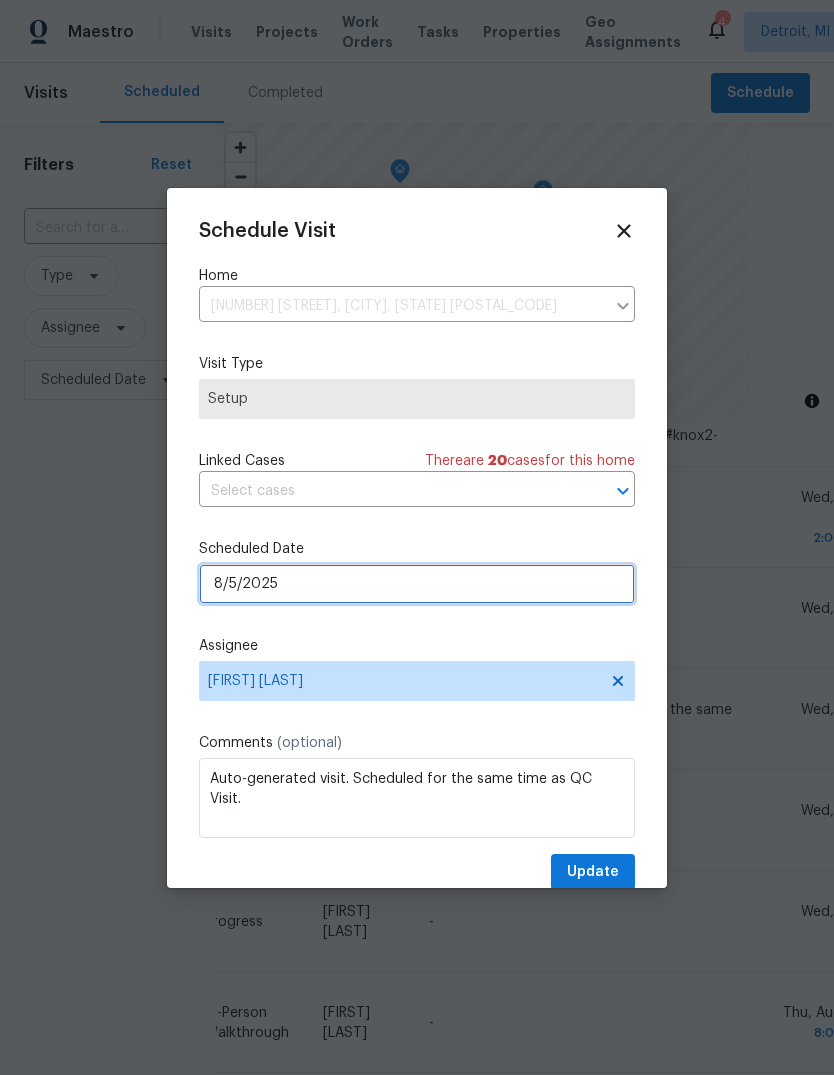 click on "8/5/2025" at bounding box center (417, 584) 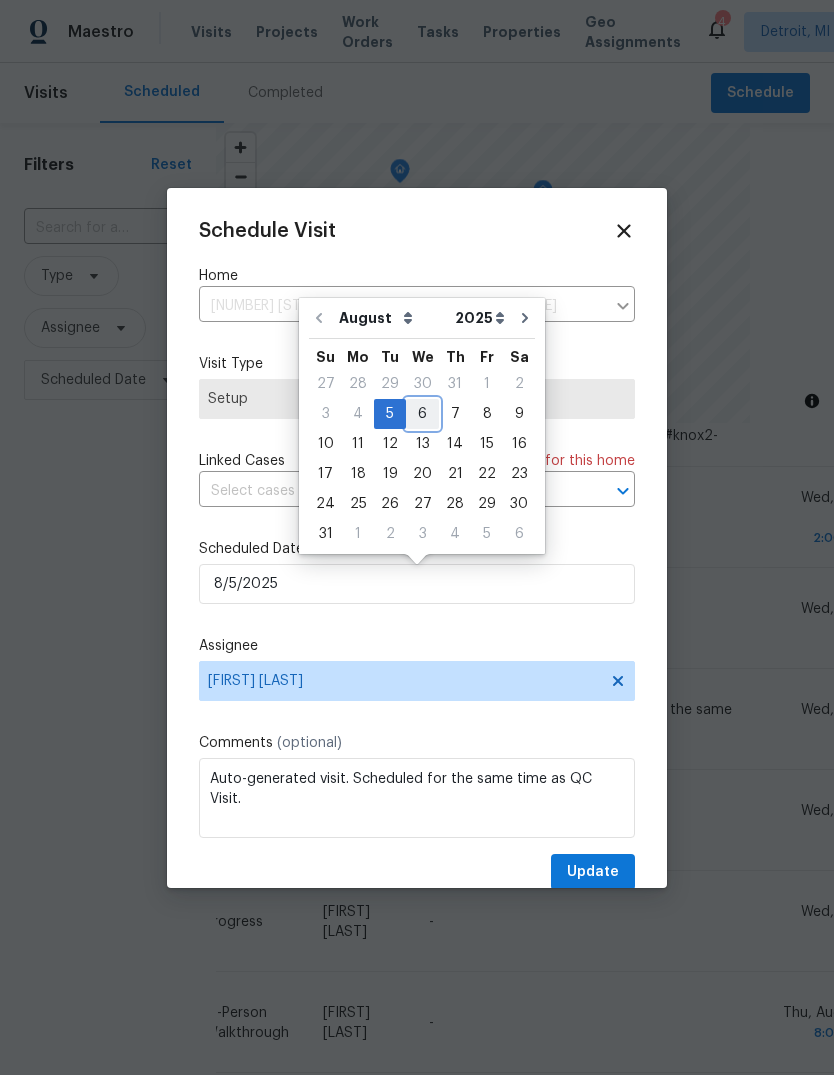 click on "6" at bounding box center [422, 414] 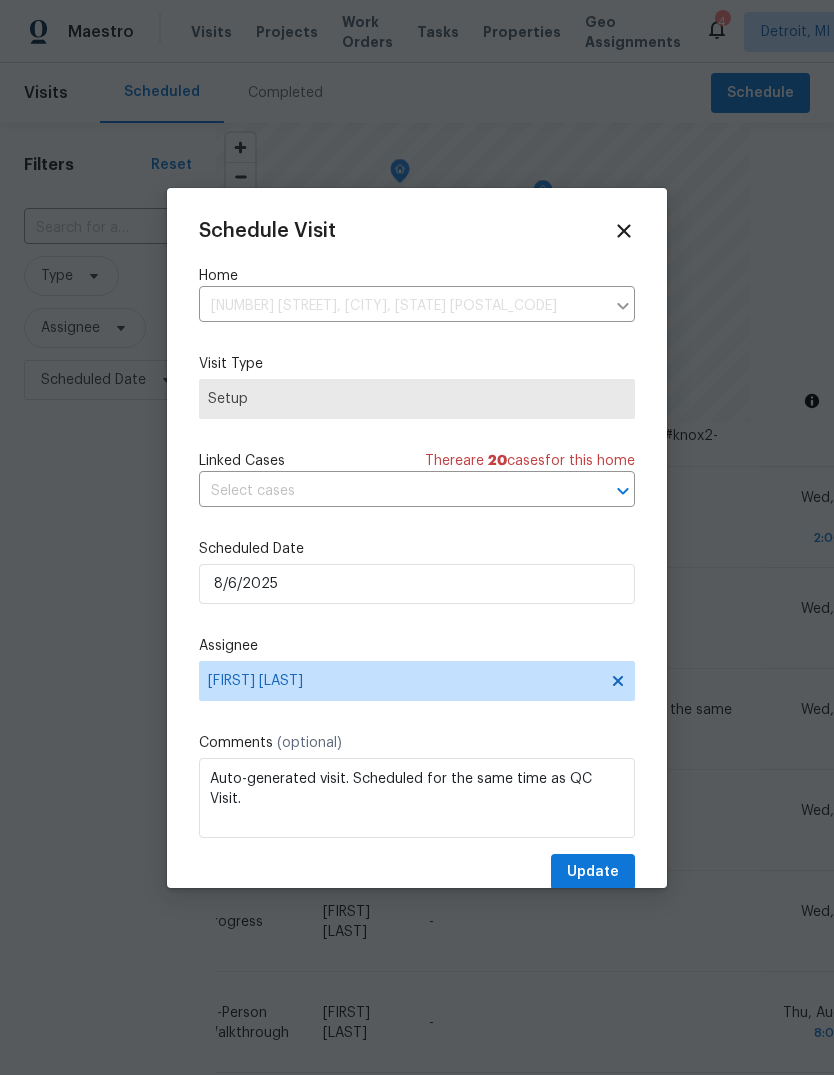 click at bounding box center [417, 537] 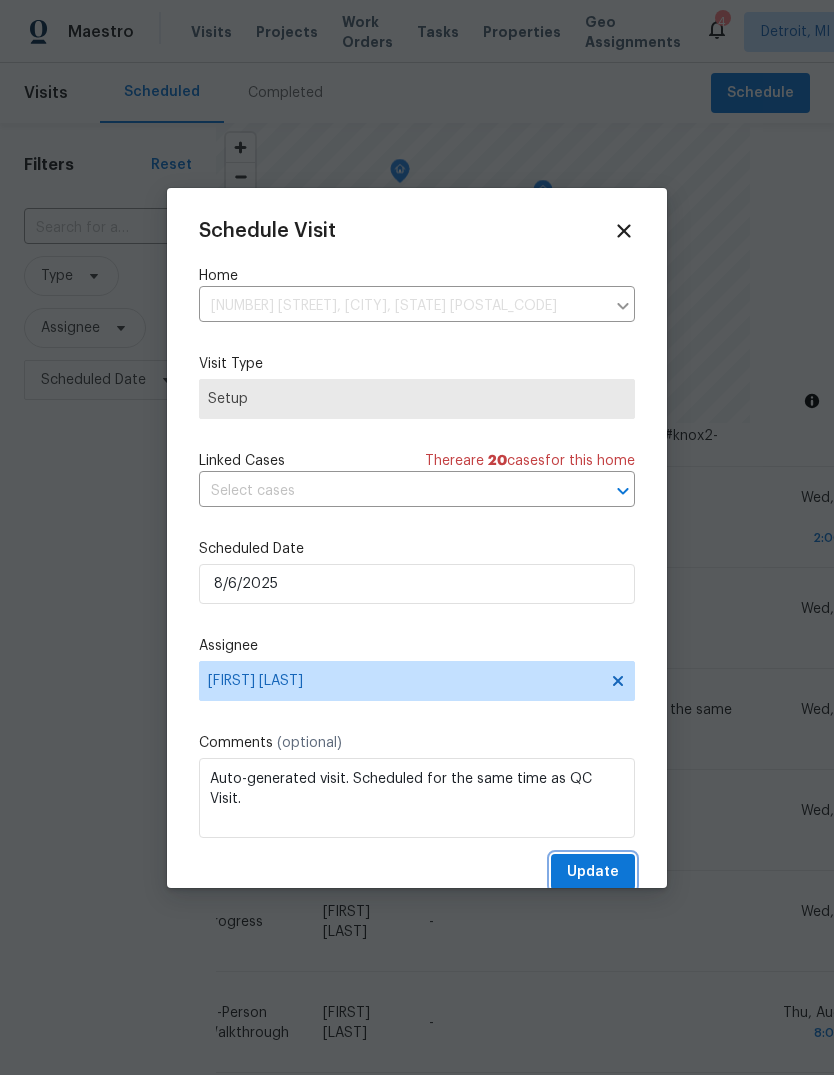 click on "Update" at bounding box center [593, 872] 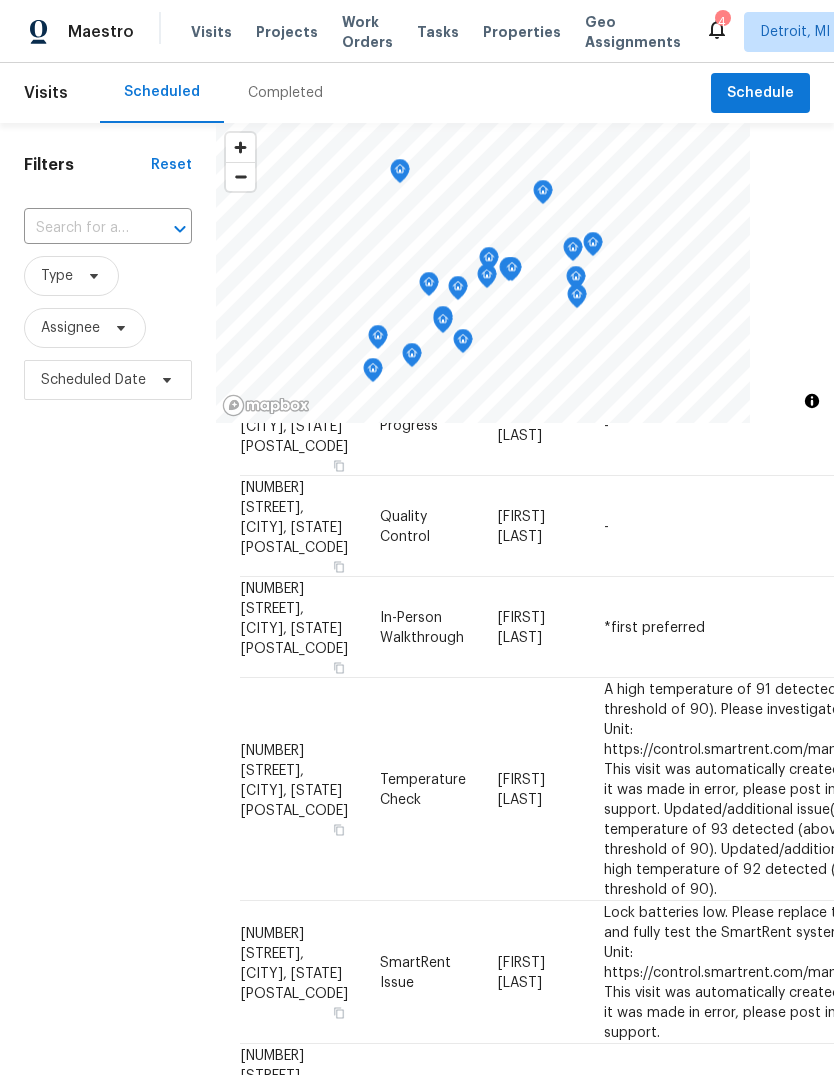 scroll, scrollTop: 222, scrollLeft: 0, axis: vertical 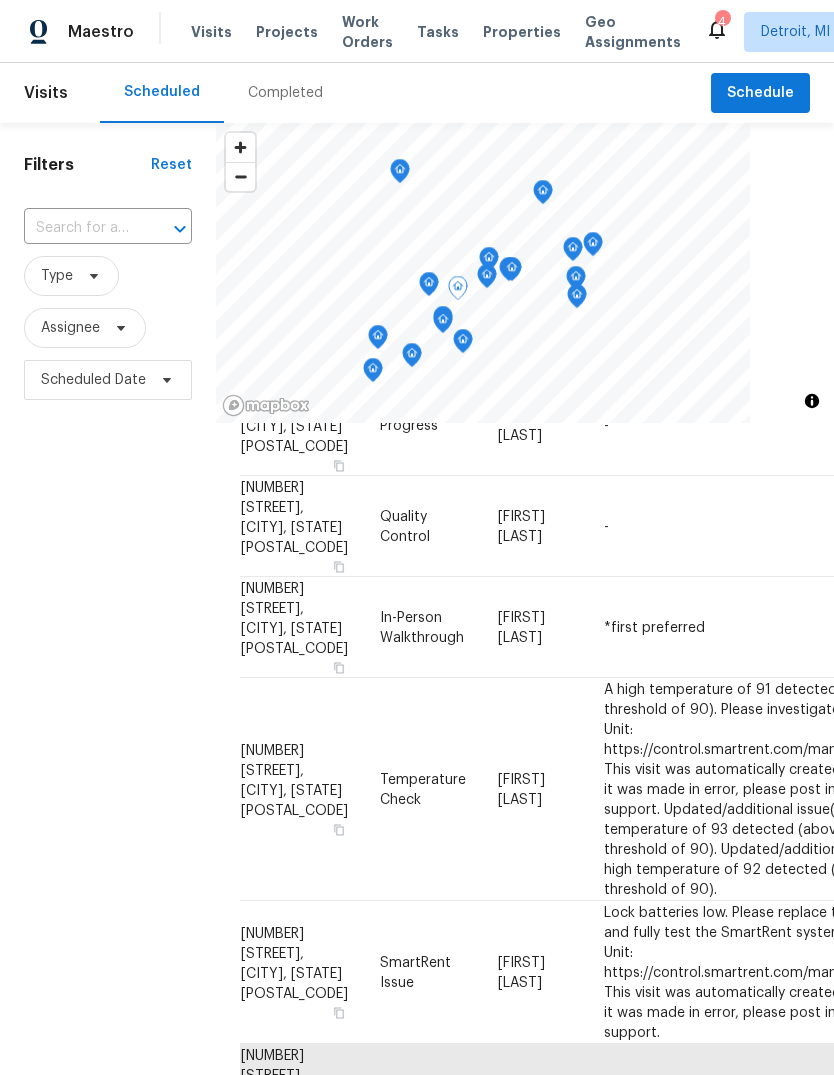 click 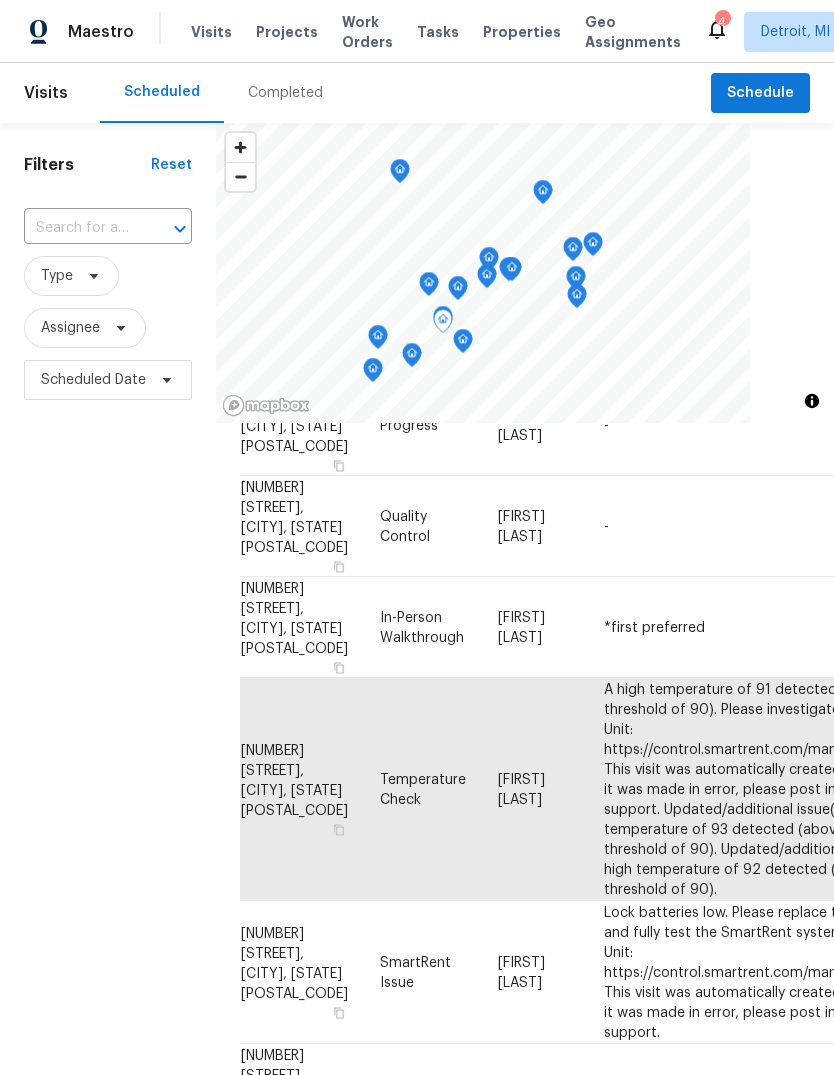 click 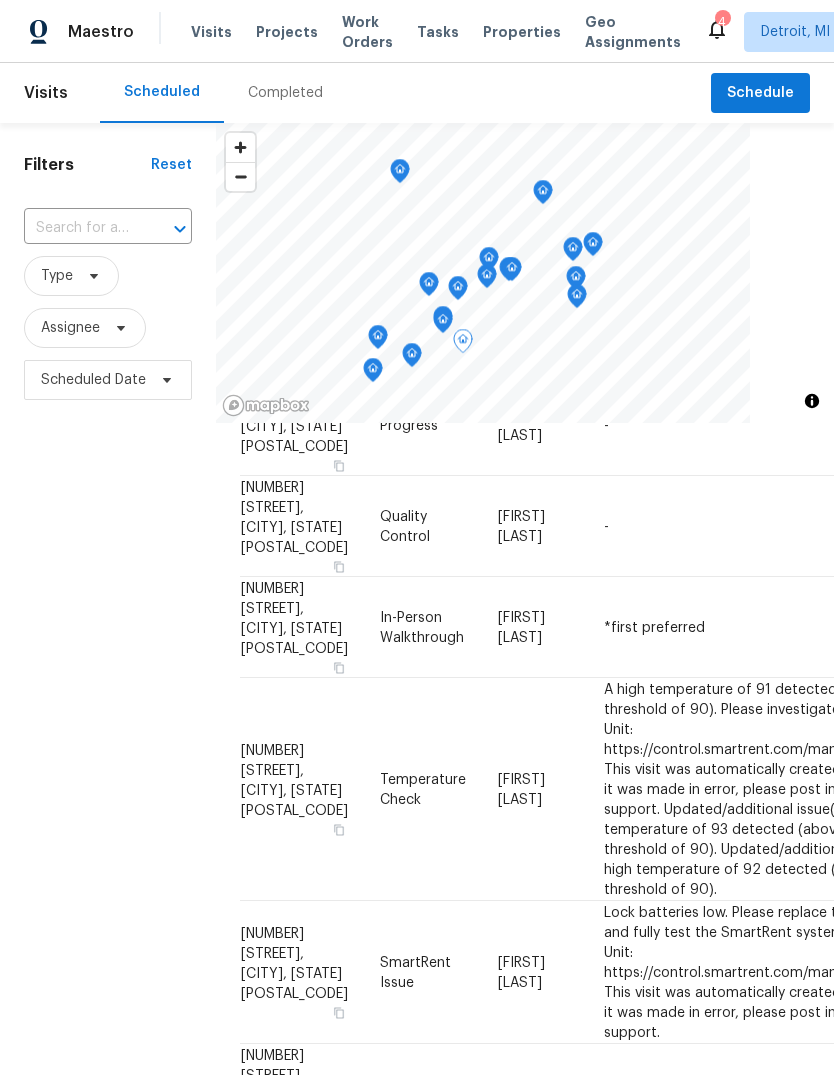 click 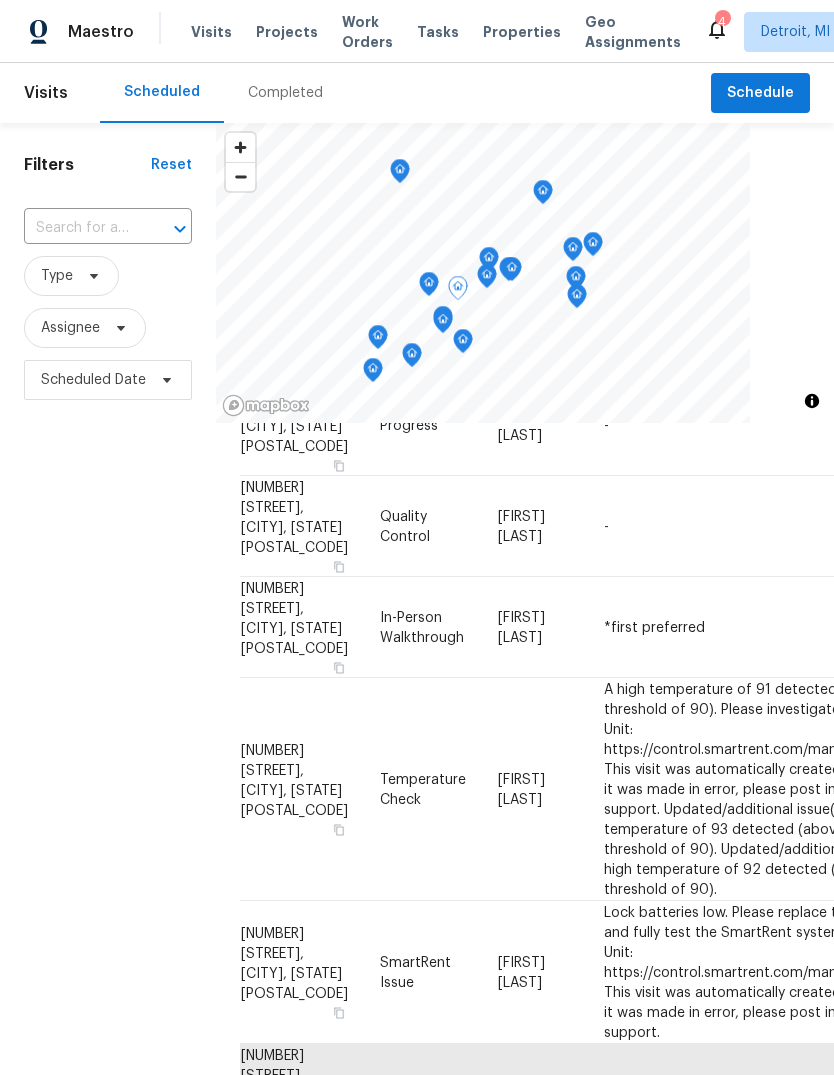 click 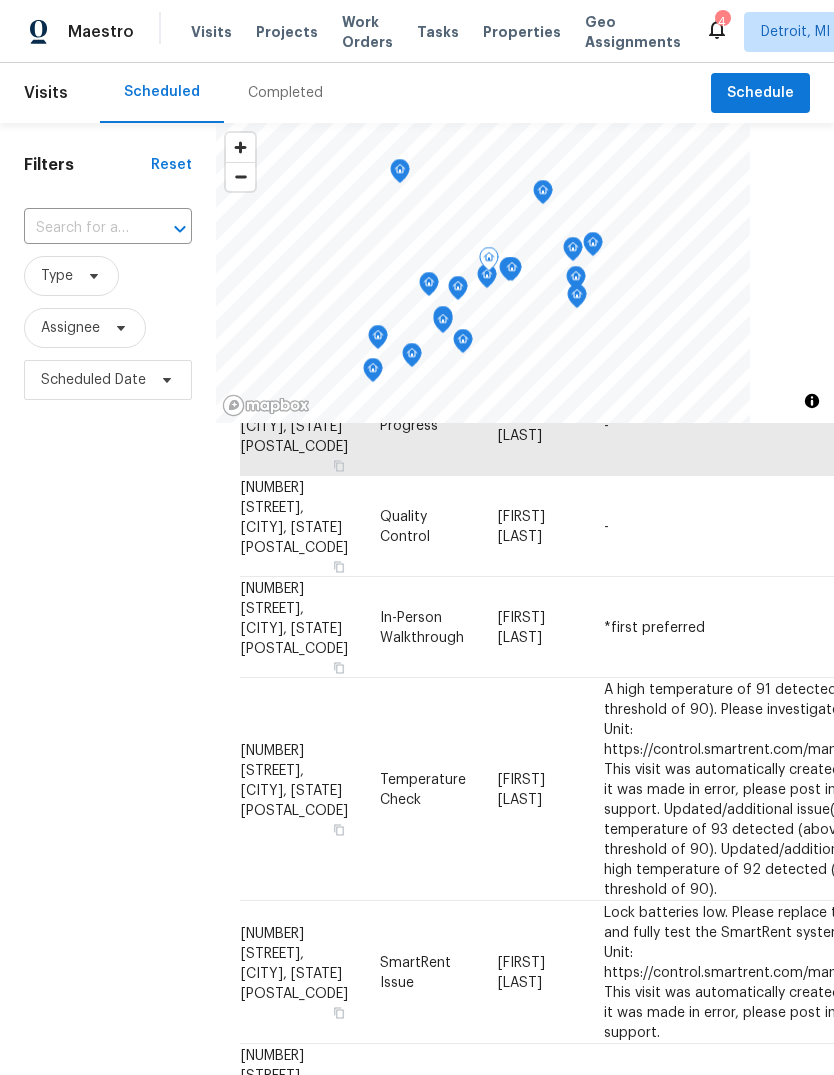 click 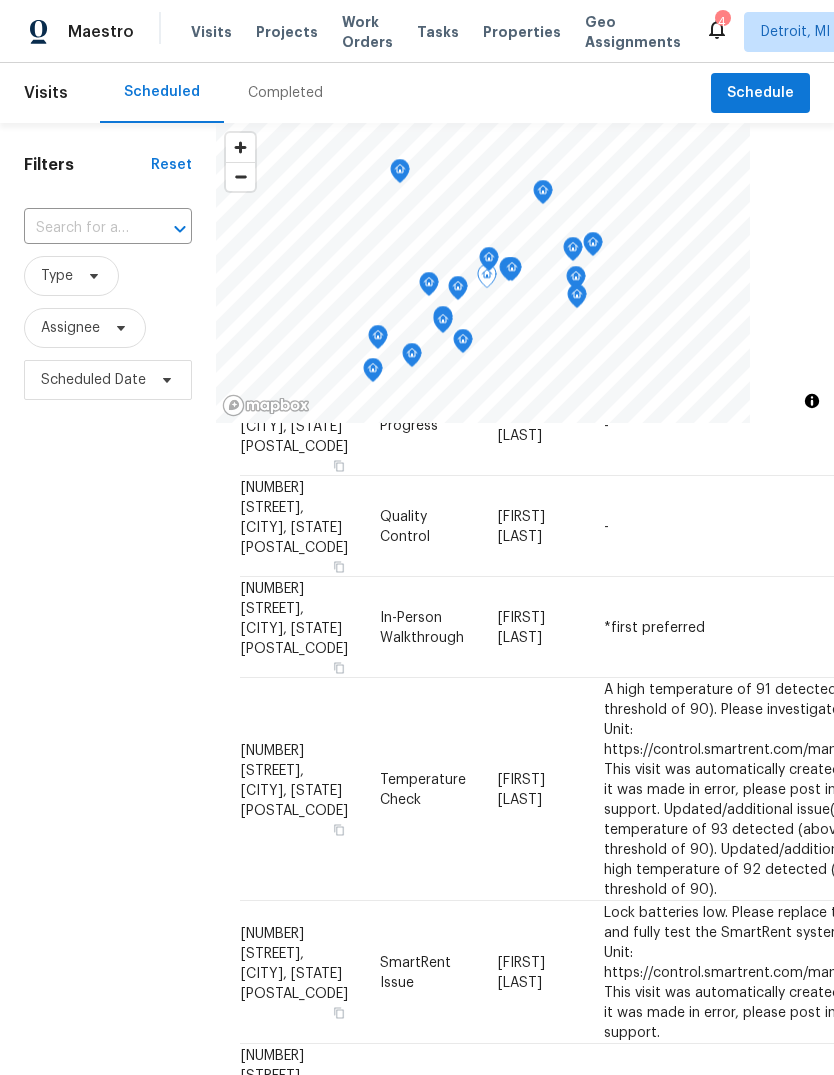 click 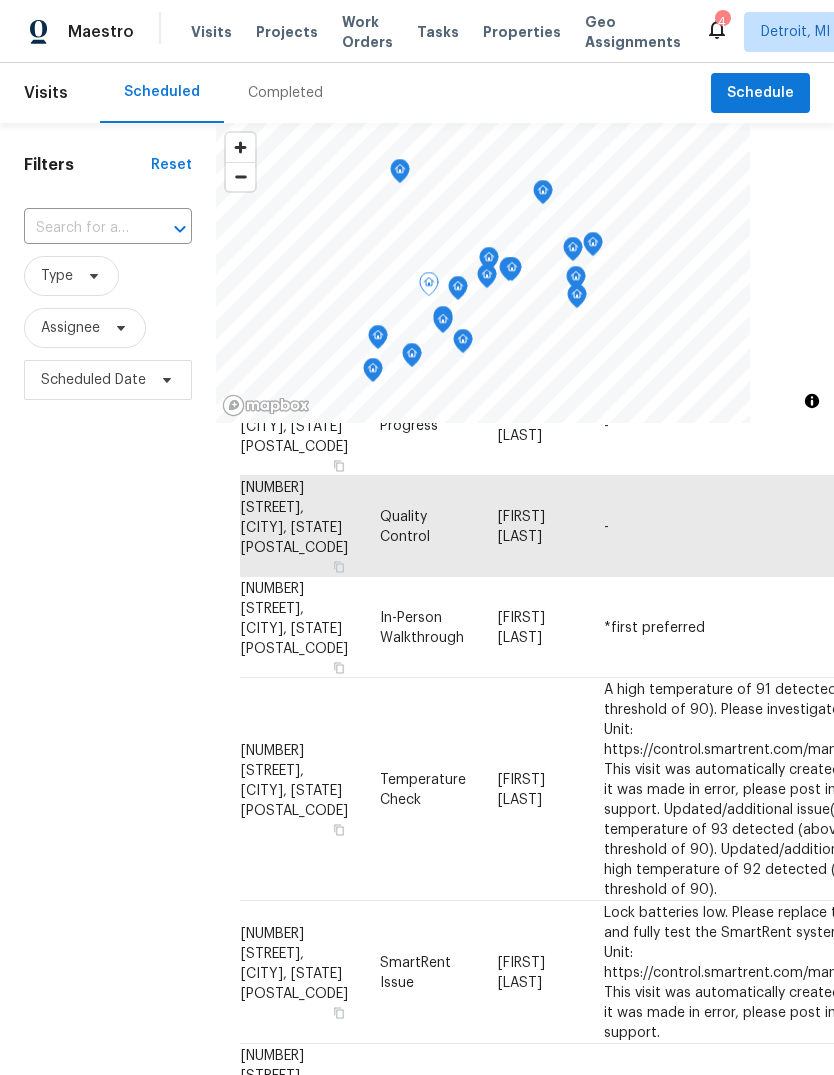 click 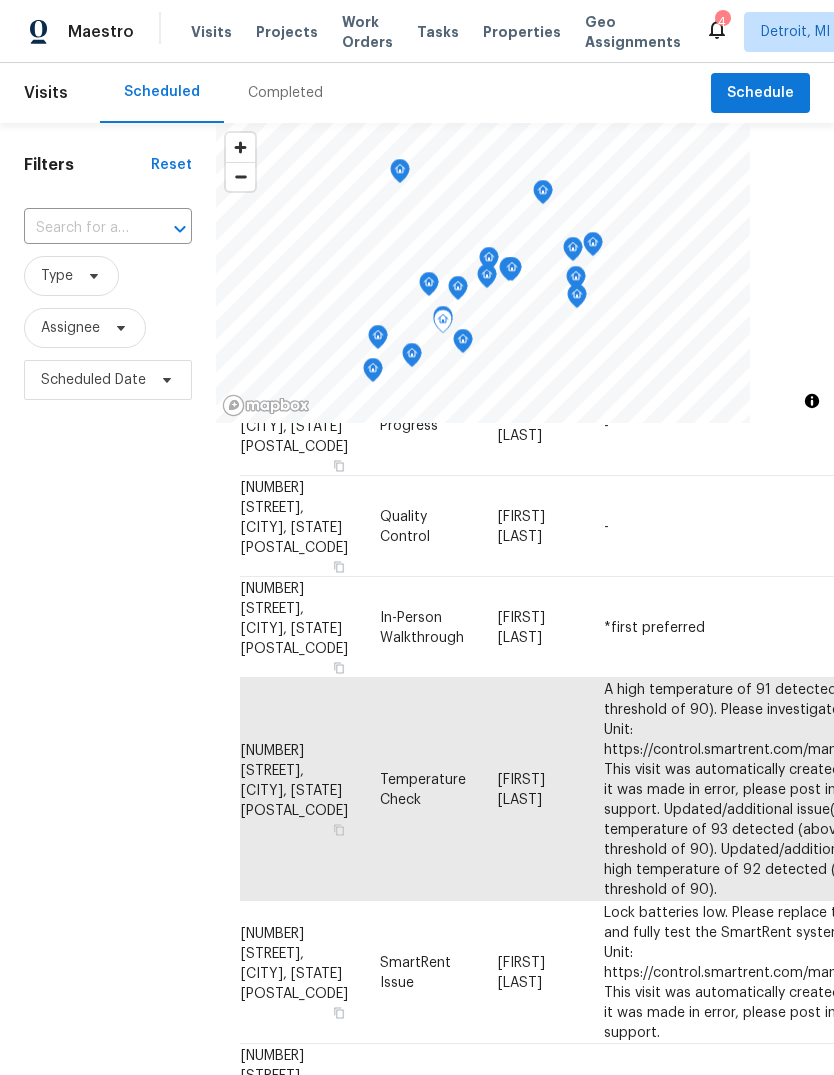 click 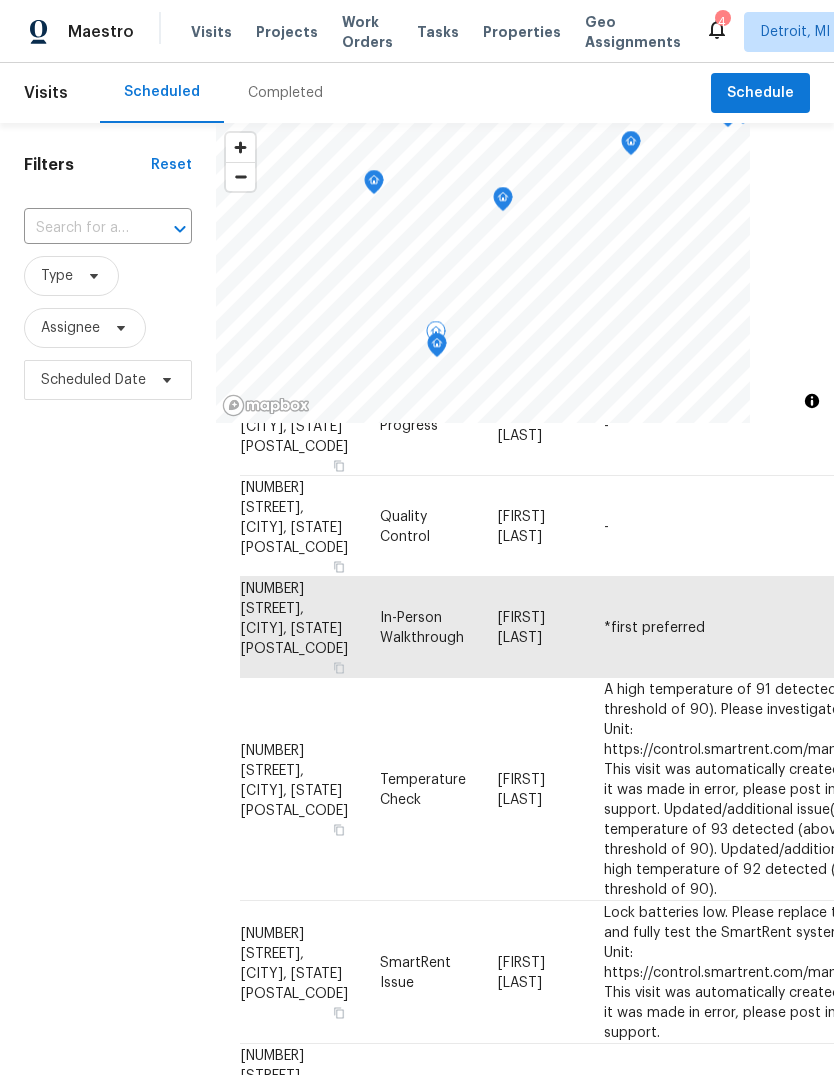 click 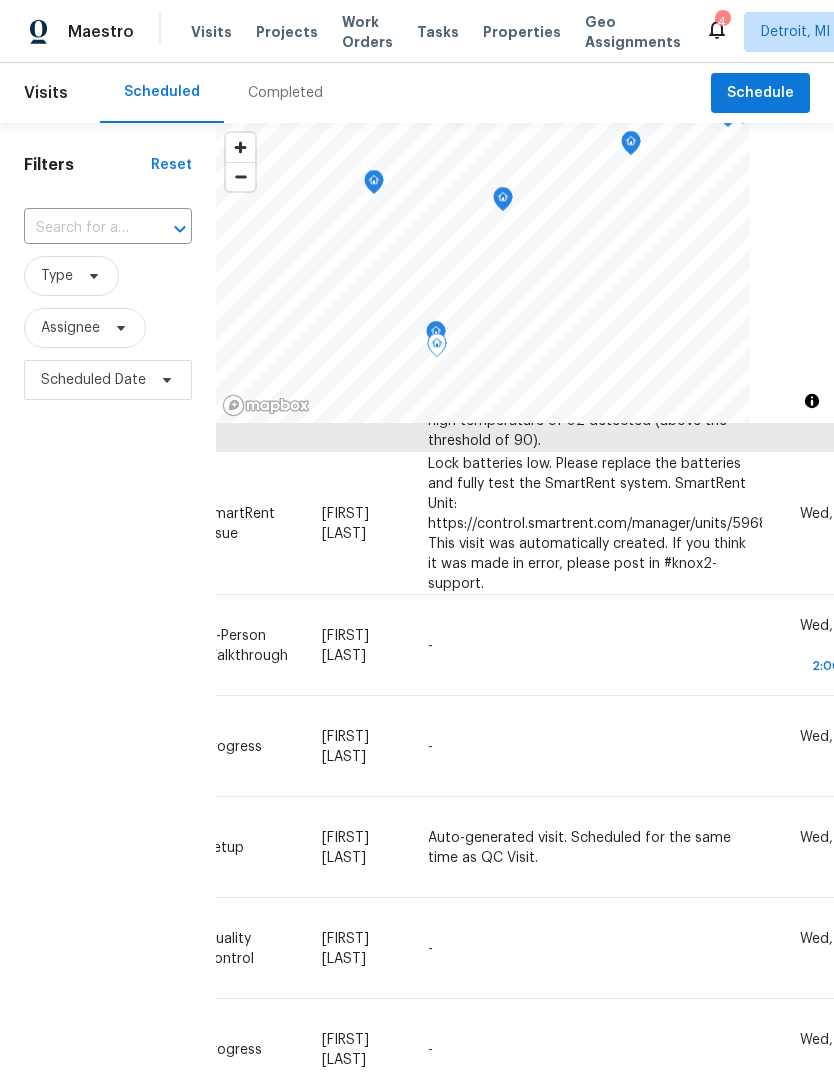 scroll, scrollTop: 672, scrollLeft: 175, axis: both 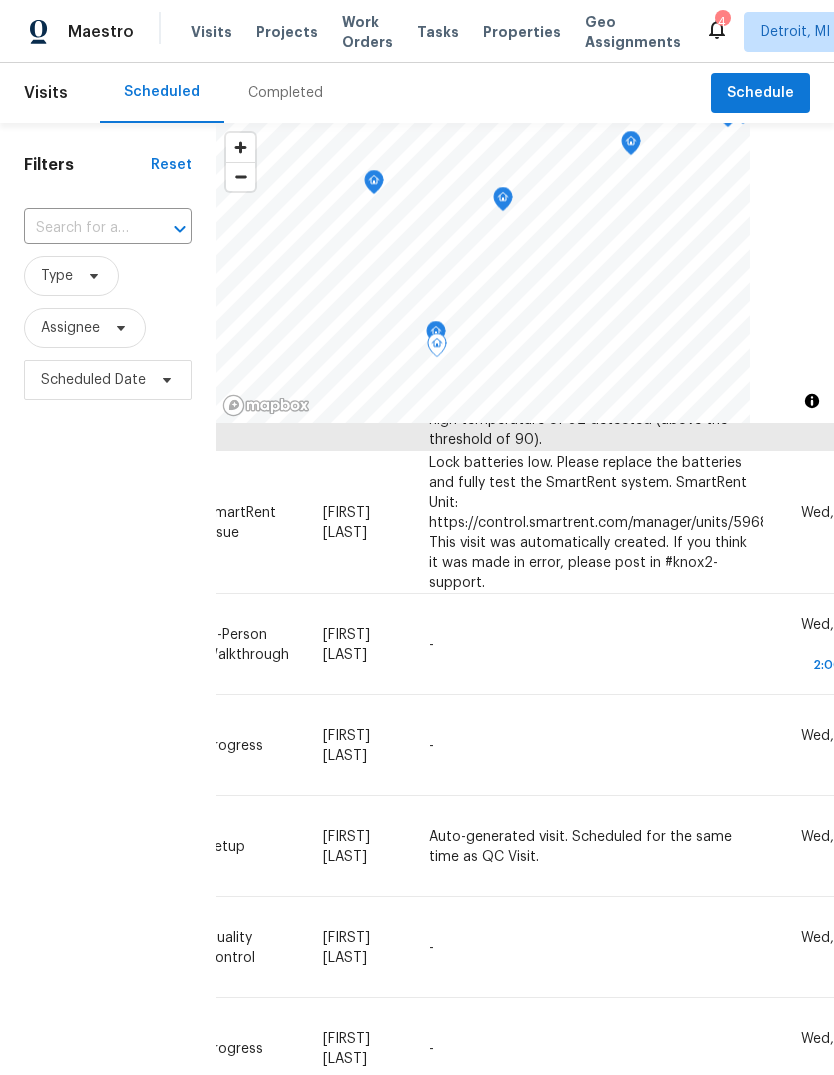 click on "Properties" at bounding box center [522, 32] 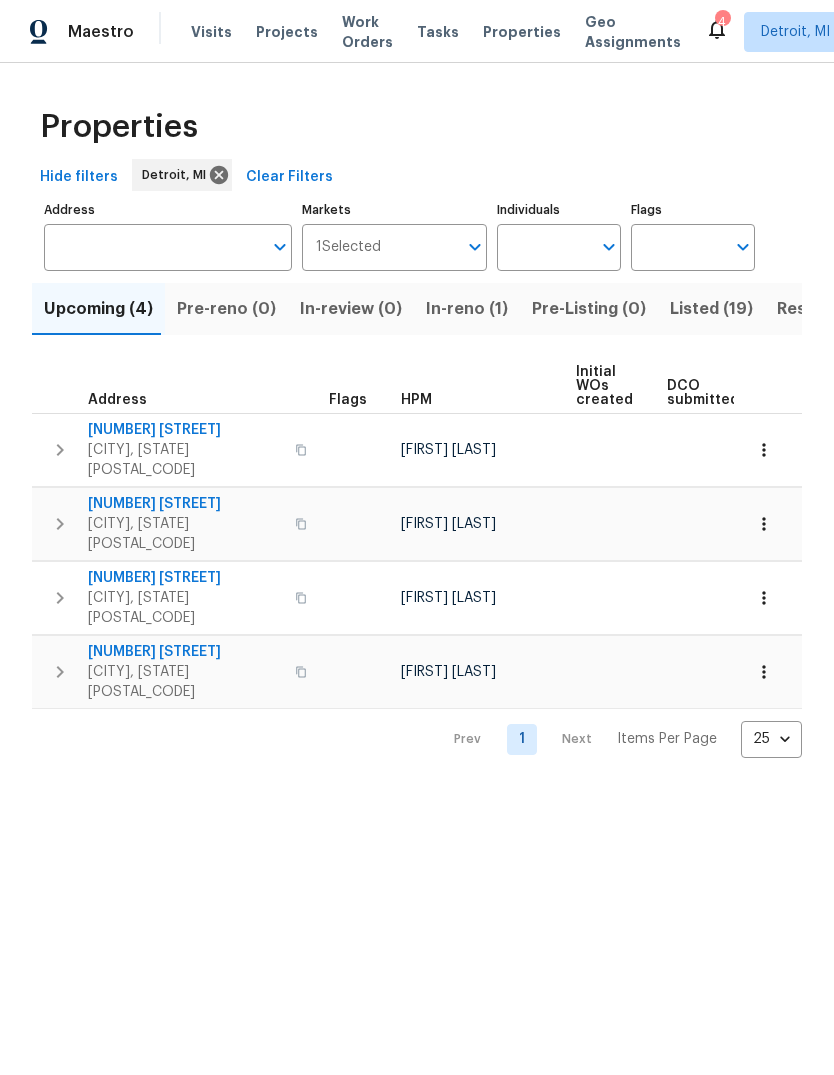 click on "Listed (19)" at bounding box center (711, 309) 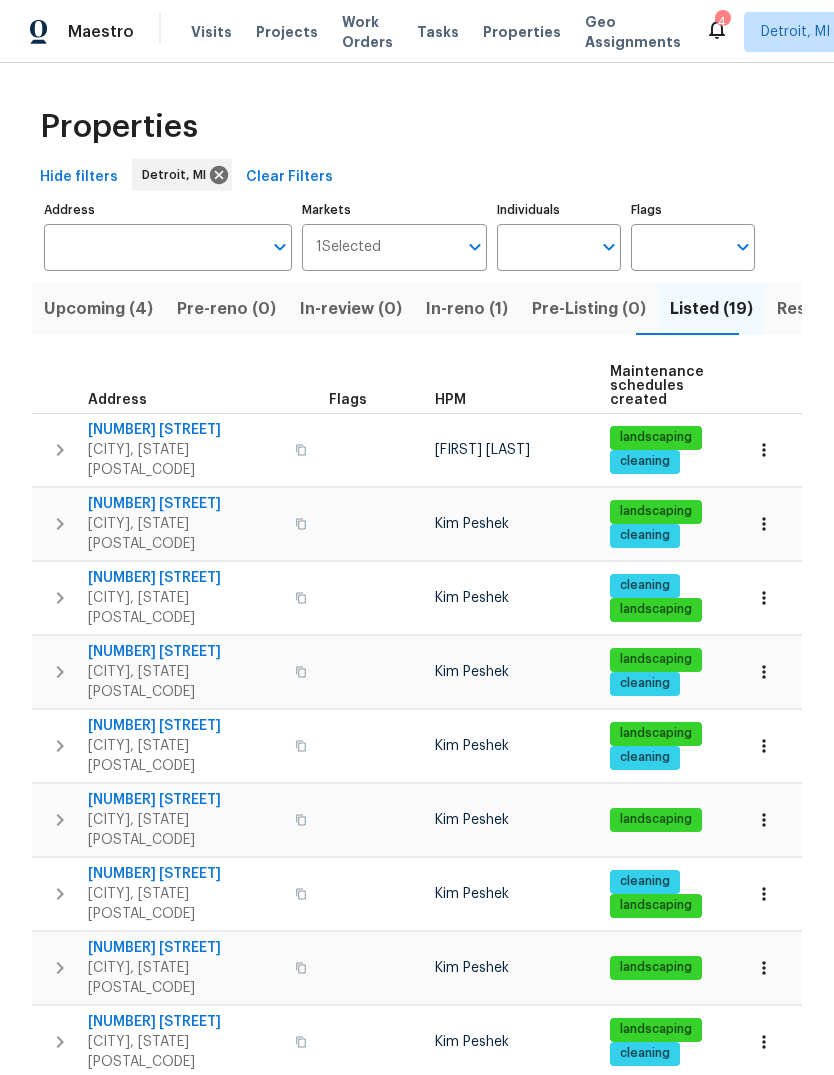scroll, scrollTop: 16, scrollLeft: 0, axis: vertical 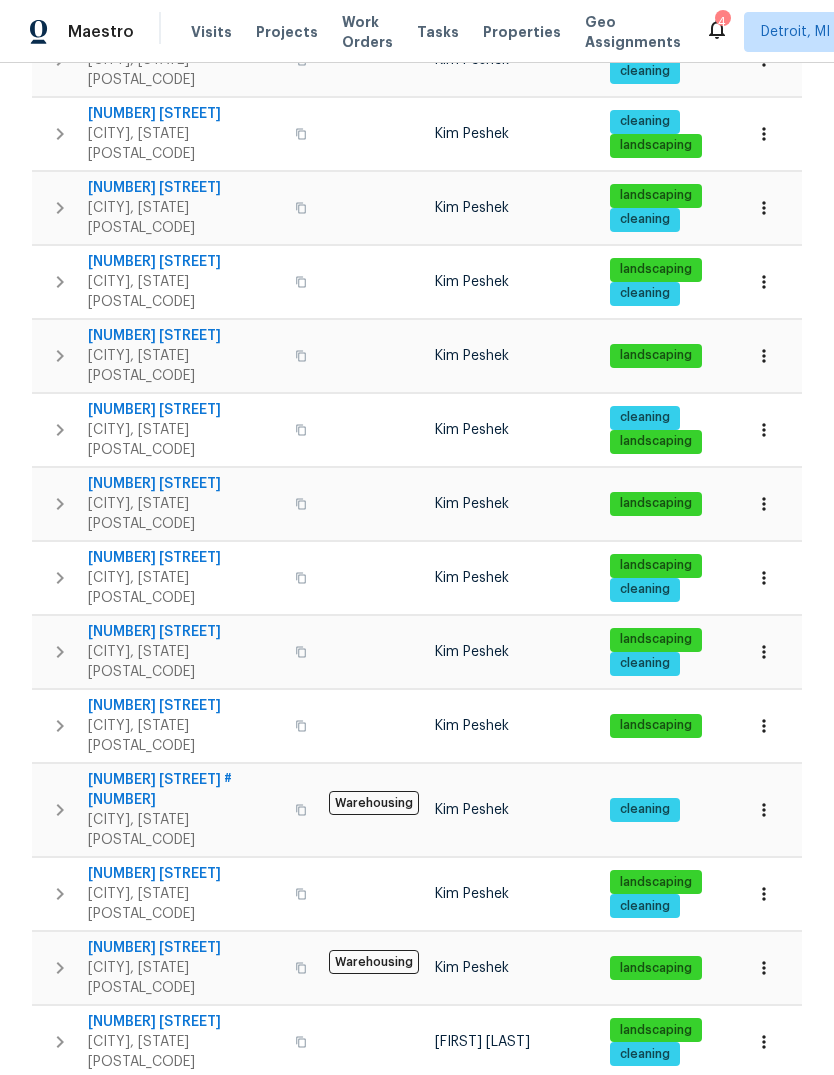 click on "29743 Chelmsford Rd" at bounding box center (185, 948) 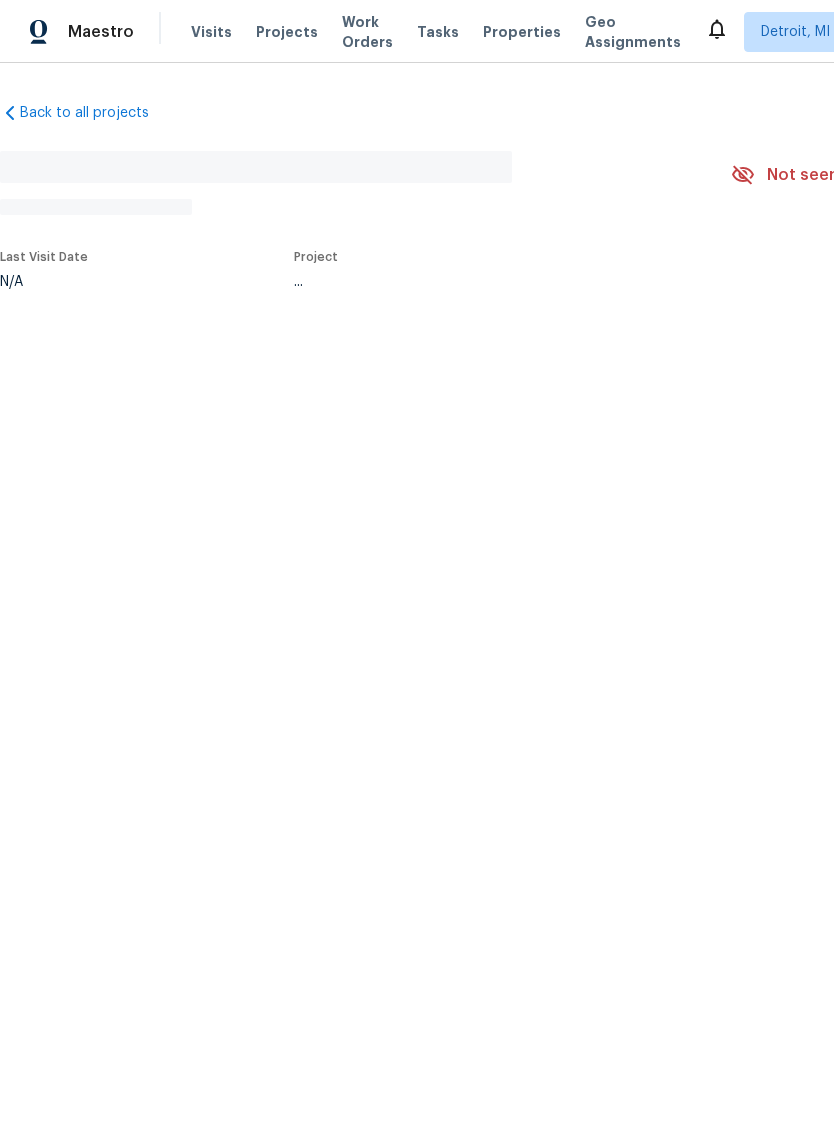 scroll, scrollTop: 0, scrollLeft: 0, axis: both 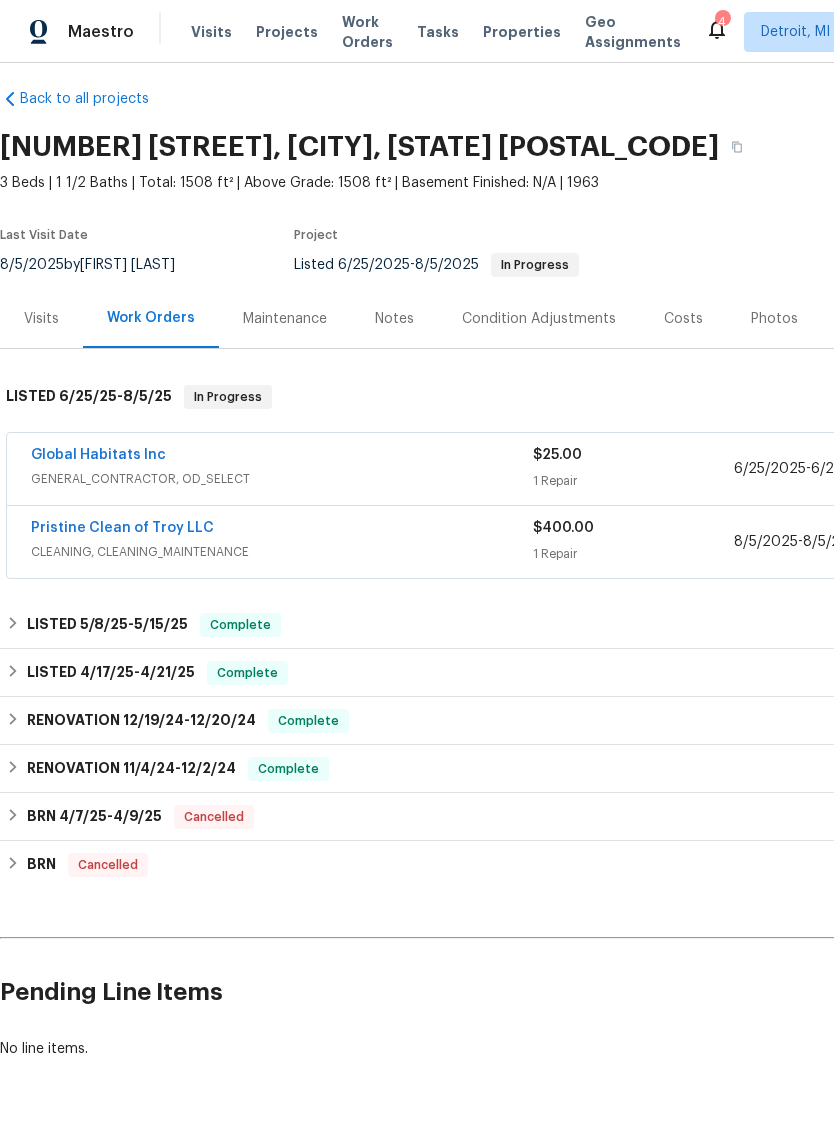 click on "Global Habitats Inc" at bounding box center [98, 455] 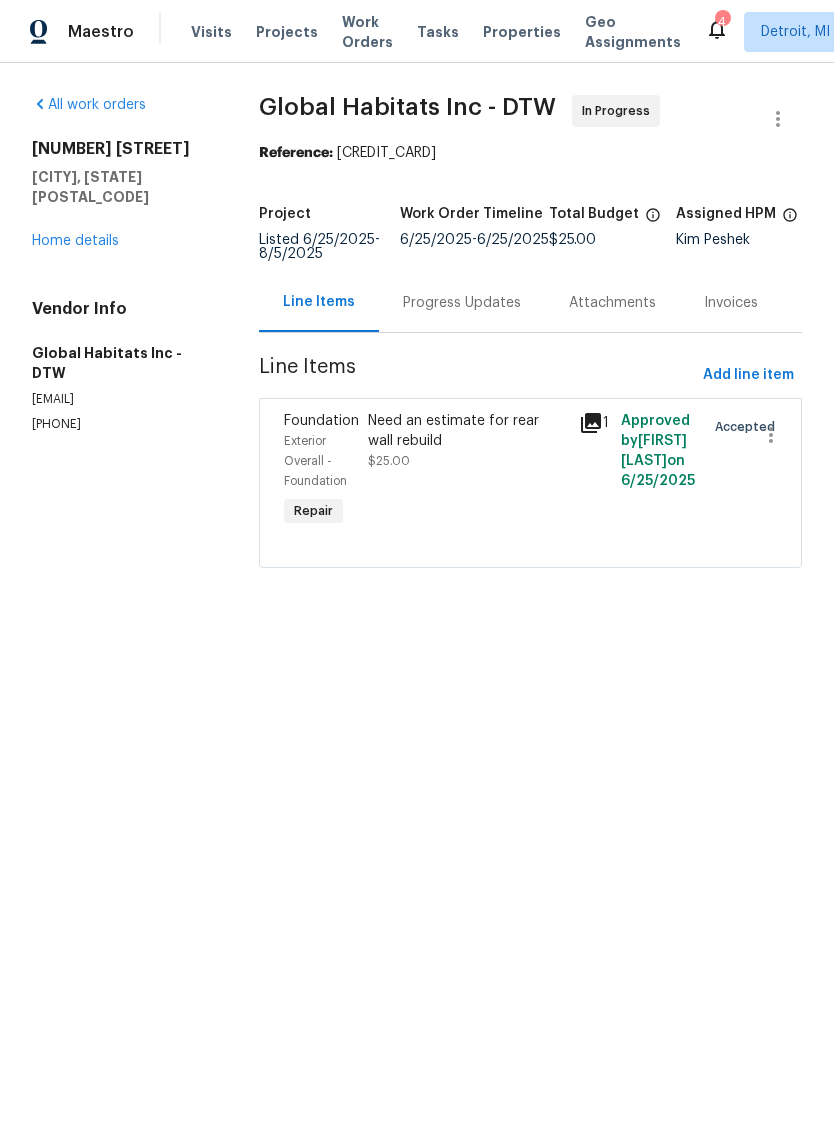 click on "Progress Updates" at bounding box center (462, 303) 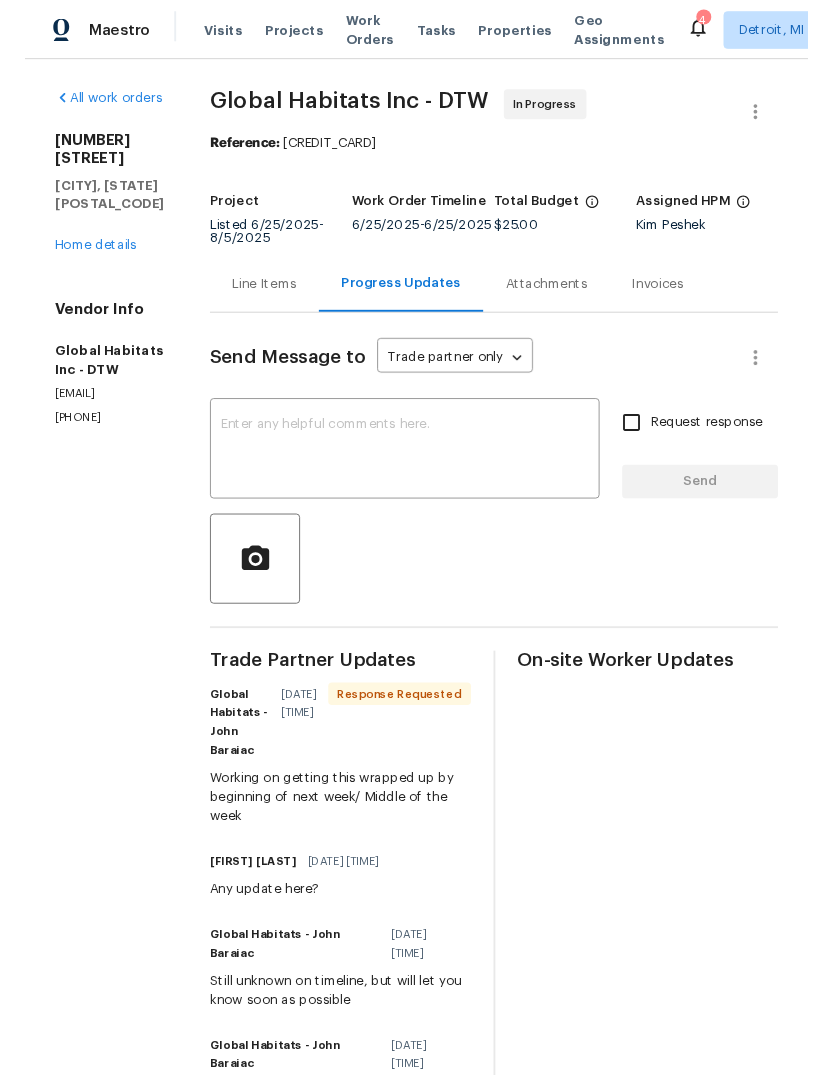 scroll, scrollTop: 0, scrollLeft: 0, axis: both 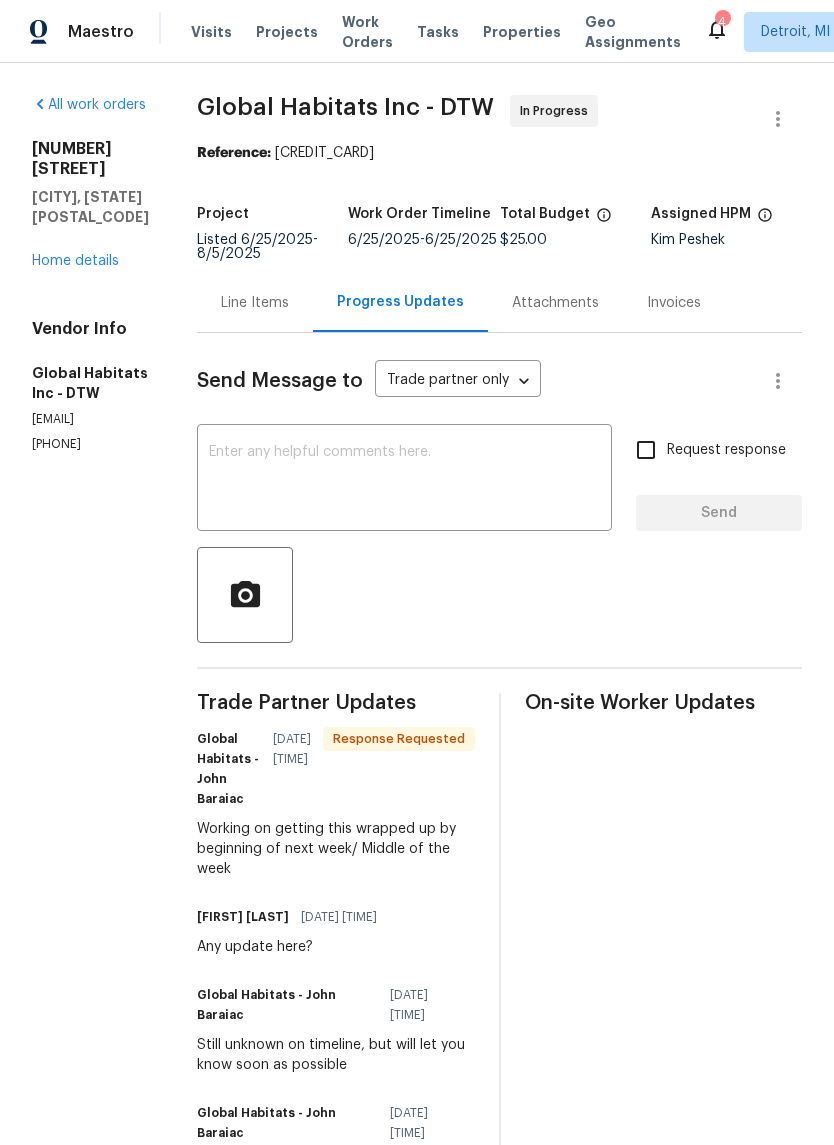 click on "Line Items" at bounding box center [255, 303] 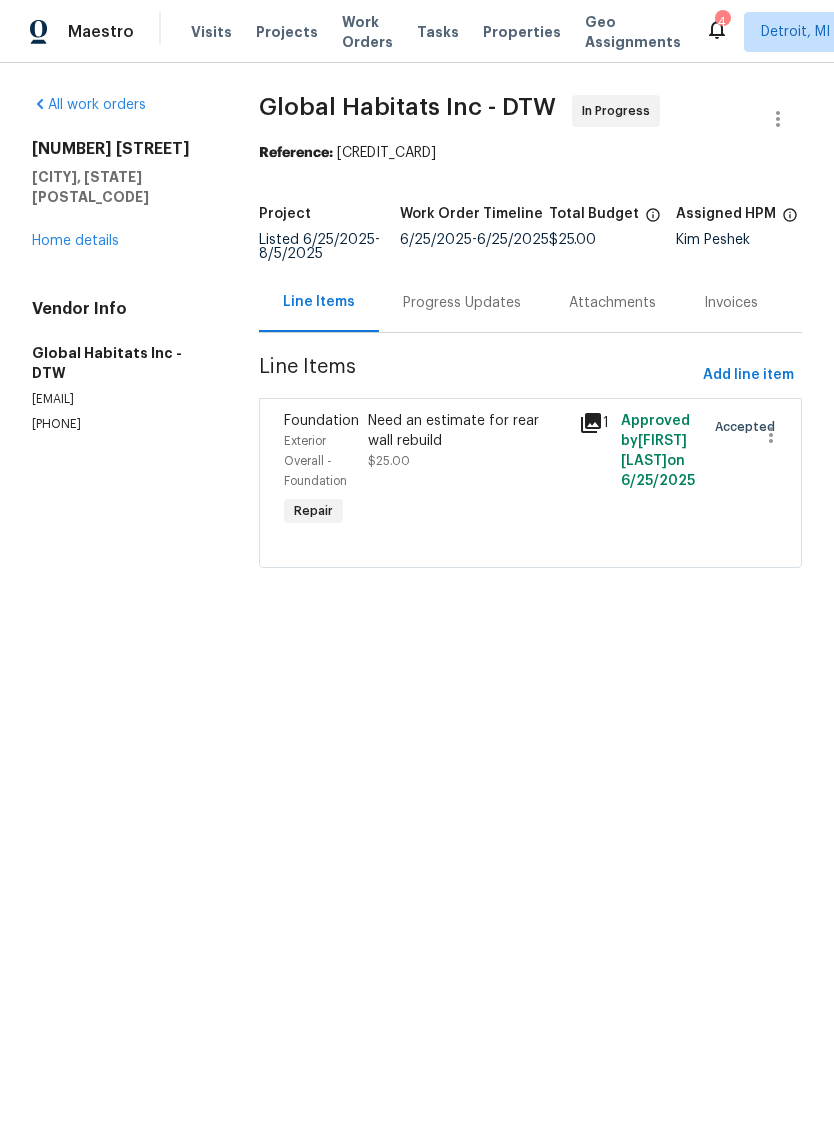 click on "Need an estimate for rear wall rebuild" at bounding box center [467, 431] 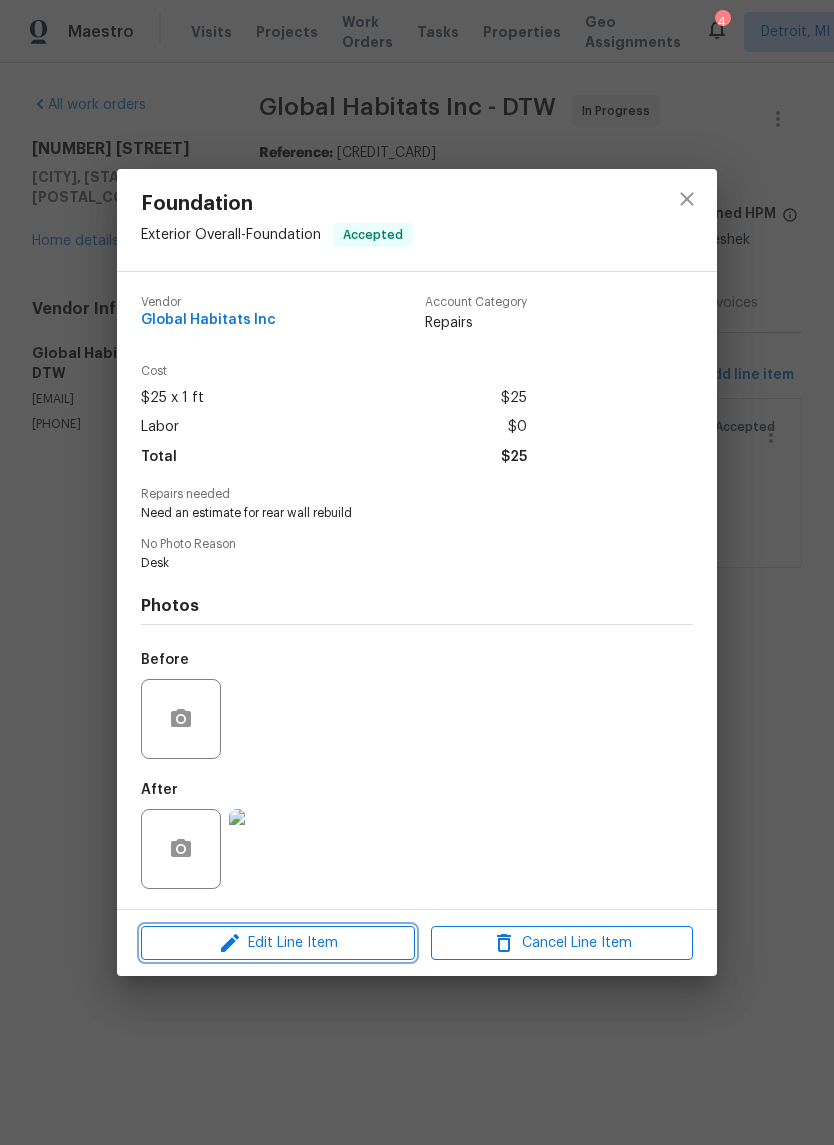 click on "Edit Line Item" at bounding box center [278, 943] 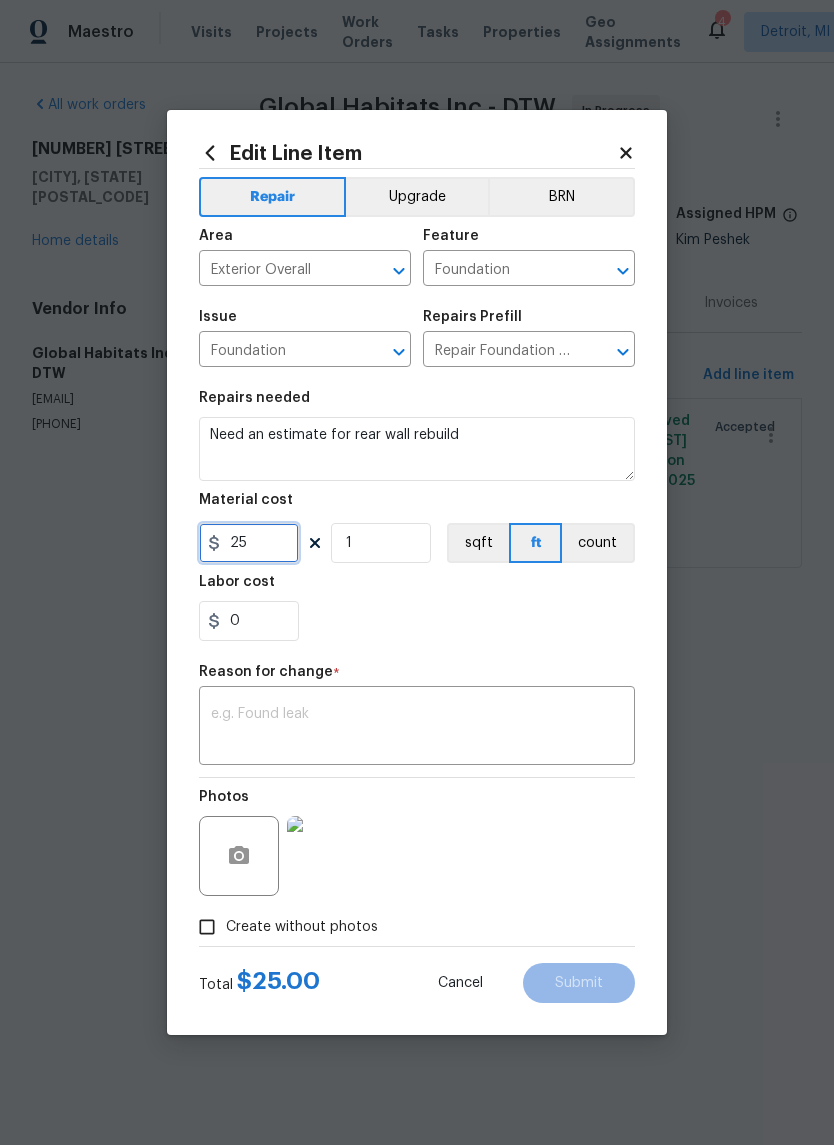 click on "25" at bounding box center [249, 543] 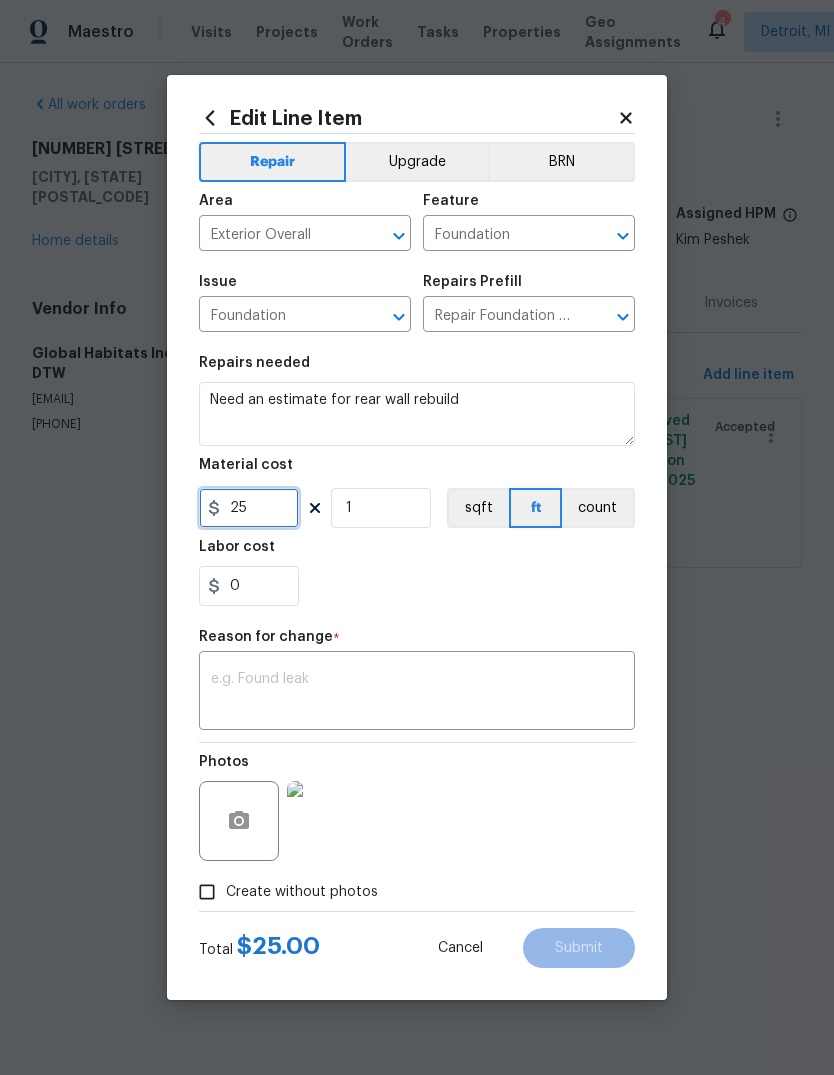 click on "25" at bounding box center [249, 508] 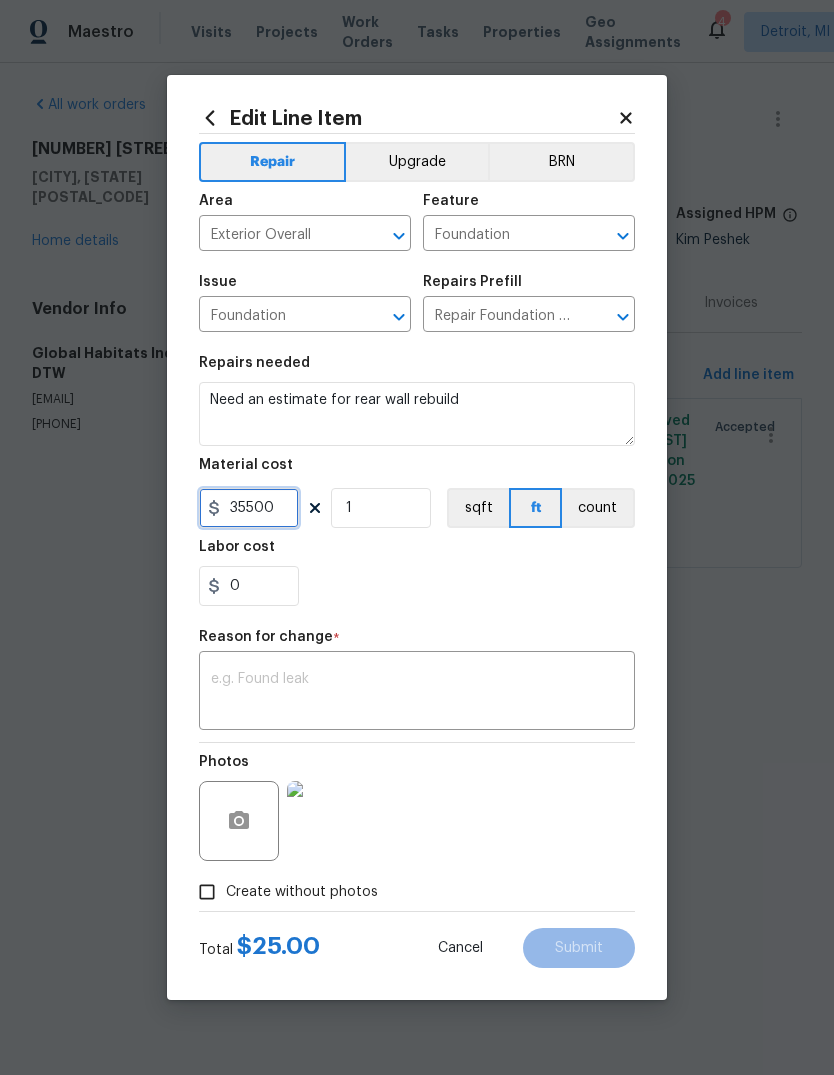 type on "35500" 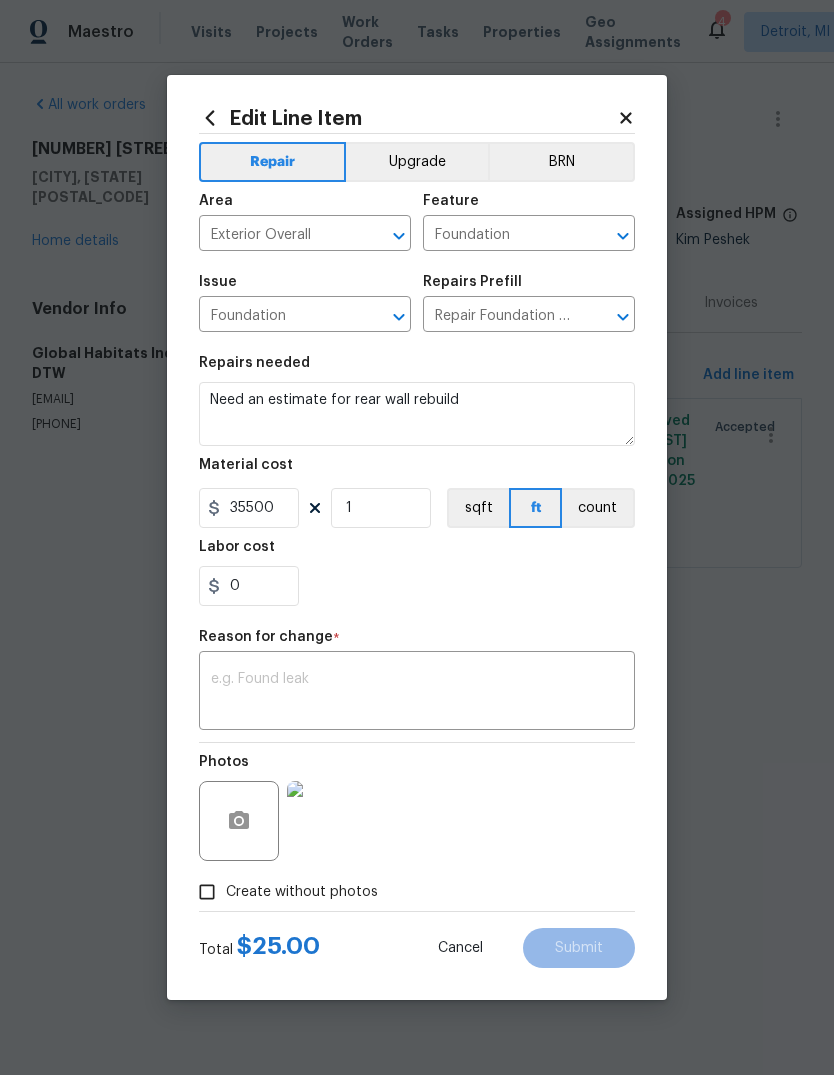 click on "0" at bounding box center [417, 586] 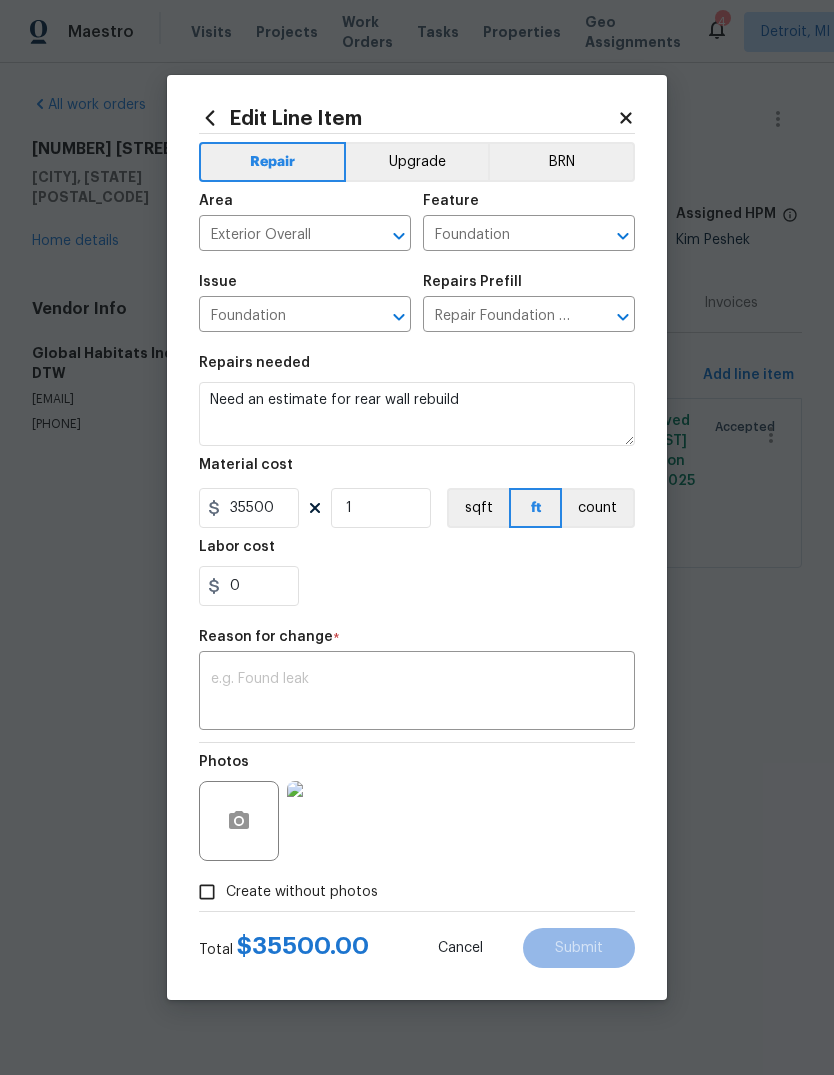 click at bounding box center [417, 693] 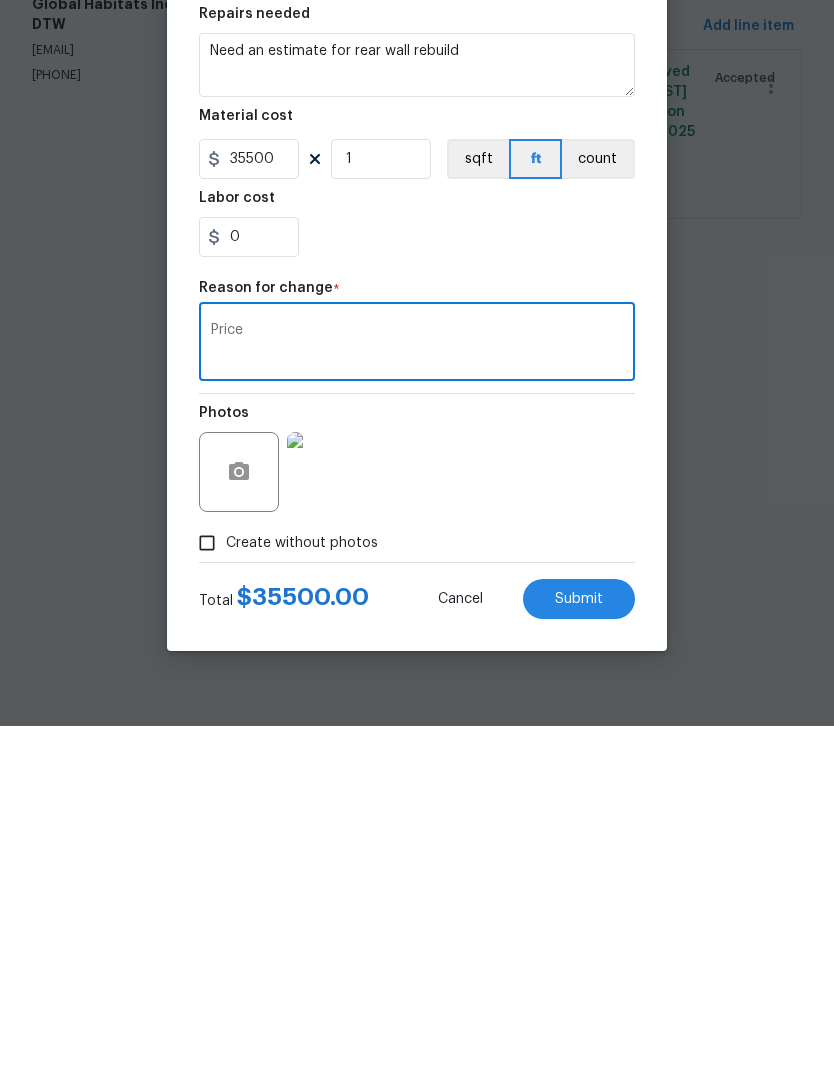 type on "Price" 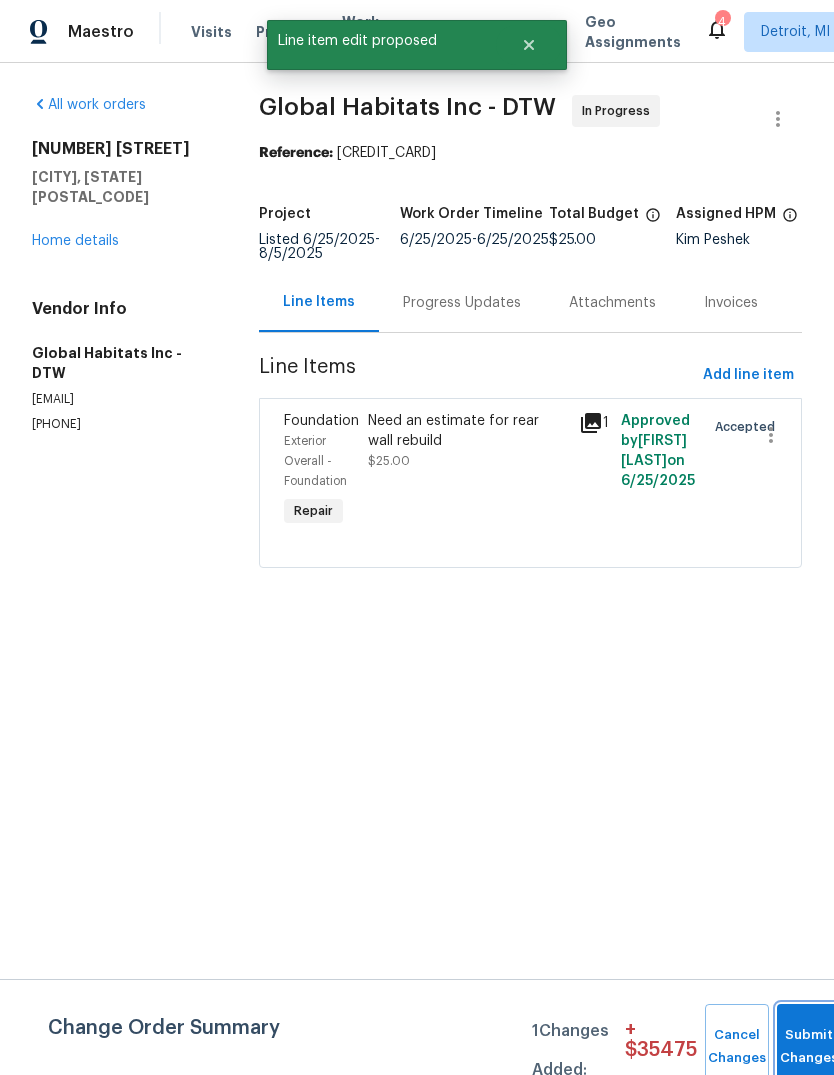 click on "Submit Changes" at bounding box center [809, 1047] 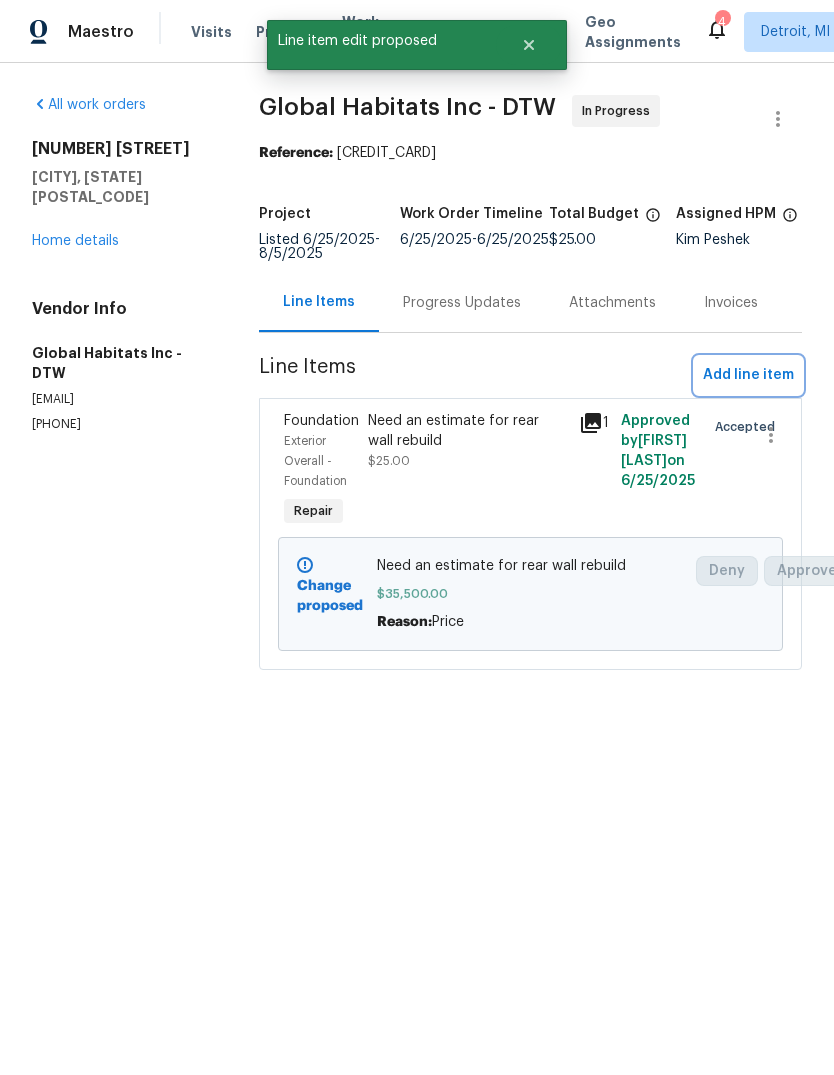 click on "Add line item" at bounding box center [748, 375] 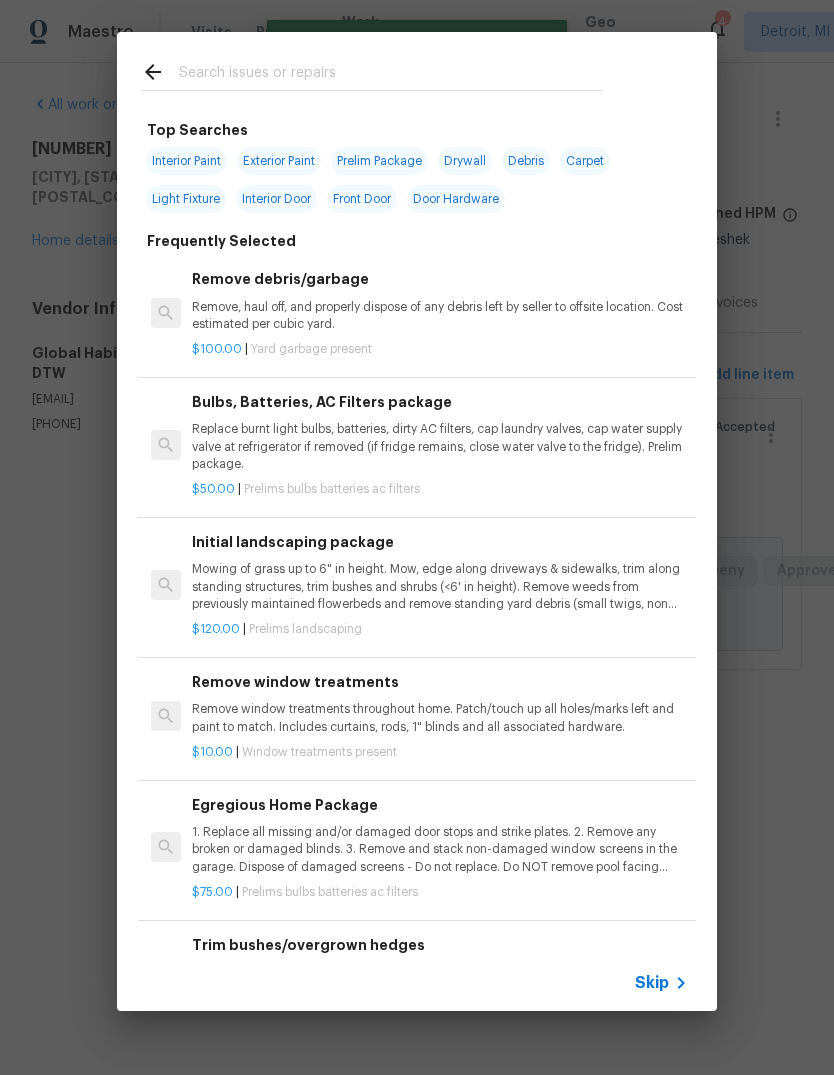 click at bounding box center (372, 71) 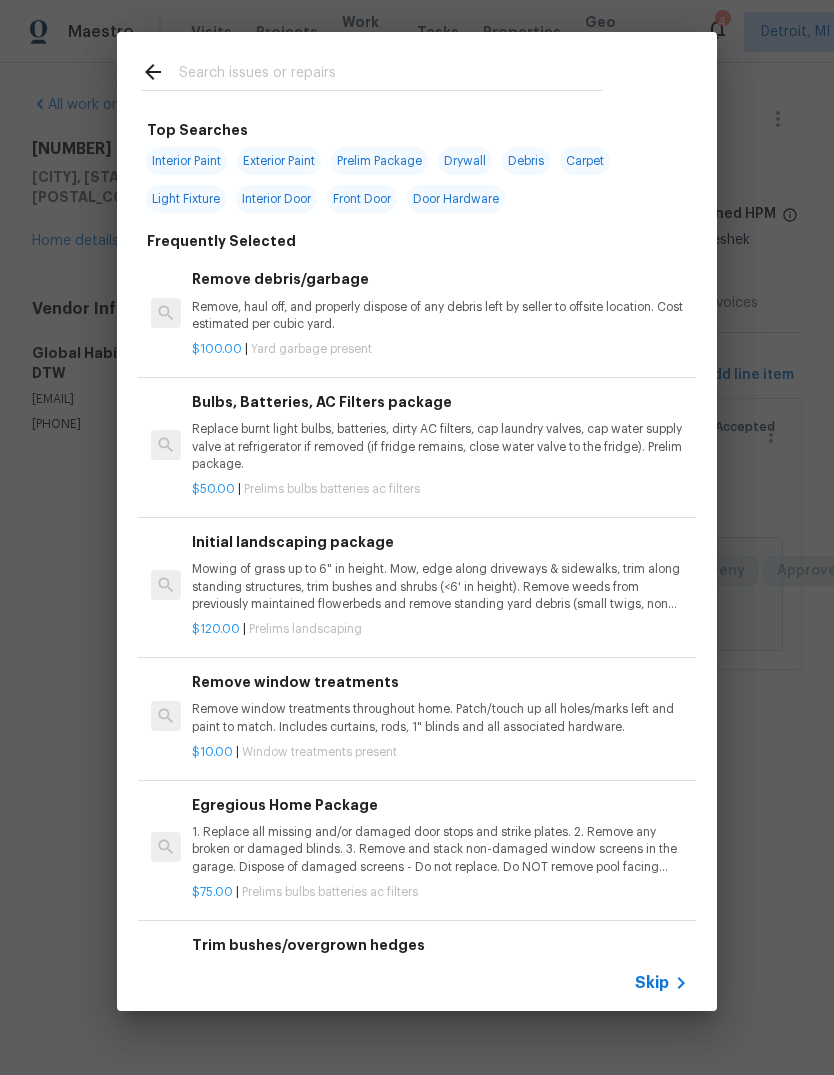 click at bounding box center (391, 75) 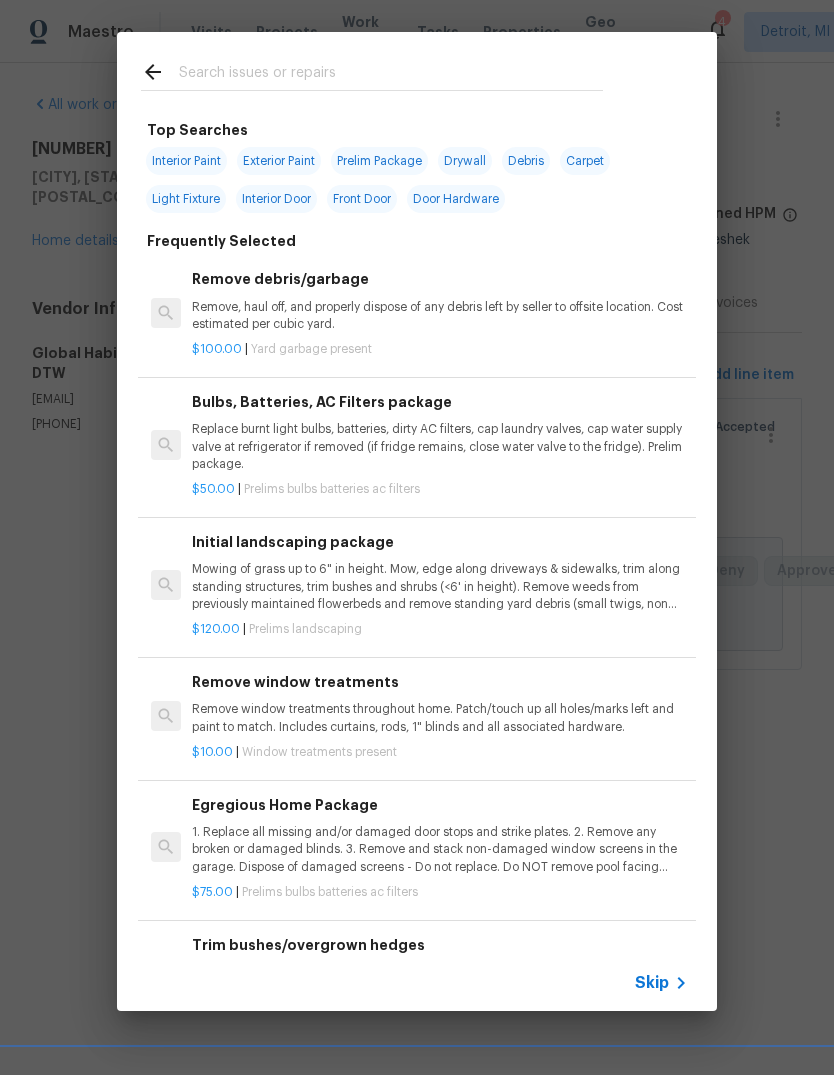 click on "Exterior Paint" at bounding box center [279, 161] 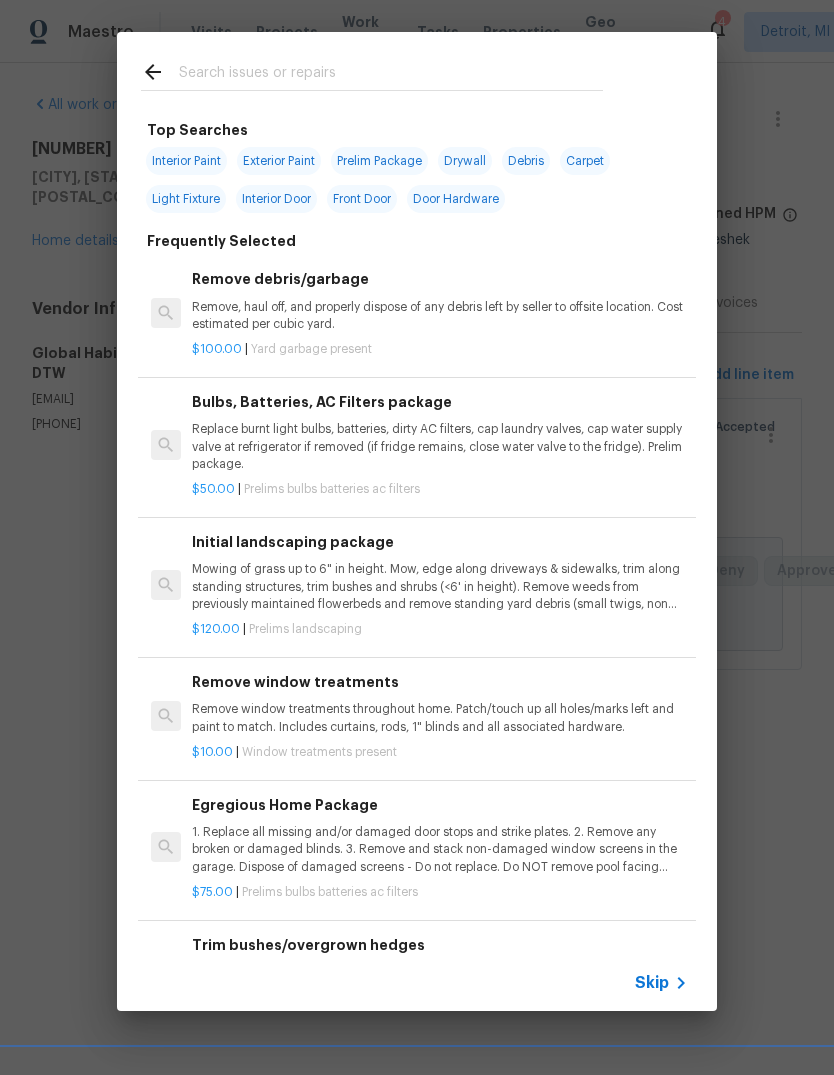 type on "Exterior Paint" 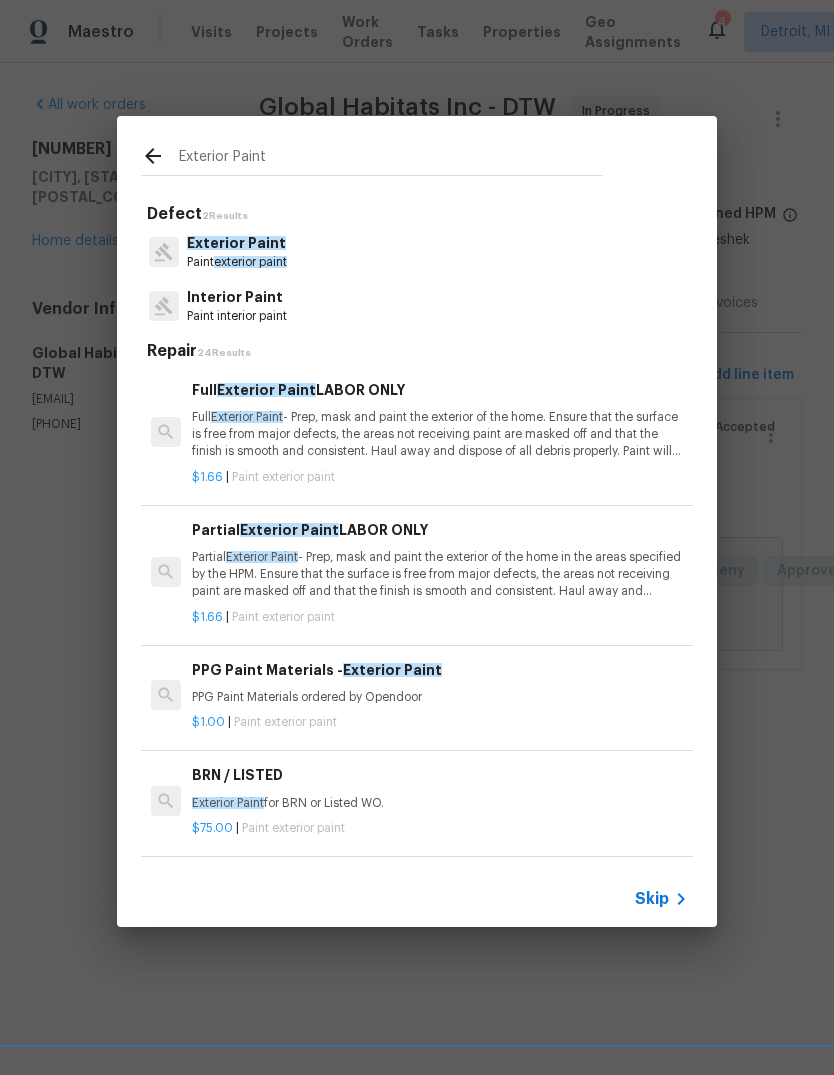 click on "Full  Exterior Paint  - Prep, mask and paint the exterior of the home. Ensure that the surface is free from major defects, the areas not receiving paint are masked off and that the finish is smooth and consistent. Haul away and dispose of all debris properly. Paint will be delivered onsite, Purchased by Opendoor." at bounding box center [440, 434] 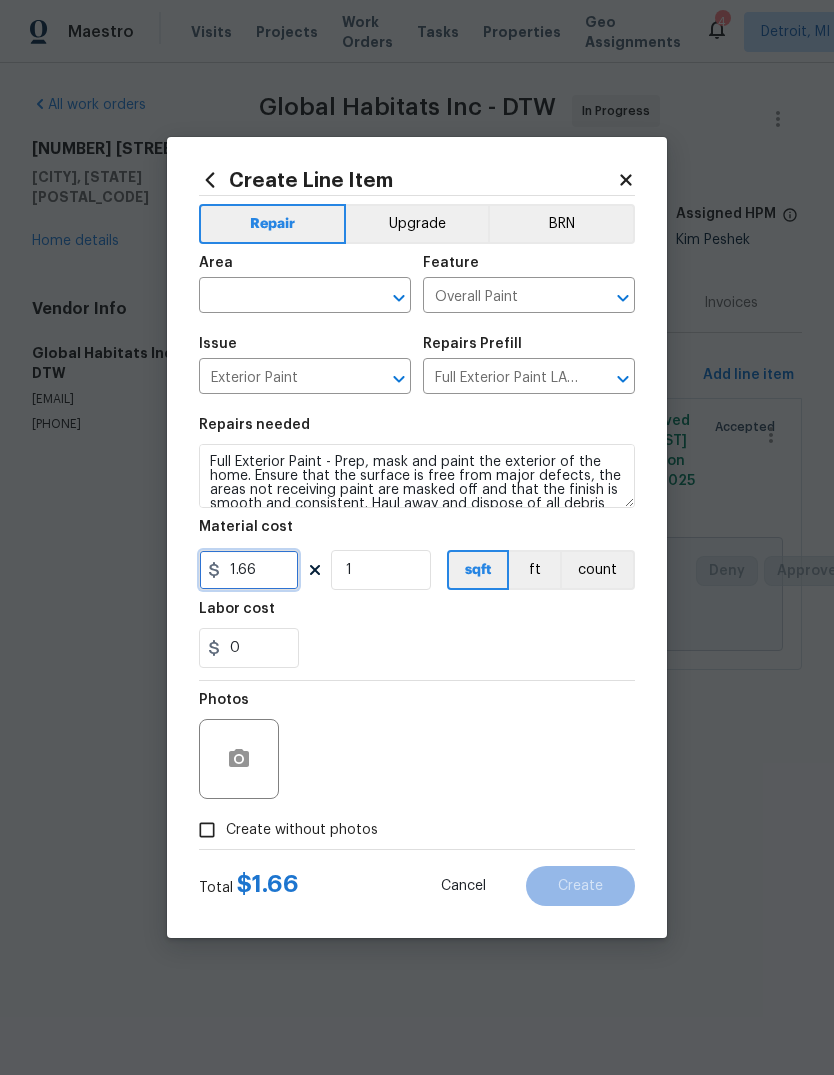 click on "1.66" at bounding box center (249, 570) 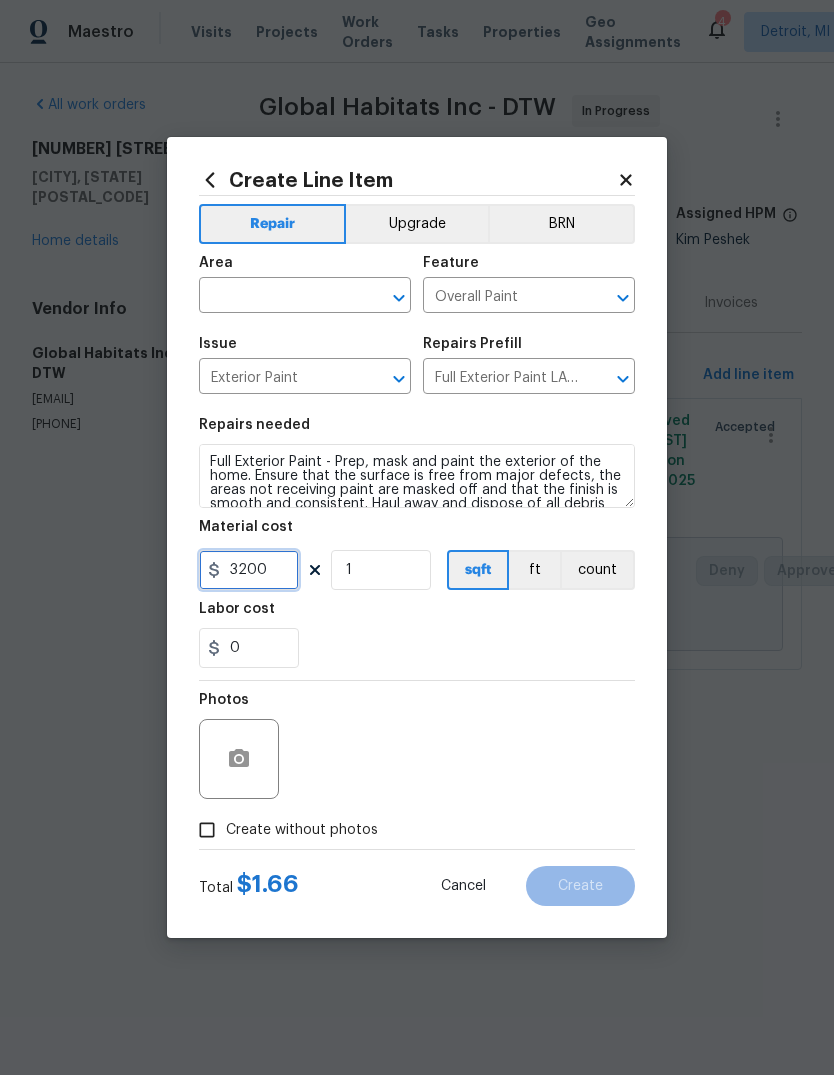 type on "3200" 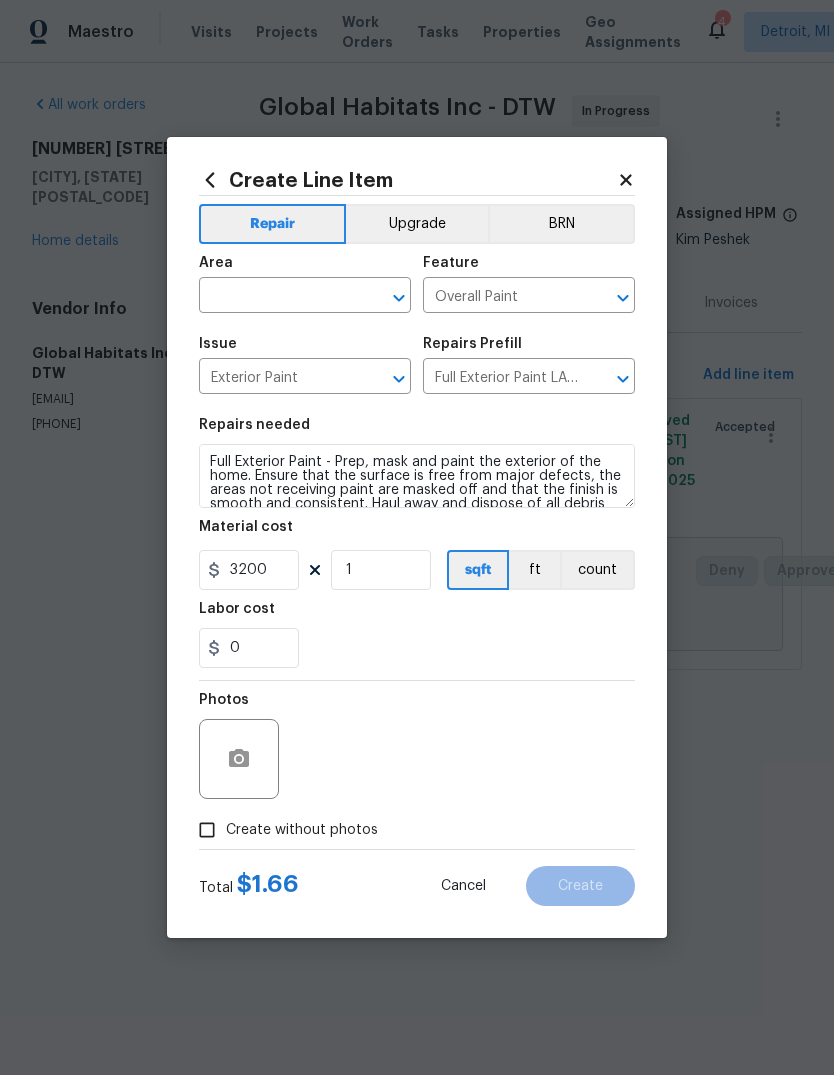click on "Labor cost" at bounding box center [417, 615] 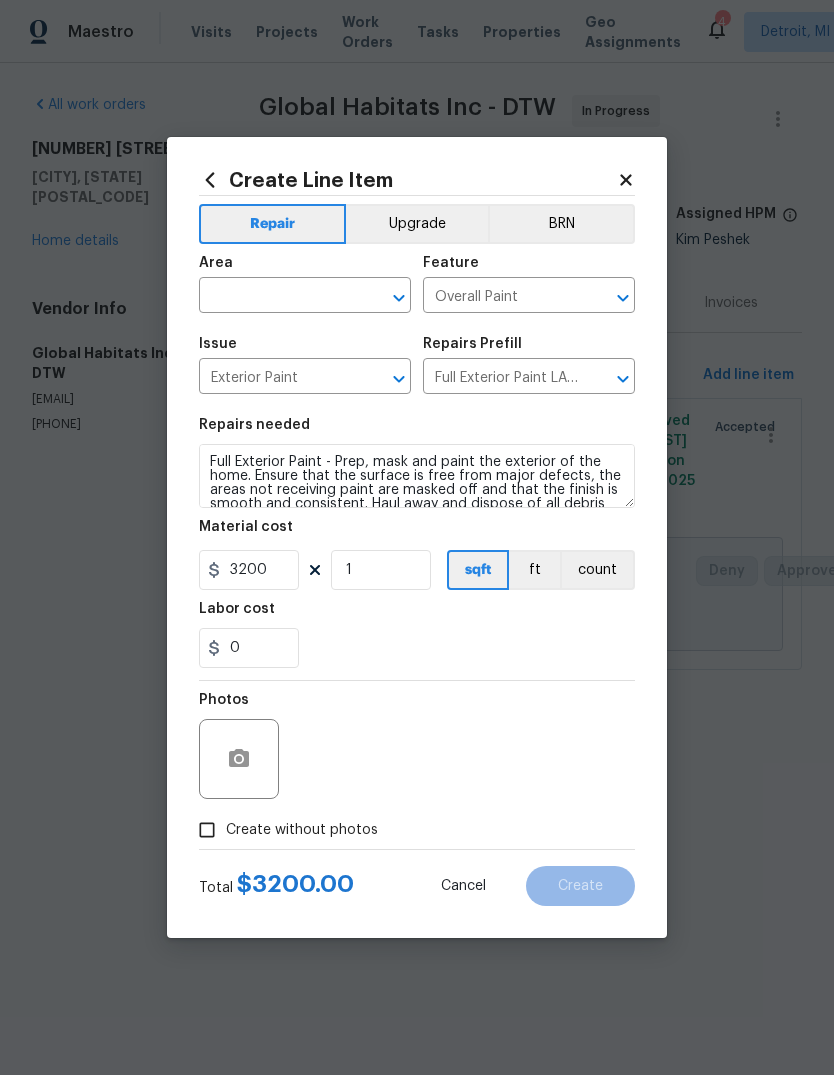 click at bounding box center (277, 297) 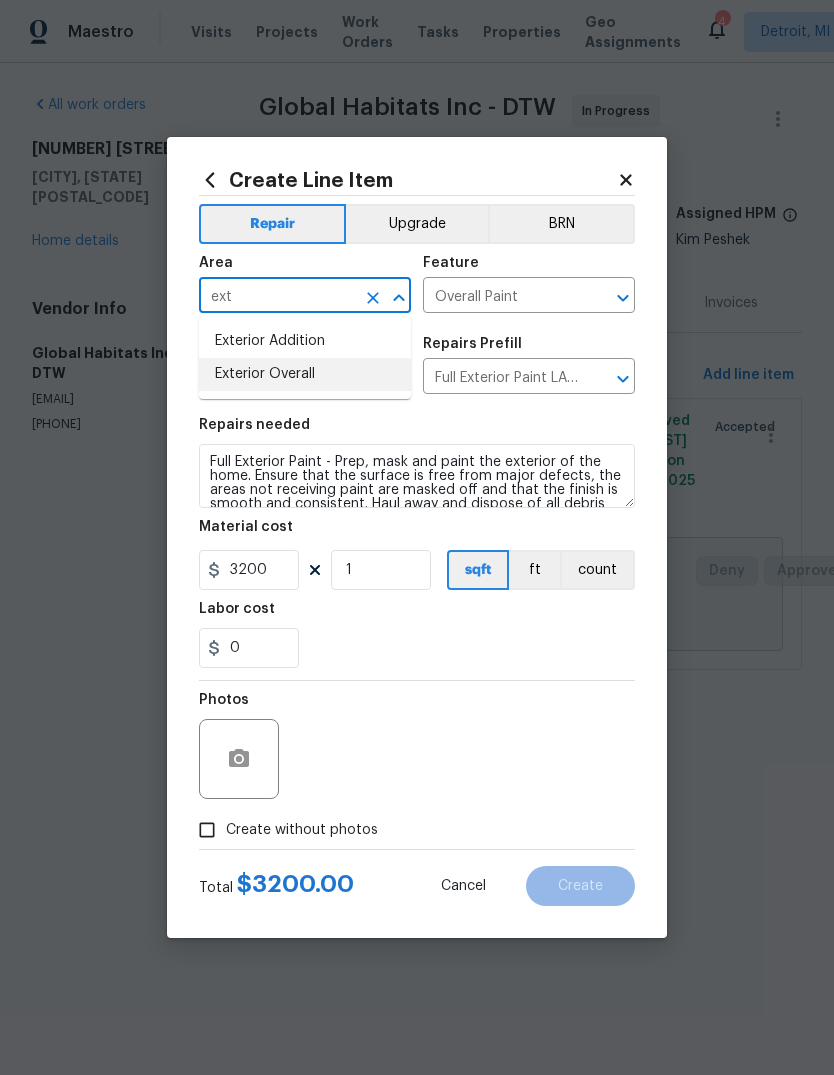 click on "Exterior Overall" at bounding box center [305, 374] 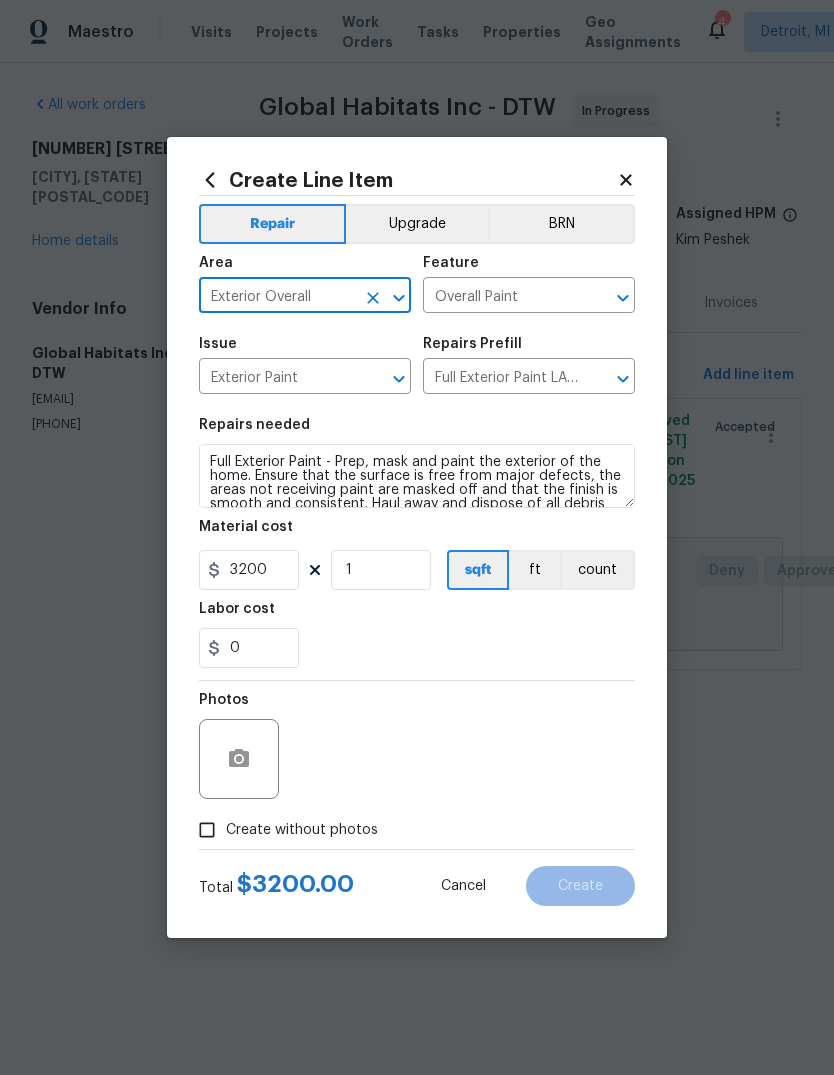 click on "0" at bounding box center [417, 648] 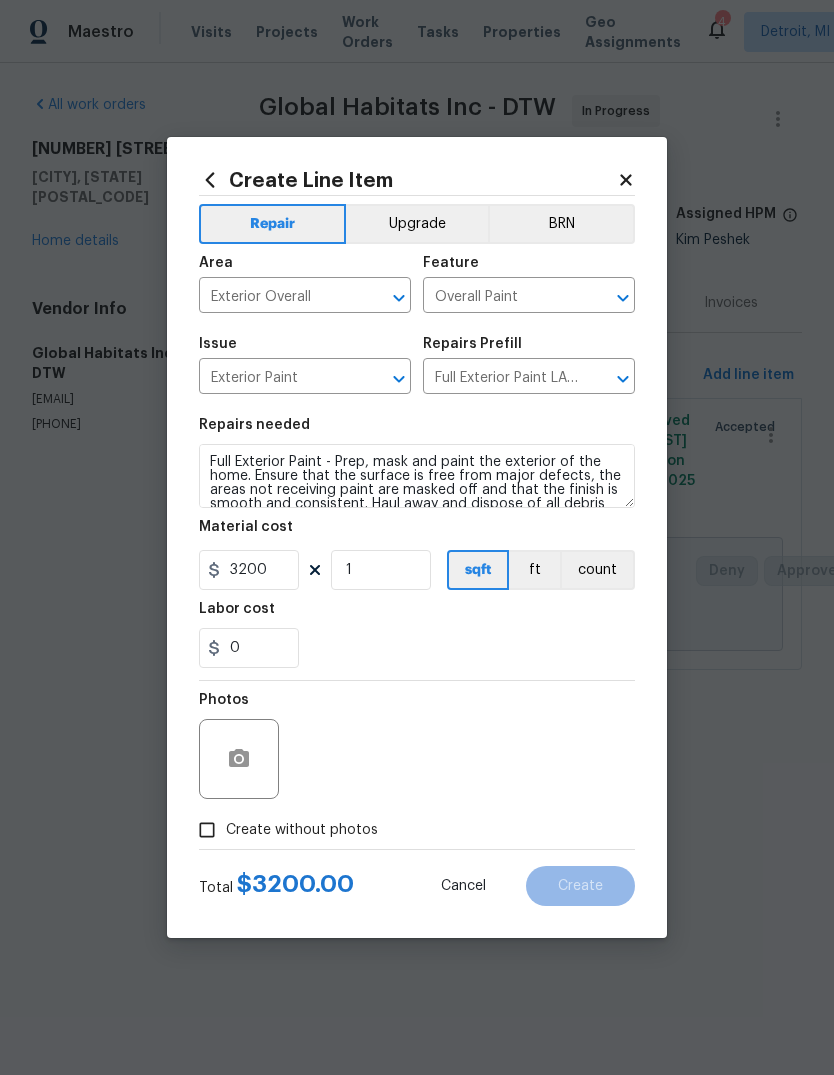 click on "Create without photos" at bounding box center [302, 830] 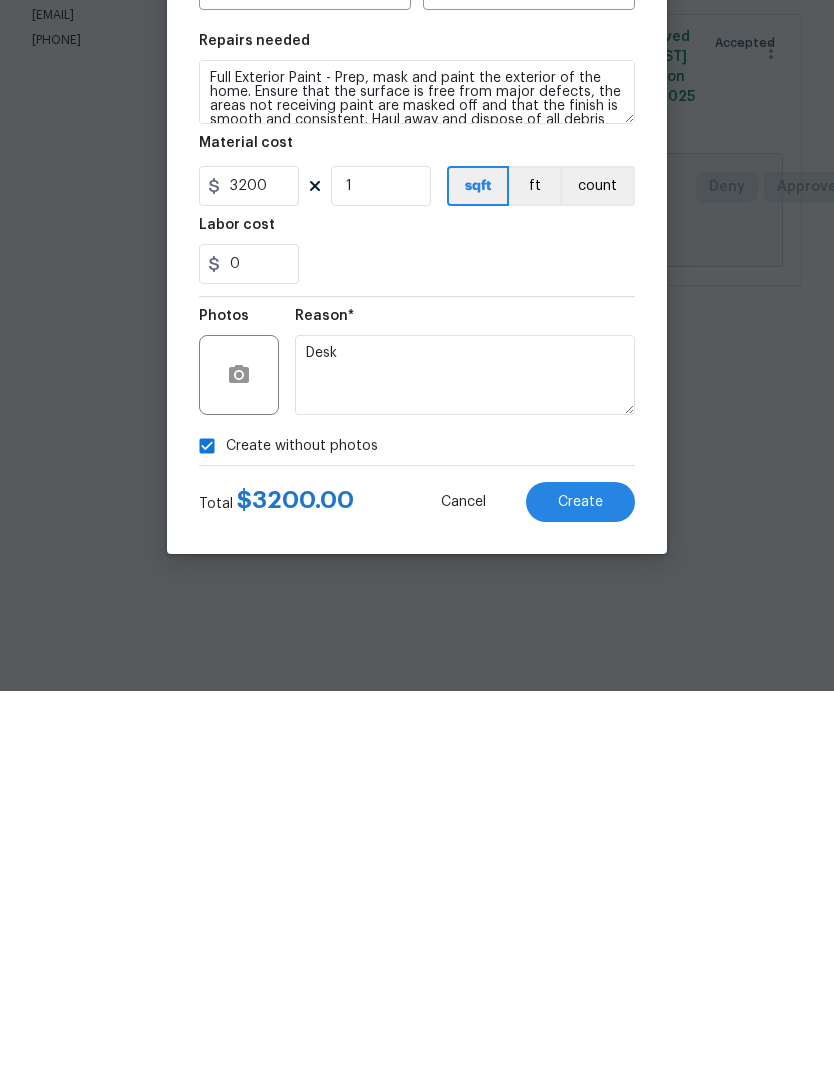 type on "Desk" 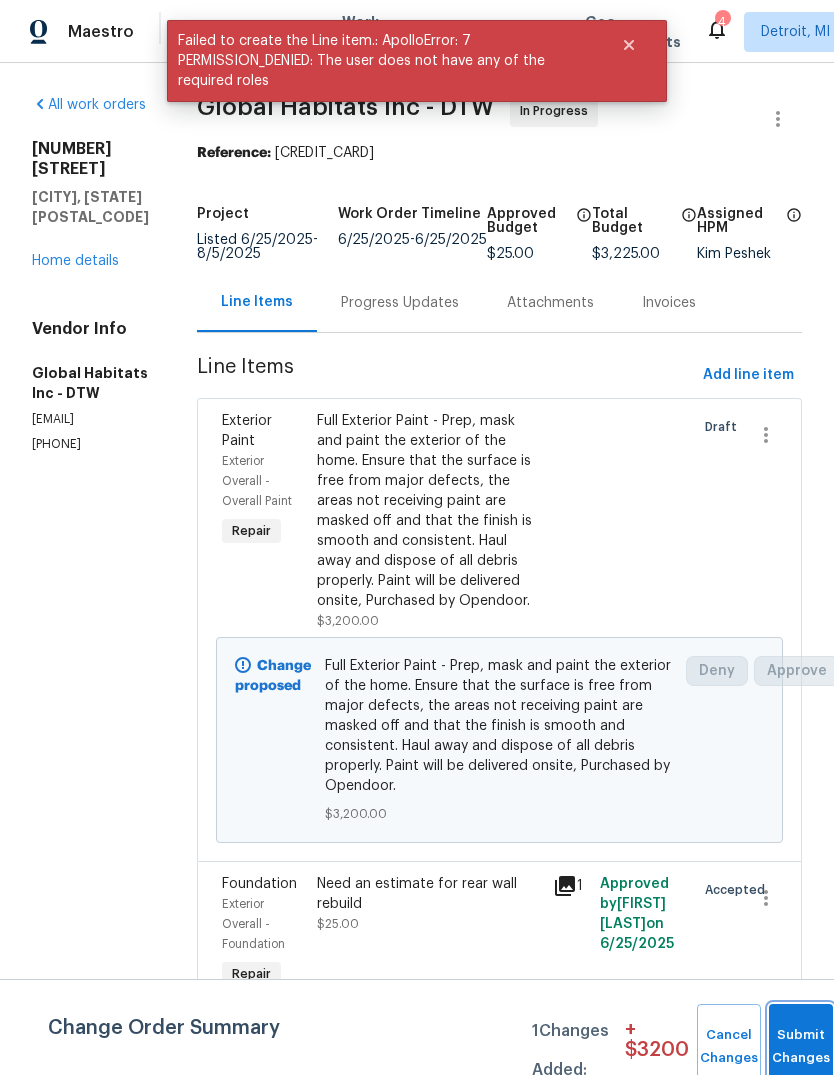 click on "Submit Changes" at bounding box center (801, 1047) 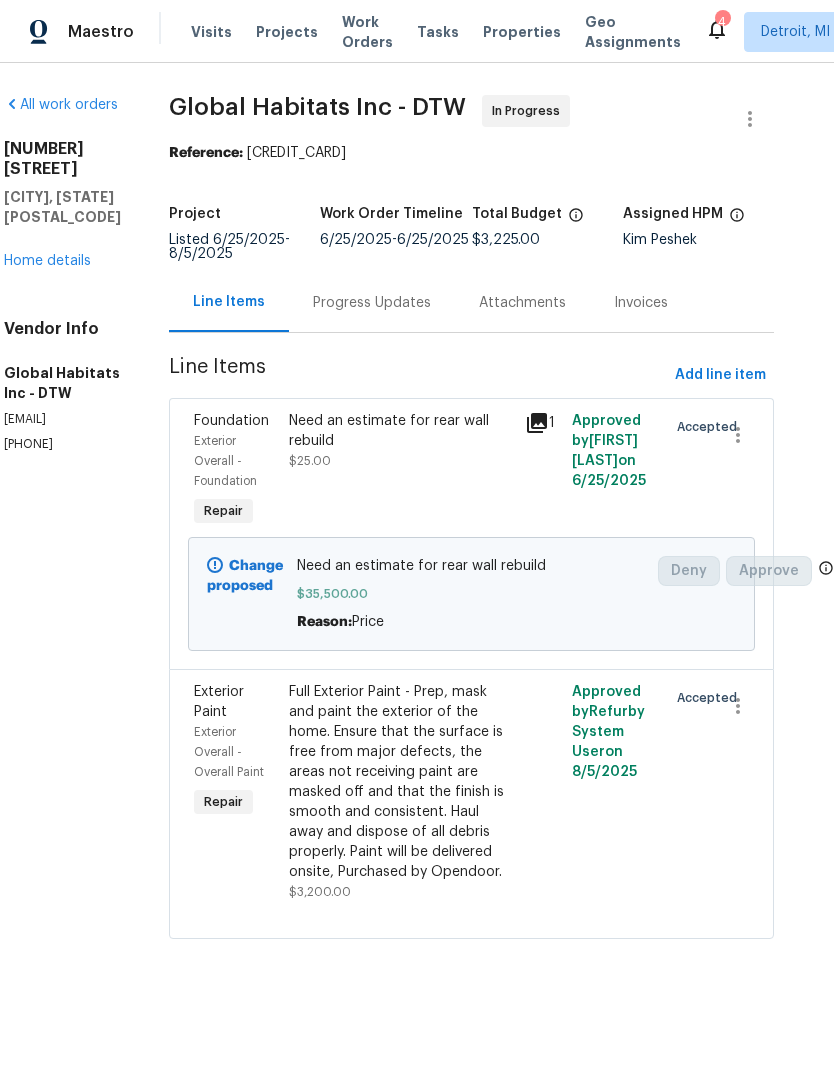 scroll, scrollTop: 0, scrollLeft: 27, axis: horizontal 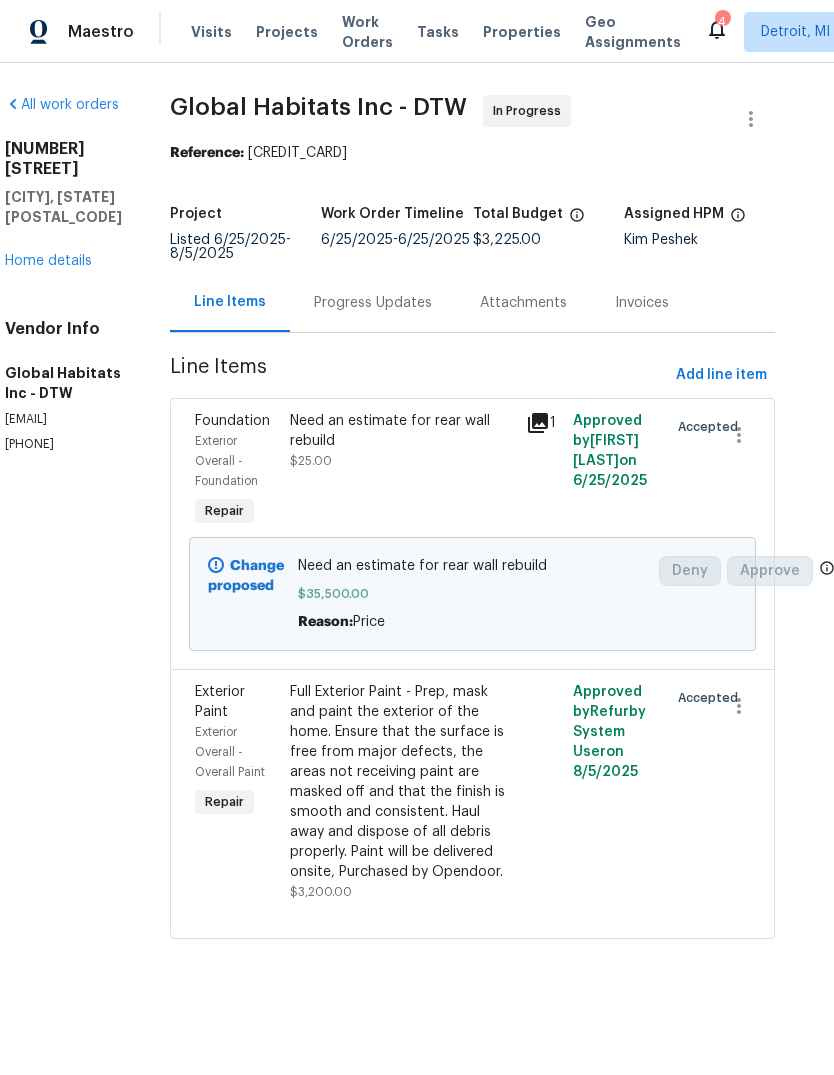 click on "Home details" at bounding box center [48, 261] 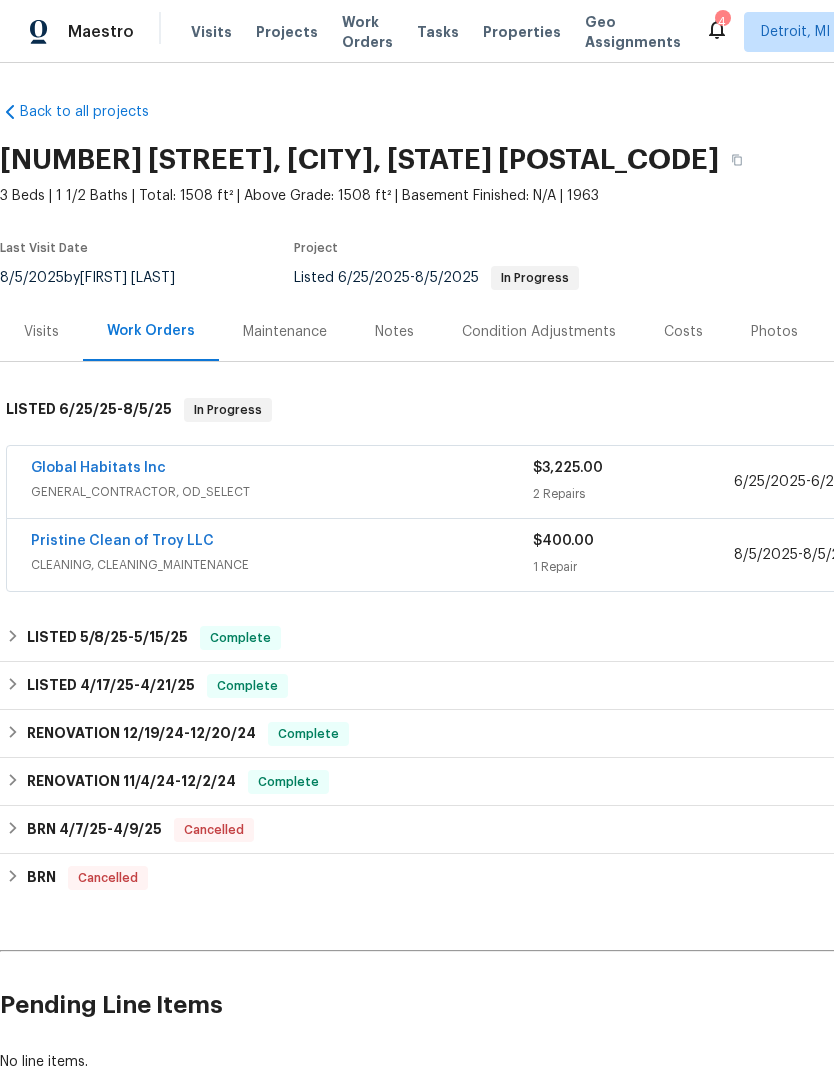 scroll, scrollTop: 1, scrollLeft: 0, axis: vertical 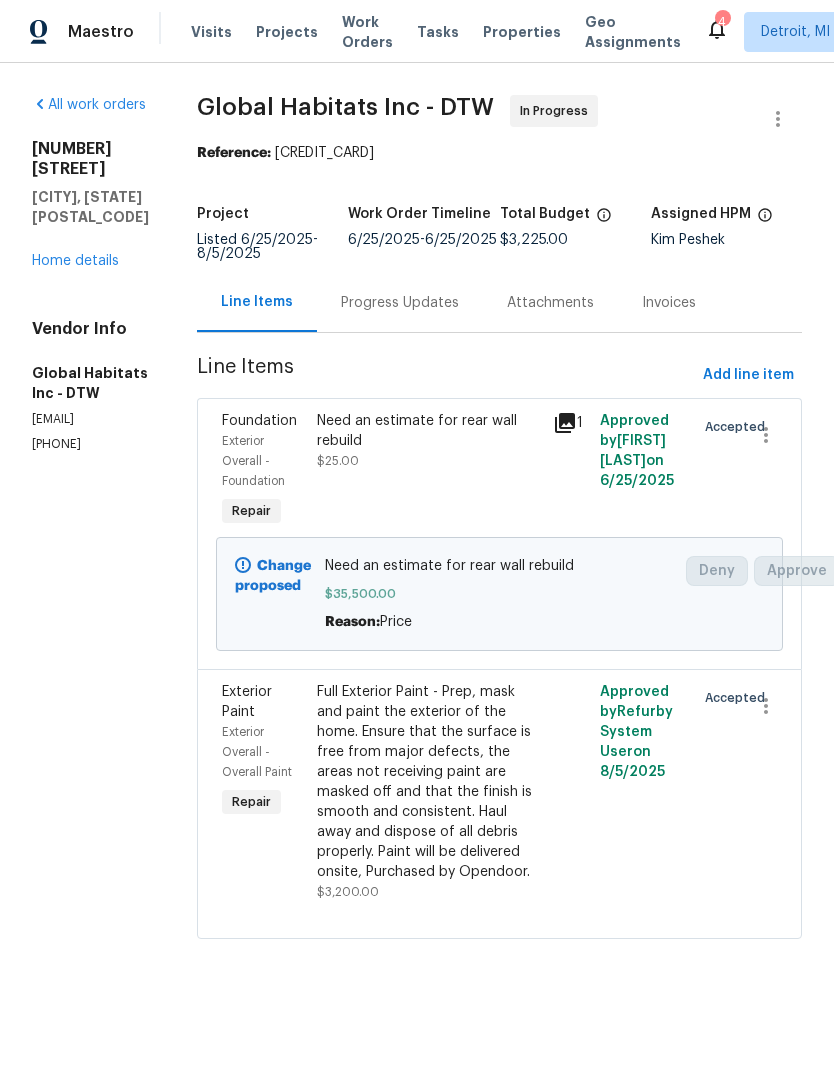 click on "All work orders 29743 Chelmsford Rd Southfield, MI 48076 Home details Vendor Info Global Habitats Inc - DTW johnbaraiac@yahoo.com (248) 928-6434" at bounding box center [90, 274] 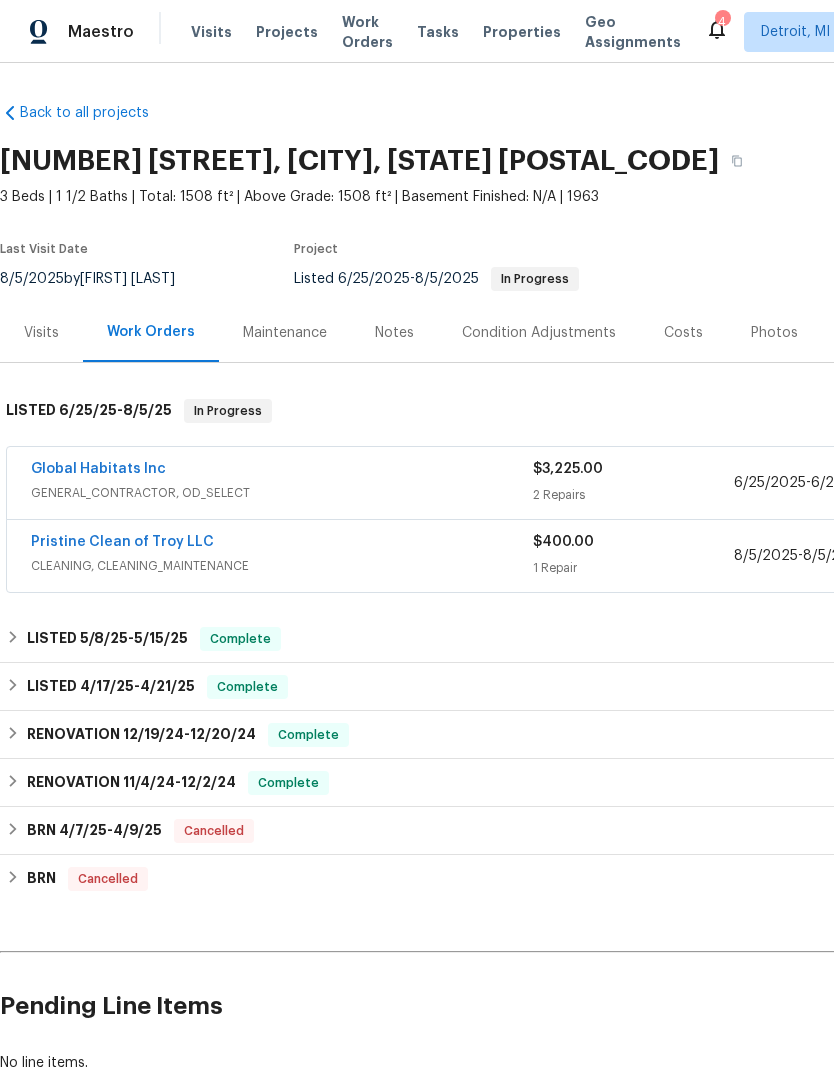 click on "Properties" at bounding box center [522, 32] 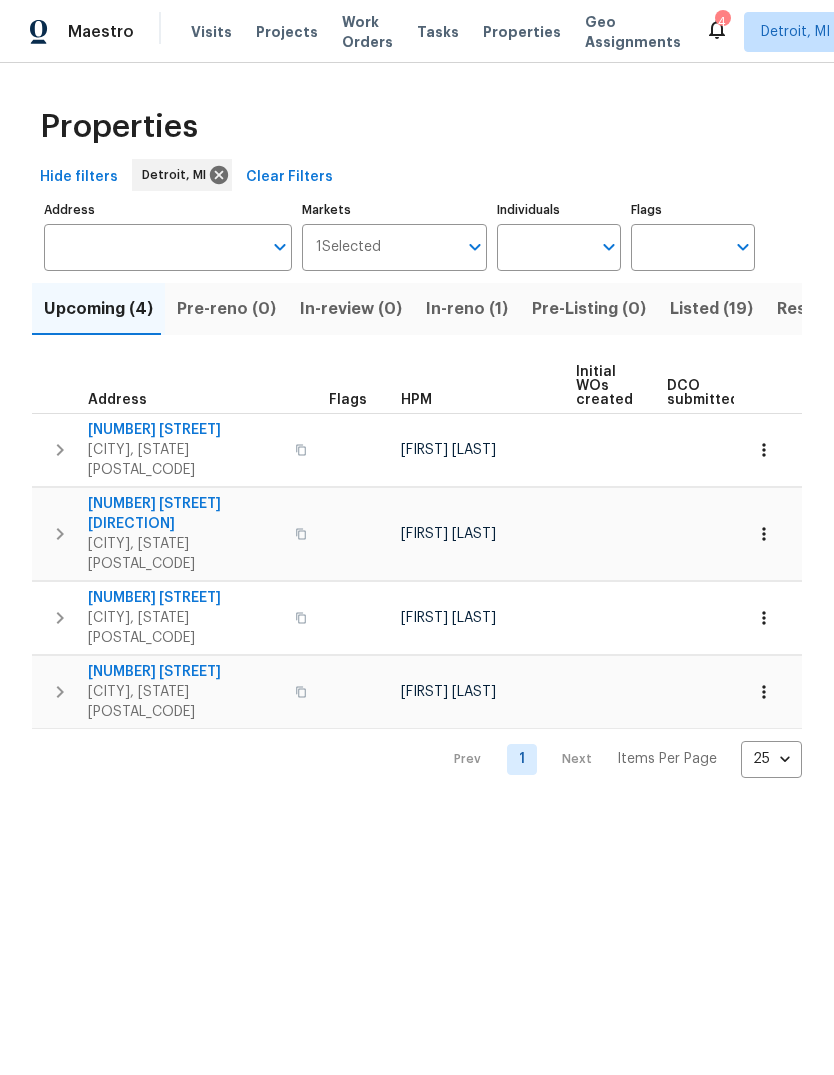 click on "In-reno (1)" at bounding box center [467, 309] 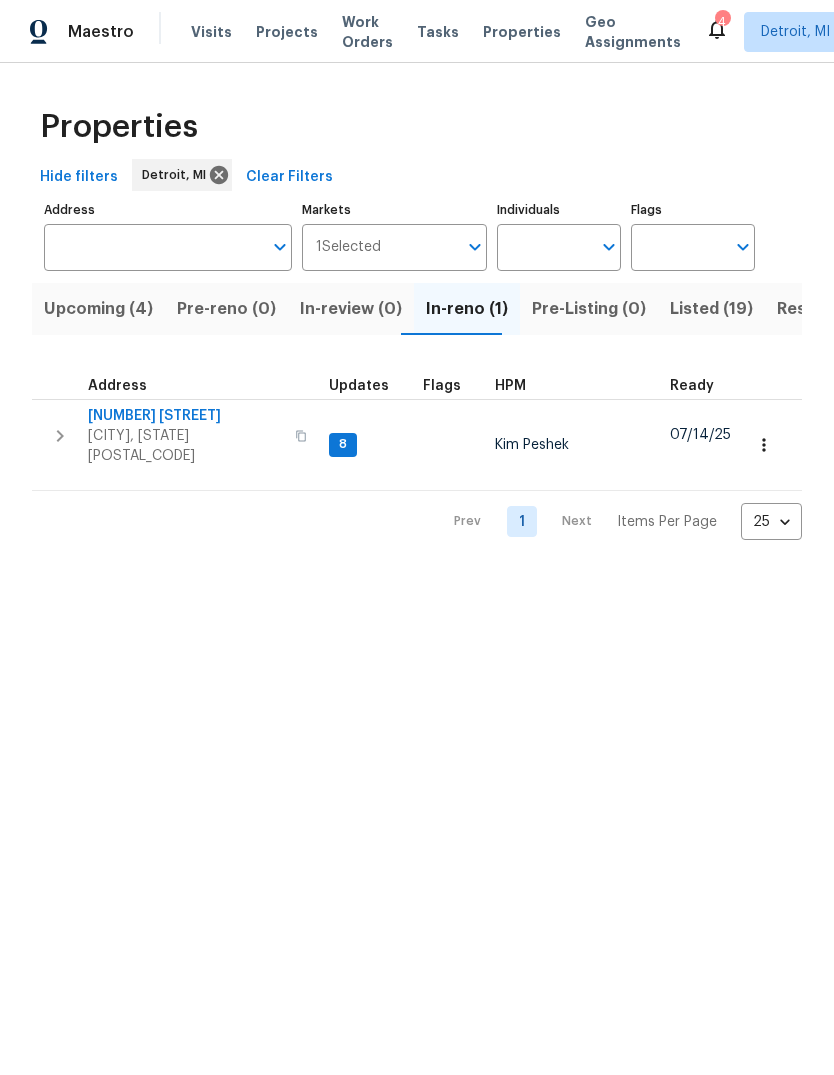 click on "11040 Messmore Rd" at bounding box center [185, 416] 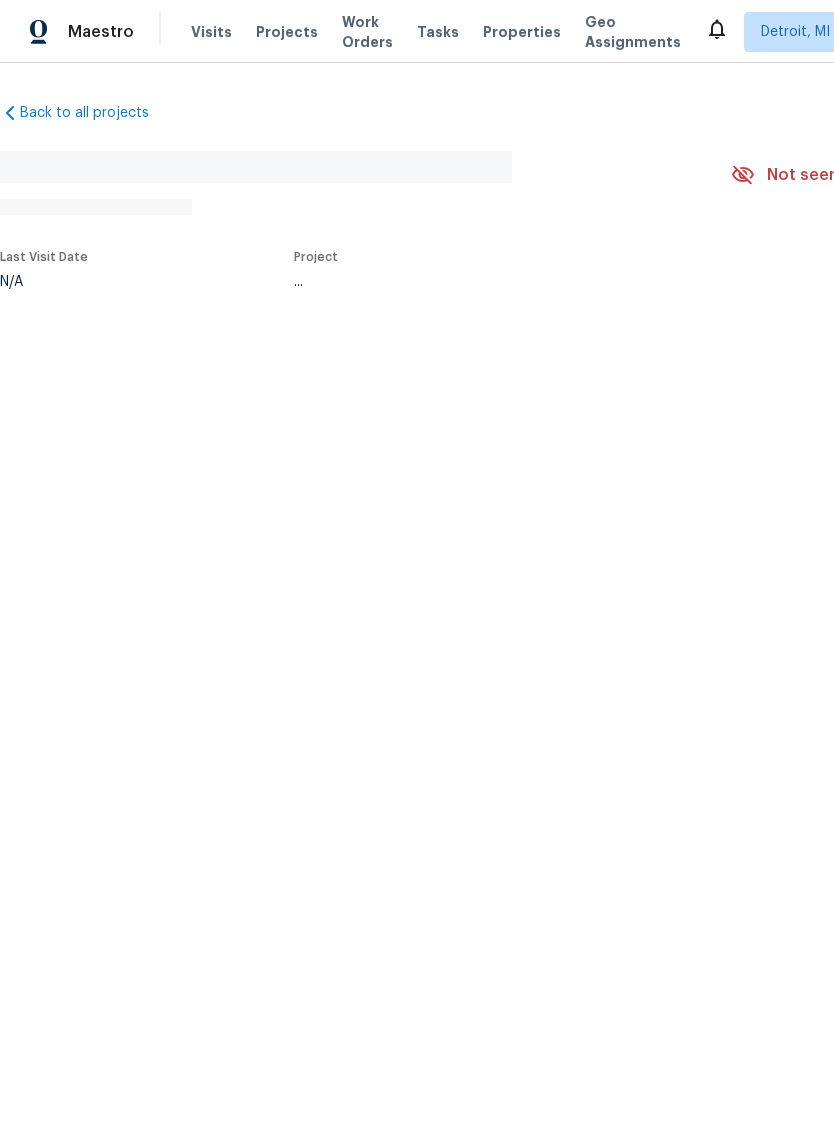 scroll, scrollTop: 0, scrollLeft: 0, axis: both 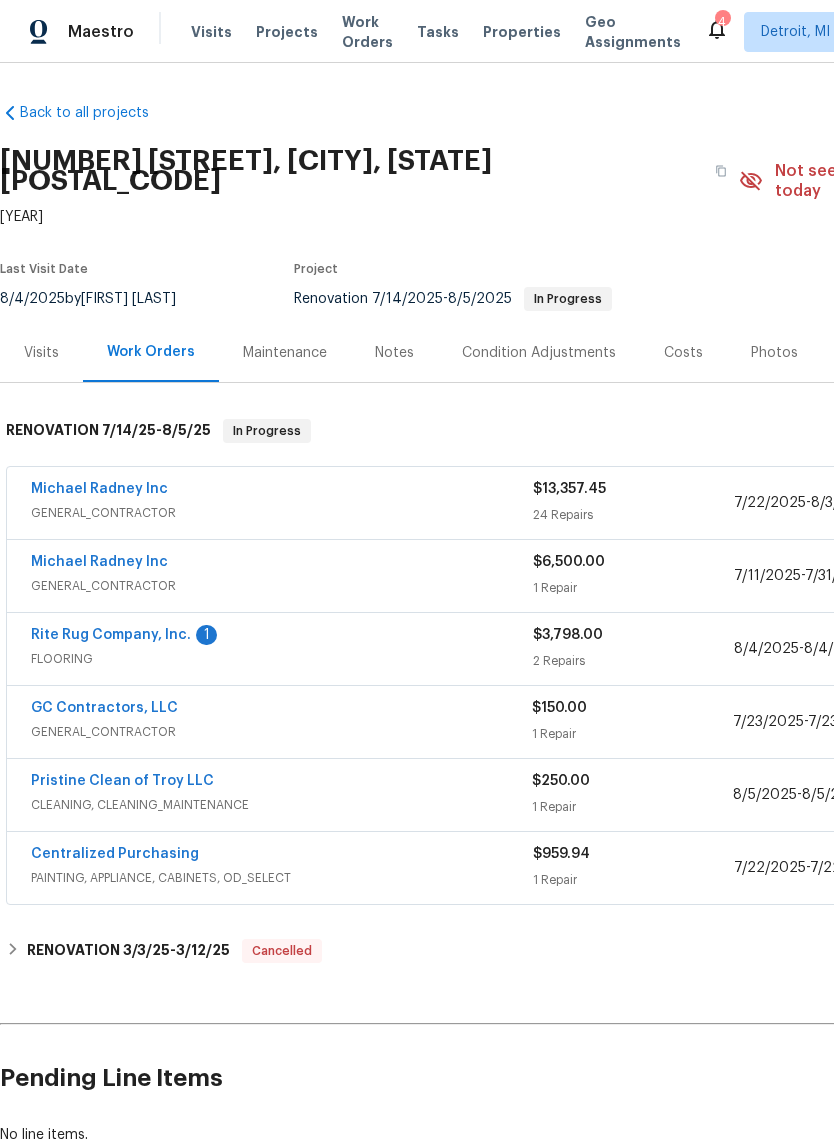 click on "Rite Rug Company, Inc." at bounding box center (111, 635) 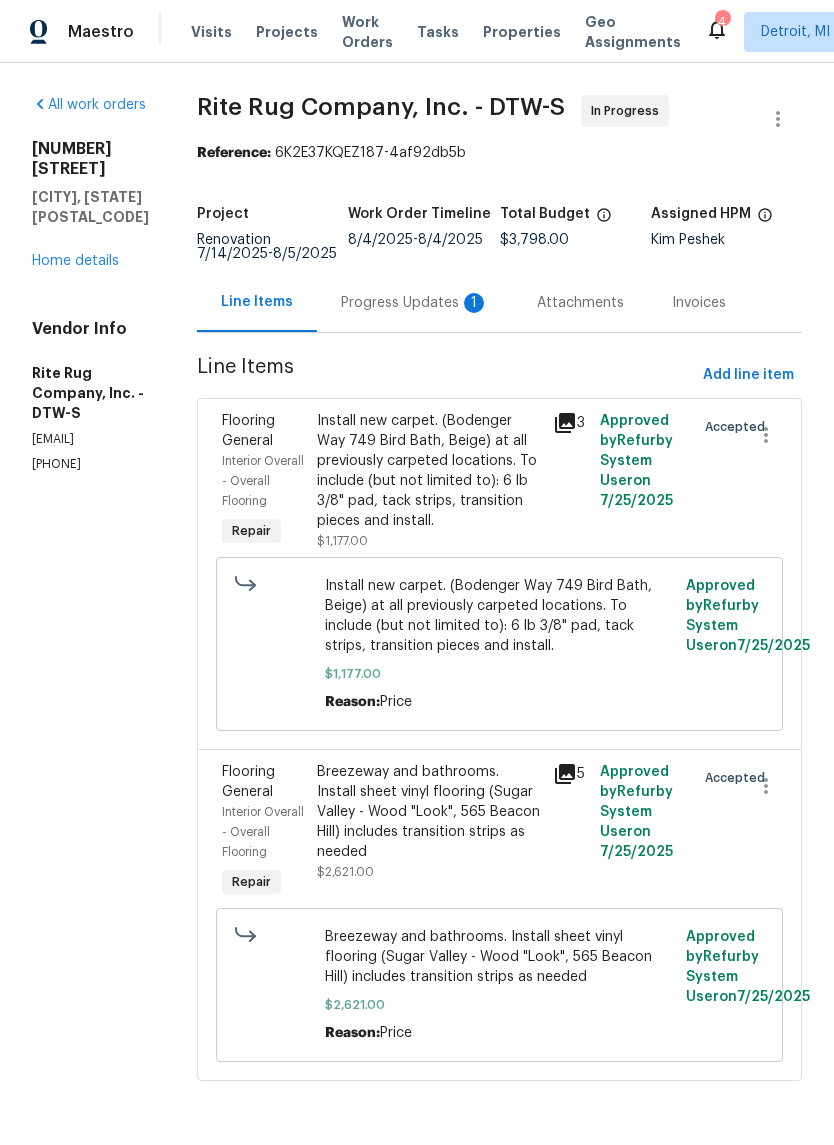 click on "Progress Updates 1" at bounding box center (415, 302) 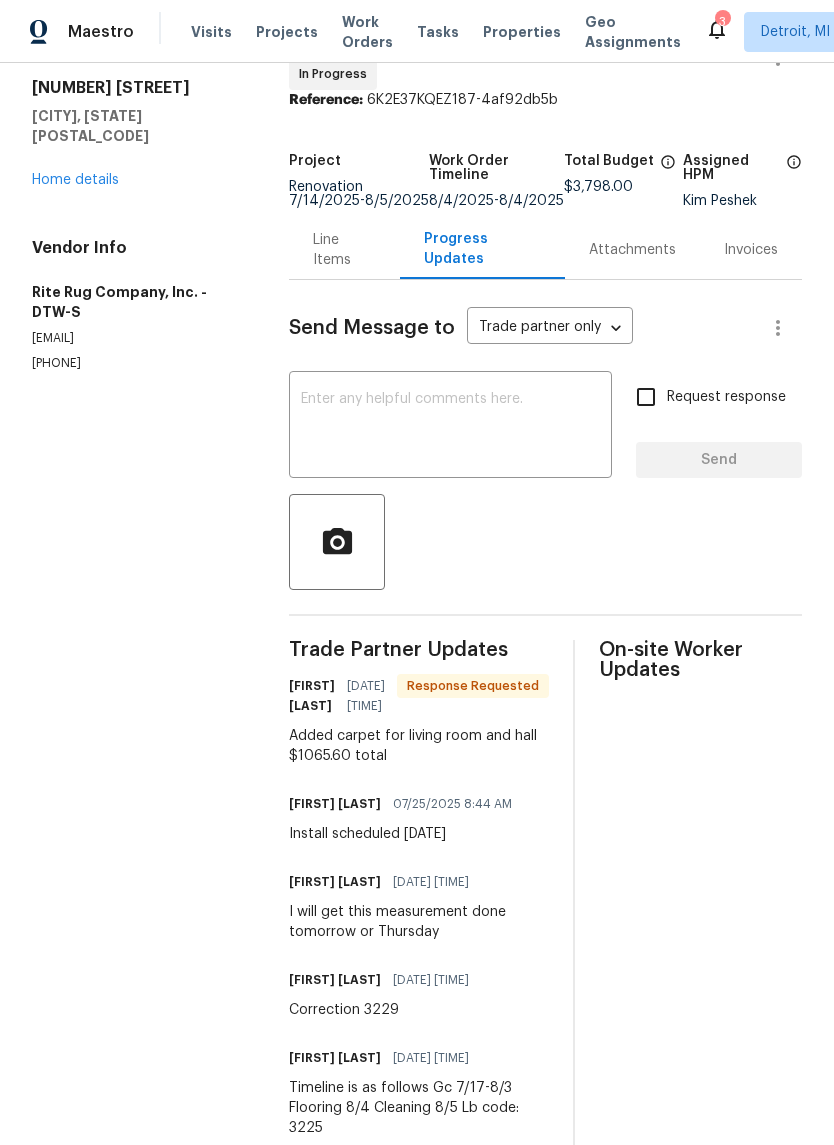 scroll, scrollTop: 62, scrollLeft: 0, axis: vertical 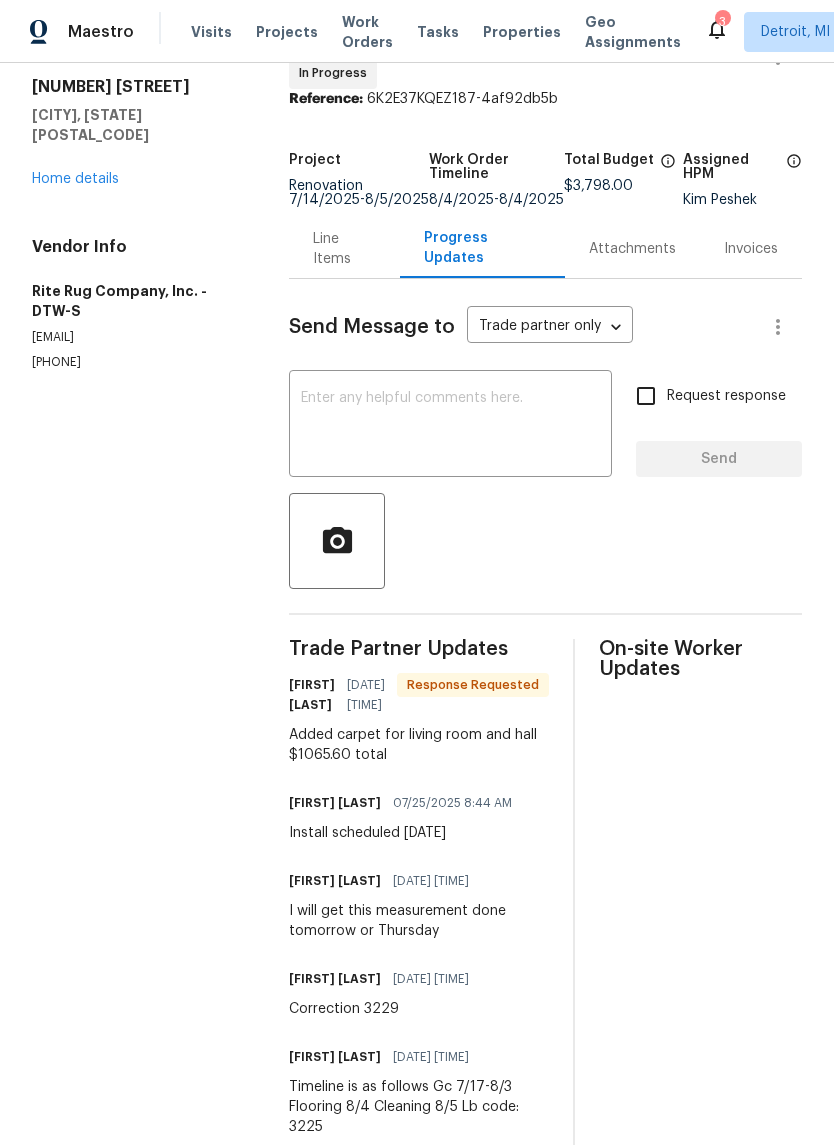 click on "Line Items" at bounding box center [344, 249] 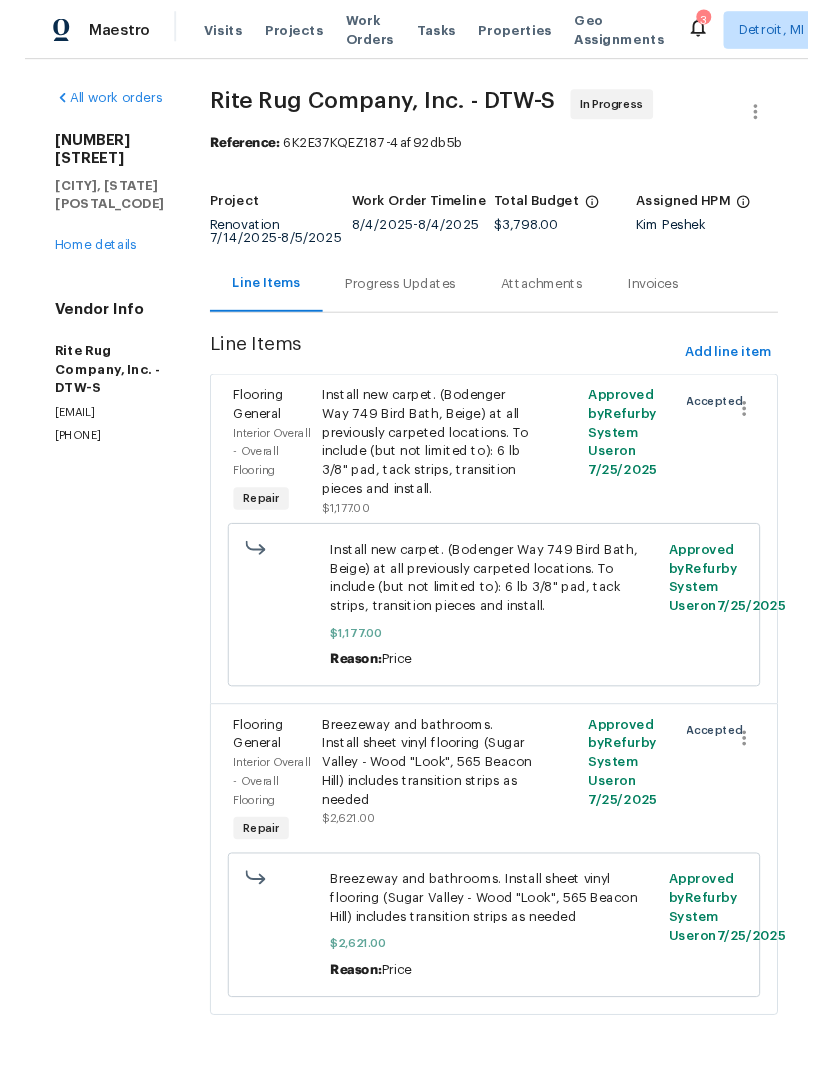 scroll, scrollTop: 33, scrollLeft: 0, axis: vertical 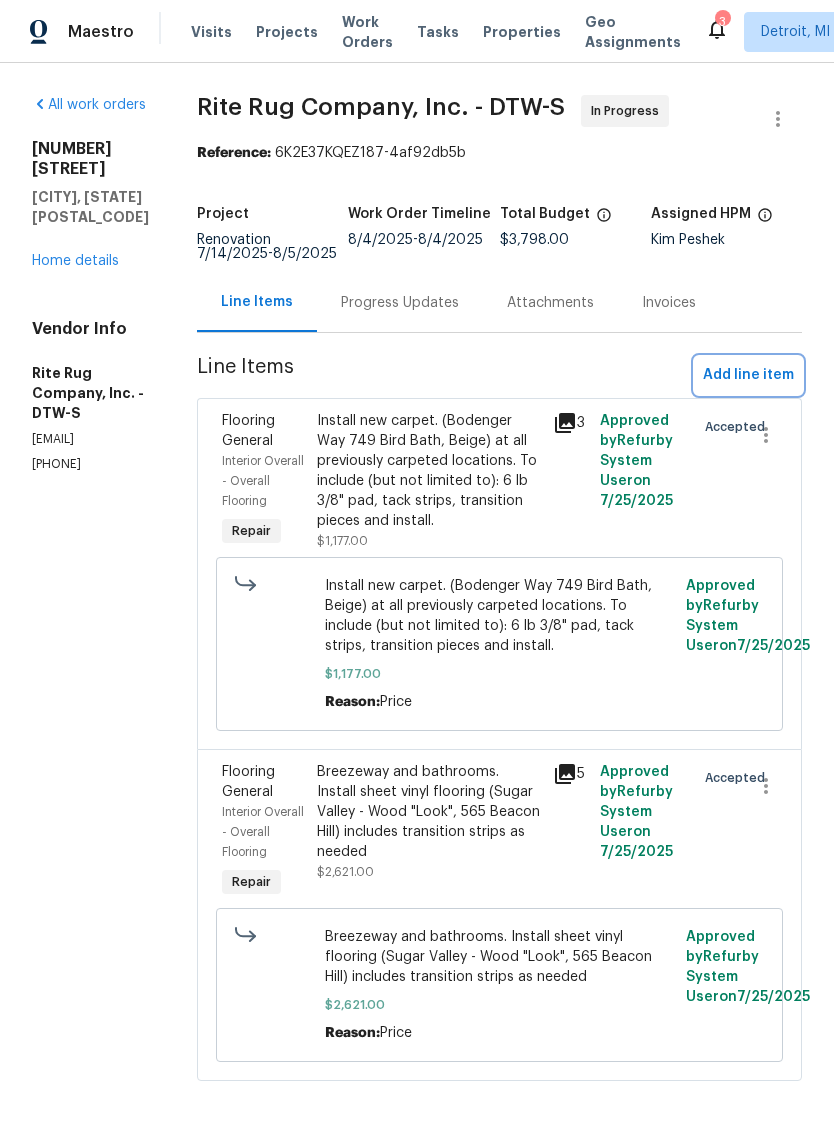 click on "Add line item" at bounding box center [748, 375] 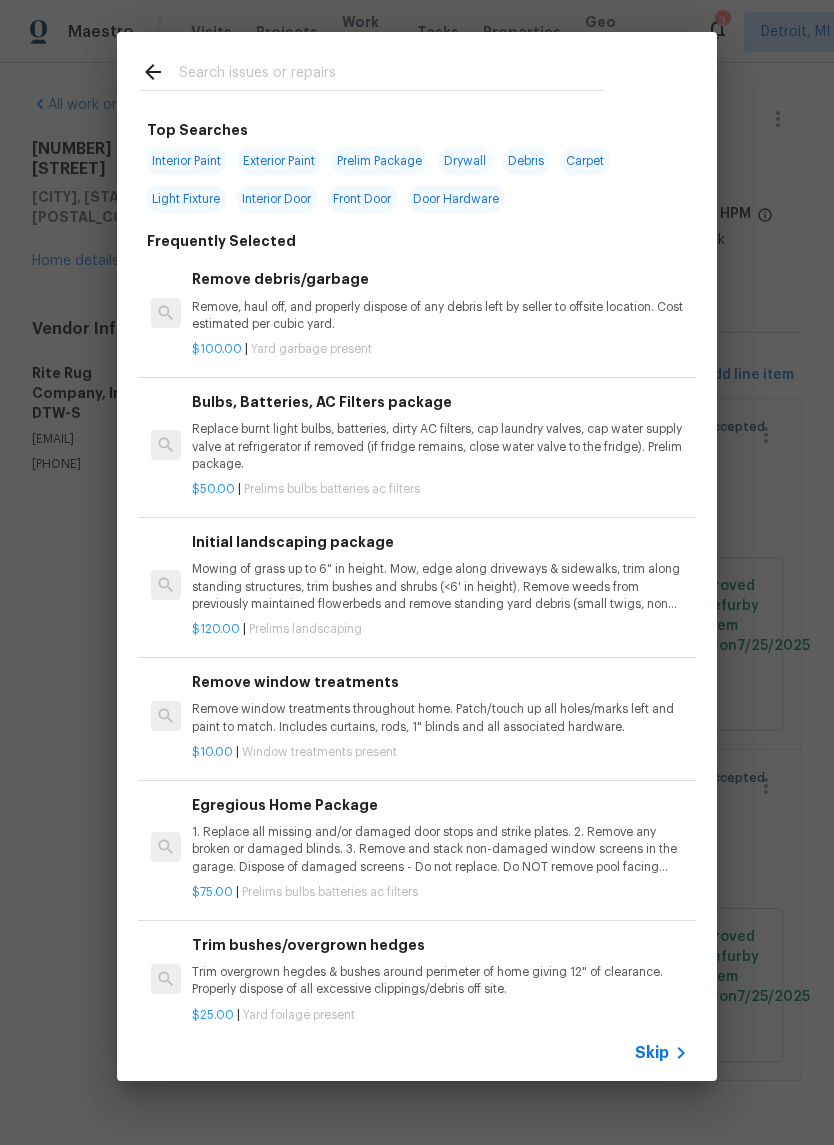 click at bounding box center [391, 75] 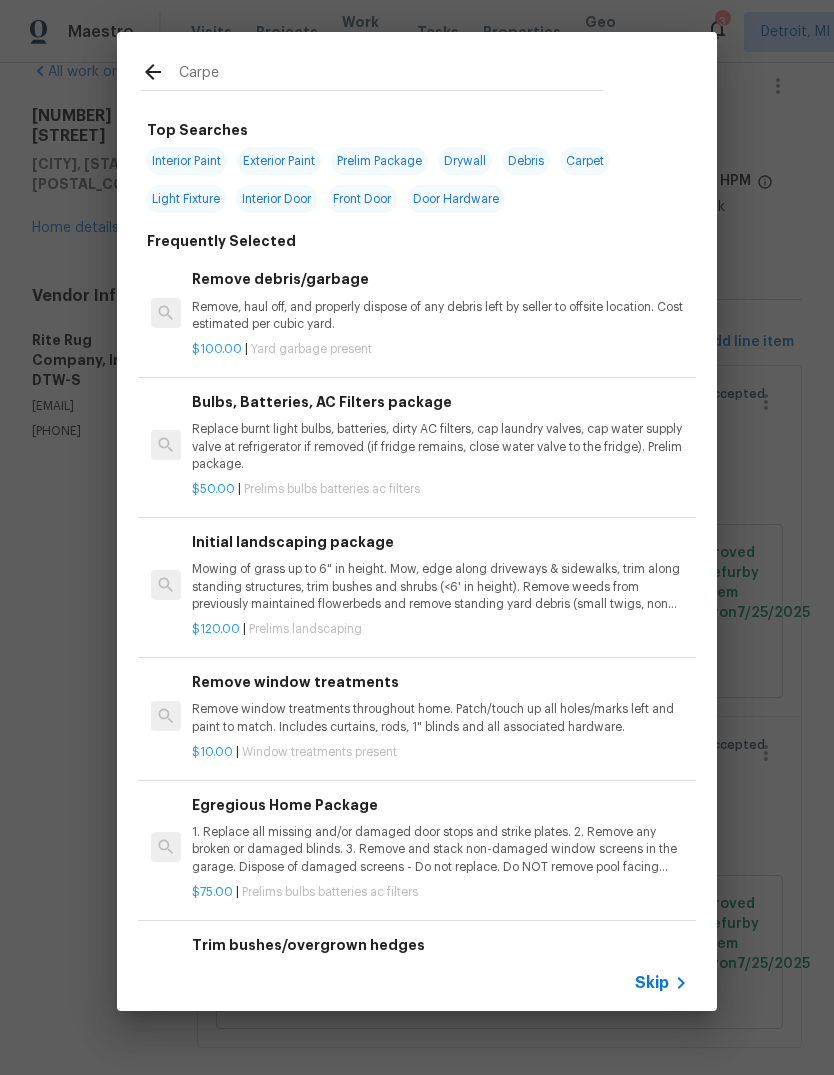 type on "Carpet" 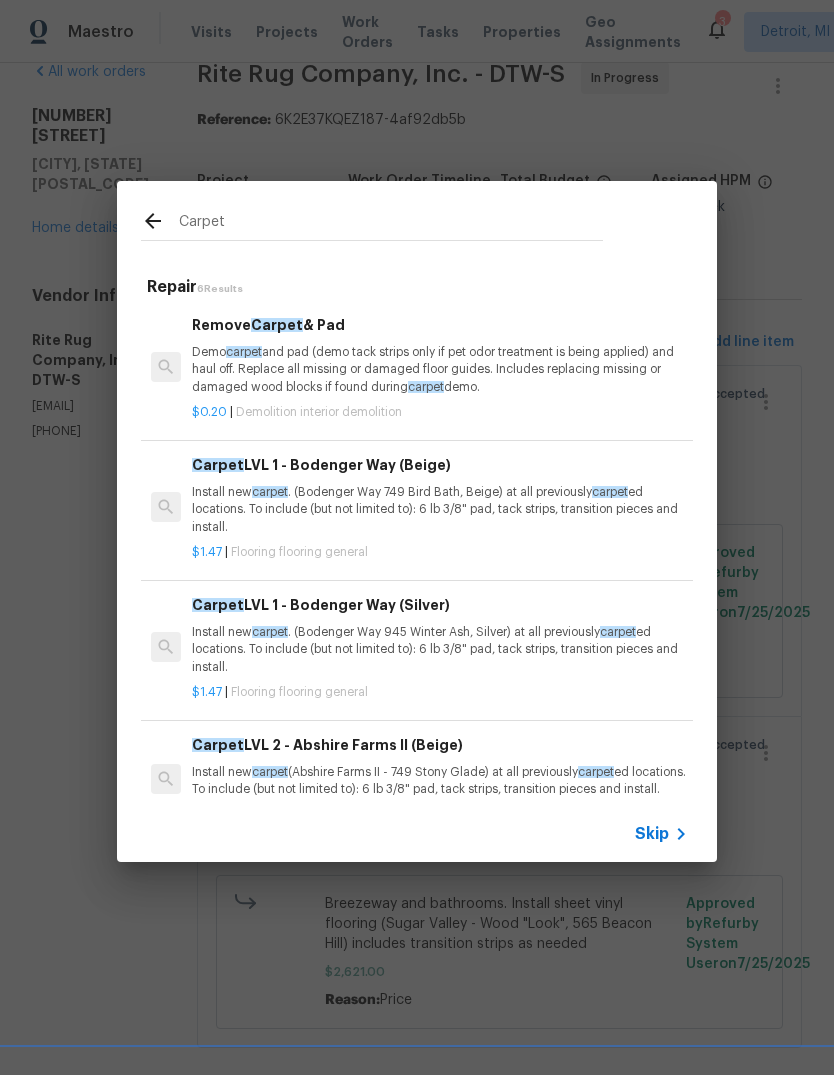 click on "Carpet  LVL 1 - Bodenger Way (Silver)" at bounding box center (440, 605) 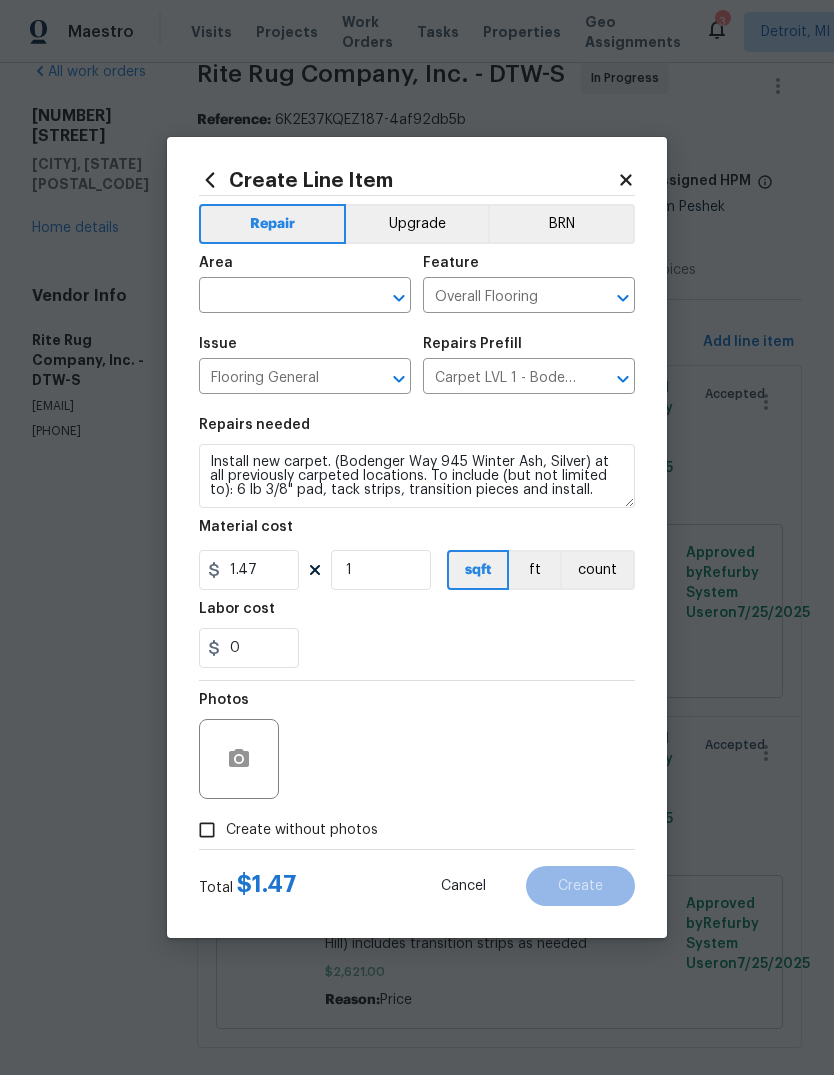 click on "Labor cost" at bounding box center [417, 615] 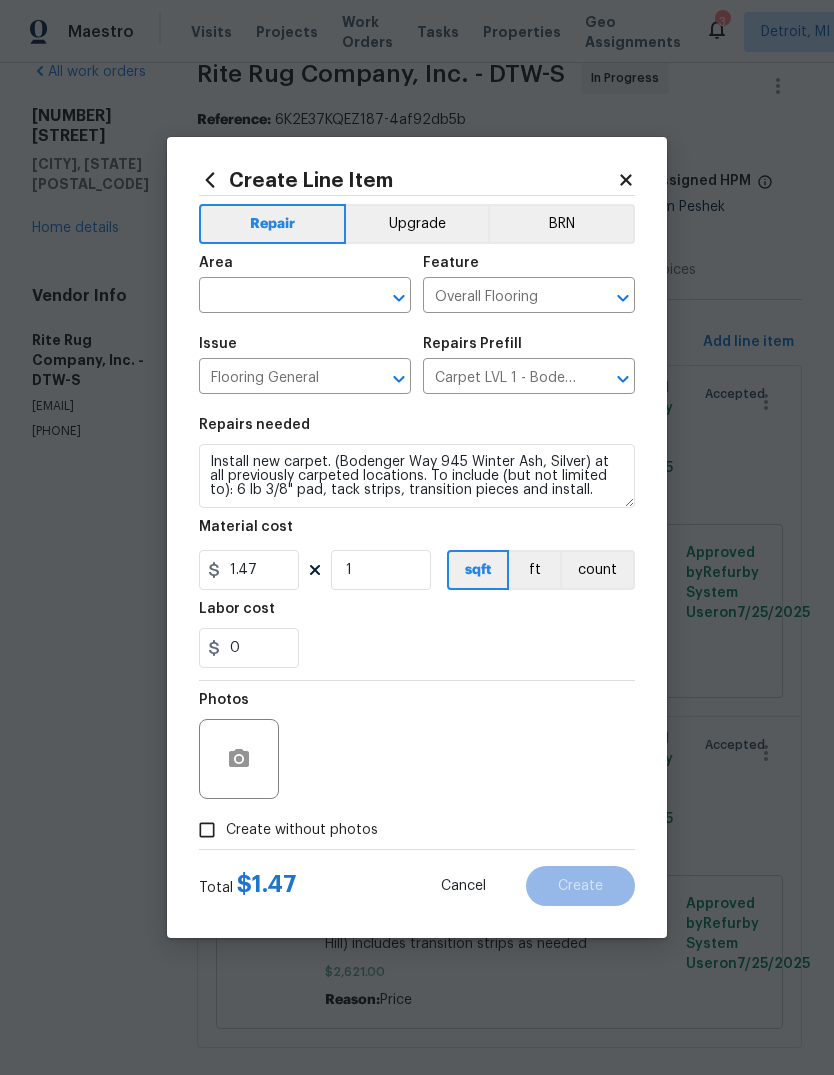 click at bounding box center (277, 297) 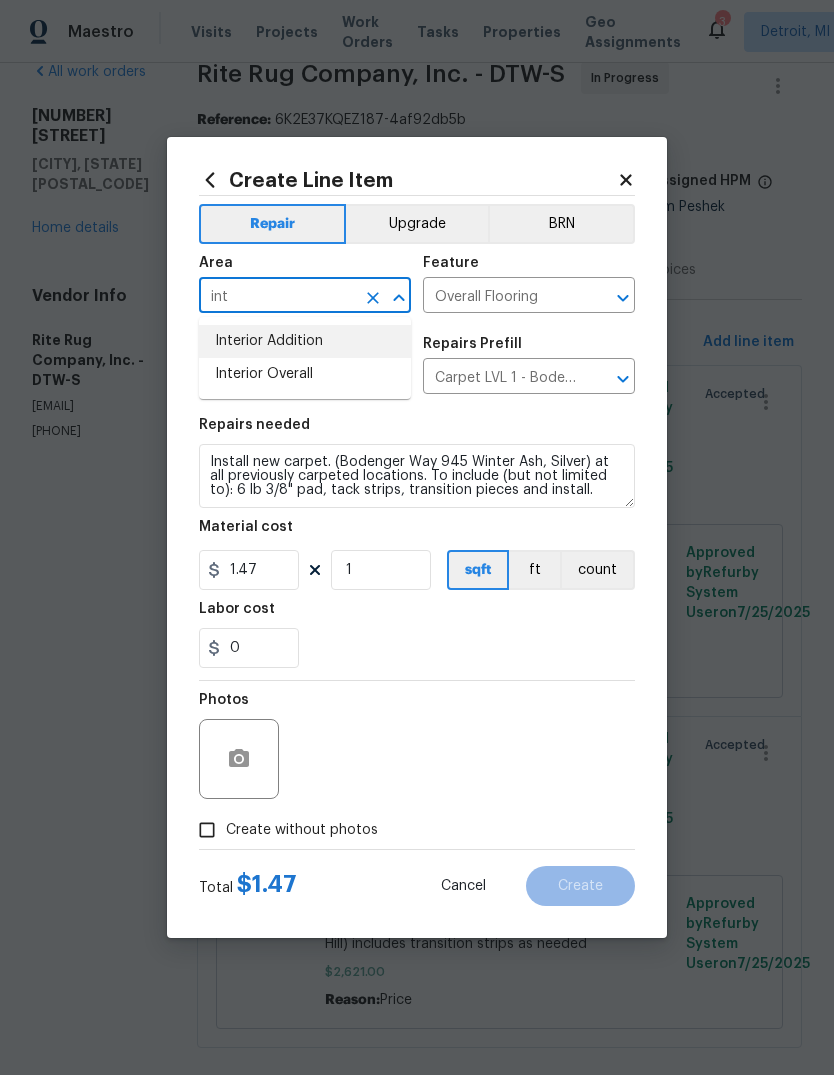 click on "Interior Addition" at bounding box center (305, 341) 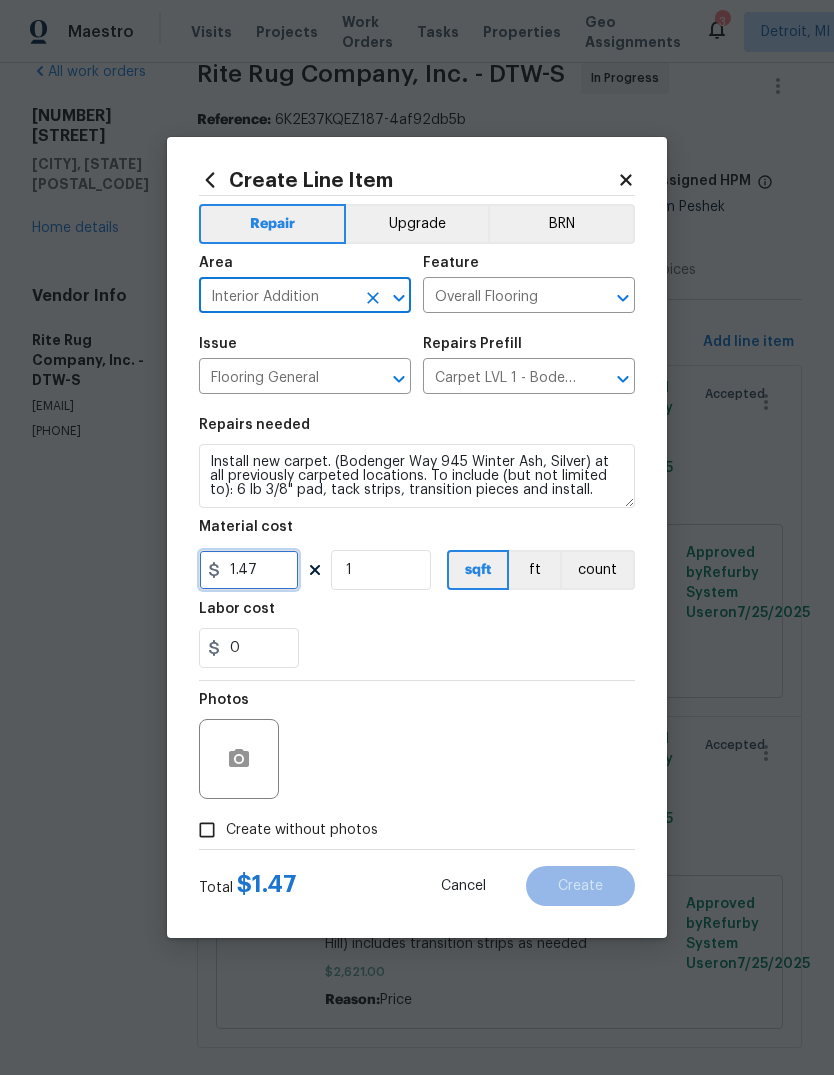 click on "1.47" at bounding box center (249, 570) 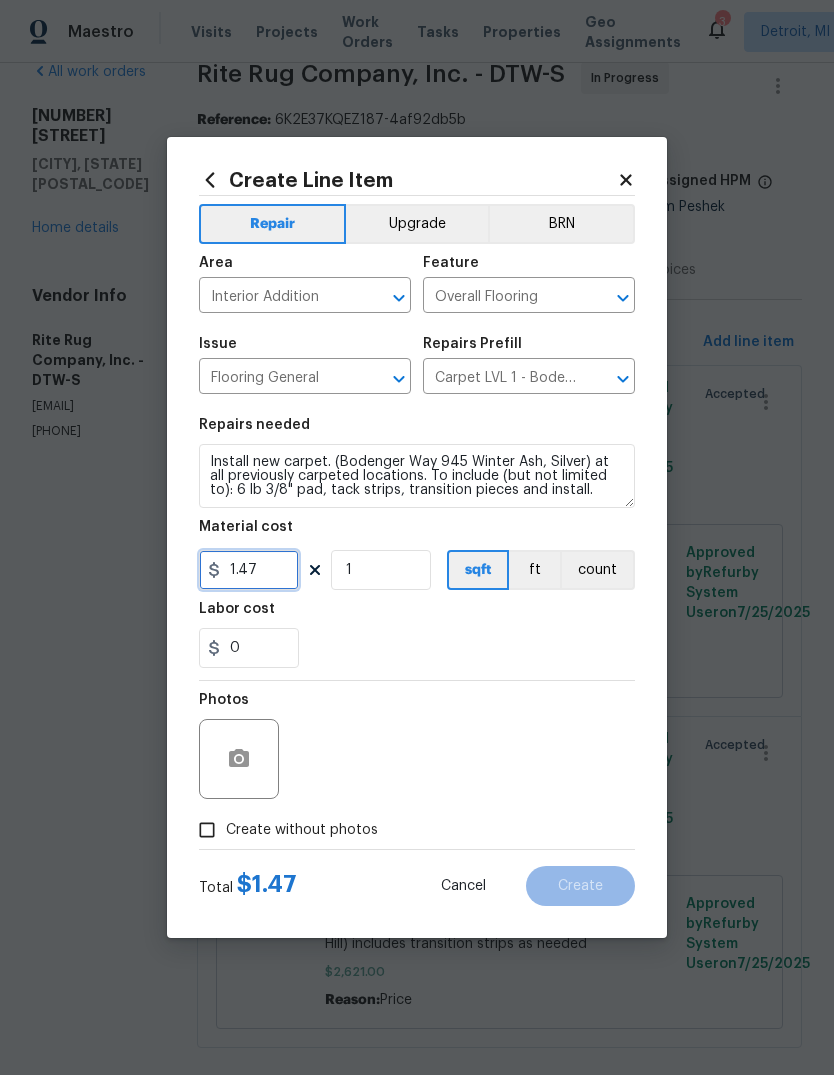 click on "1.47" at bounding box center (249, 570) 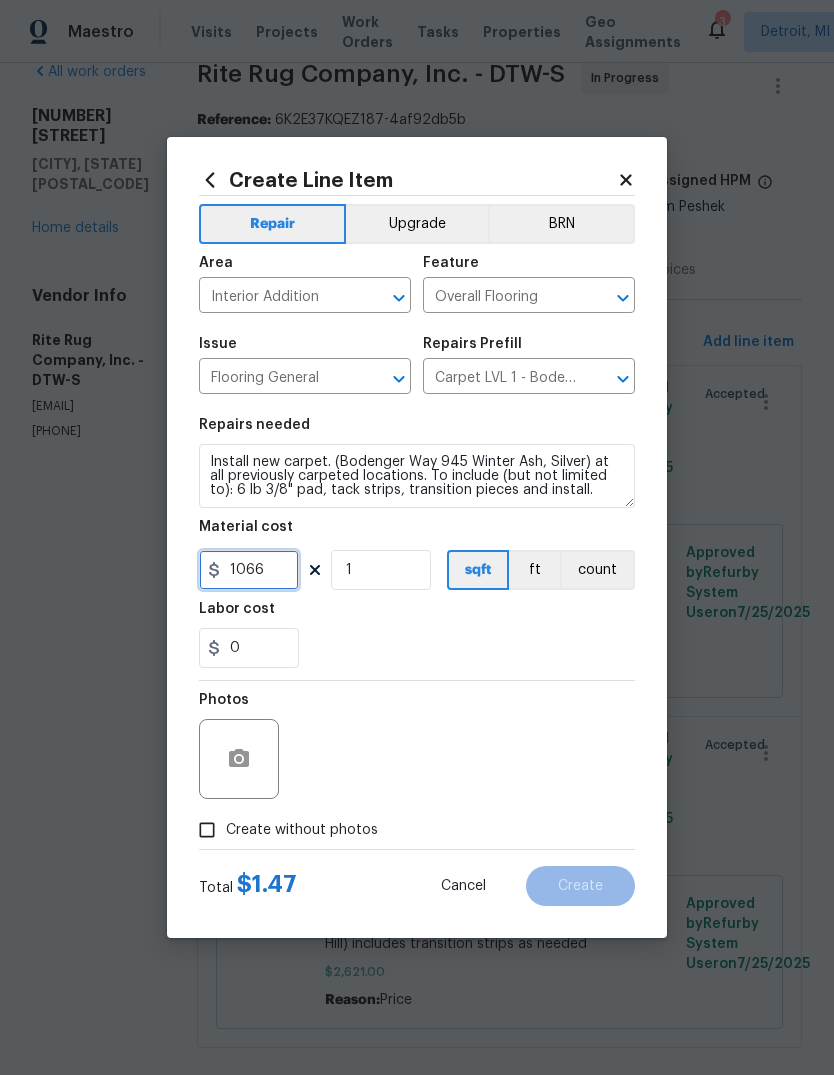 type on "1066" 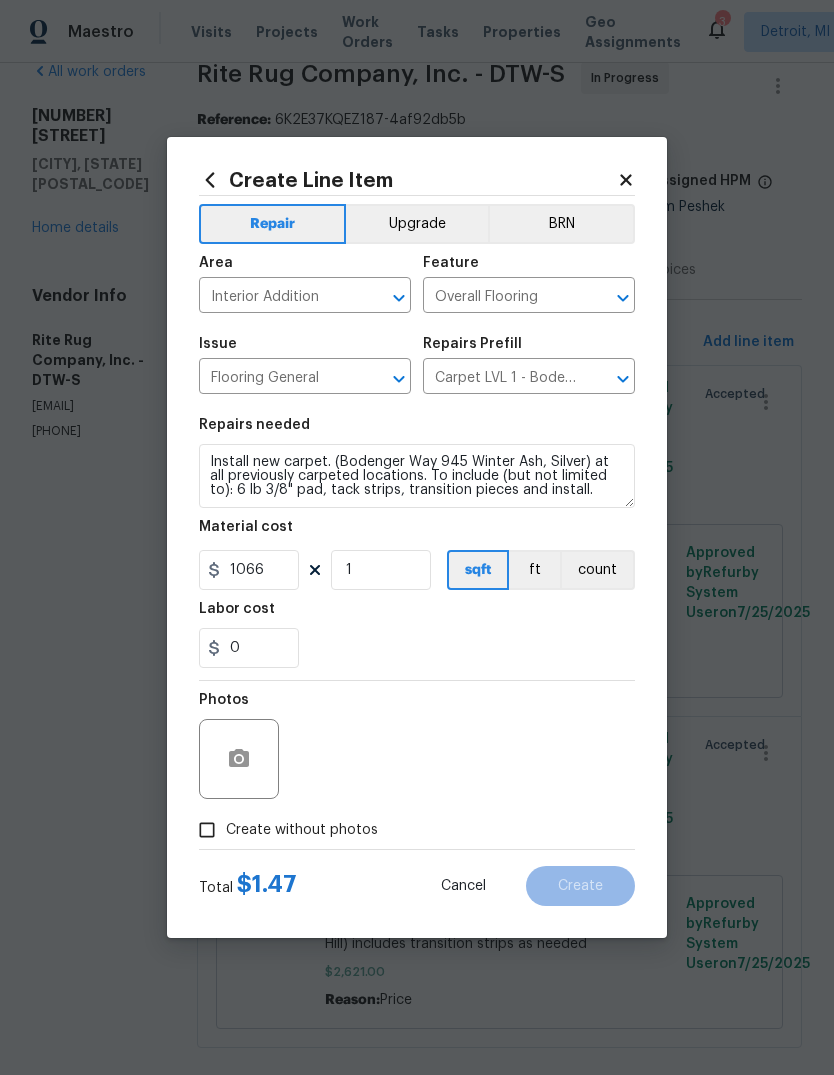 click on "0" at bounding box center [417, 648] 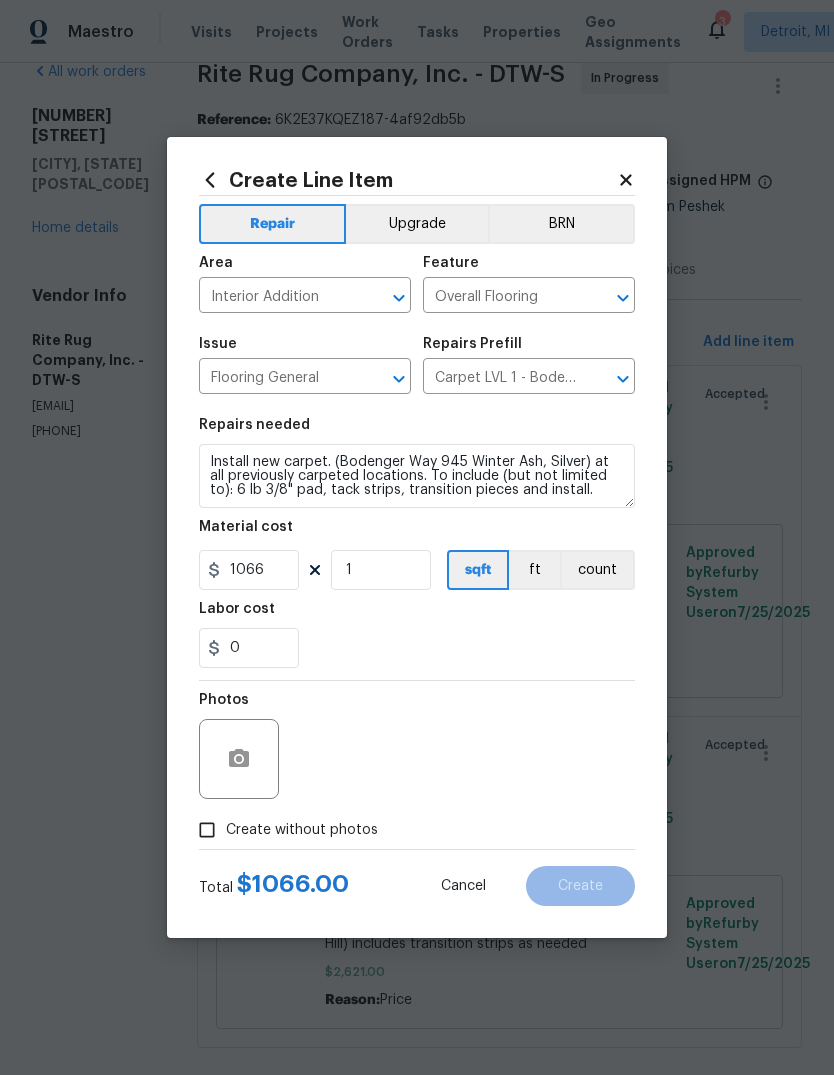 click on "Create without photos" at bounding box center (302, 830) 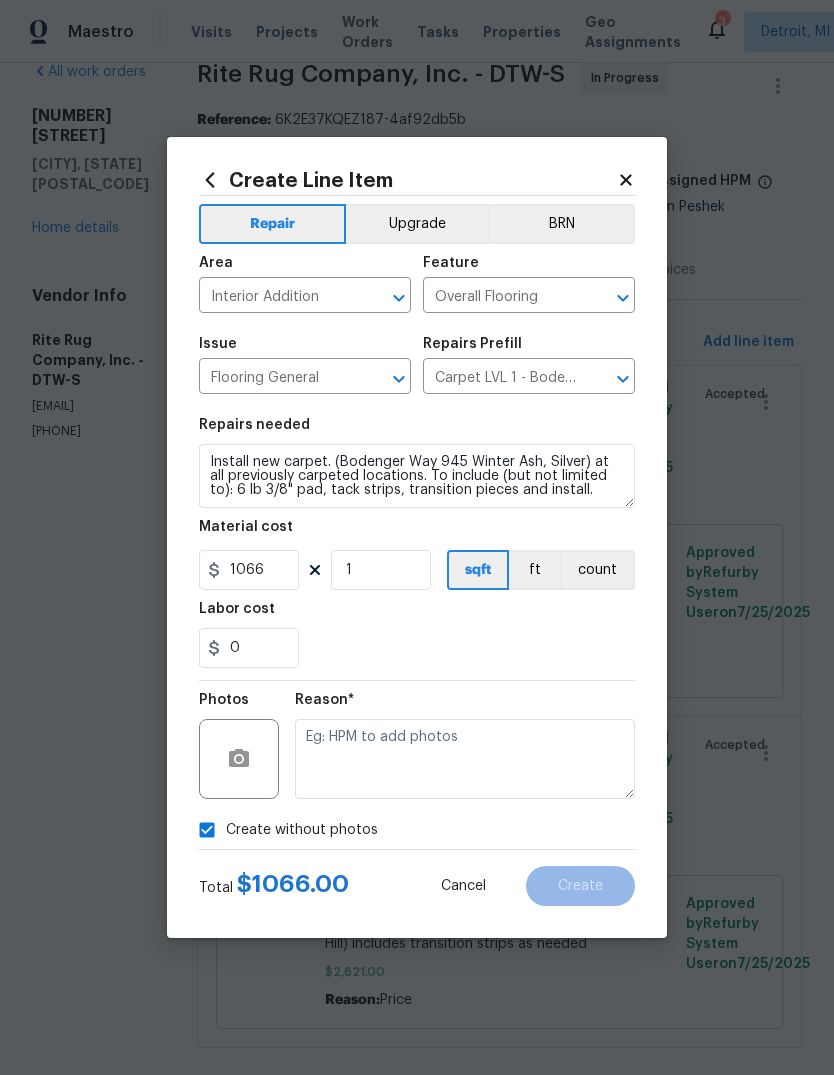 scroll, scrollTop: 31, scrollLeft: 0, axis: vertical 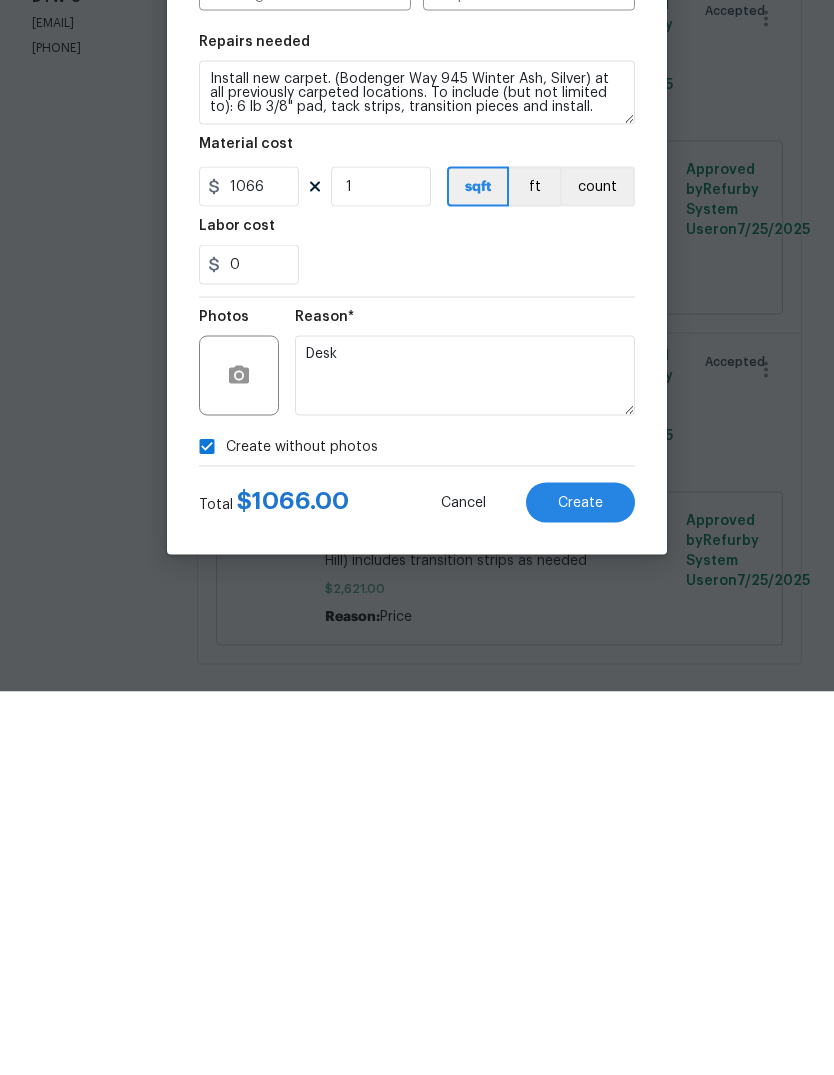 type on "Desk" 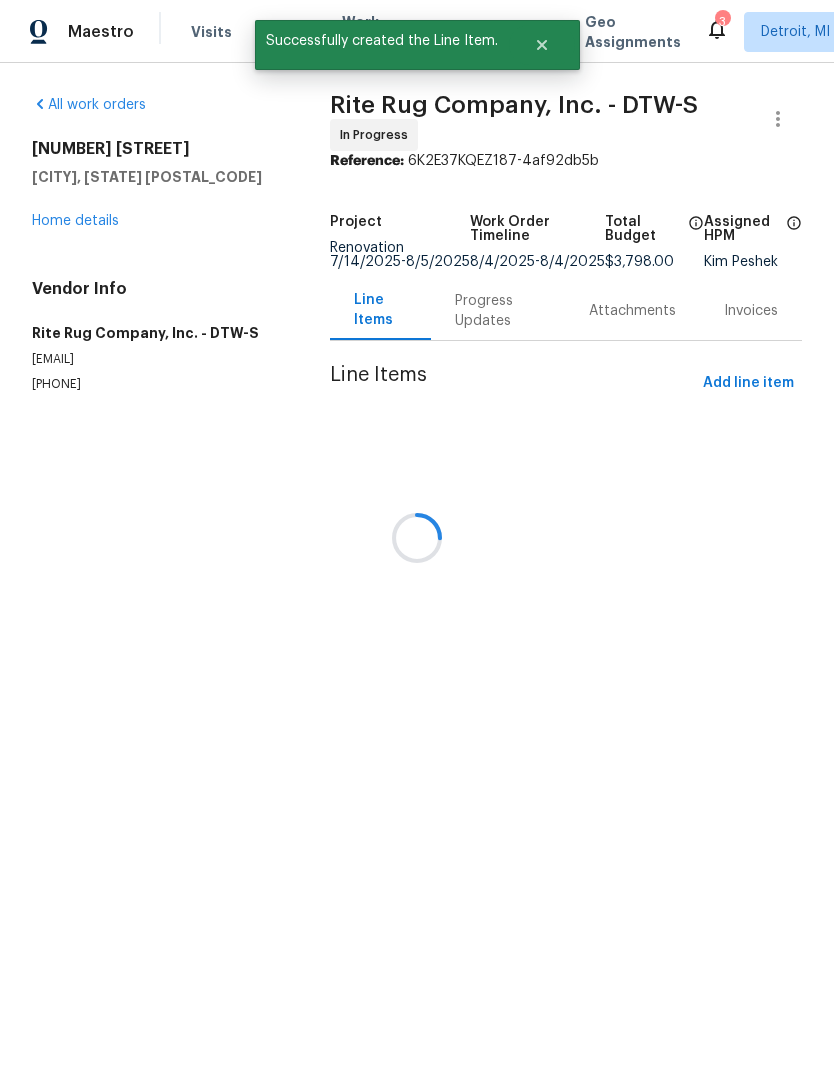 scroll, scrollTop: 0, scrollLeft: 0, axis: both 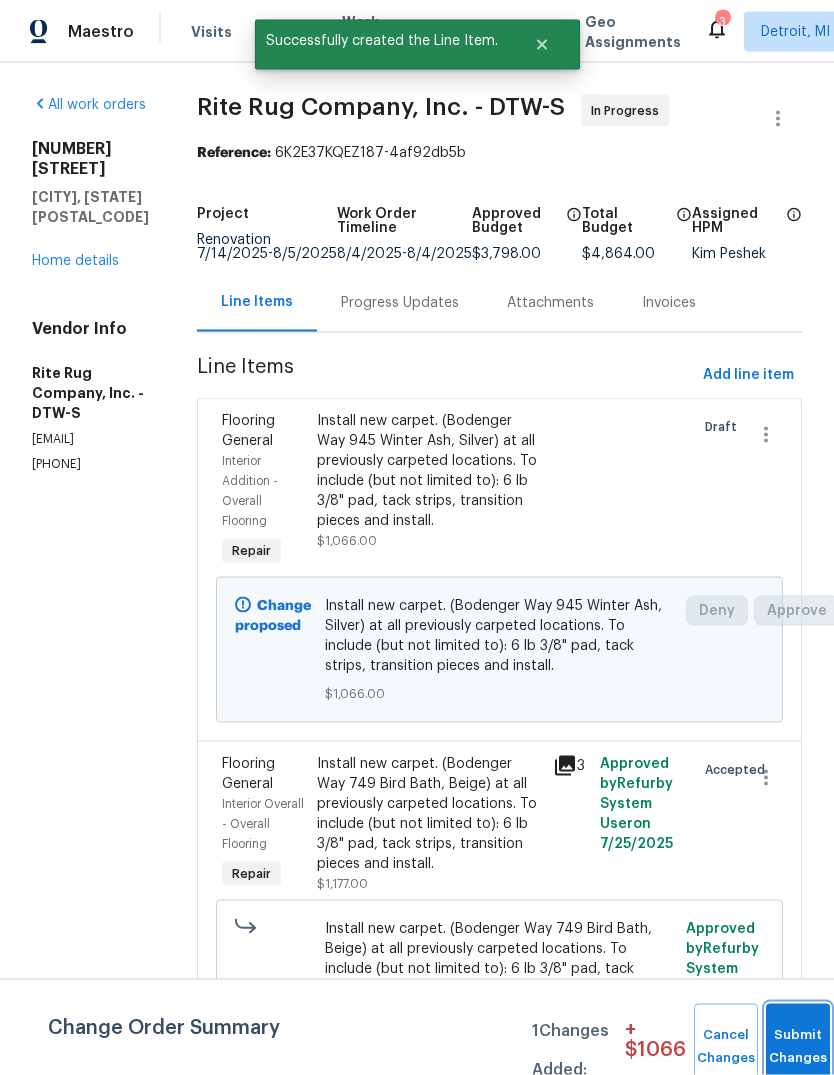 click on "Submit Changes" at bounding box center [798, 1047] 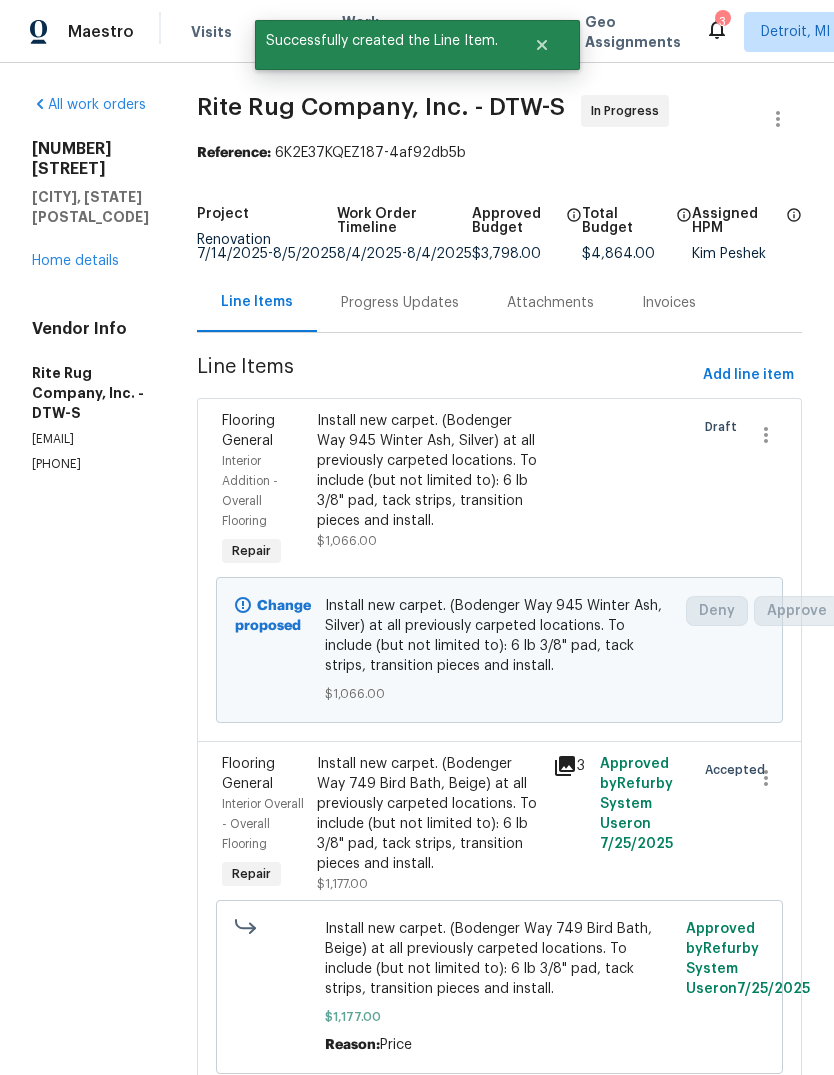 click on "Progress Updates" at bounding box center [400, 302] 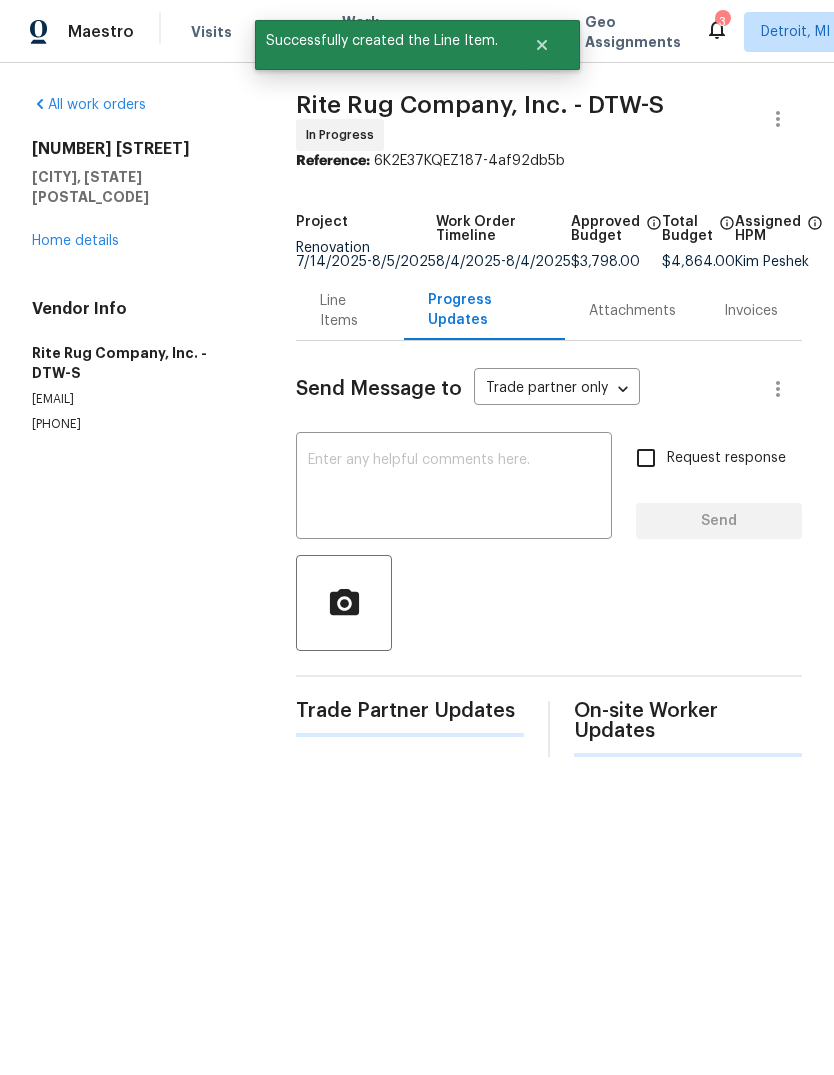 scroll, scrollTop: 0, scrollLeft: 0, axis: both 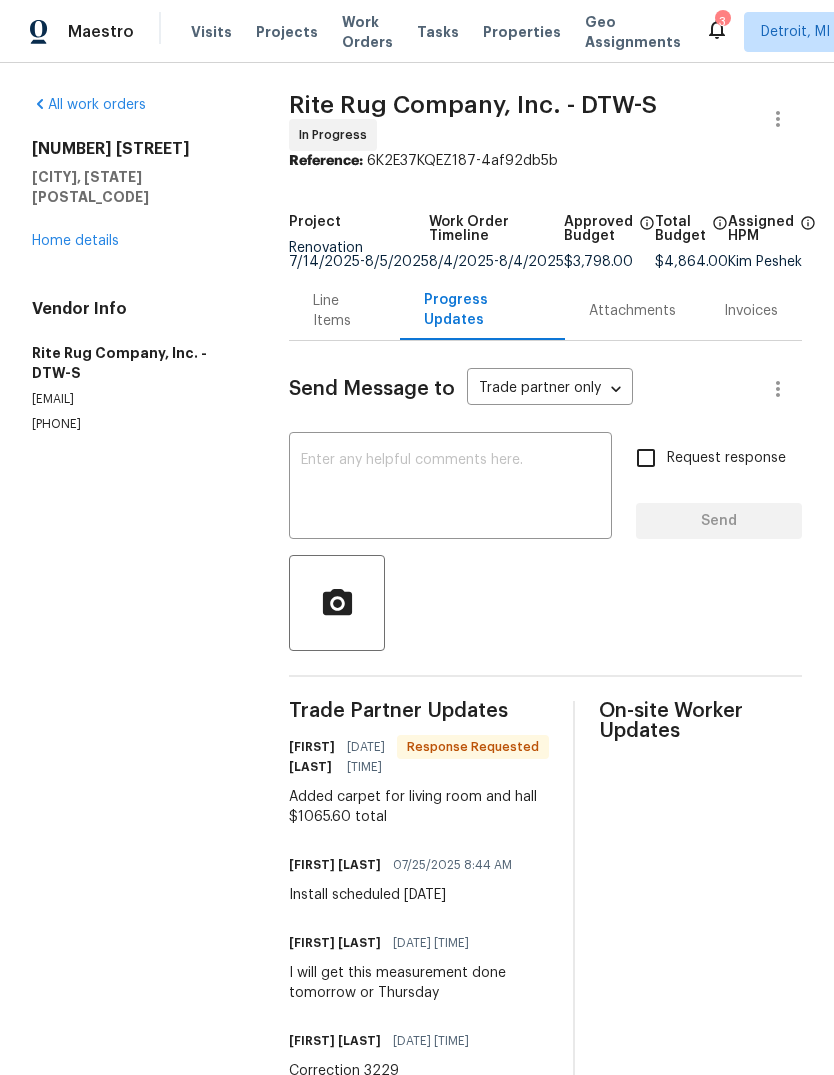 click on "Line Items" at bounding box center (344, 311) 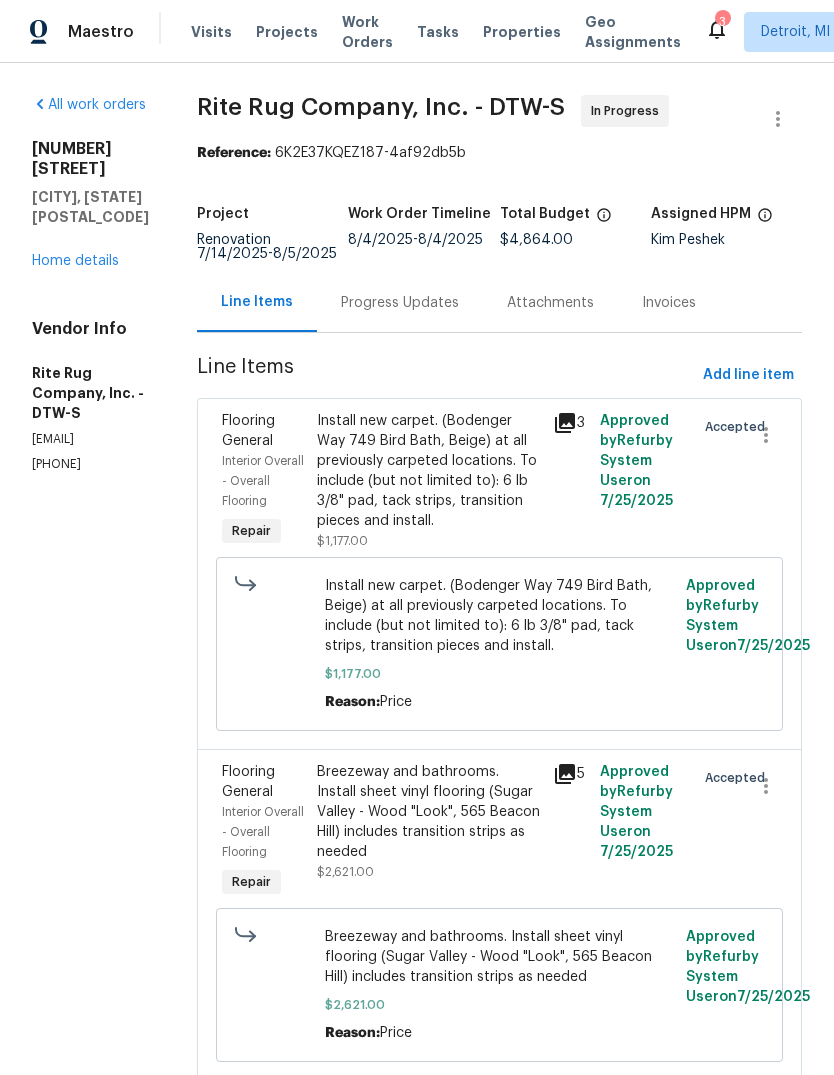 click on "Progress Updates" at bounding box center [400, 303] 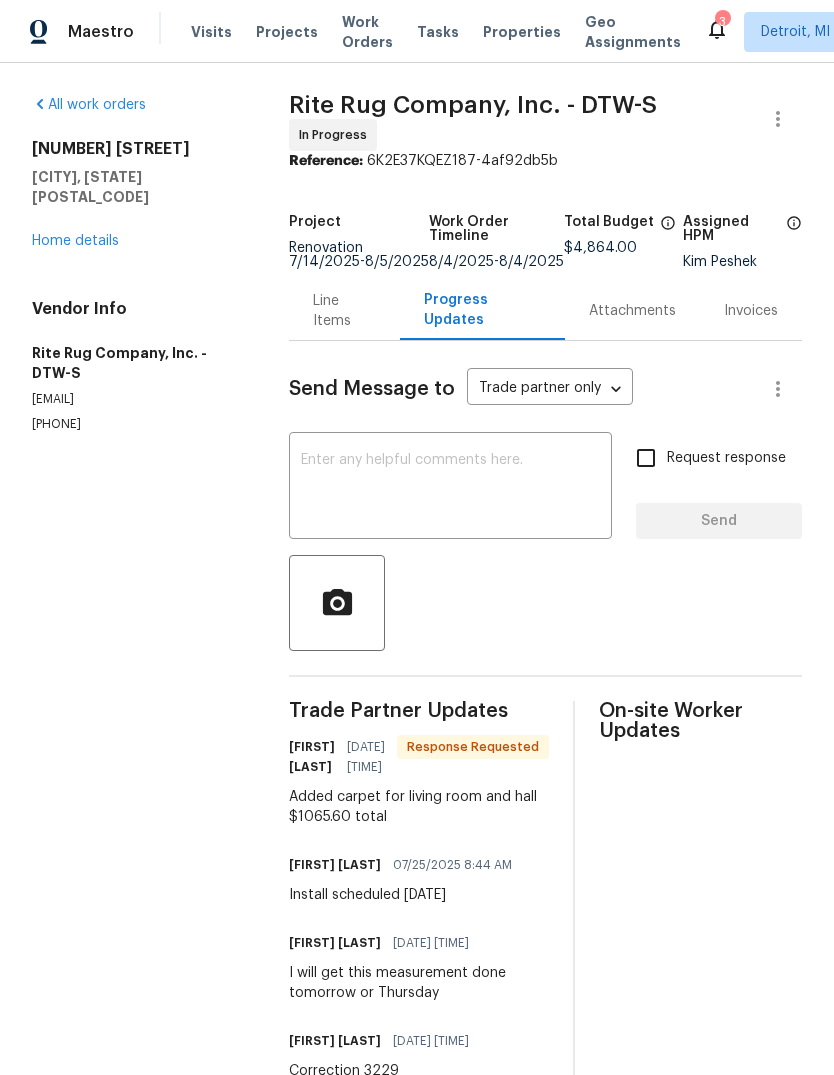 click on "Line Items" at bounding box center (344, 310) 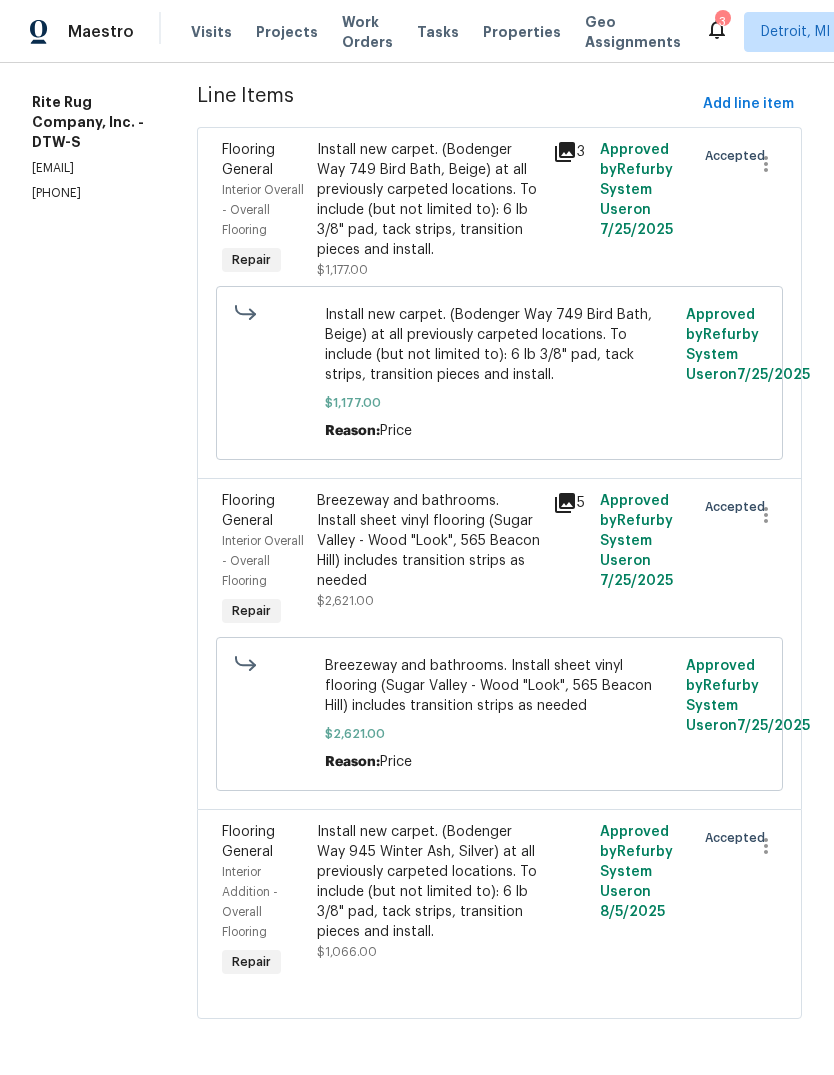 scroll, scrollTop: 290, scrollLeft: 0, axis: vertical 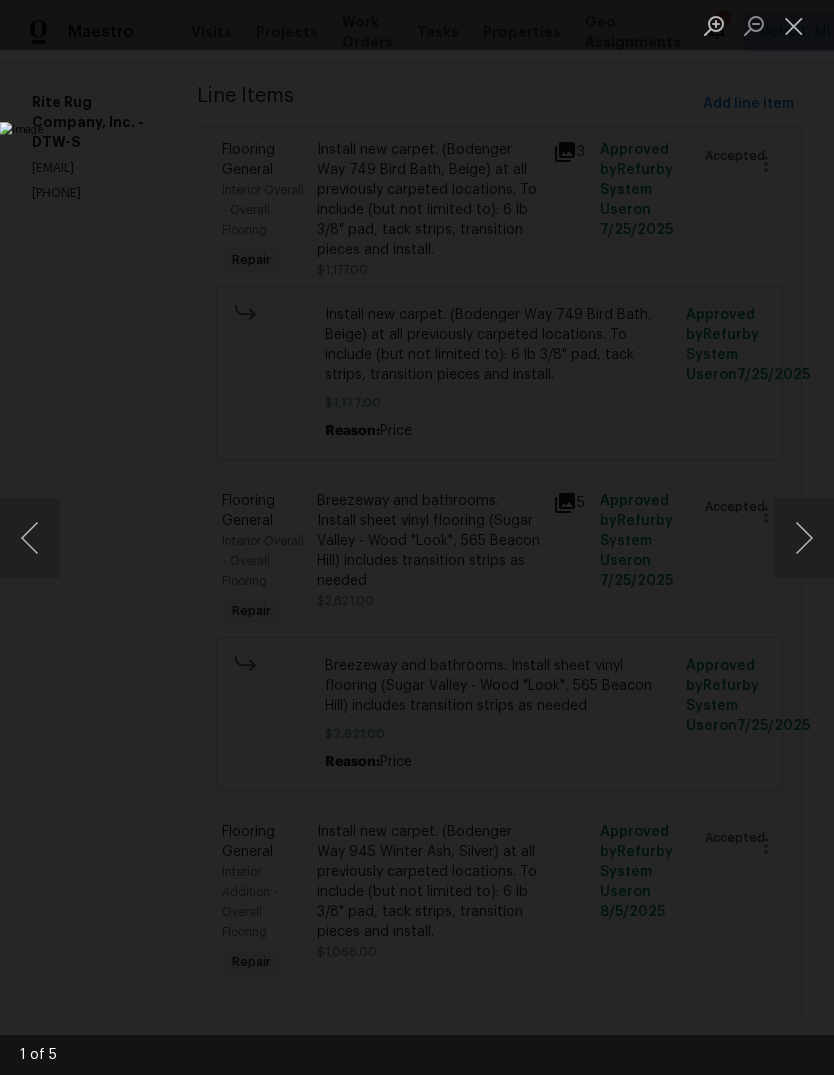 click at bounding box center [804, 538] 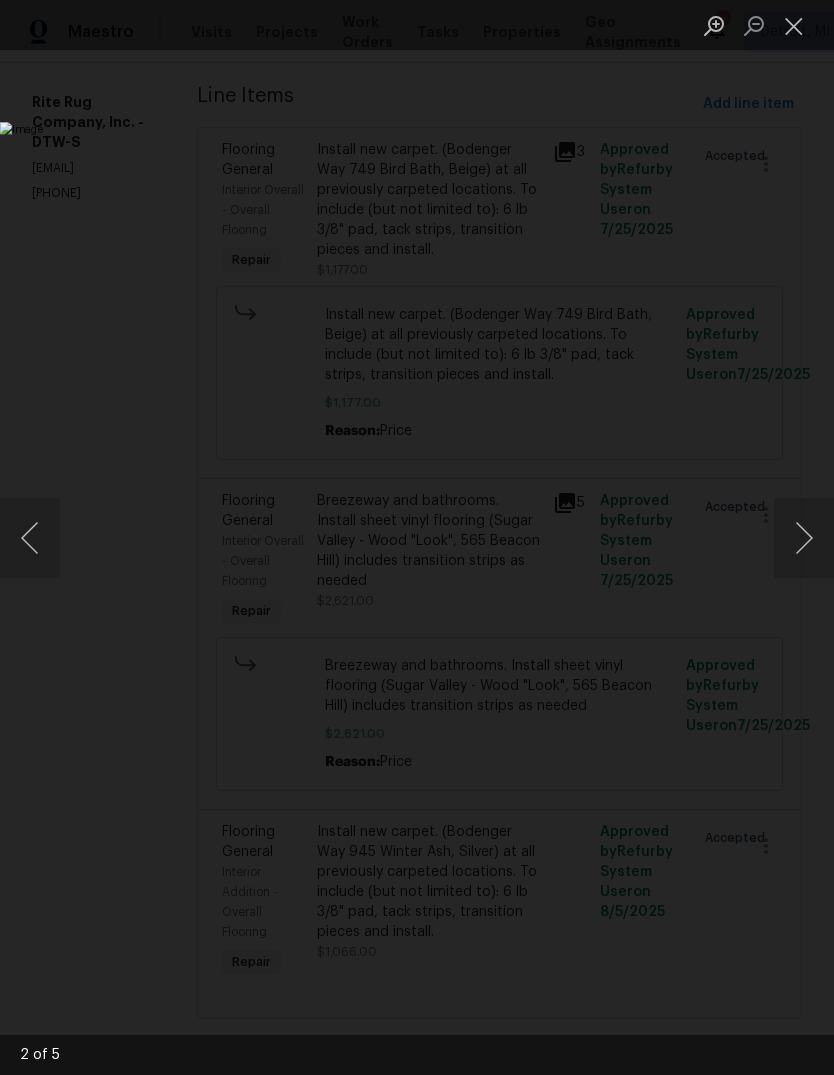 click at bounding box center [804, 538] 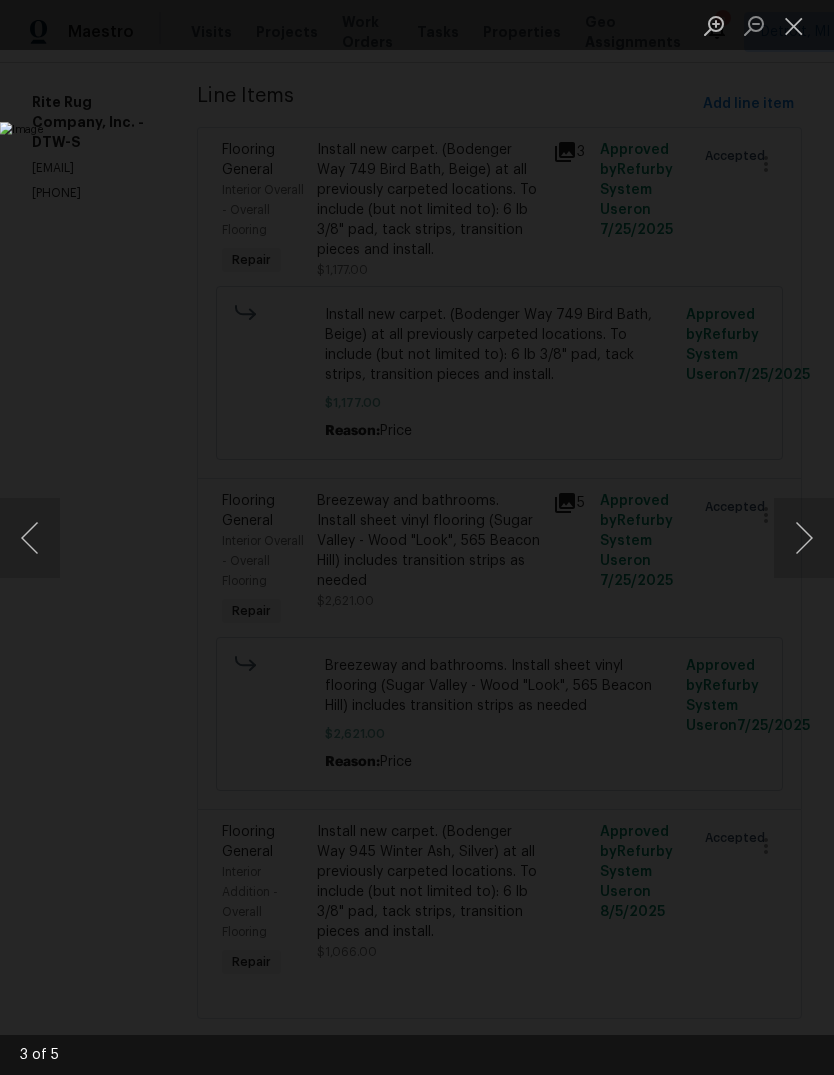 click at bounding box center [804, 538] 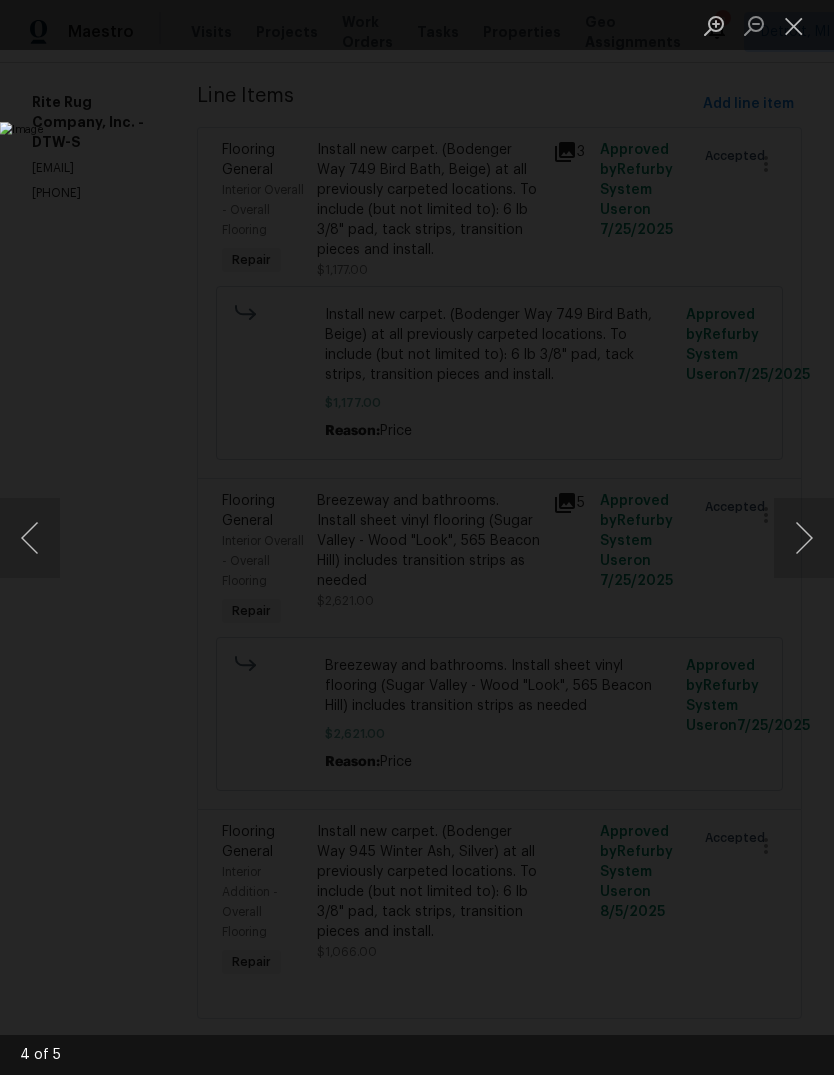 click at bounding box center [804, 538] 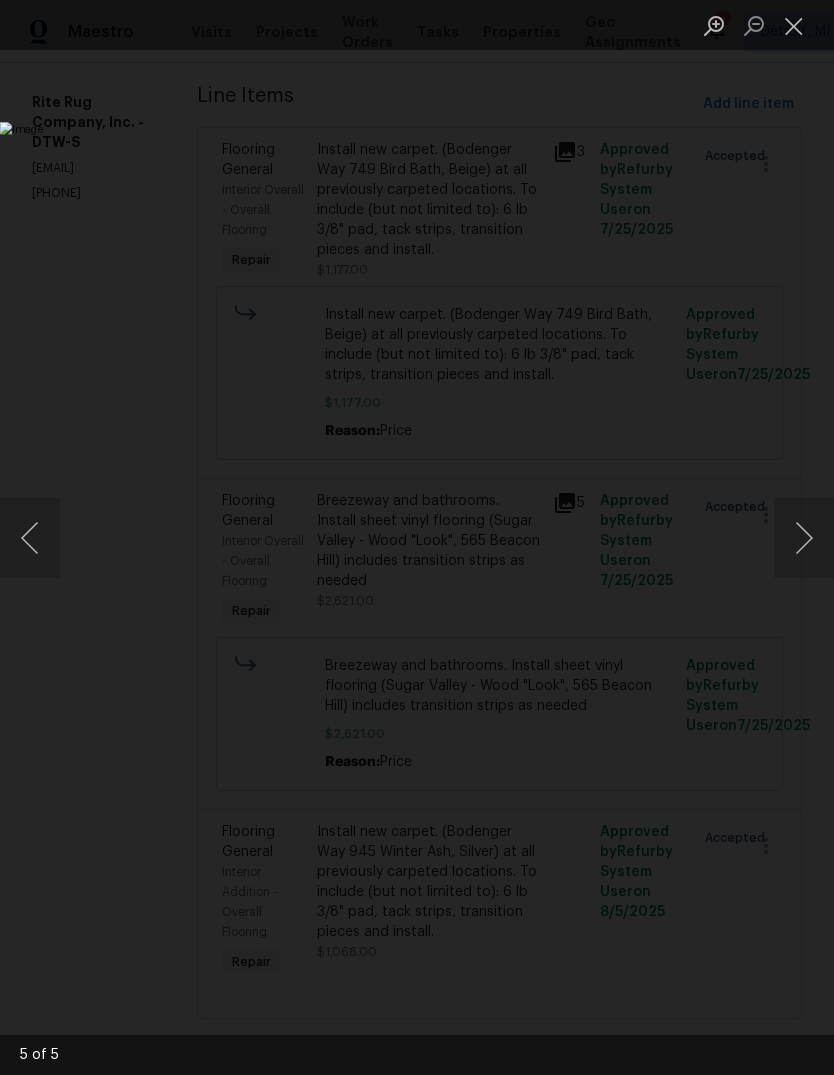 click at bounding box center [804, 538] 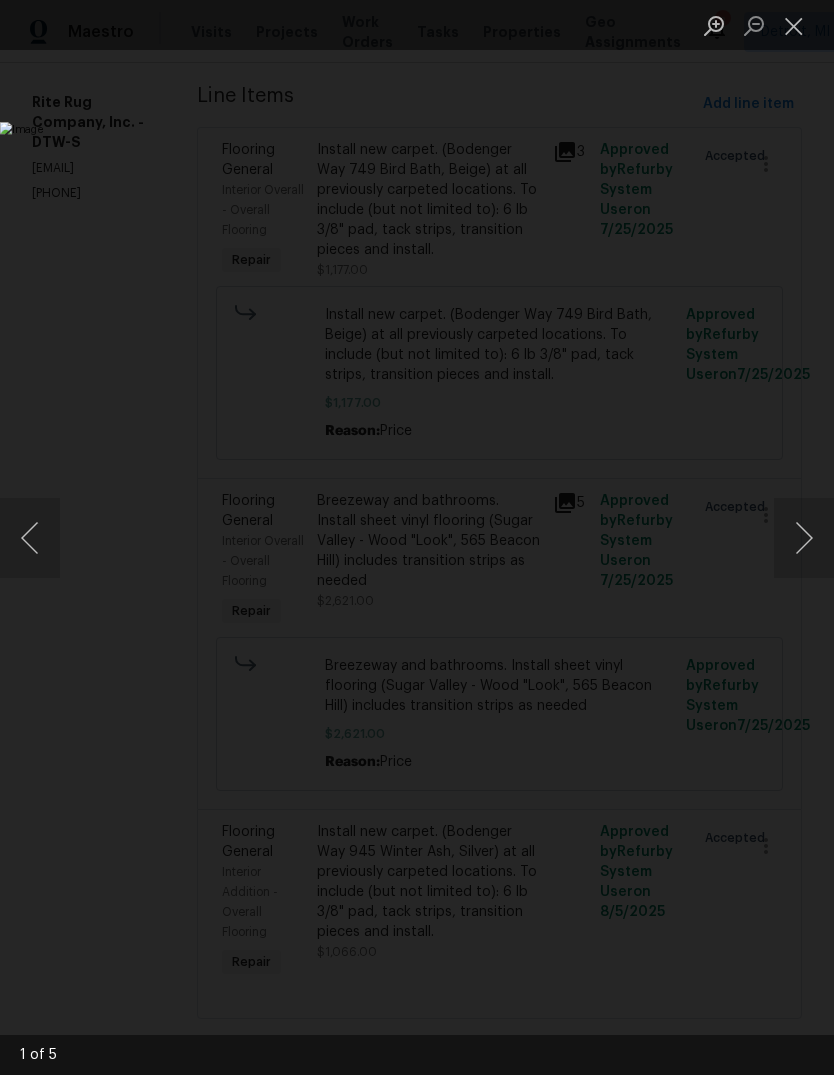 click at bounding box center [804, 538] 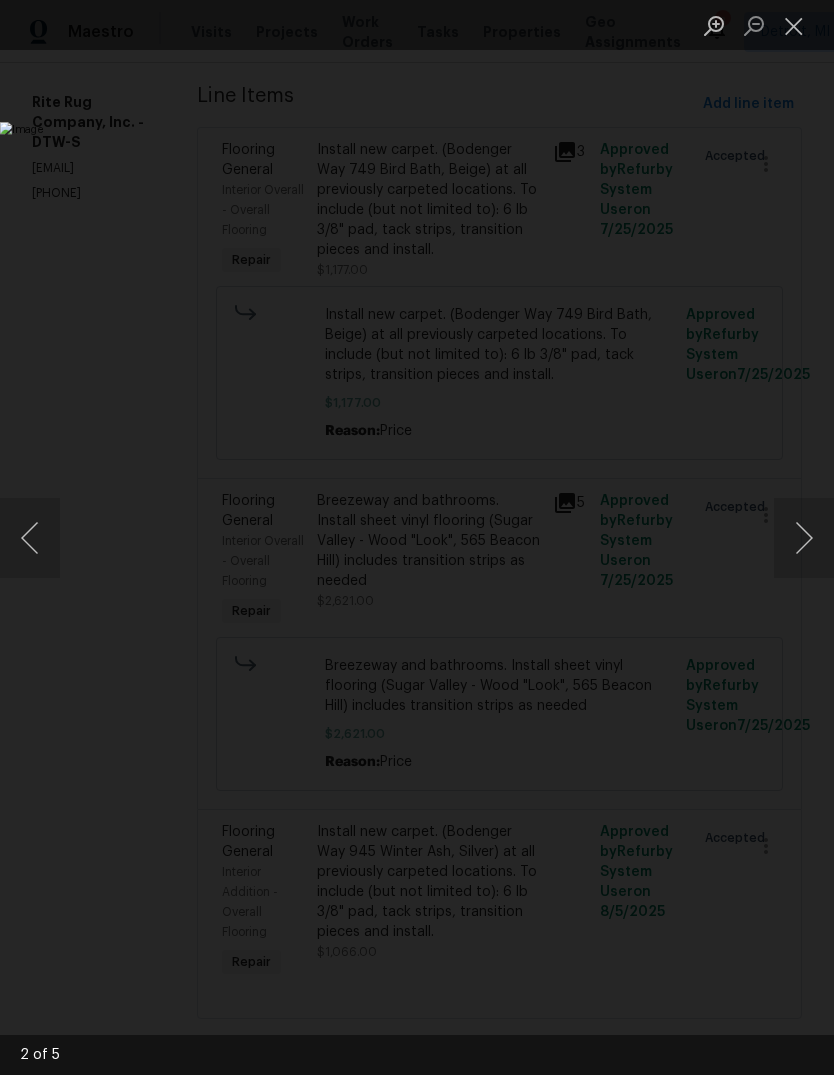 click at bounding box center (794, 25) 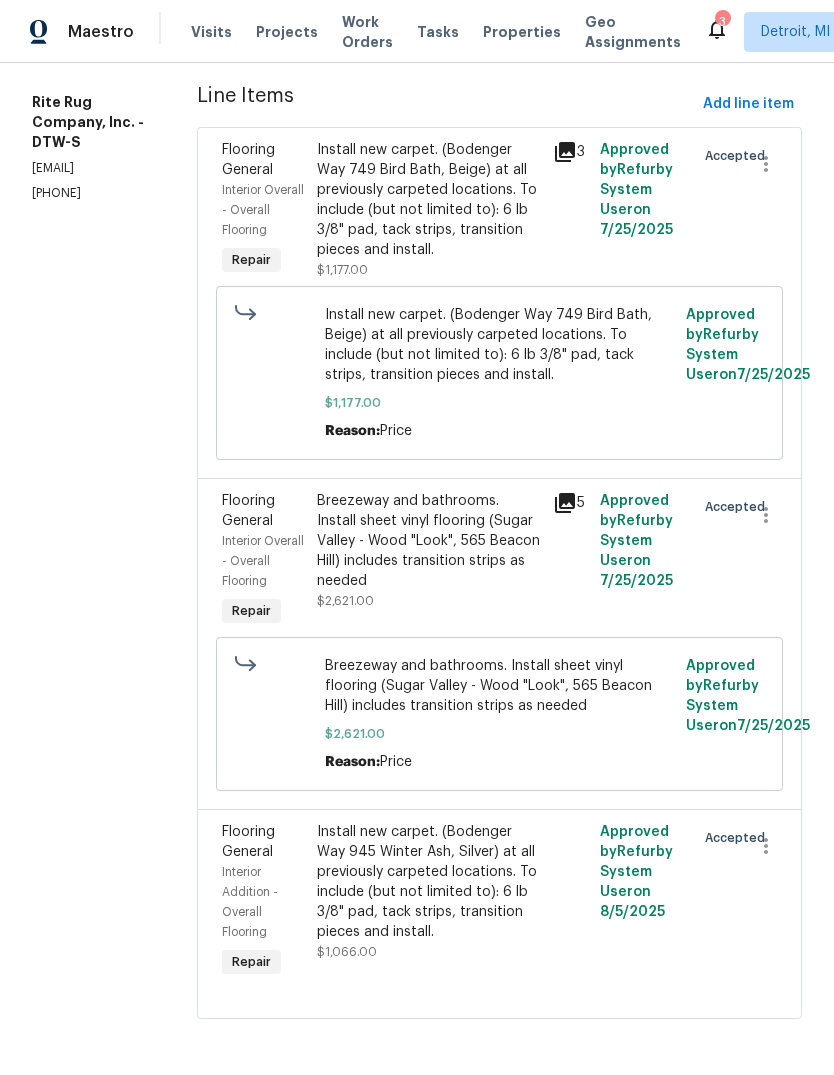 click 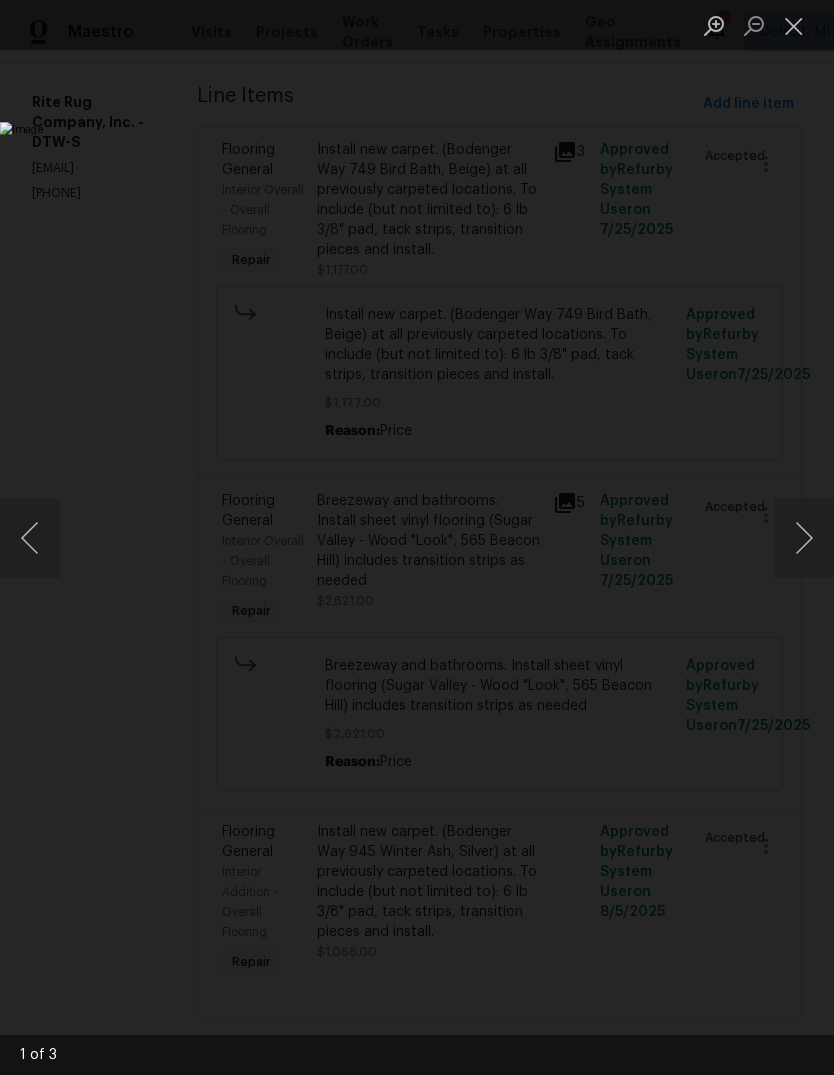 click at bounding box center [804, 538] 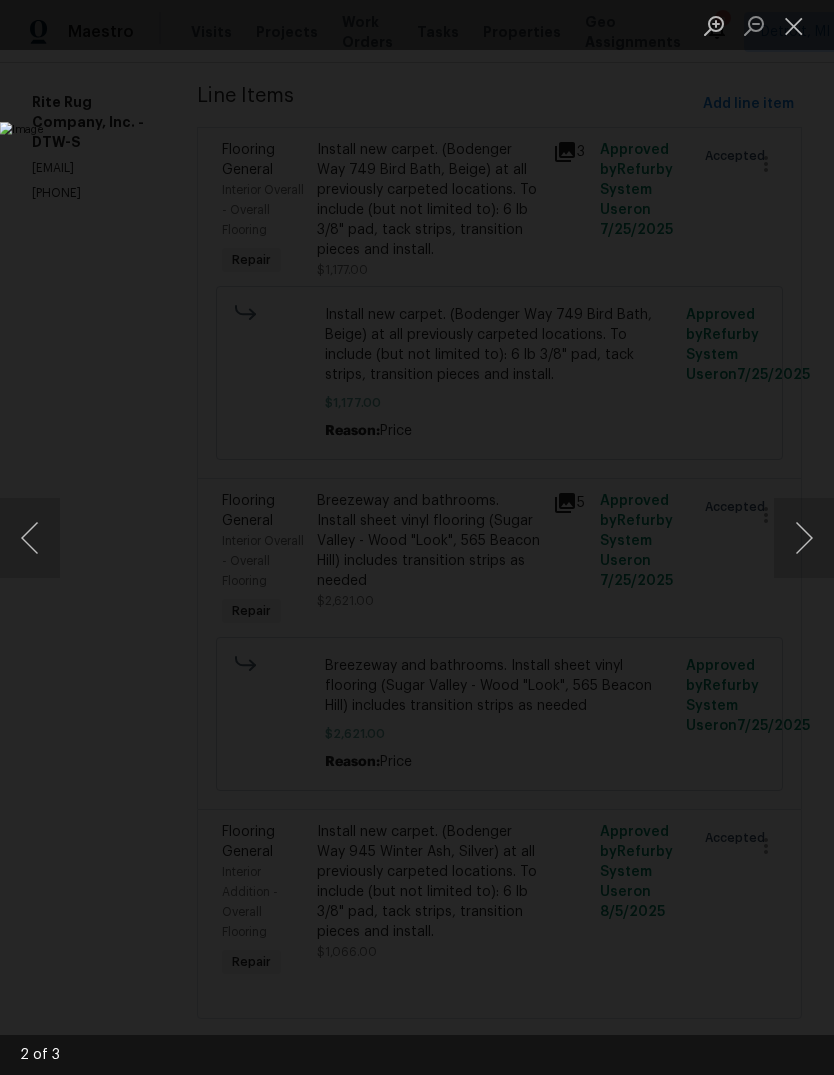 click at bounding box center (804, 538) 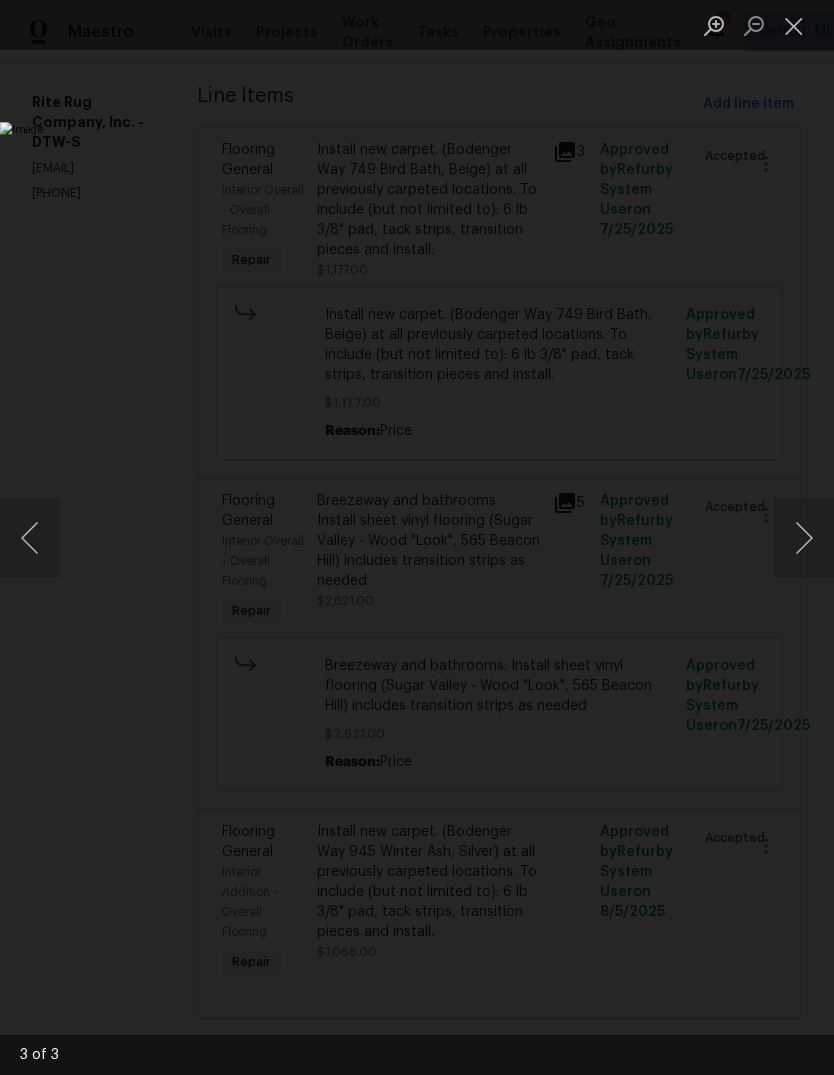 click at bounding box center (794, 25) 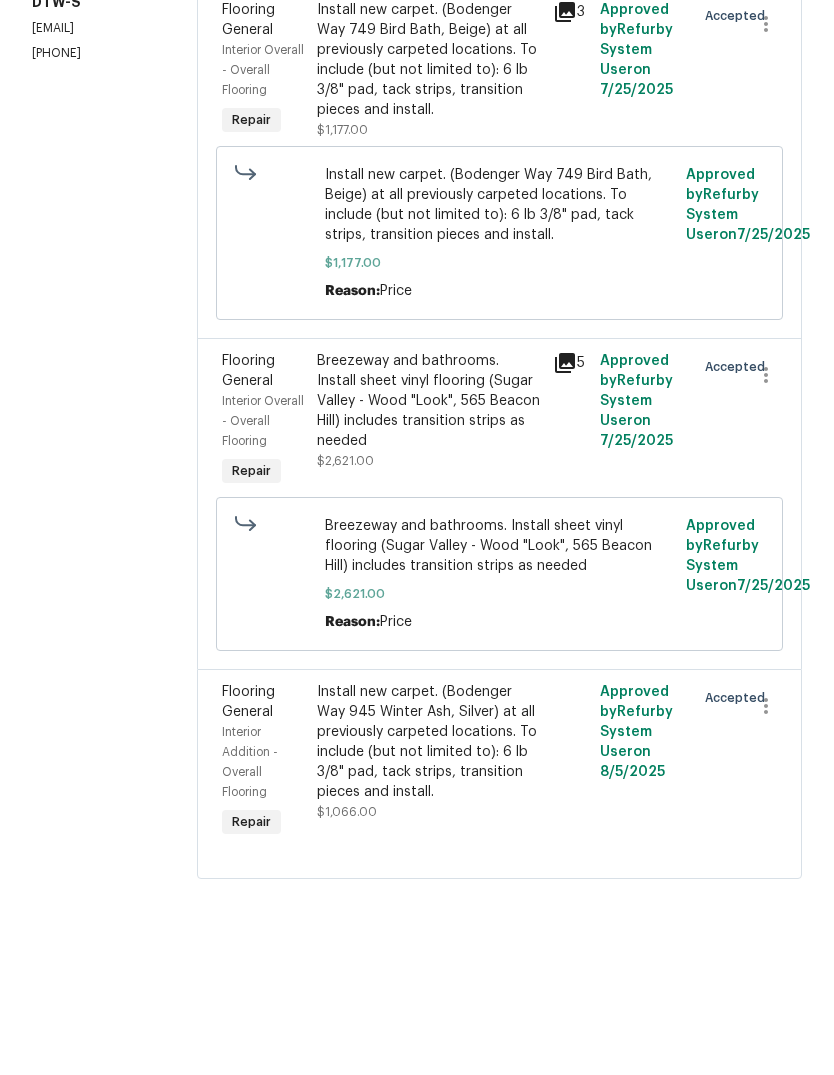 scroll, scrollTop: 0, scrollLeft: 0, axis: both 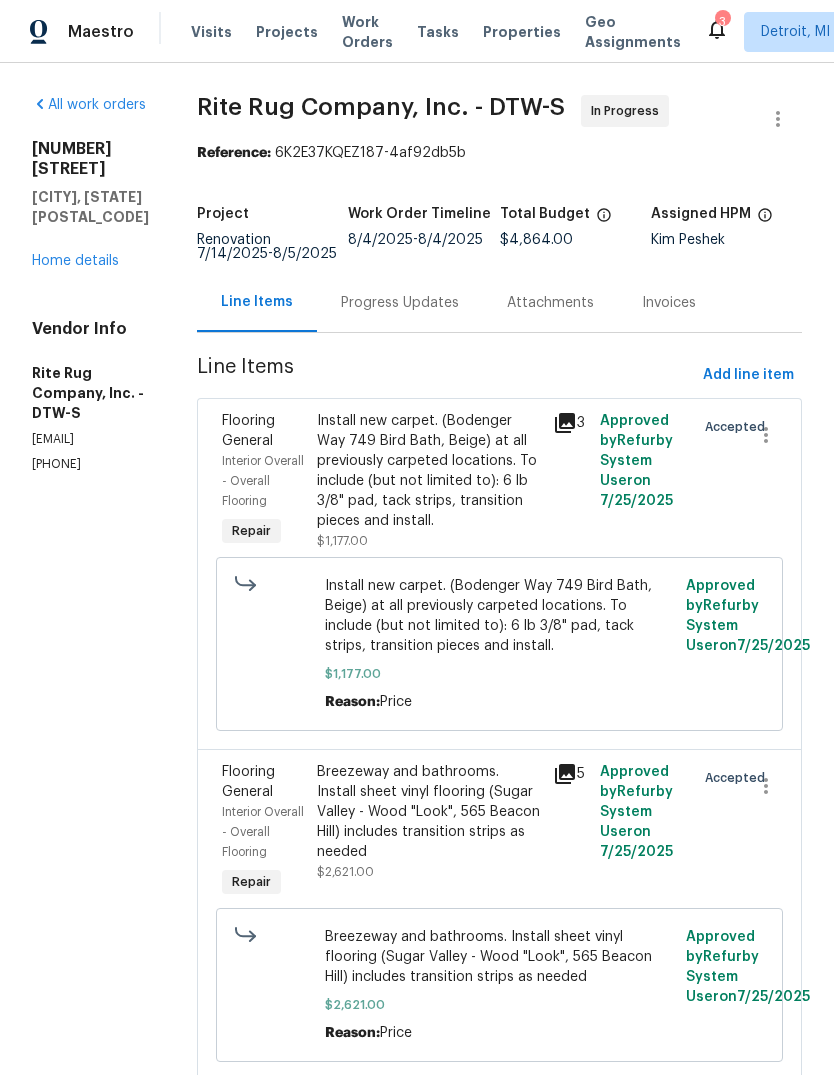 click on "Home details" at bounding box center [75, 261] 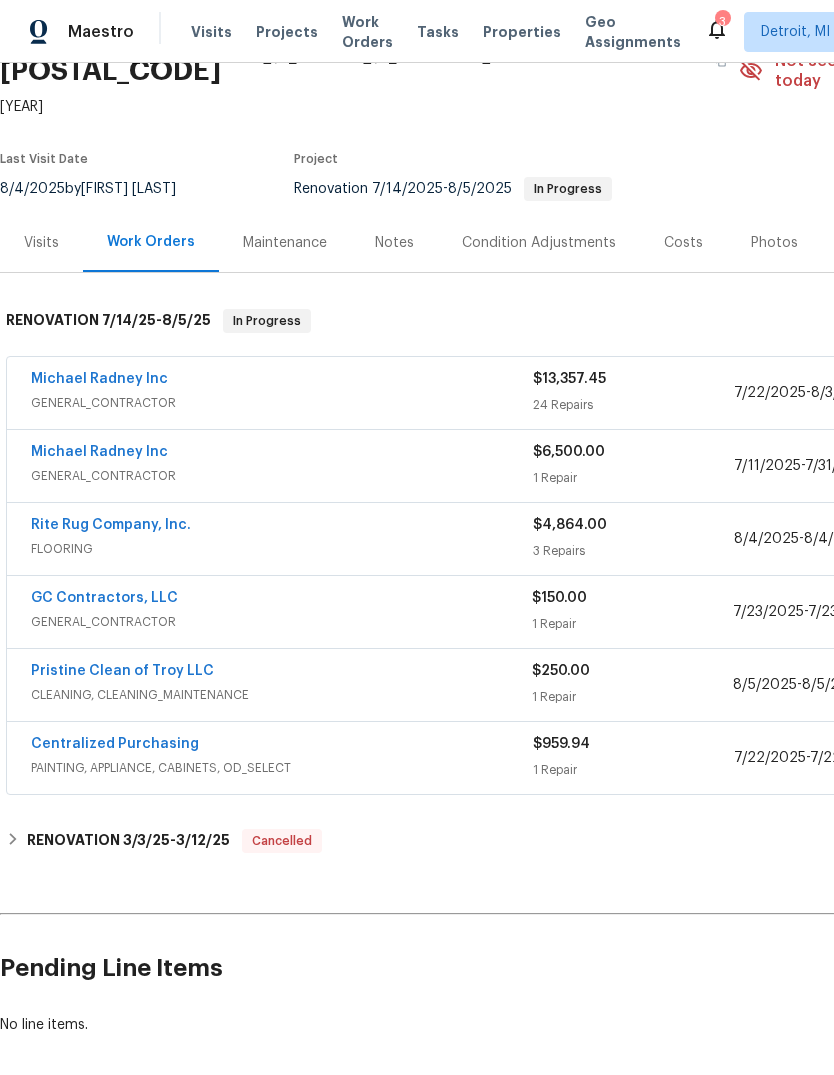 scroll, scrollTop: 110, scrollLeft: 0, axis: vertical 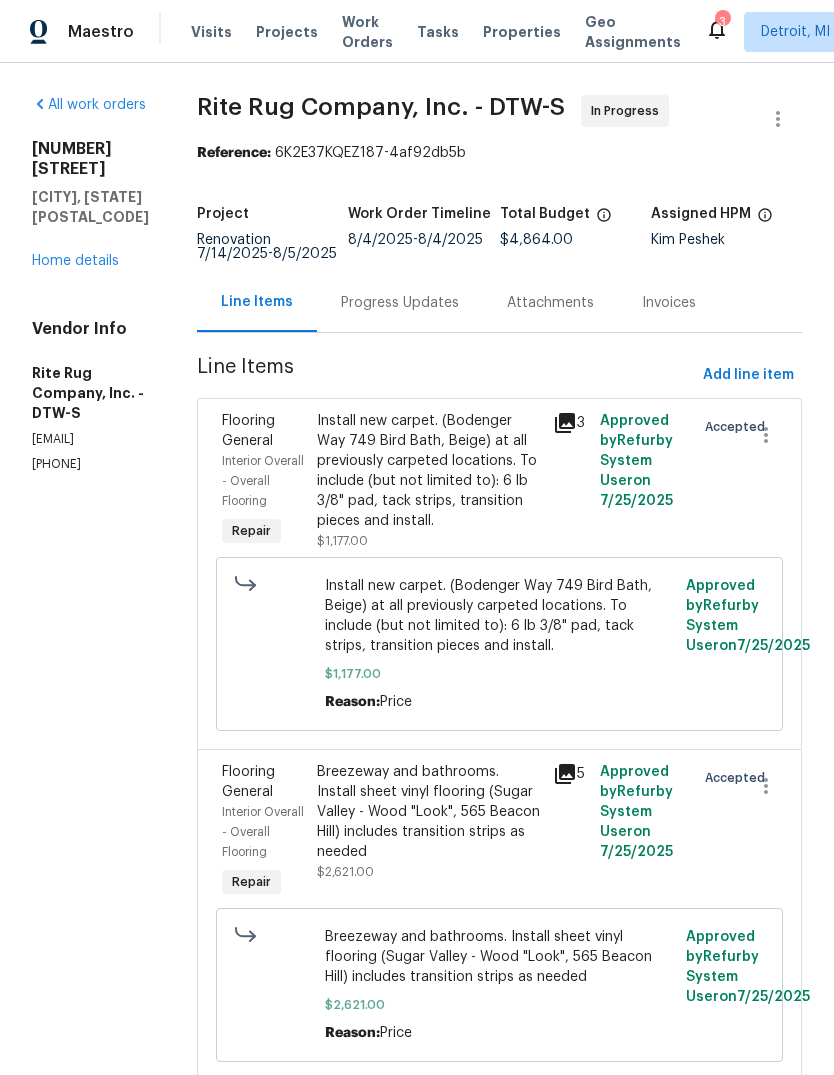 click on "Progress Updates" at bounding box center [400, 302] 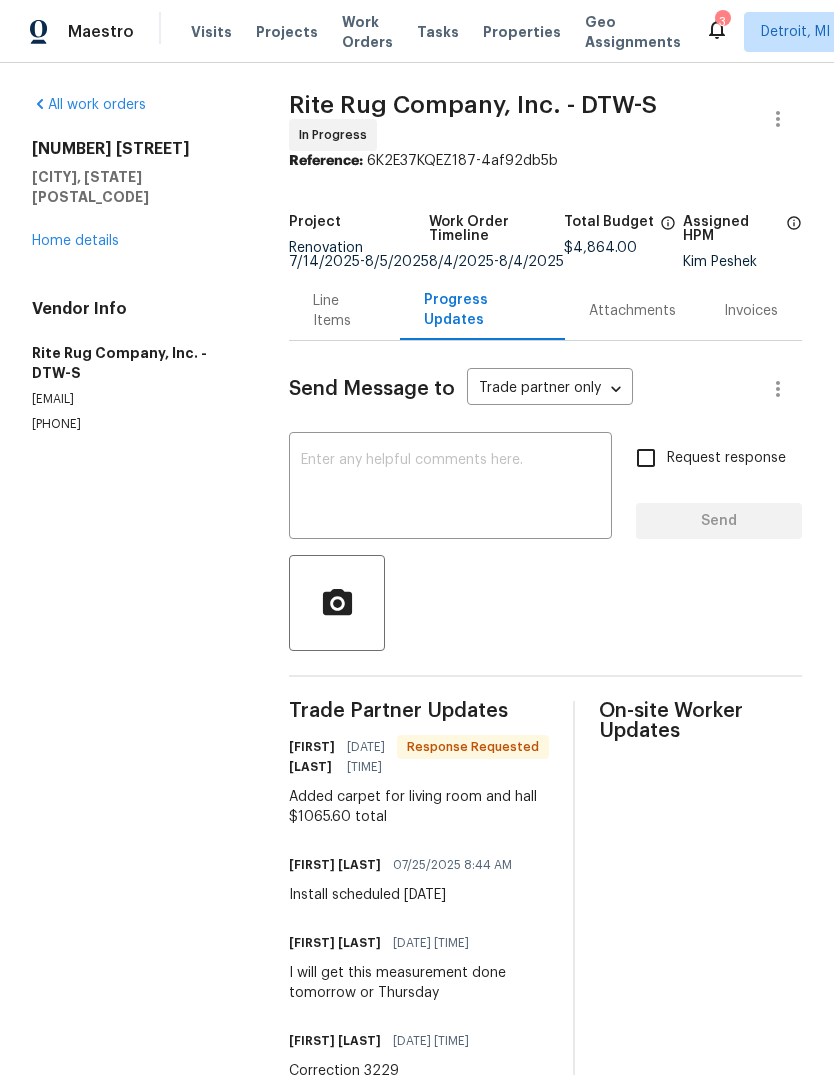 click at bounding box center [450, 488] 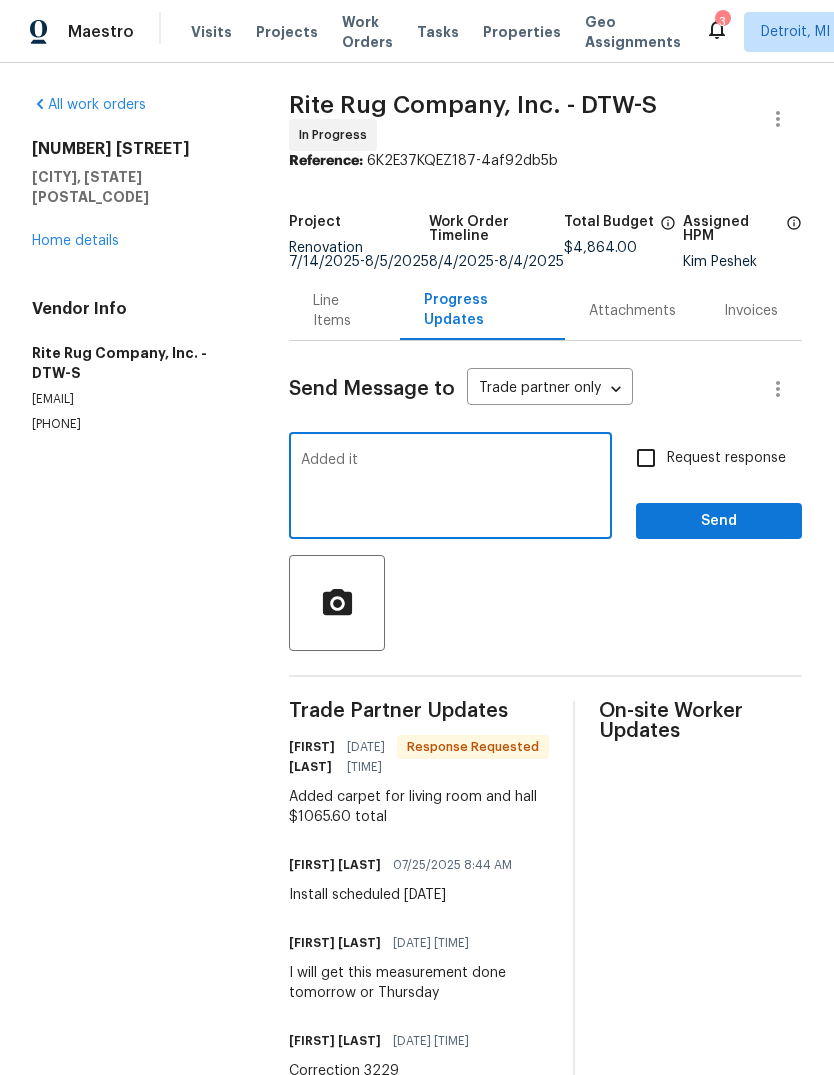 type on "Added it" 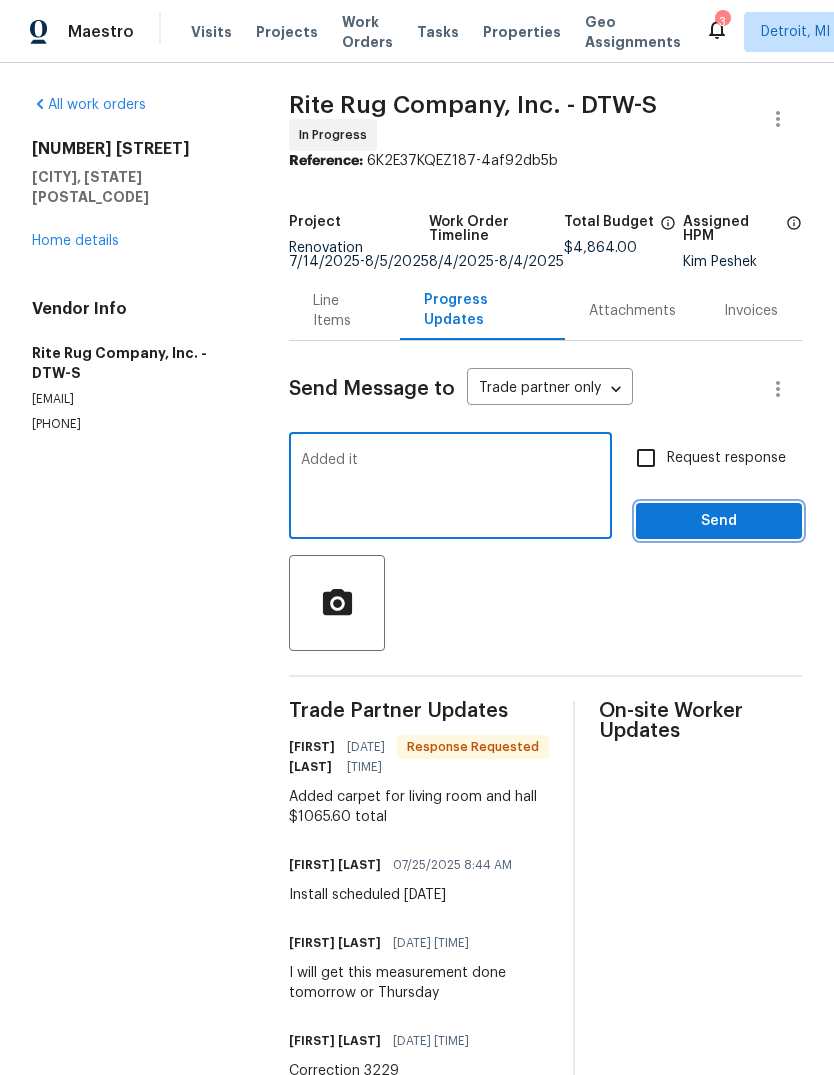 click on "Send" at bounding box center (719, 521) 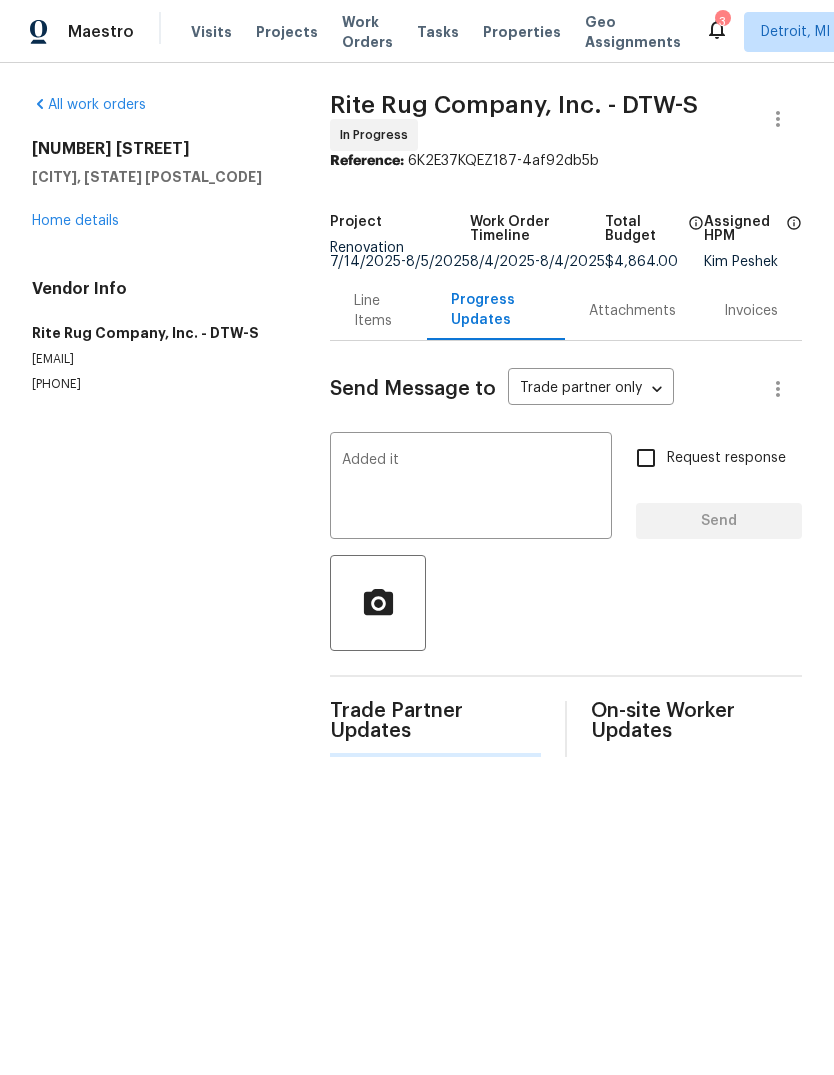 type 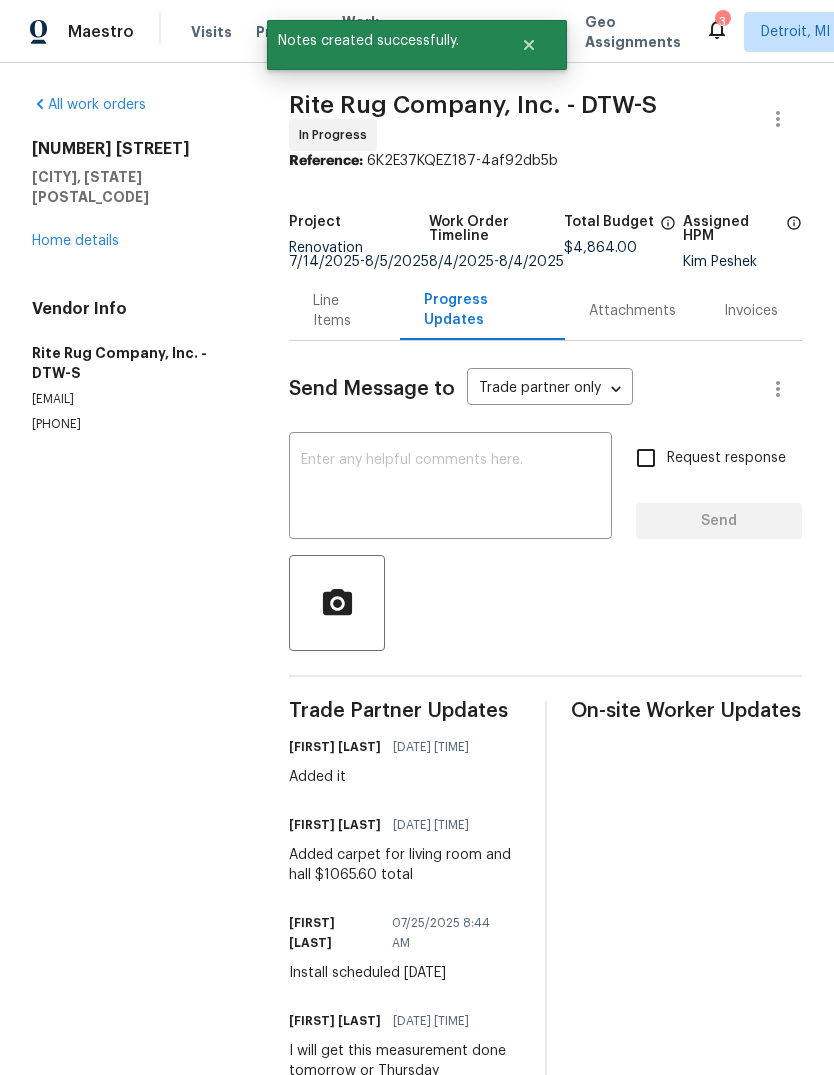 click on "Home details" at bounding box center (75, 241) 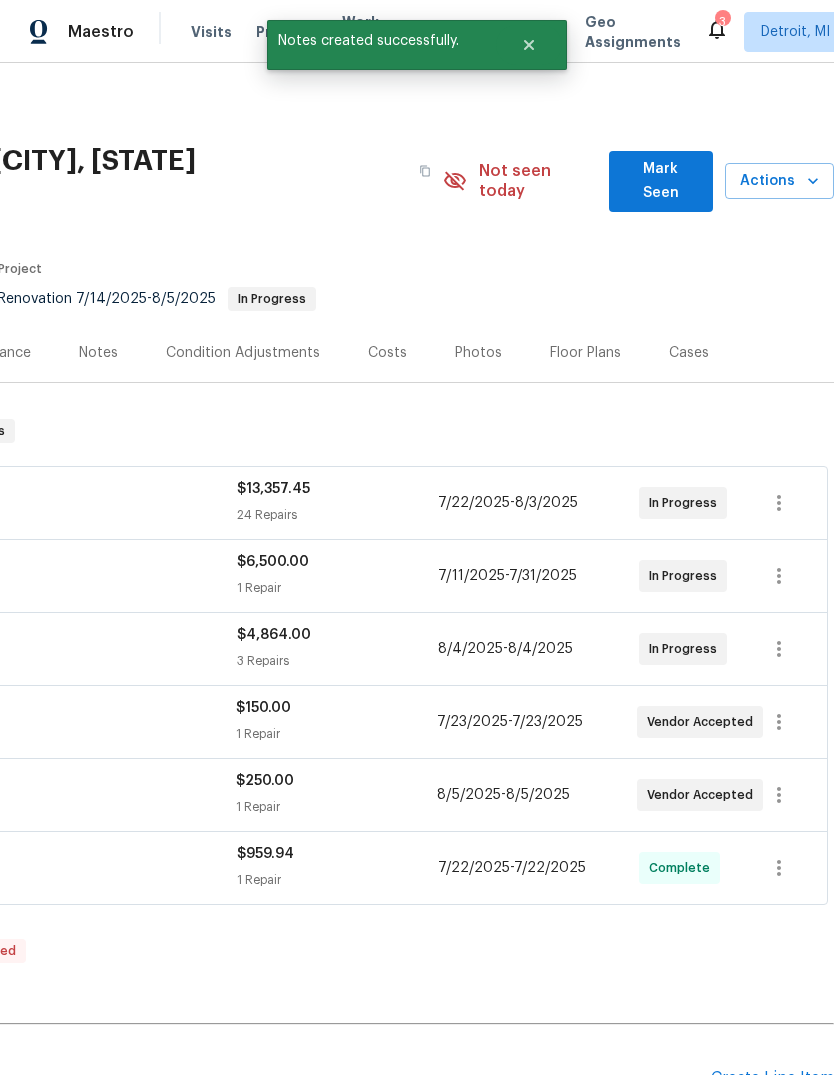 scroll, scrollTop: 0, scrollLeft: 296, axis: horizontal 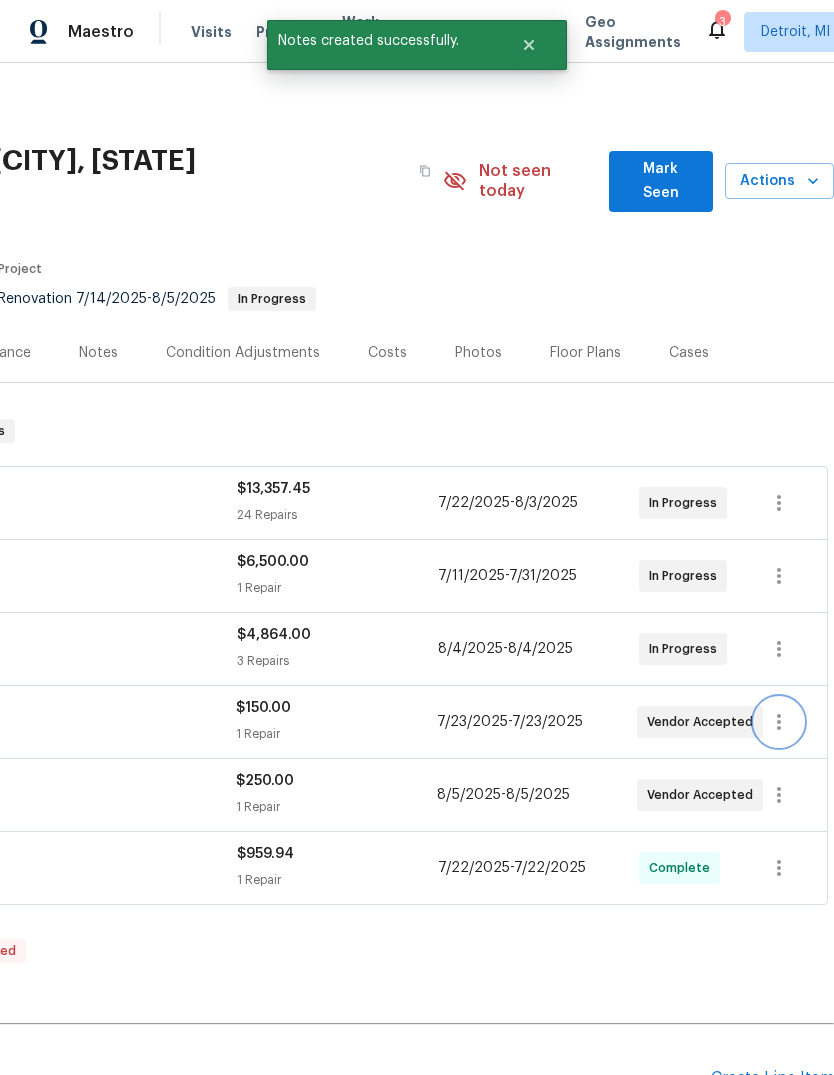 click 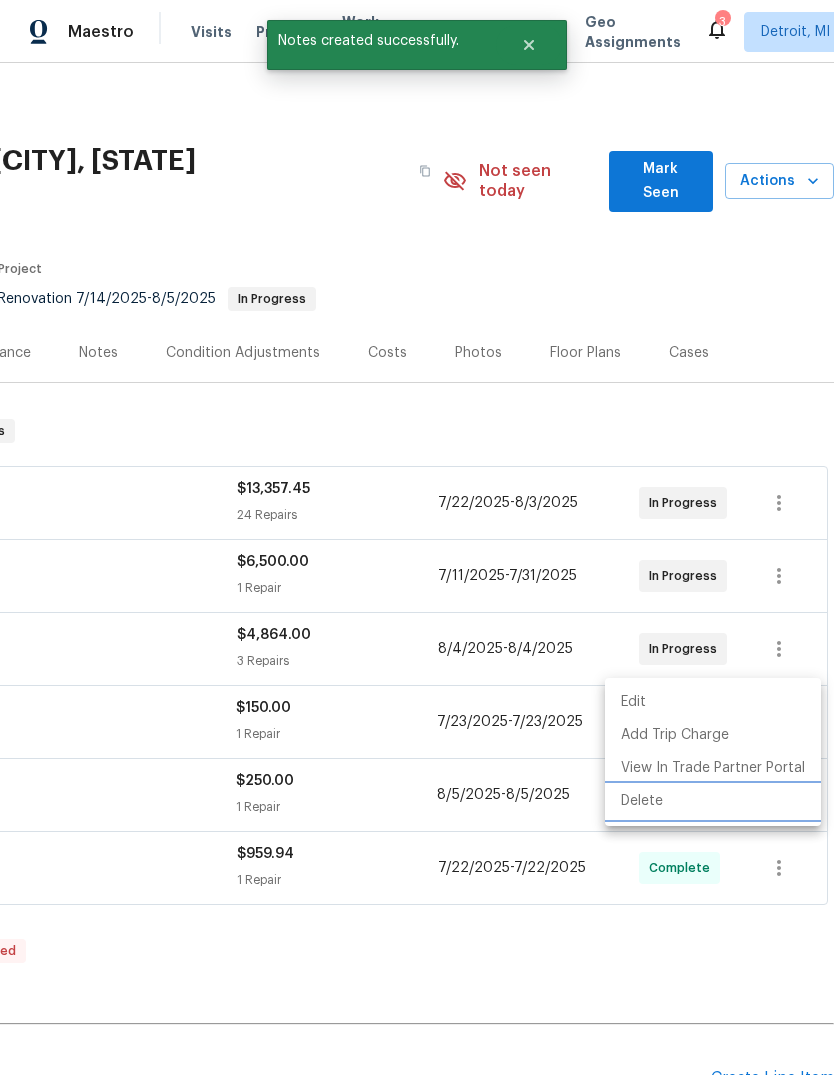 click on "Delete" at bounding box center [713, 801] 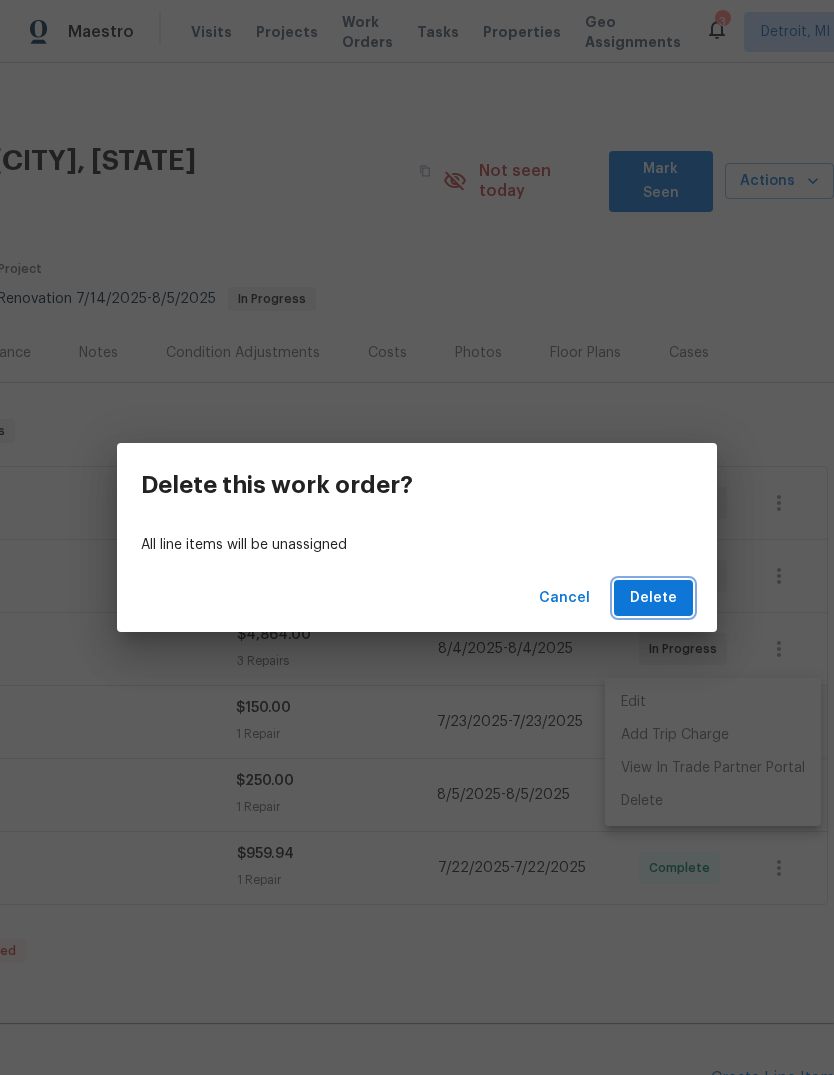 click on "Delete" at bounding box center [653, 598] 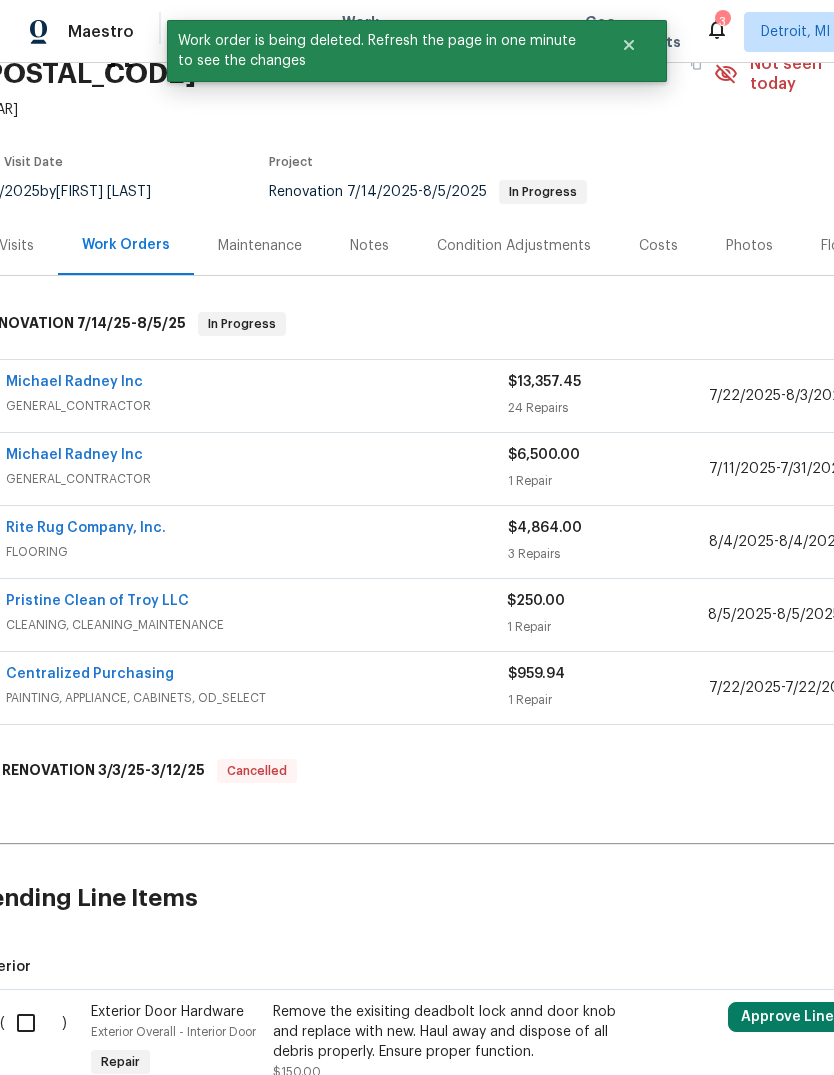 scroll, scrollTop: 107, scrollLeft: 16, axis: both 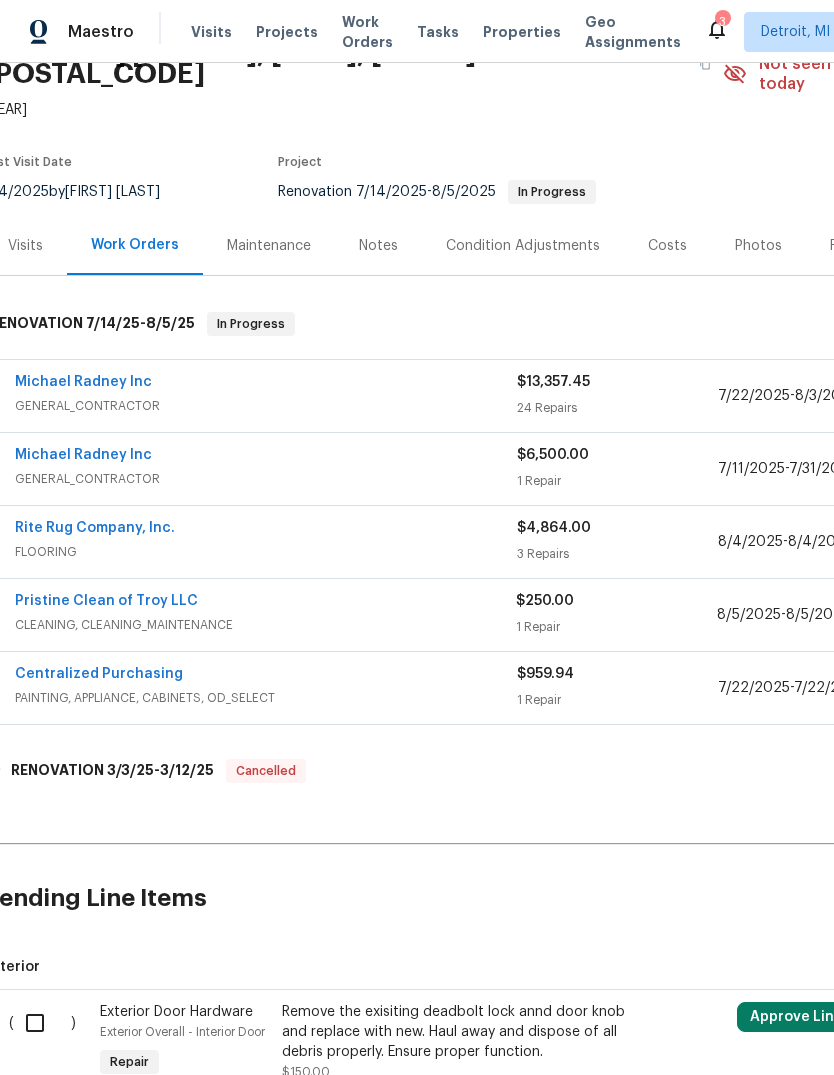 click on "Pristine Clean of Troy LLC" at bounding box center (106, 601) 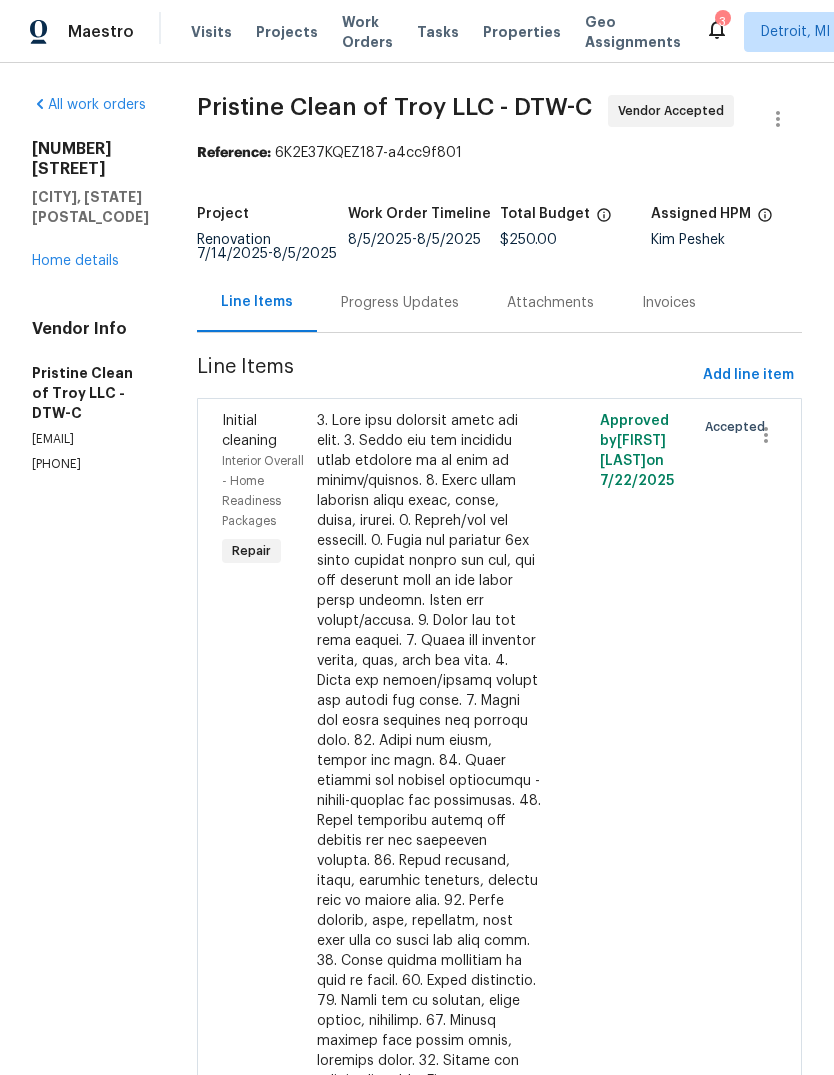 click on "Home details" at bounding box center [75, 261] 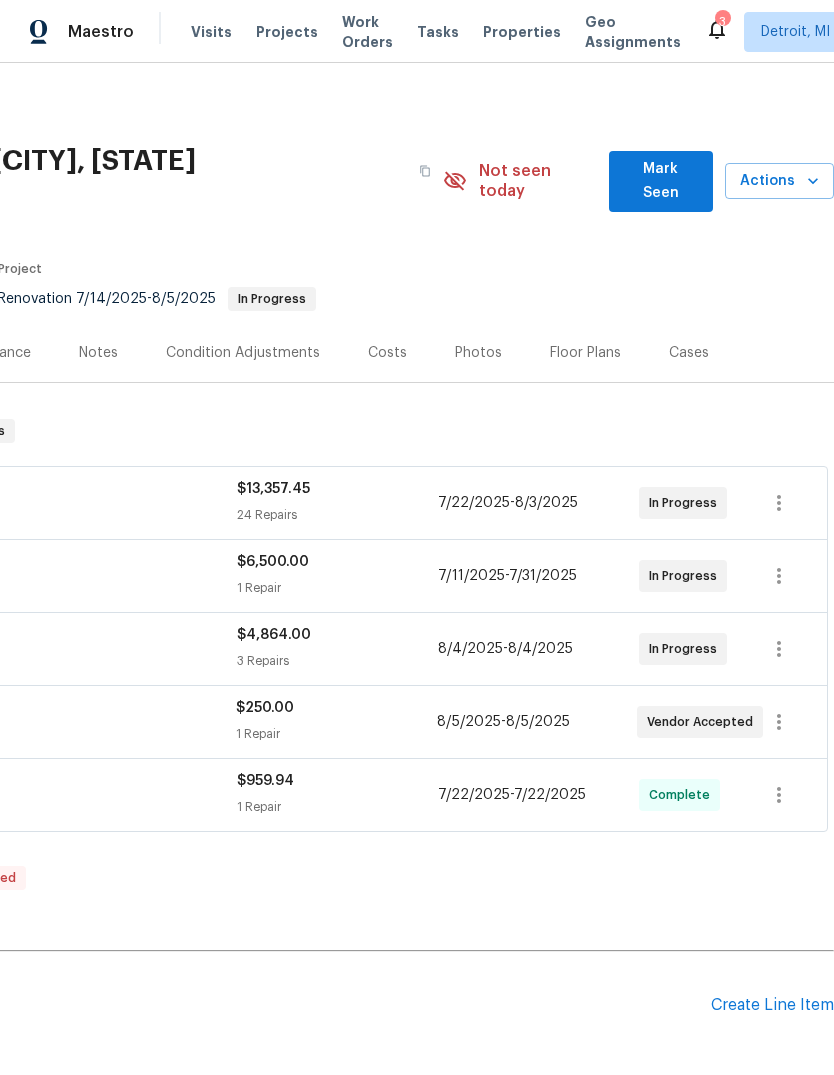 scroll, scrollTop: 0, scrollLeft: 296, axis: horizontal 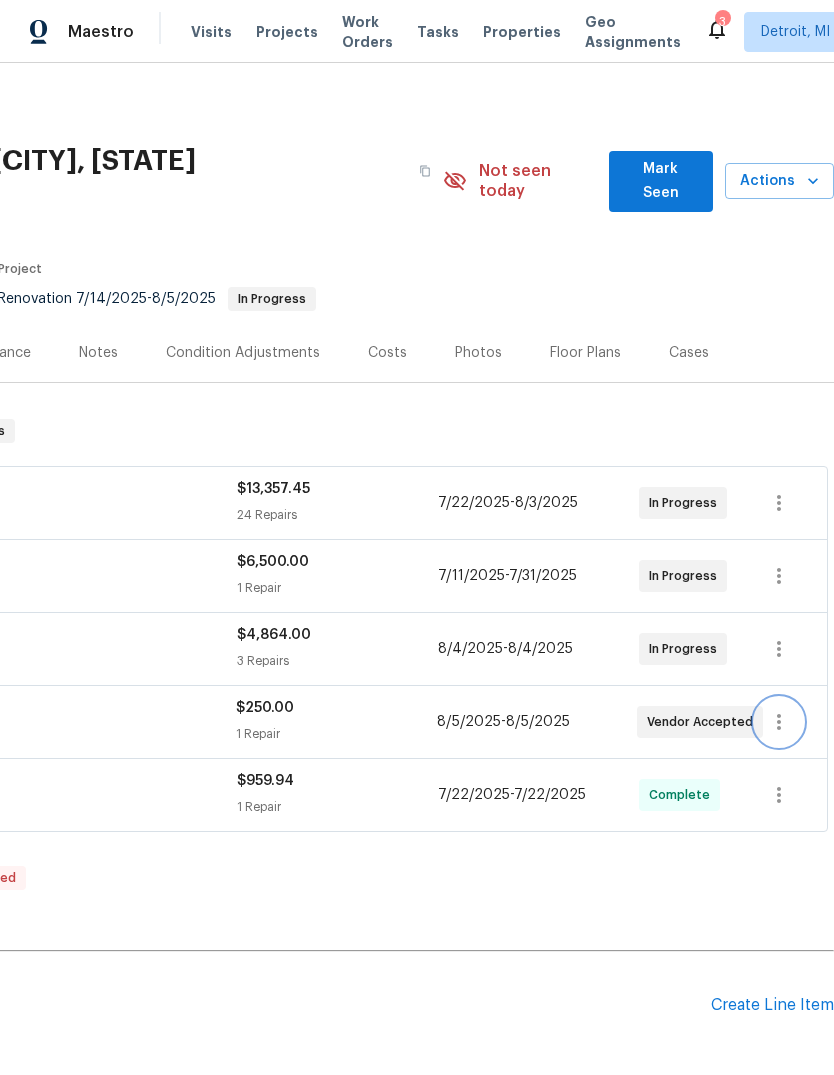 click 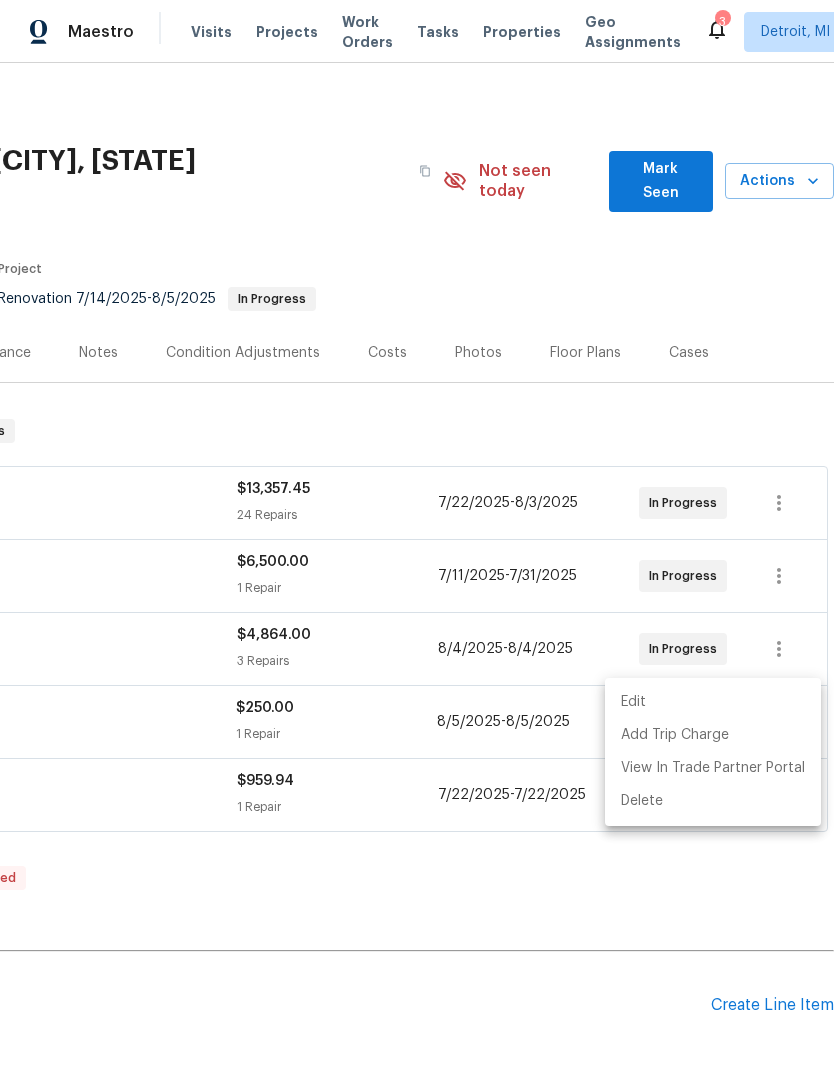 click on "Edit" at bounding box center [713, 702] 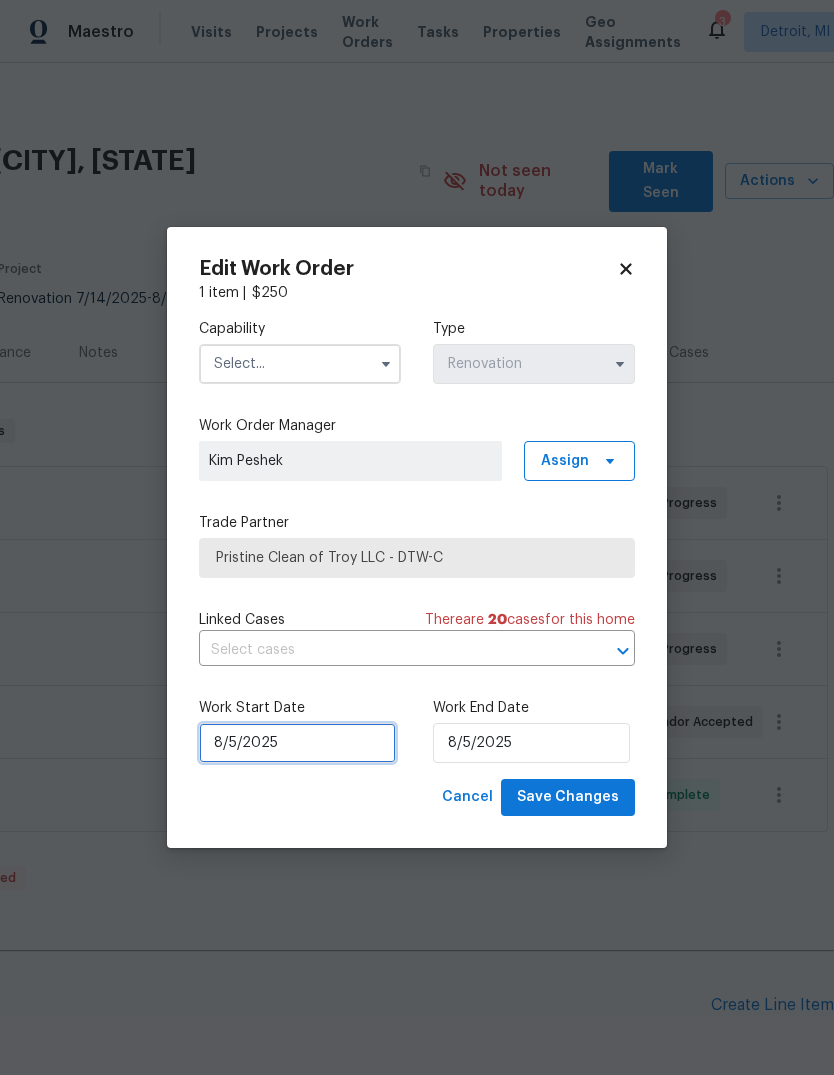 click on "8/5/2025" at bounding box center [297, 743] 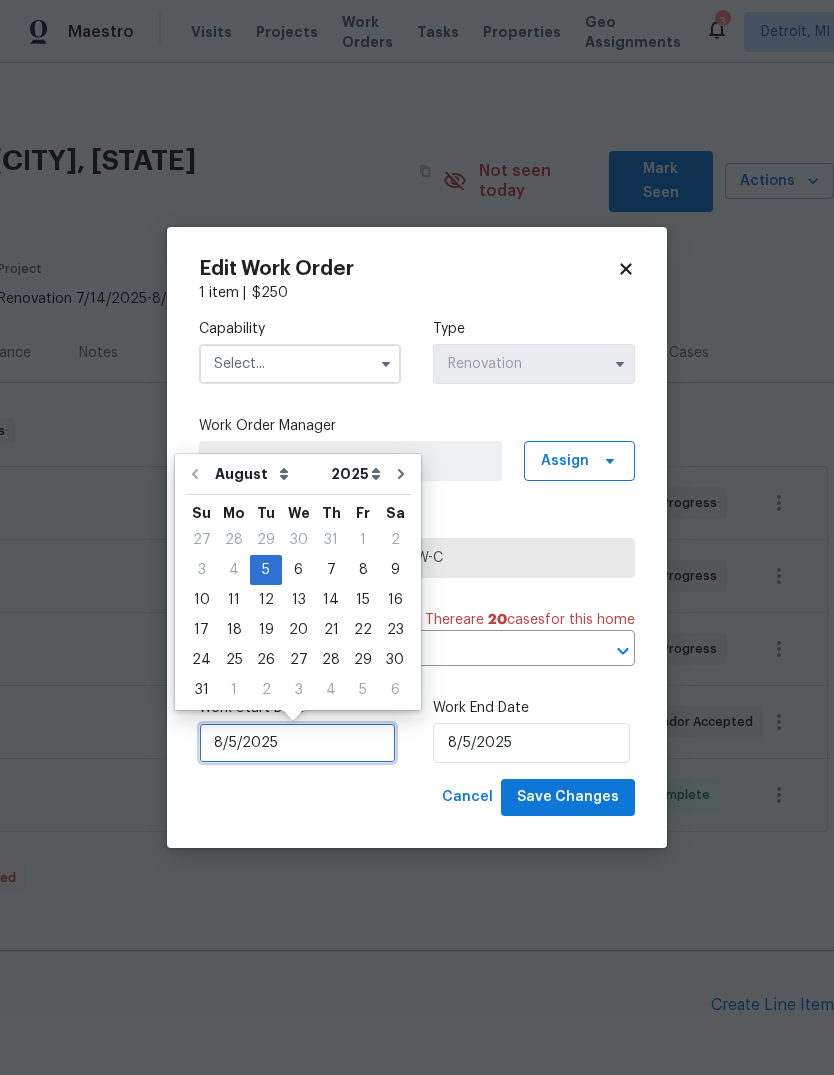 scroll, scrollTop: 15, scrollLeft: 0, axis: vertical 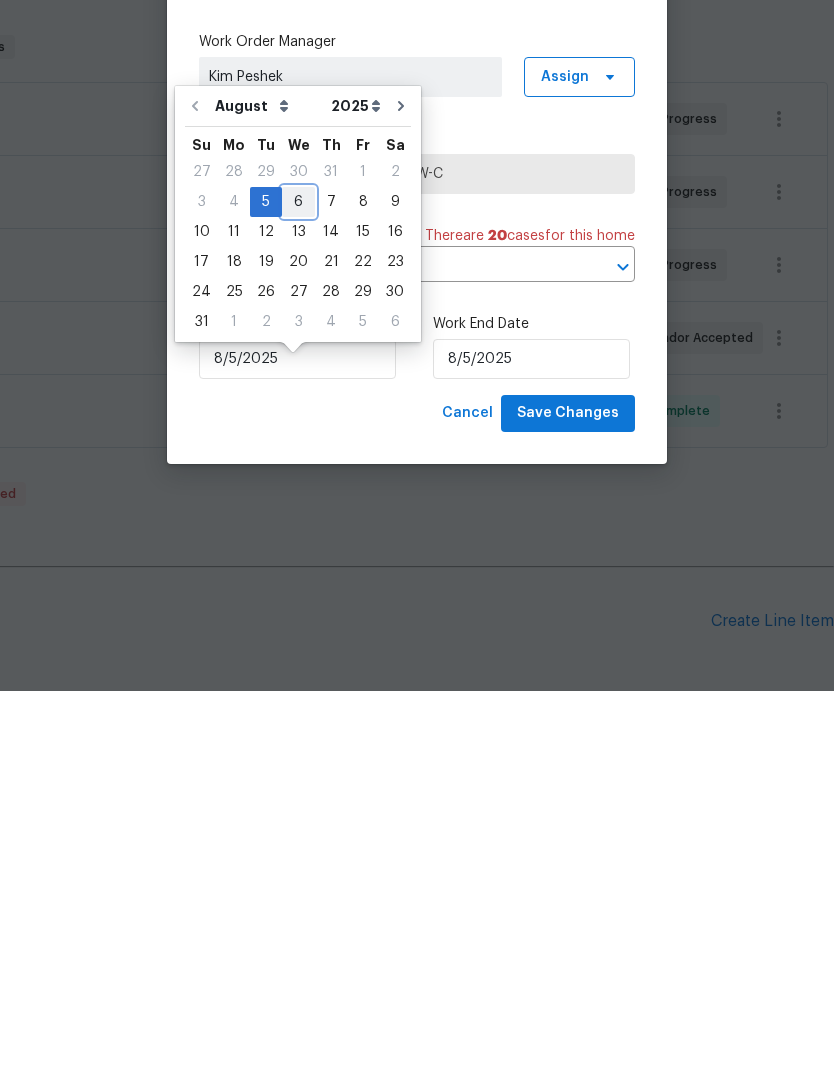 click on "6" at bounding box center [298, 586] 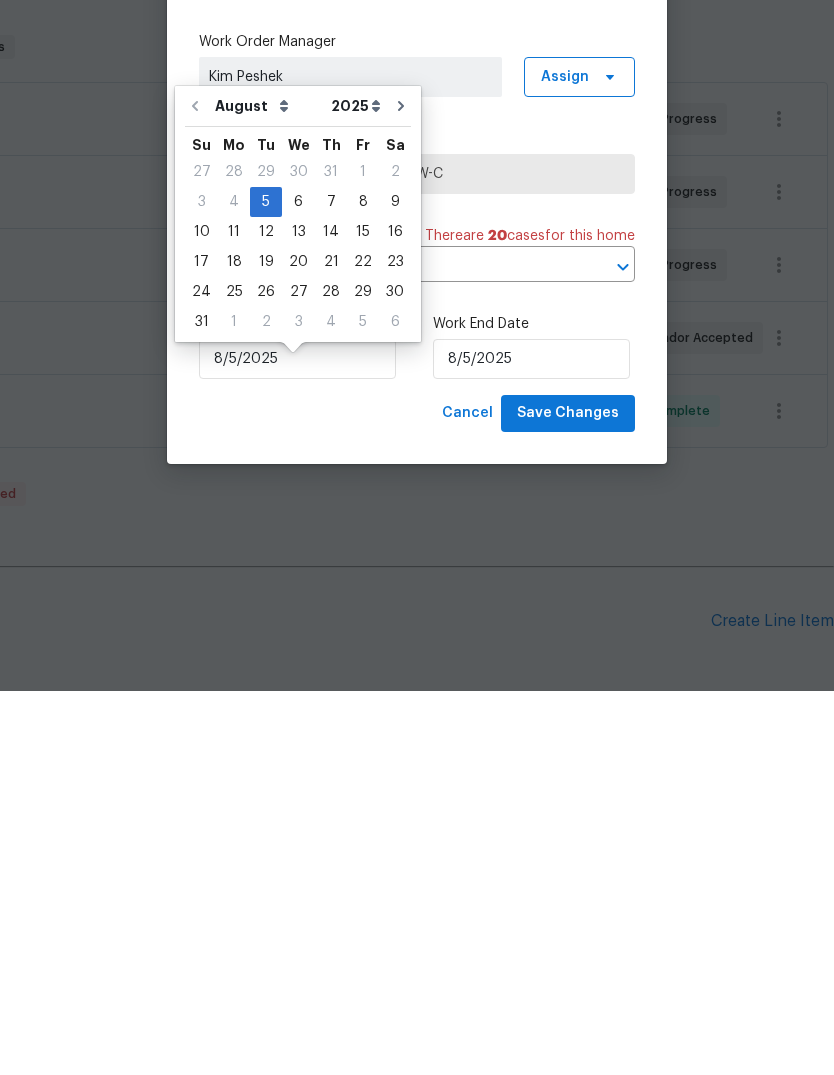 type on "8/6/2025" 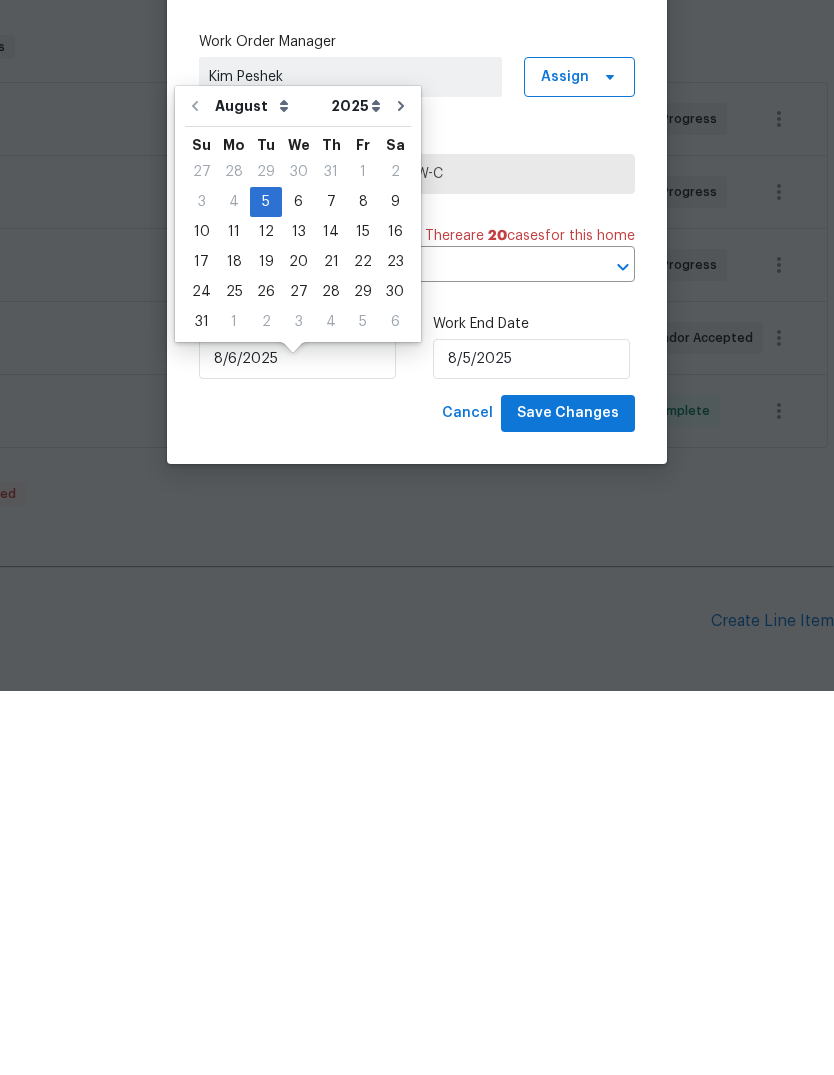 type on "8/6/2025" 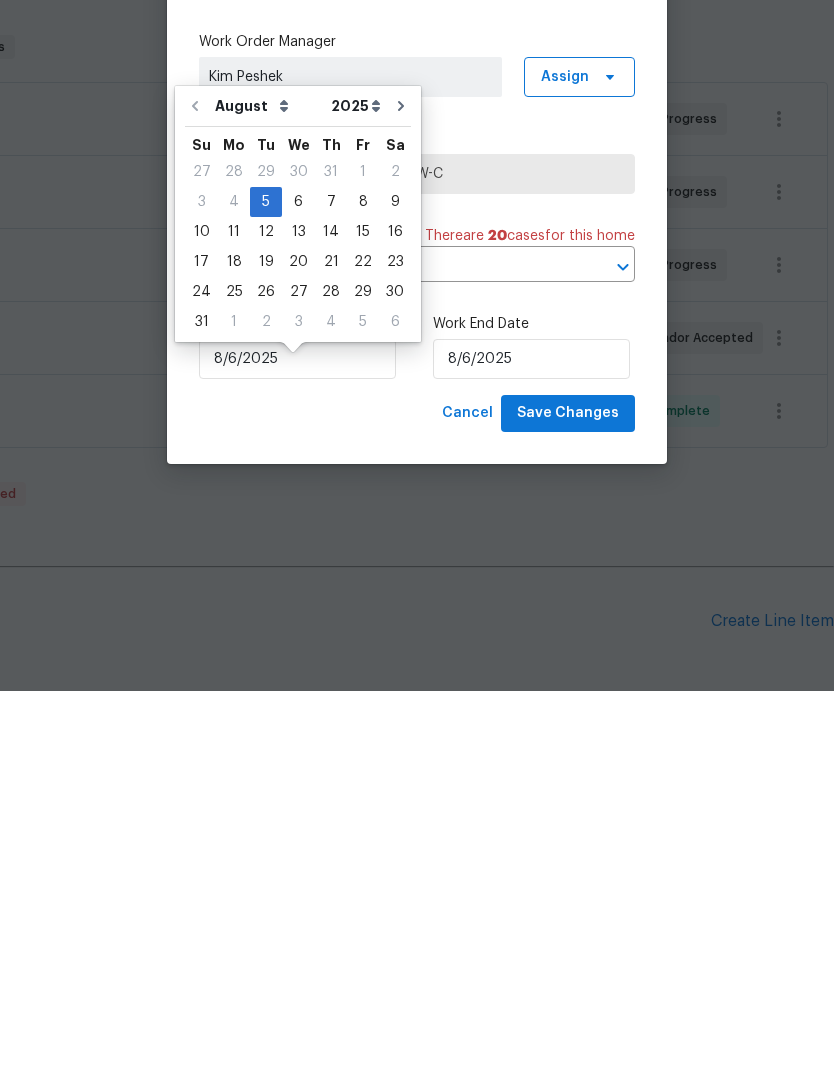 scroll, scrollTop: 75, scrollLeft: 0, axis: vertical 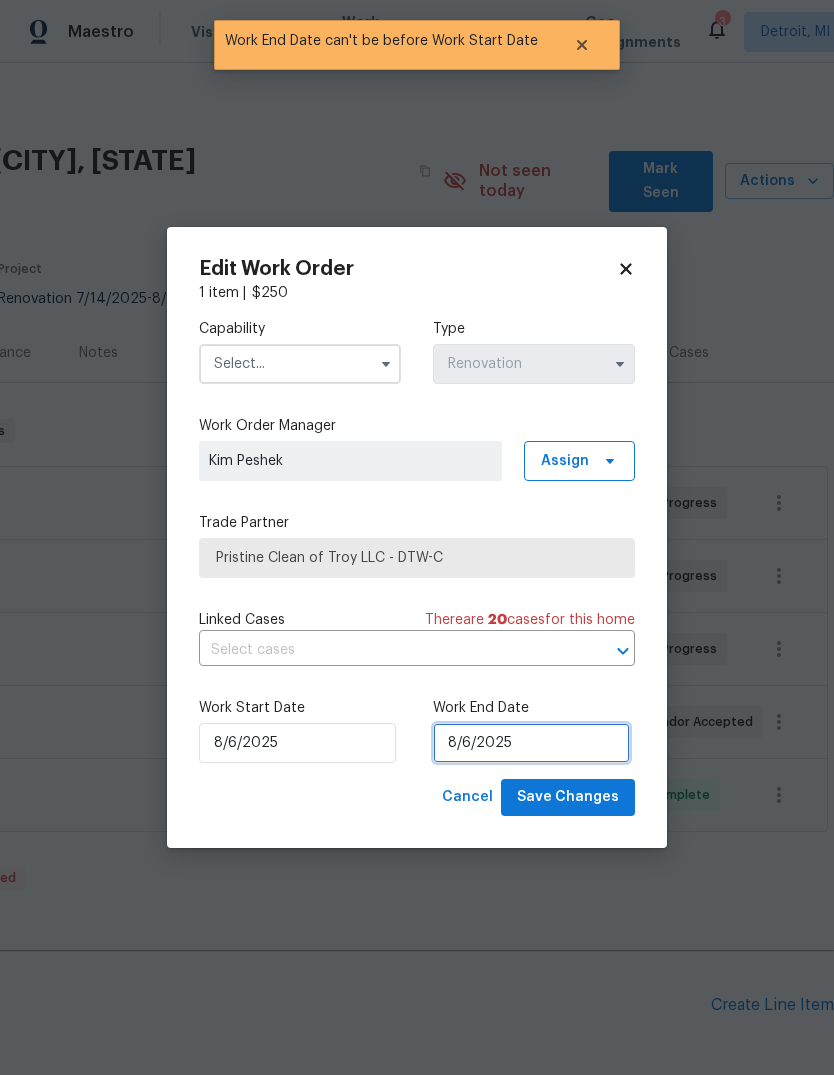 click on "8/6/2025" at bounding box center (531, 743) 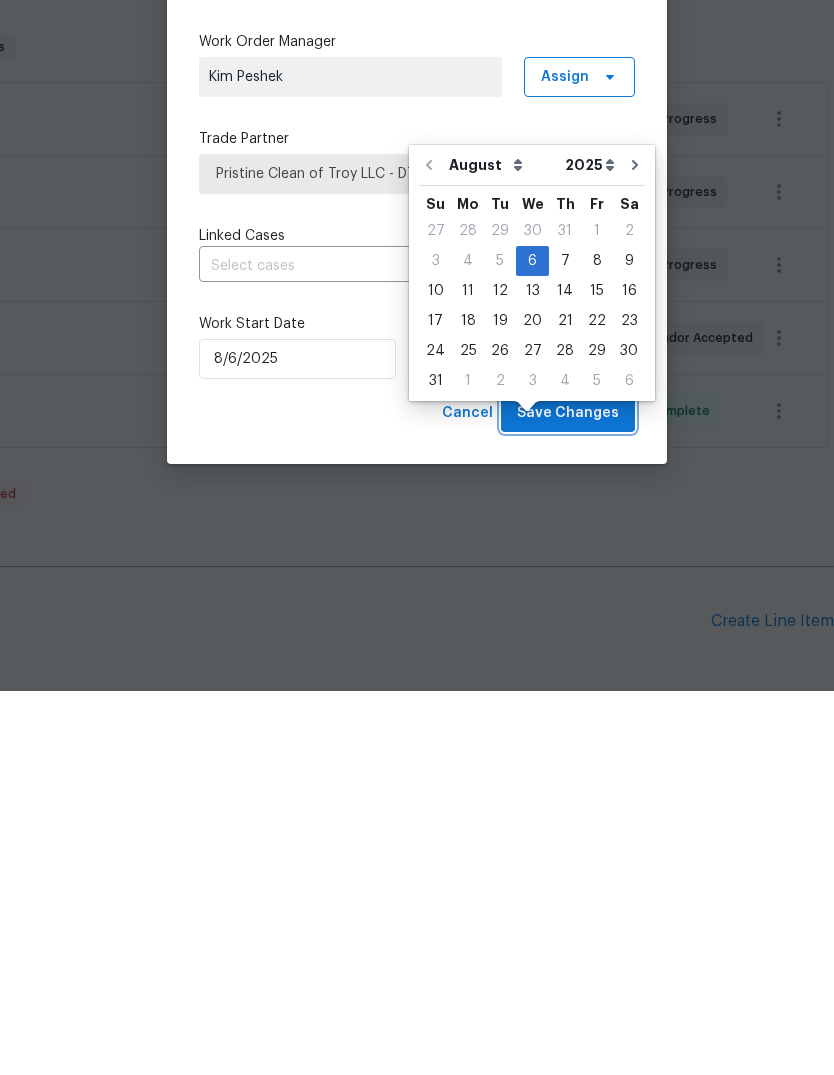 click on "Save Changes" at bounding box center [568, 797] 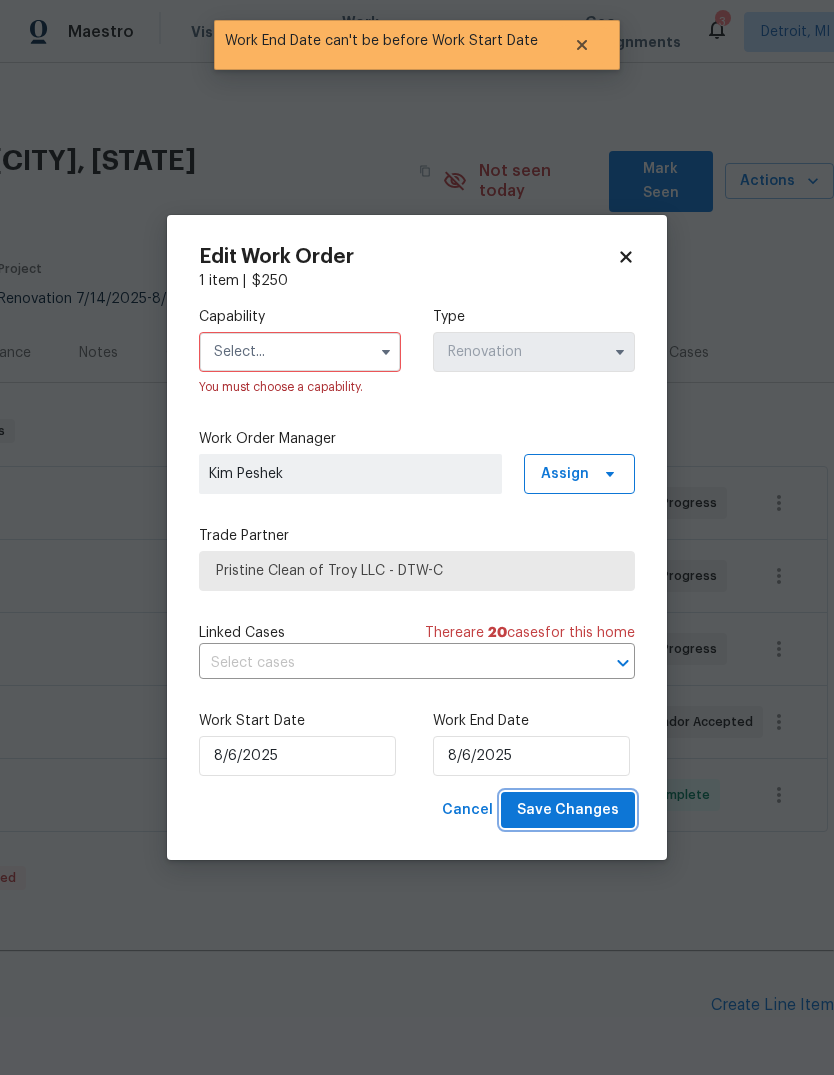 click on "Save Changes" at bounding box center [568, 810] 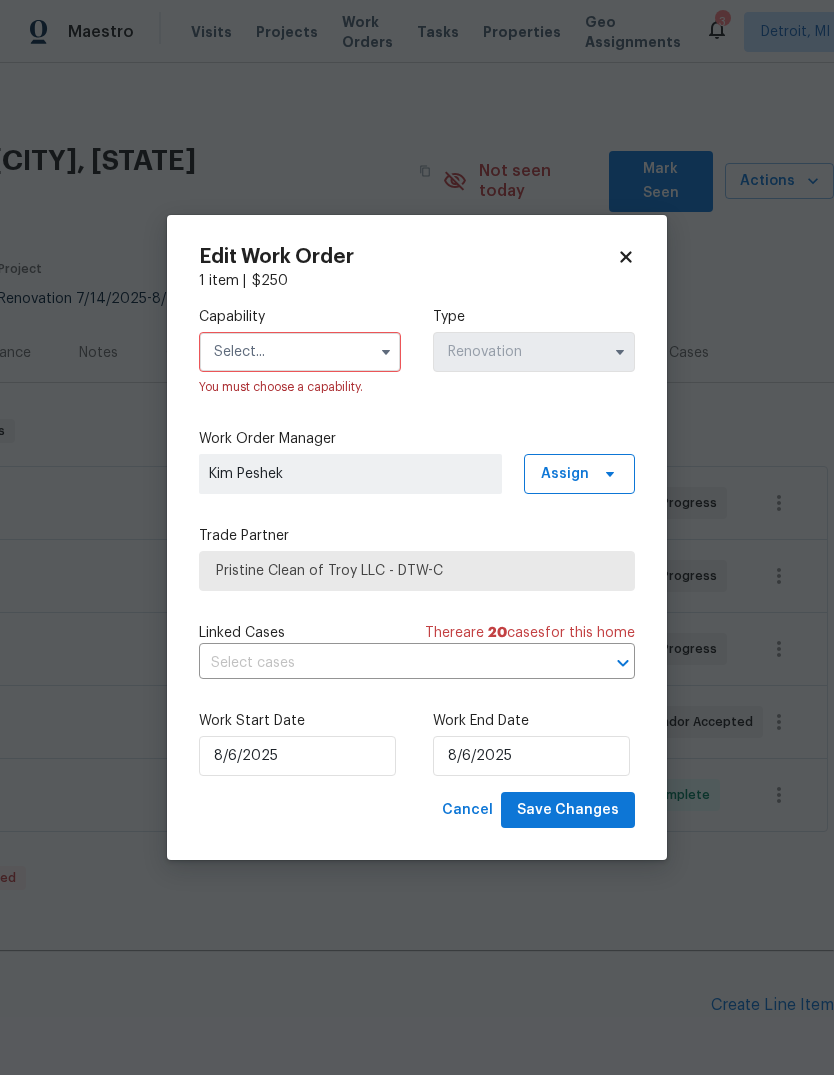 click at bounding box center [300, 352] 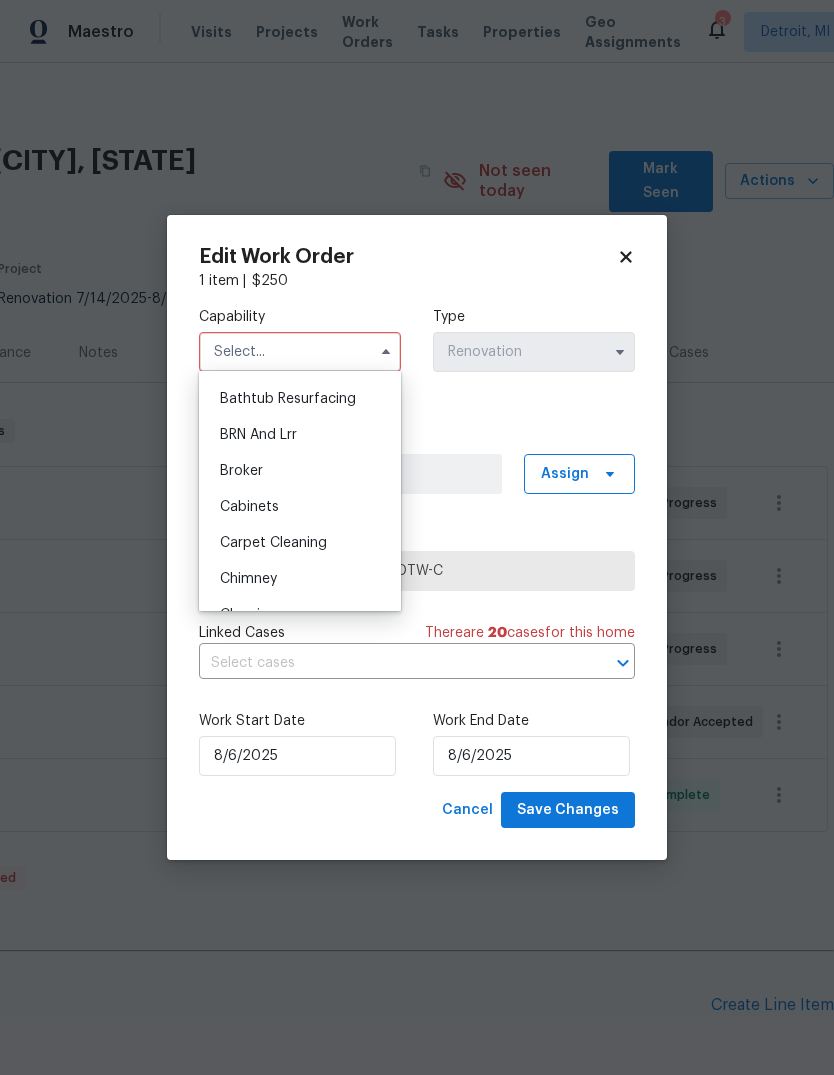 scroll, scrollTop: 155, scrollLeft: 0, axis: vertical 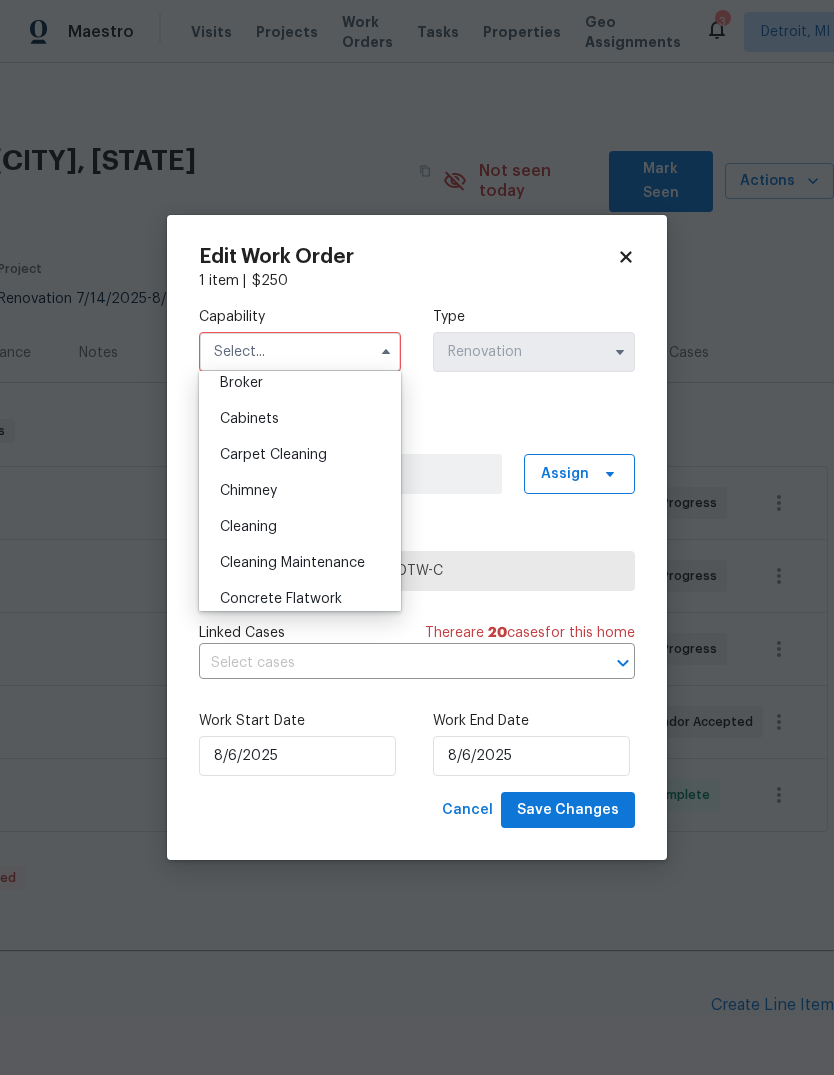 click on "Cleaning" at bounding box center [300, 527] 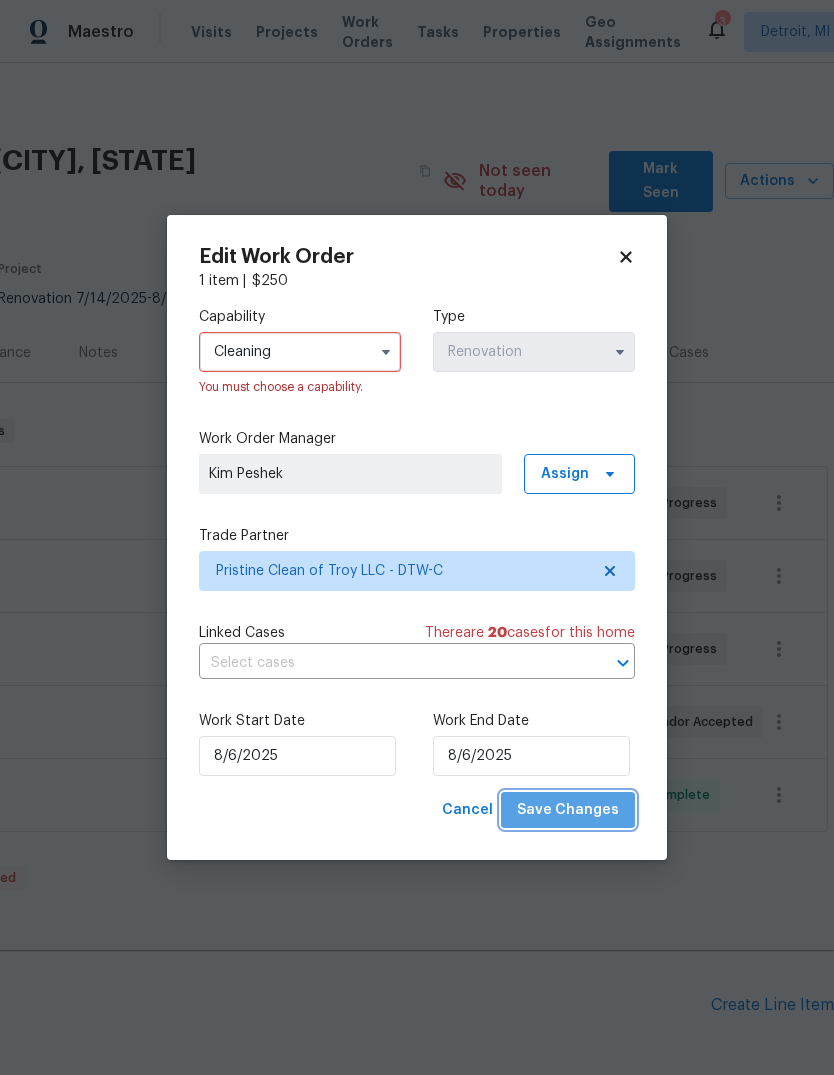 click on "Save Changes" at bounding box center [568, 810] 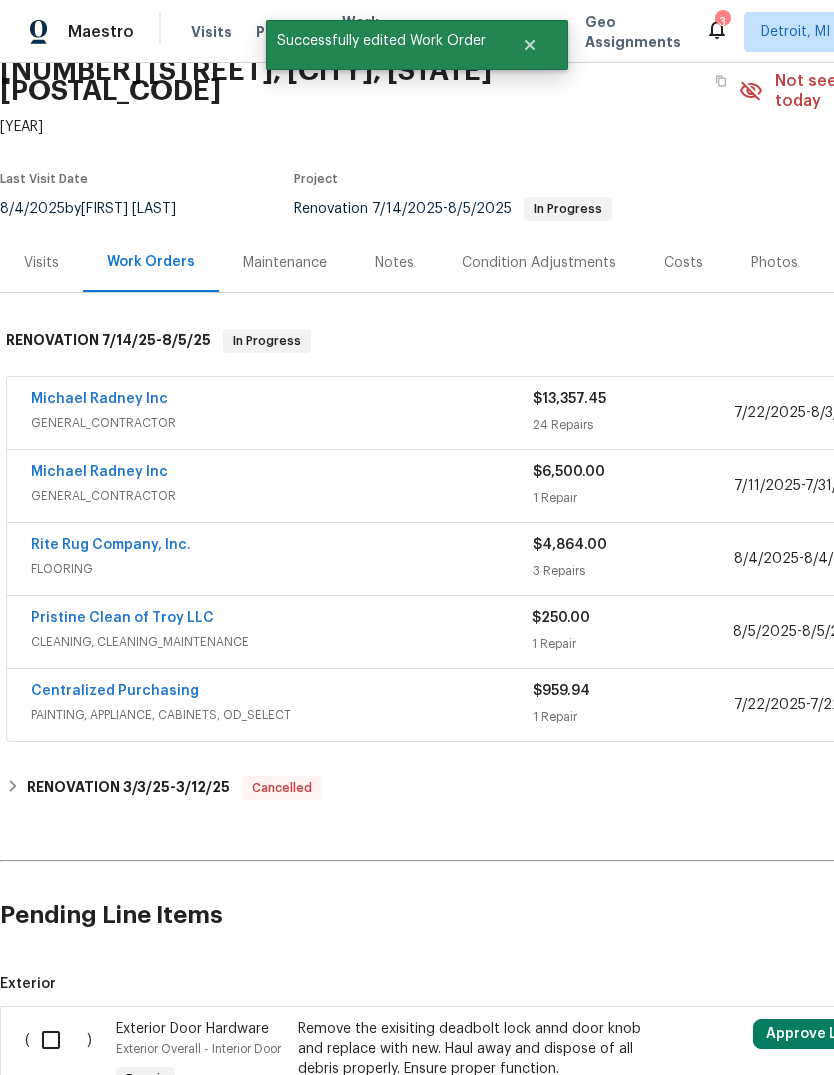 scroll, scrollTop: 101, scrollLeft: -7, axis: both 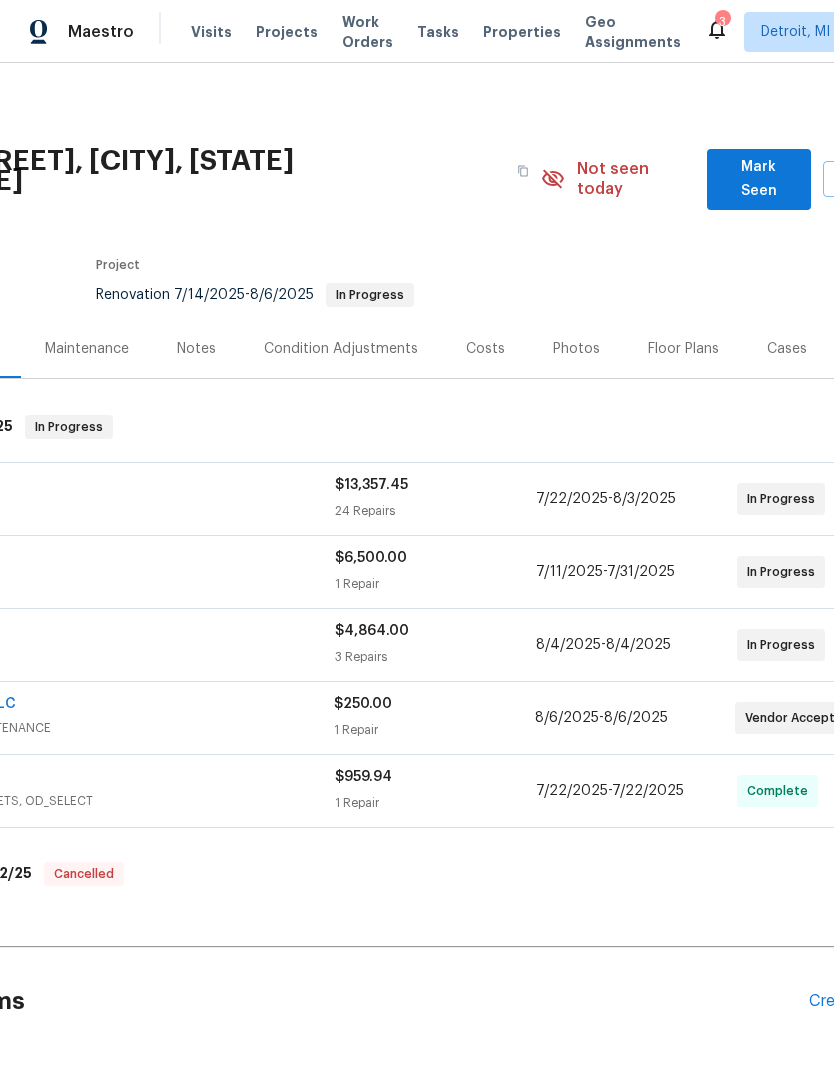 click on "Mark Seen" at bounding box center [759, 179] 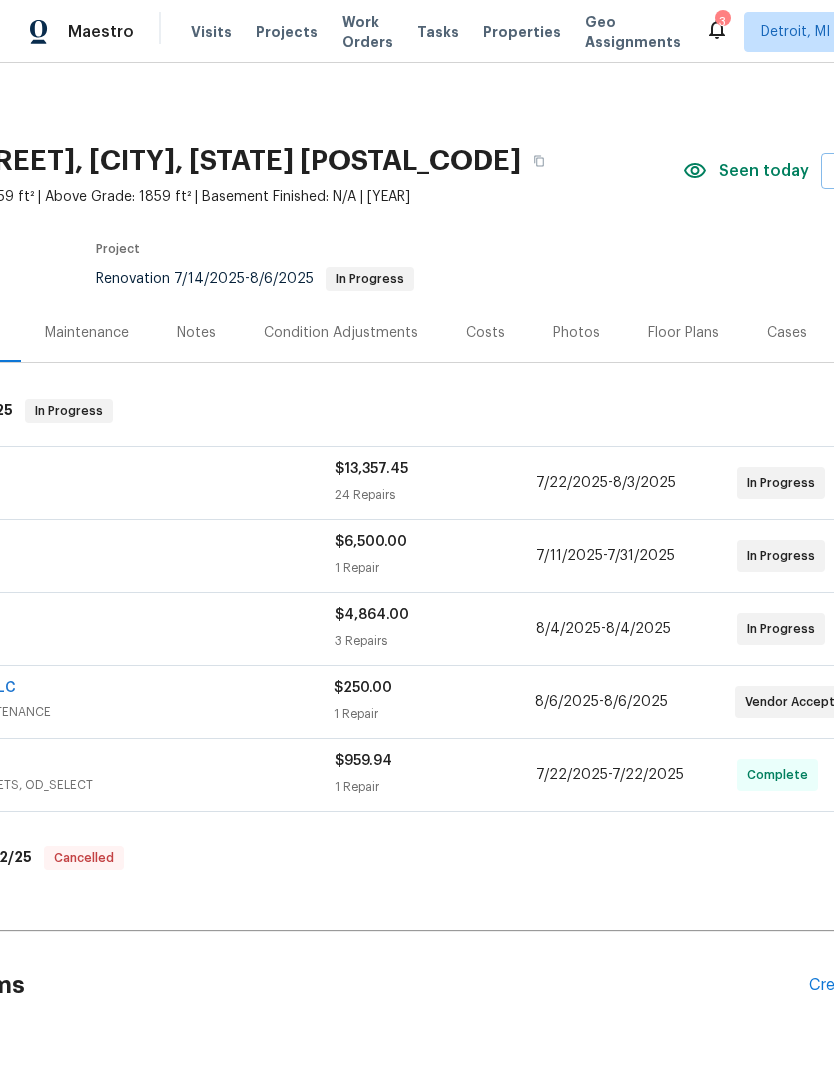 click on "Notes" at bounding box center [196, 333] 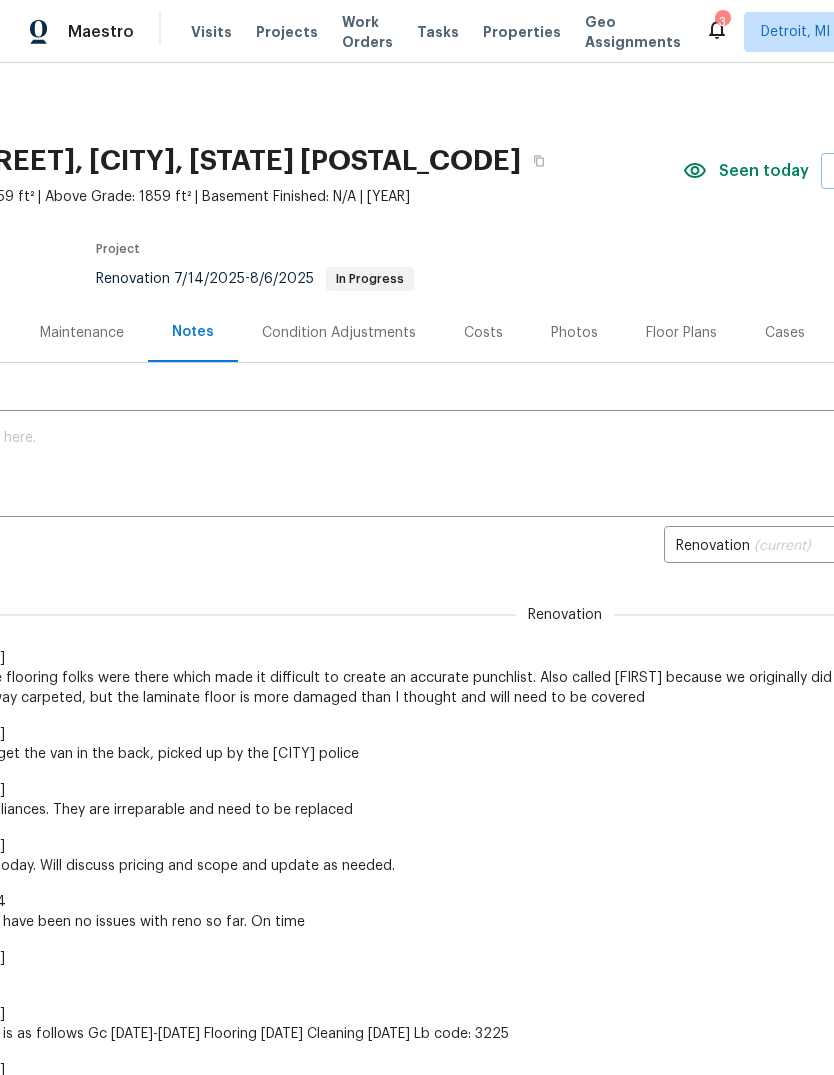 click at bounding box center [367, 466] 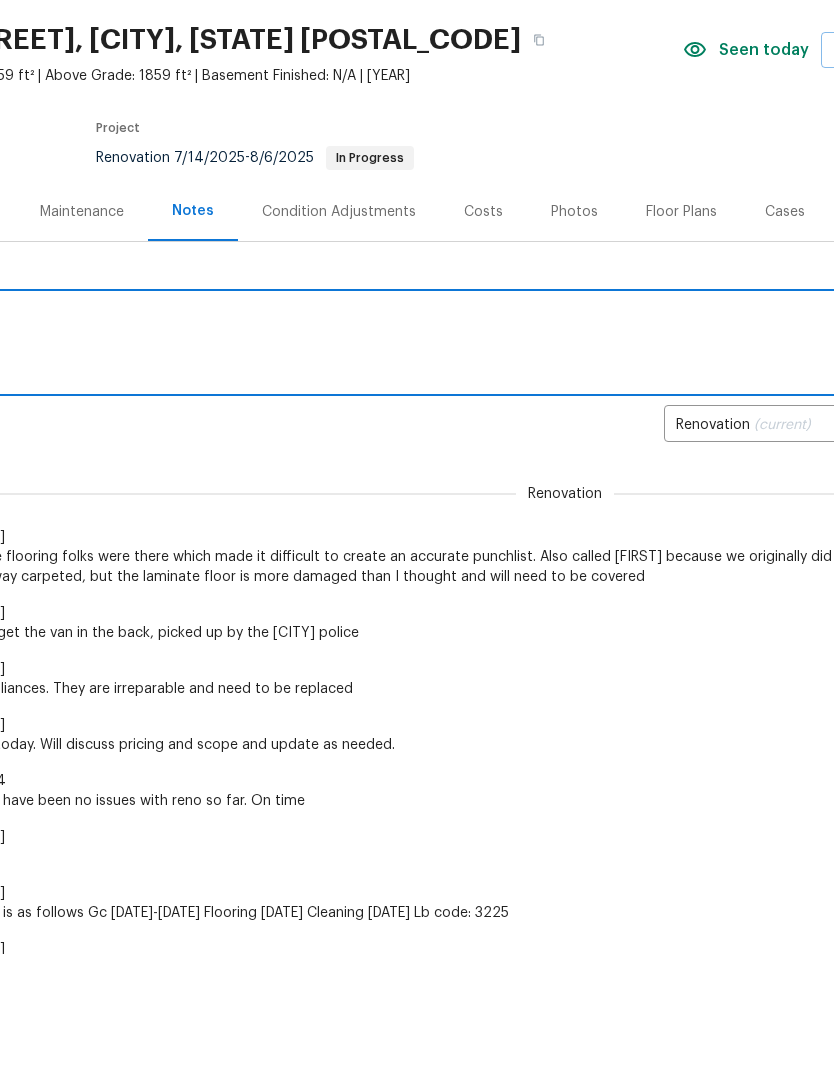 scroll, scrollTop: 0, scrollLeft: 0, axis: both 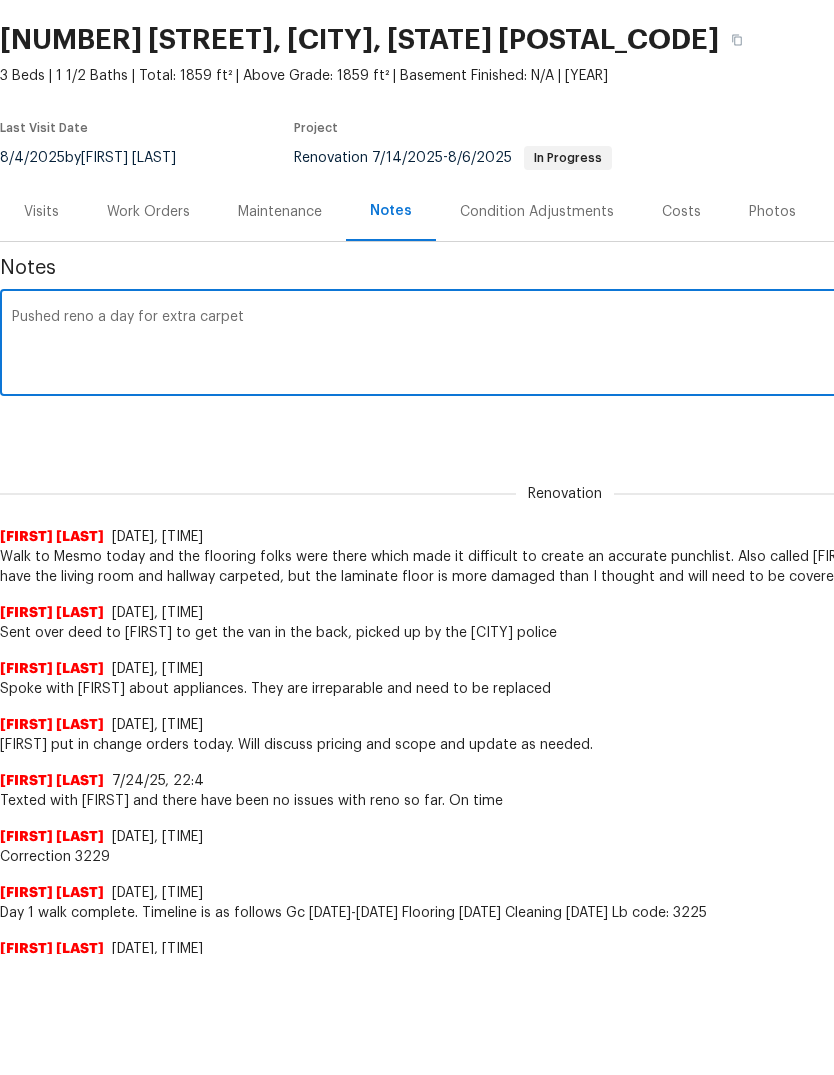 type on "Pushed reno a day for extra carpet" 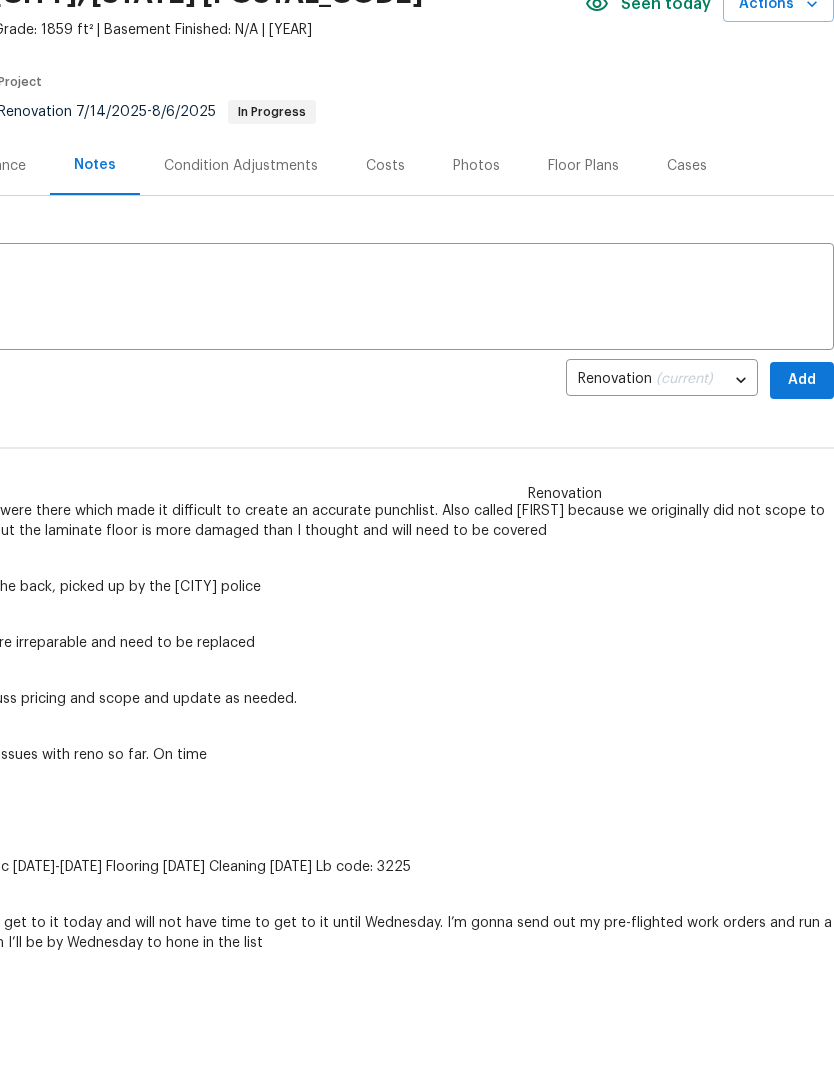 scroll, scrollTop: 53, scrollLeft: 296, axis: both 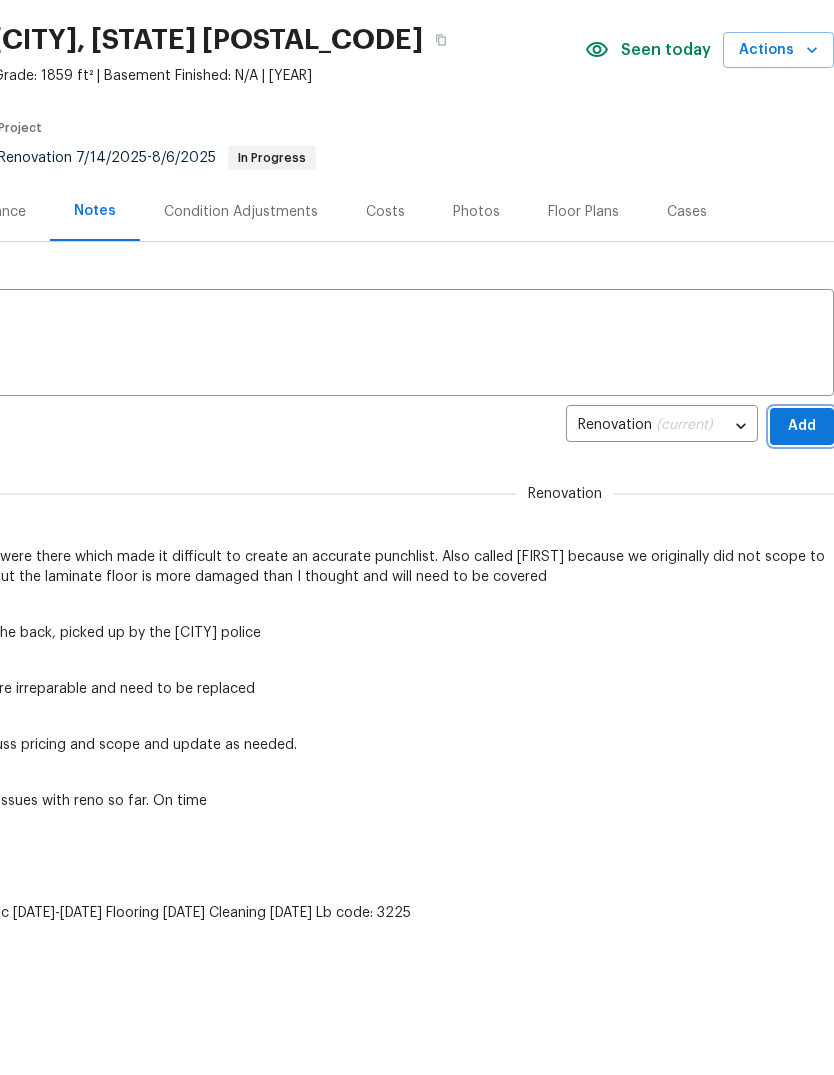 click on "Add" at bounding box center [802, 426] 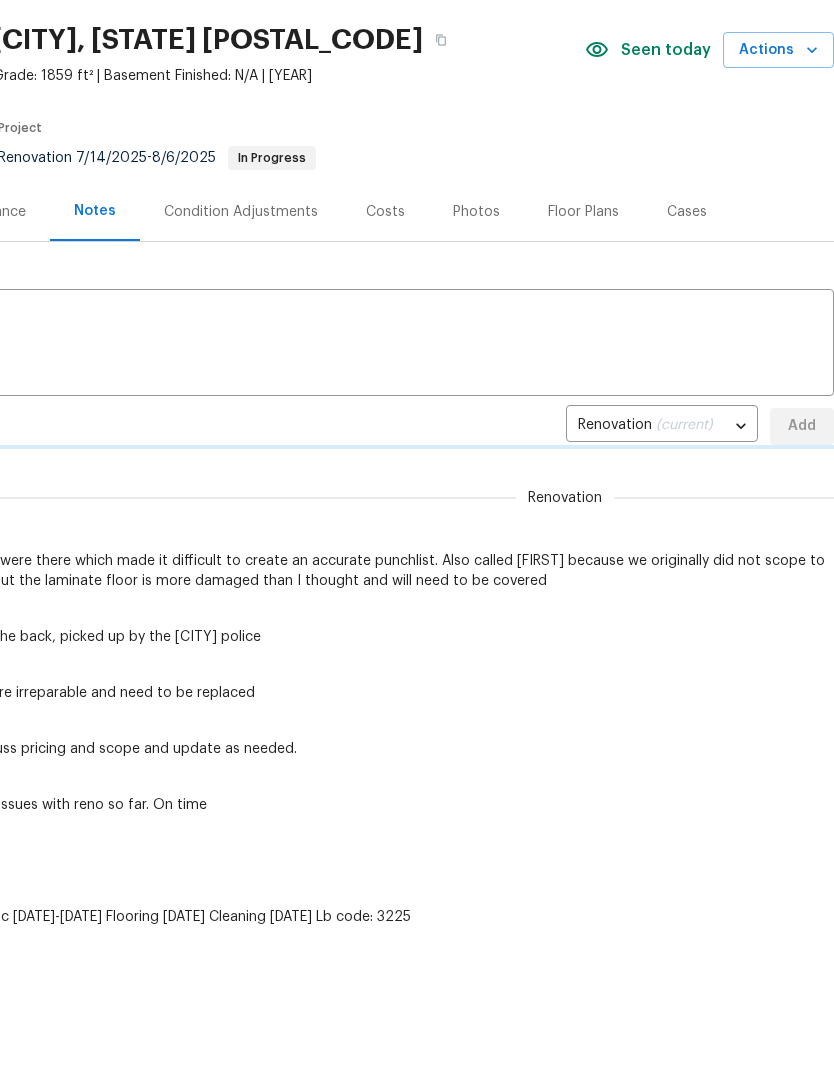 type 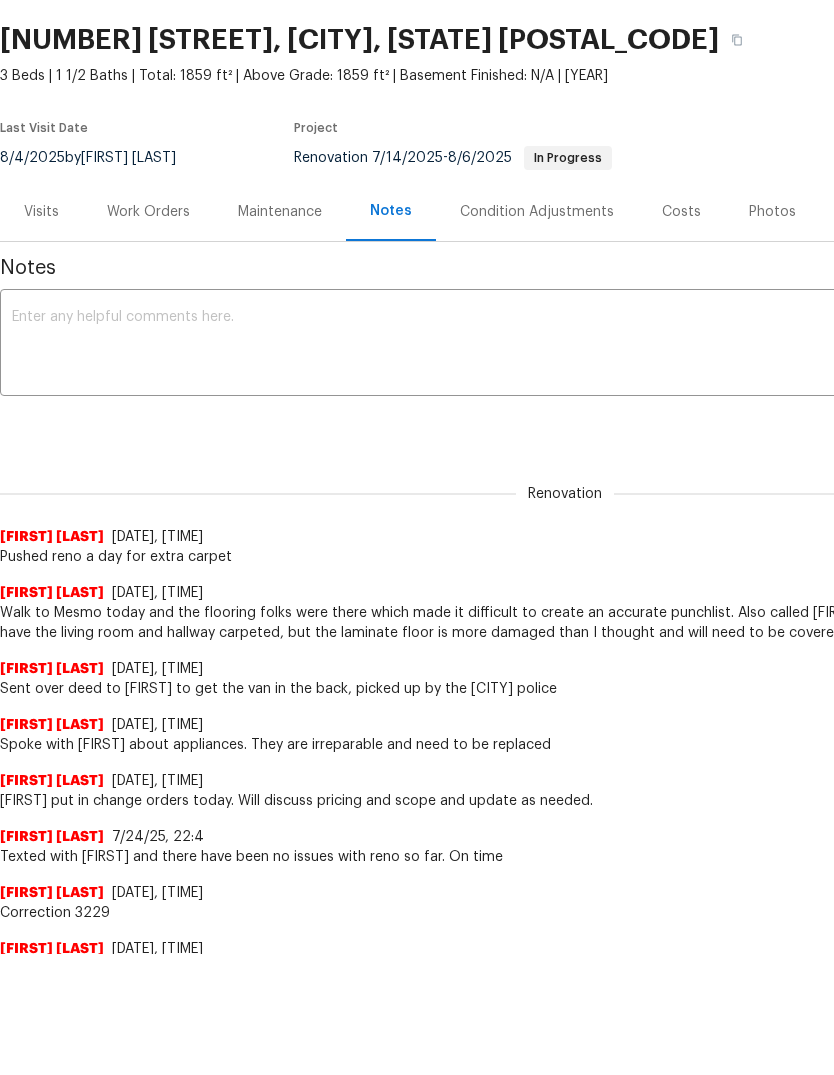 scroll, scrollTop: 0, scrollLeft: 0, axis: both 